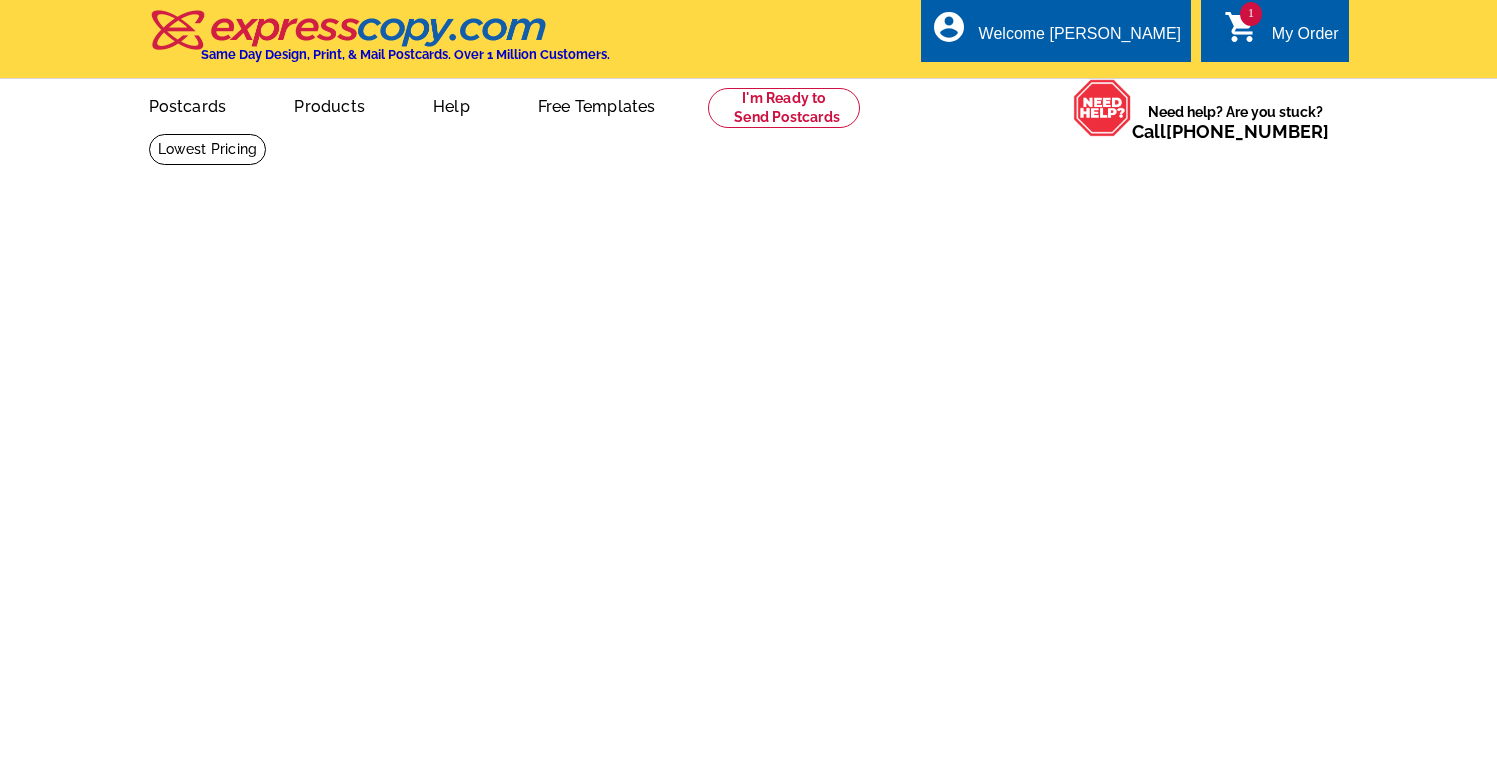 scroll, scrollTop: 0, scrollLeft: 0, axis: both 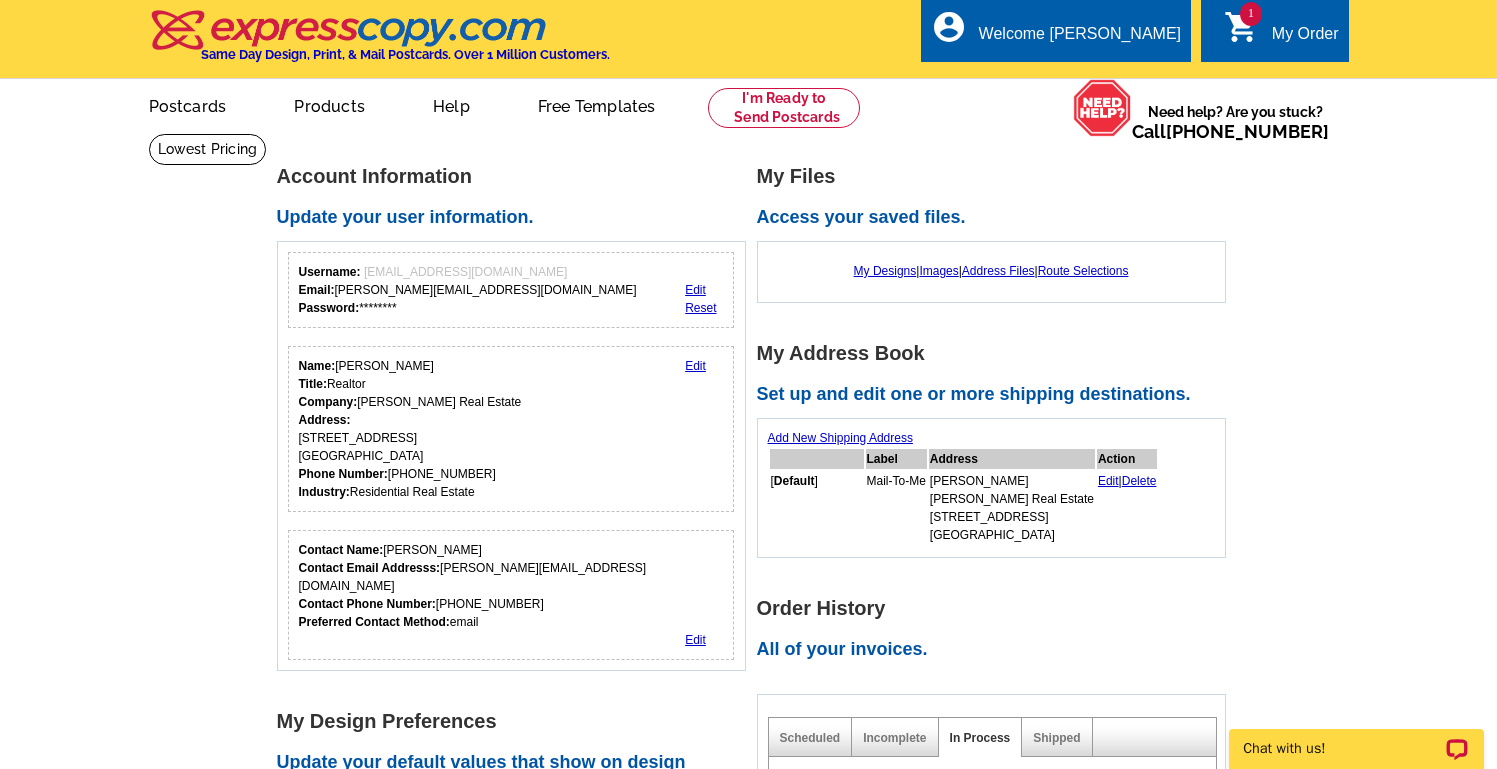 click on "My Order" at bounding box center (1305, 39) 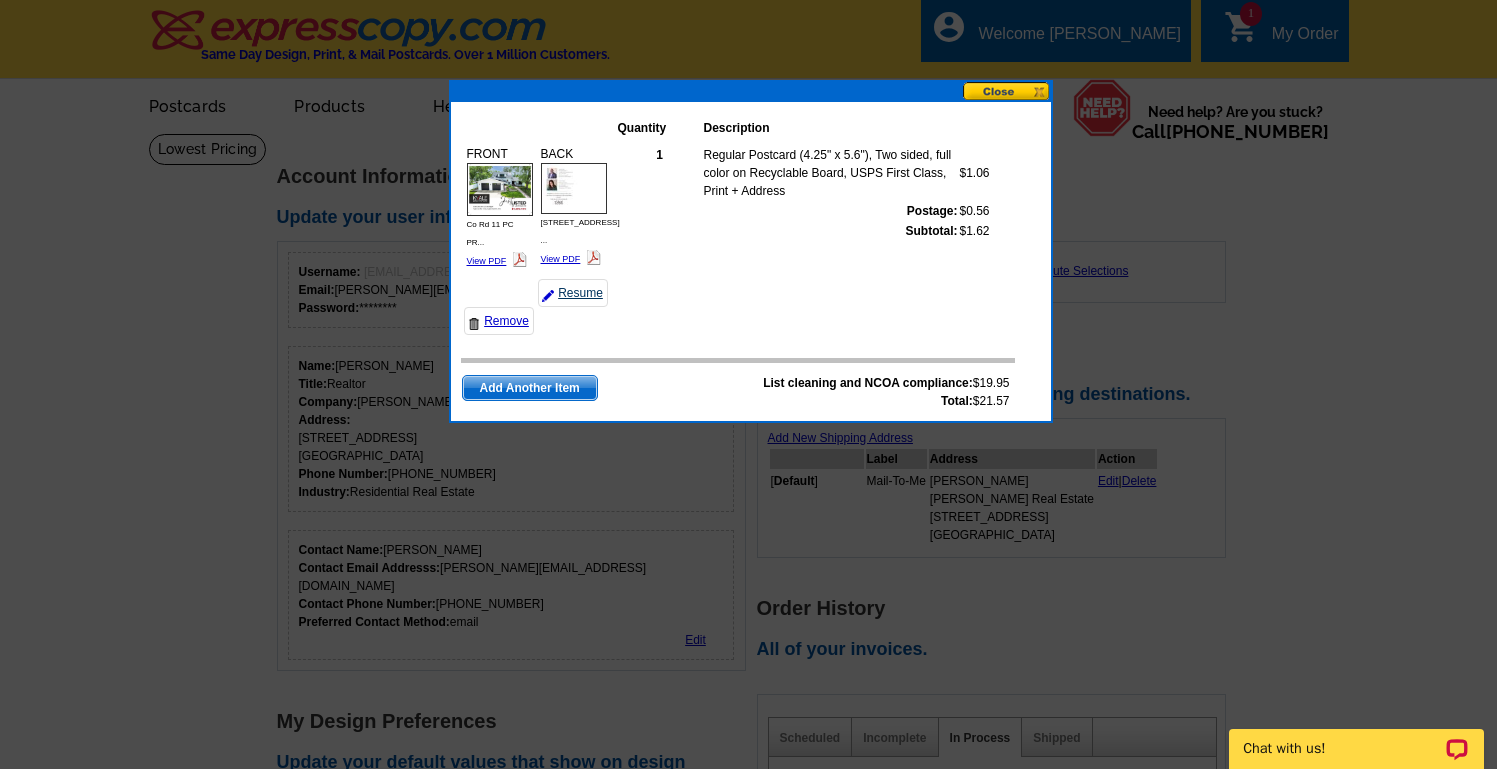 click on "Resume" at bounding box center (573, 293) 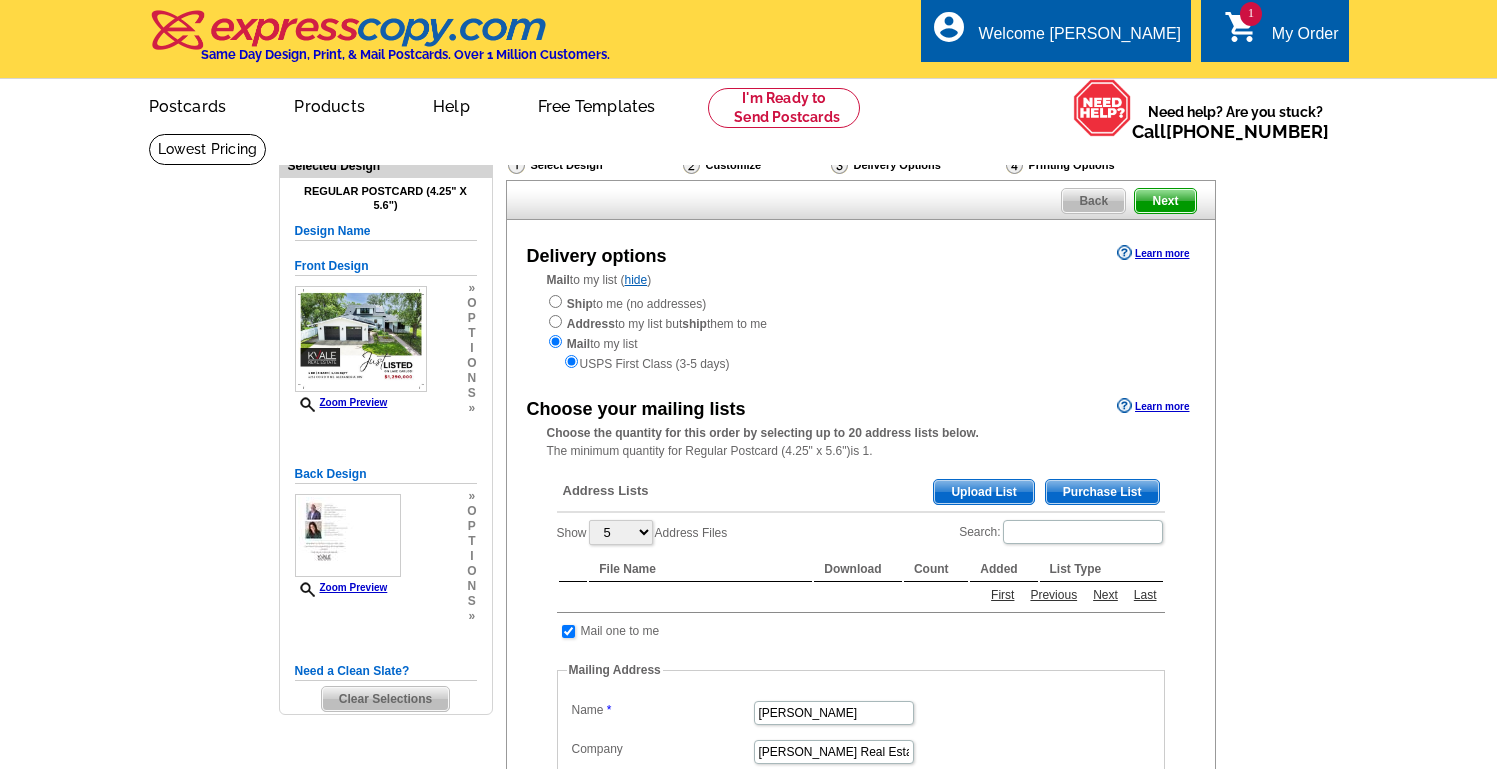 scroll, scrollTop: 0, scrollLeft: 0, axis: both 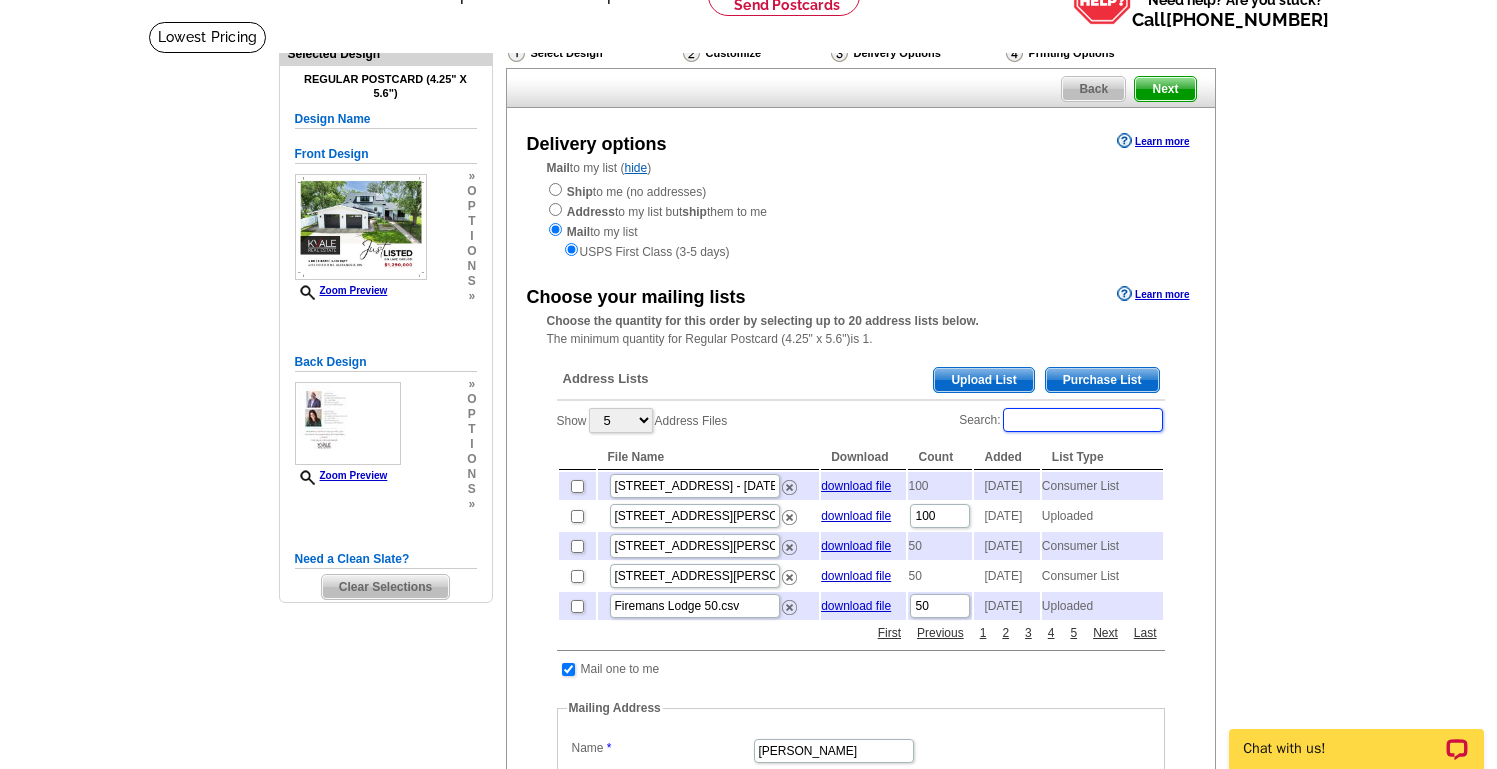 click on "Search:" at bounding box center [1083, 420] 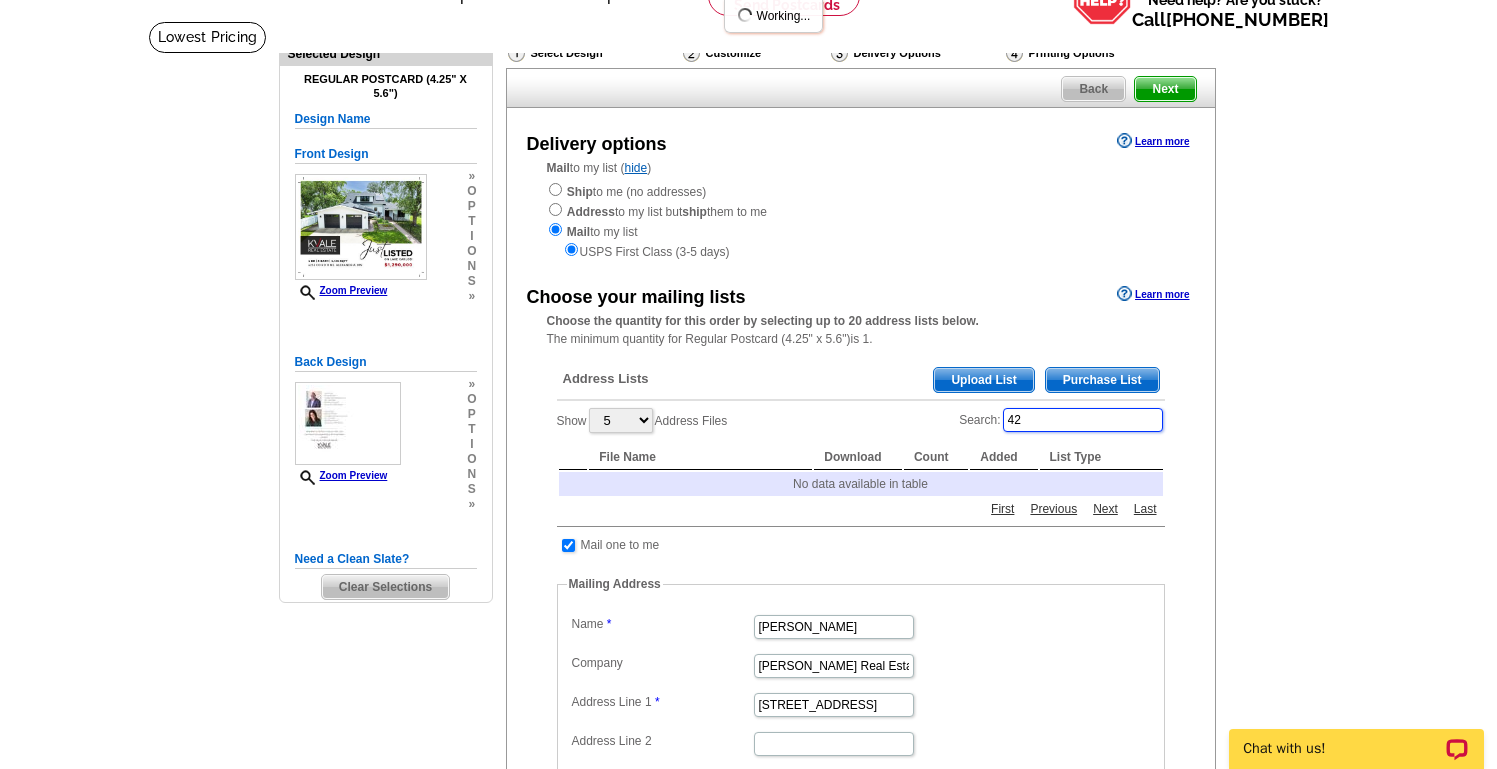 type on "4" 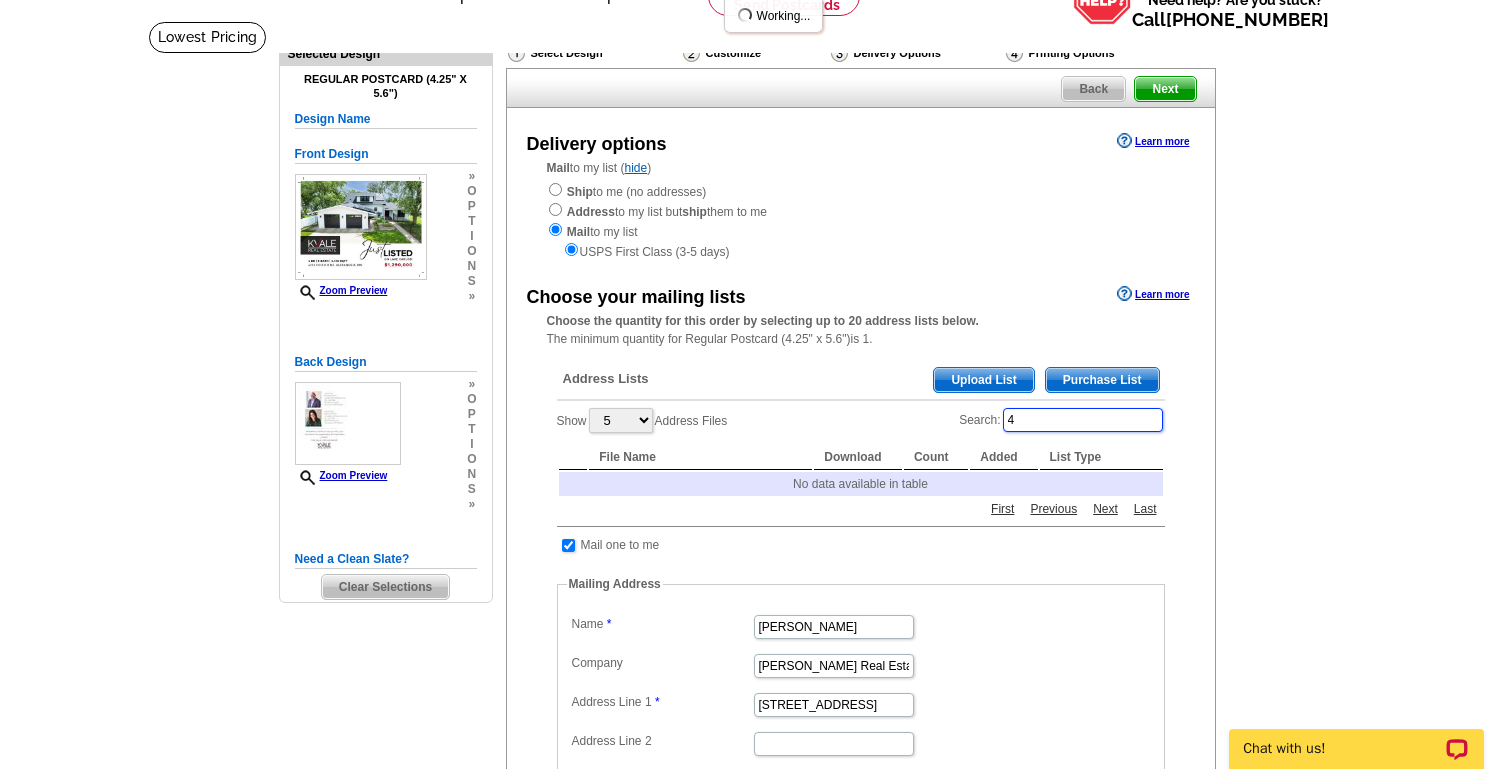 type 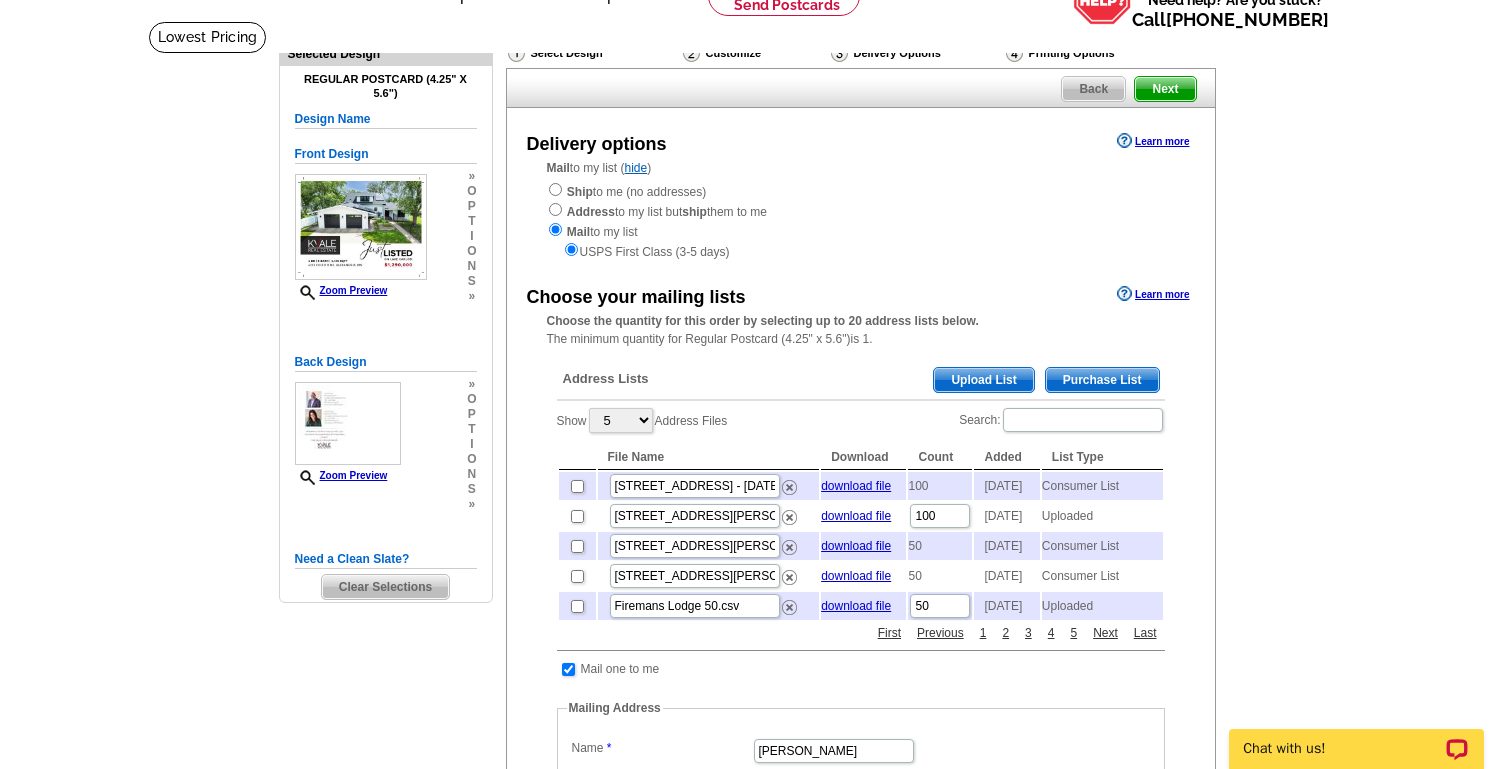click on "Purchase List" at bounding box center (1102, 380) 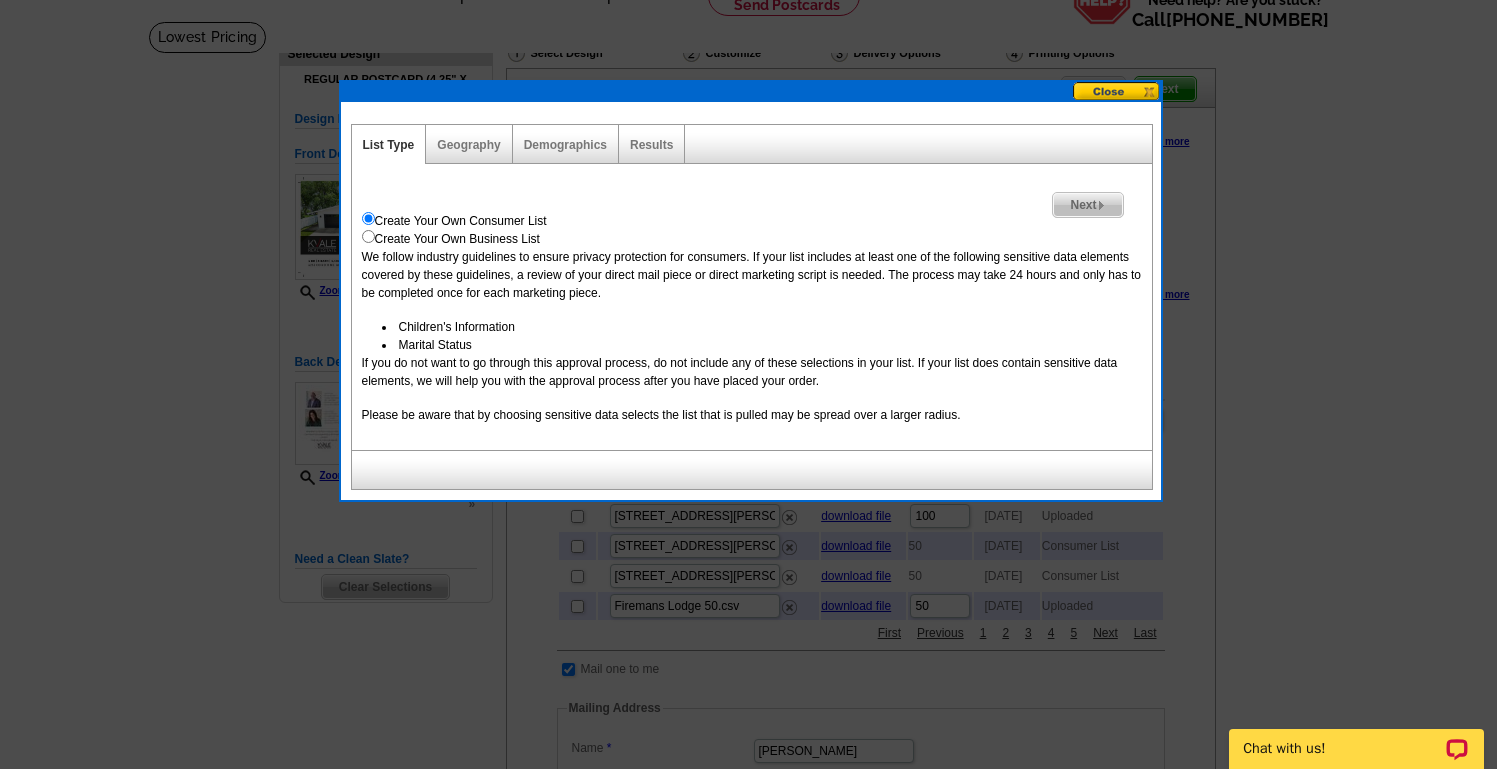 click on "Next" at bounding box center (1087, 205) 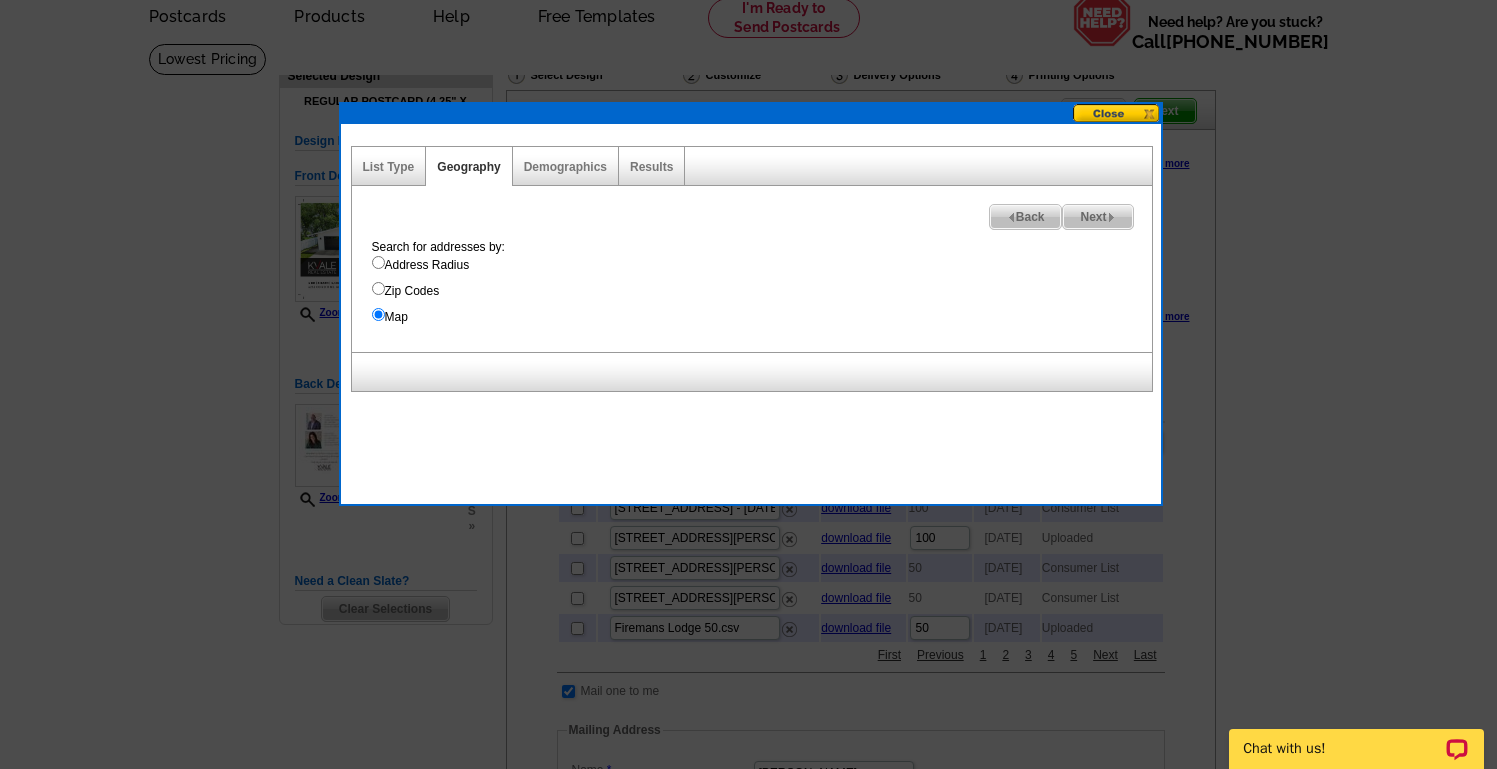 scroll, scrollTop: 89, scrollLeft: 0, axis: vertical 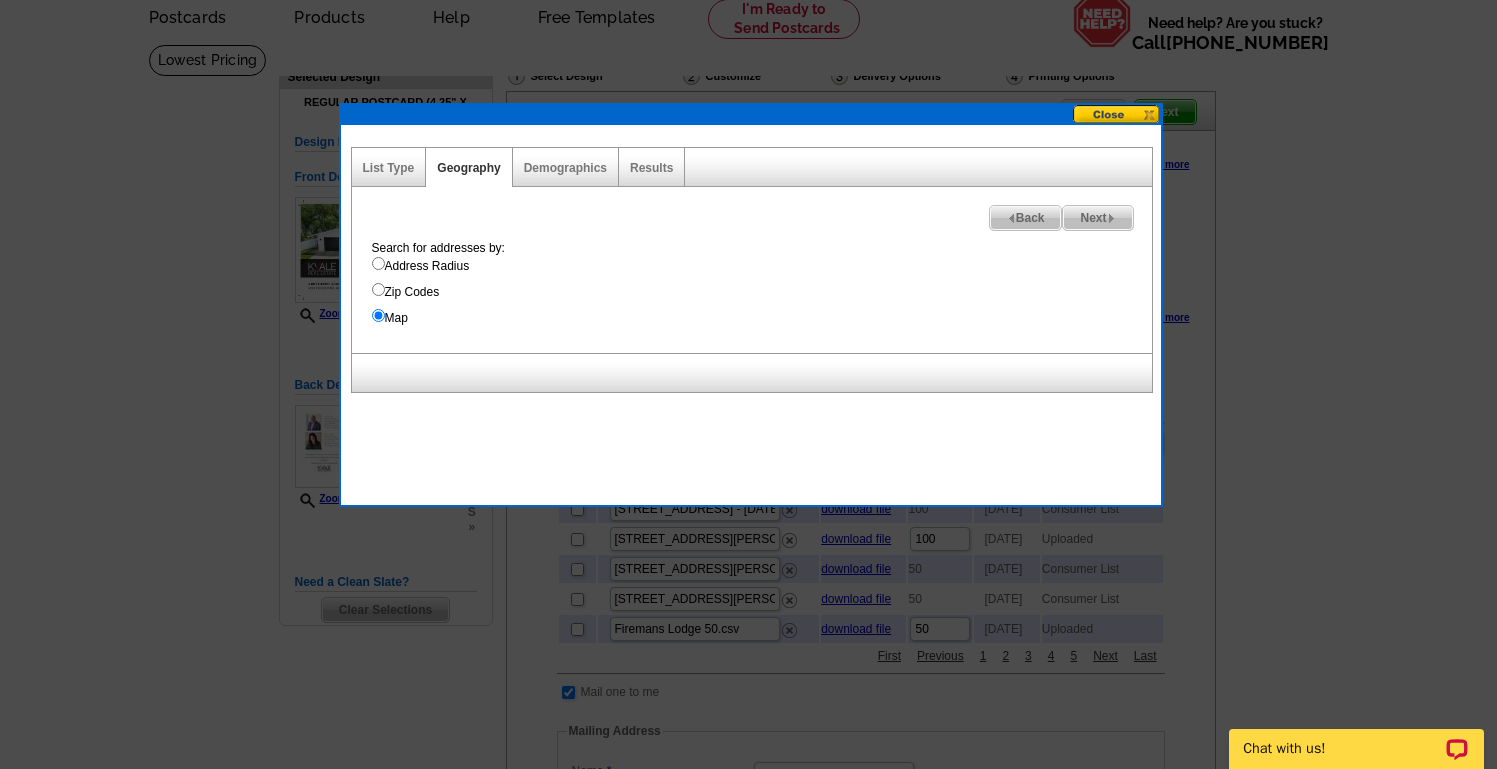 click on "Zip Codes" at bounding box center (378, 289) 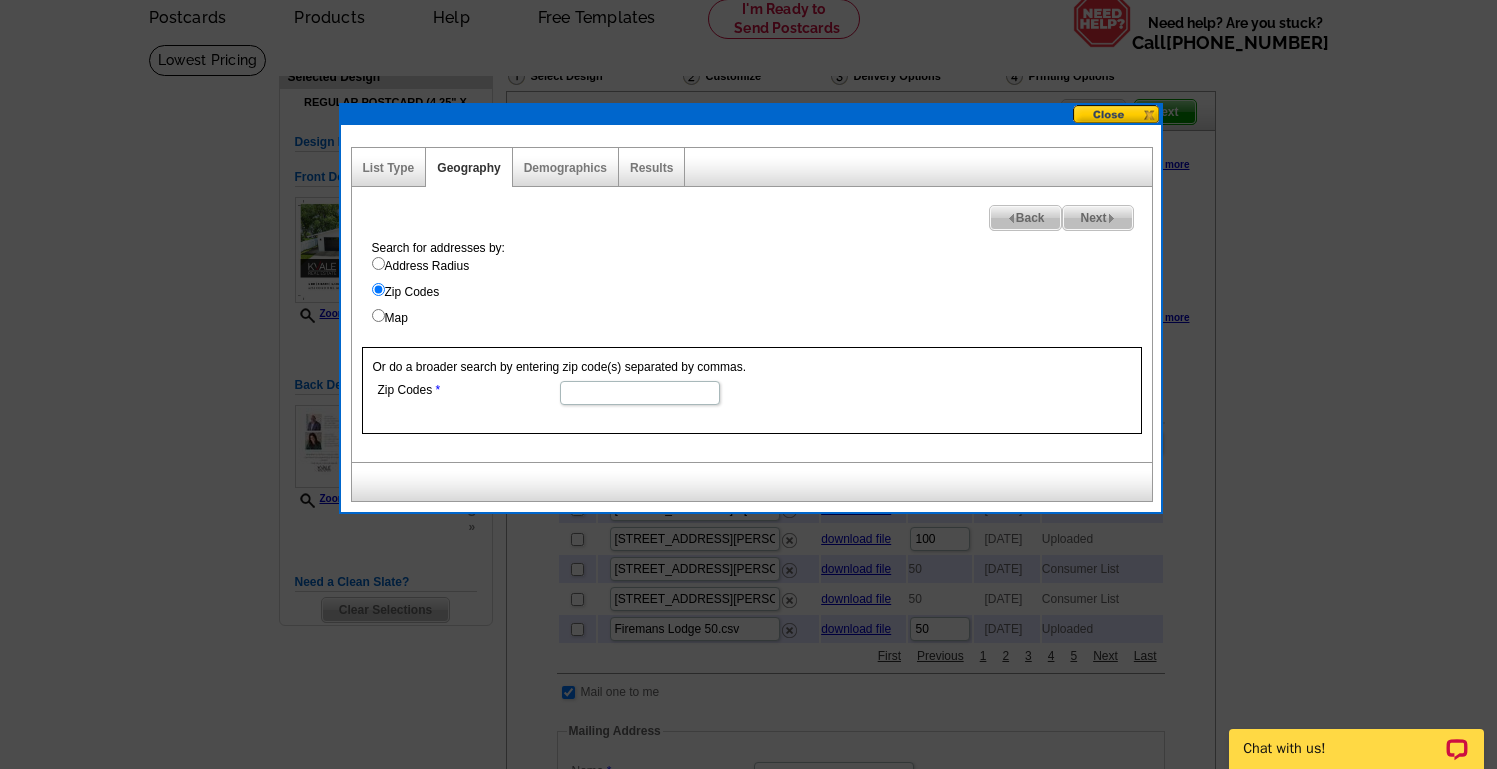 click on "Map" at bounding box center [378, 315] 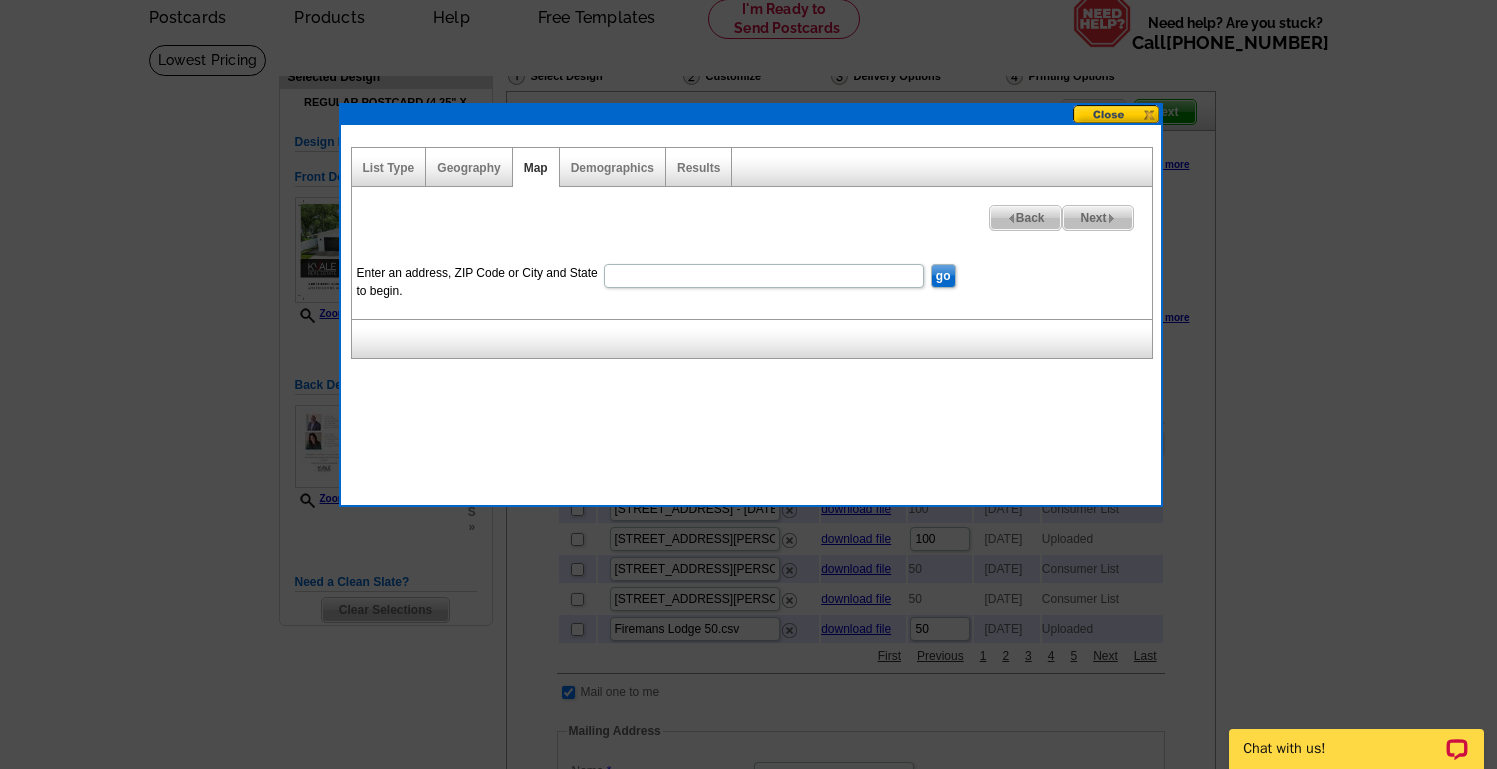 click on "Enter an address, ZIP Code or City and State to begin." at bounding box center [764, 276] 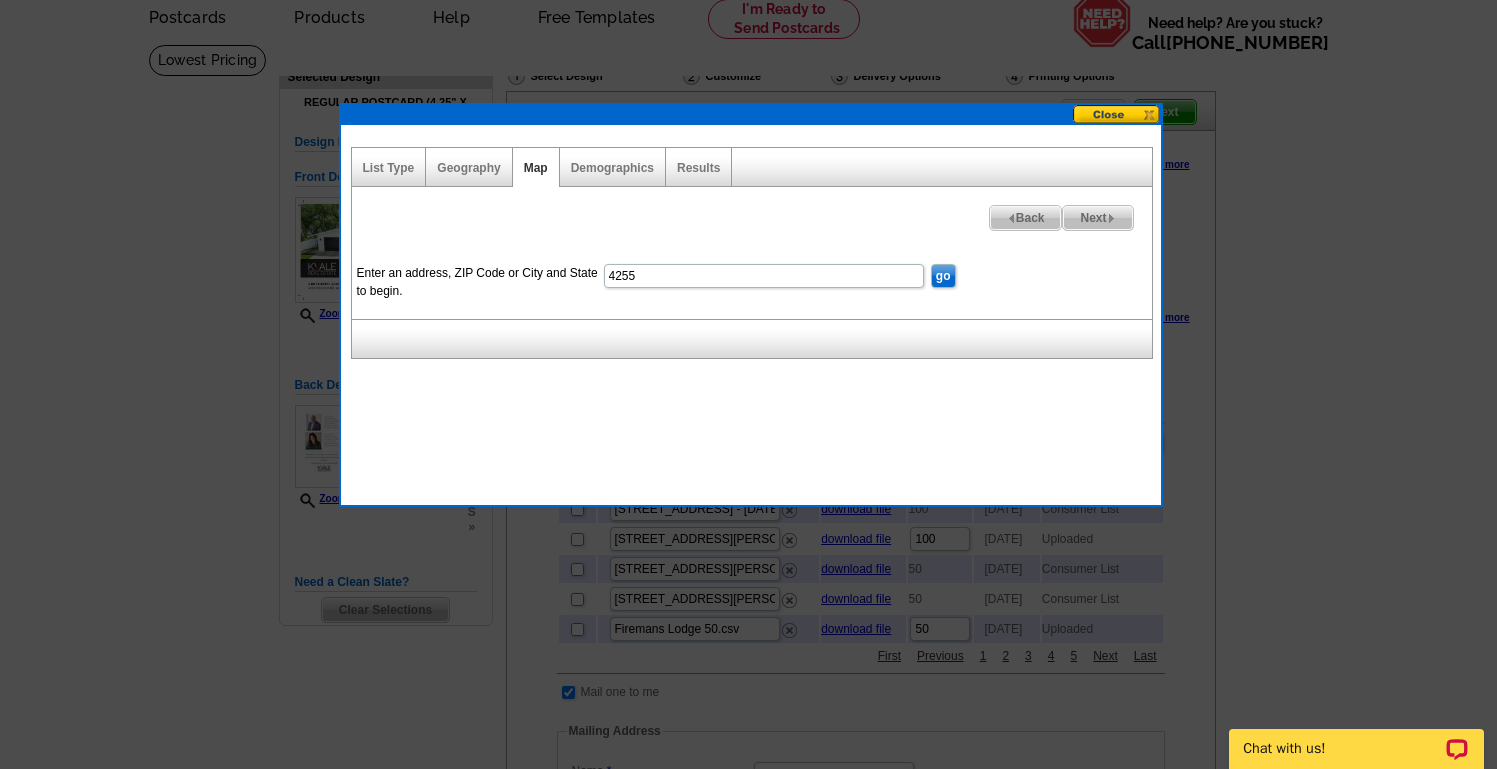 type on "4255 County Rd 11 NE Alexandria, MN 56308" 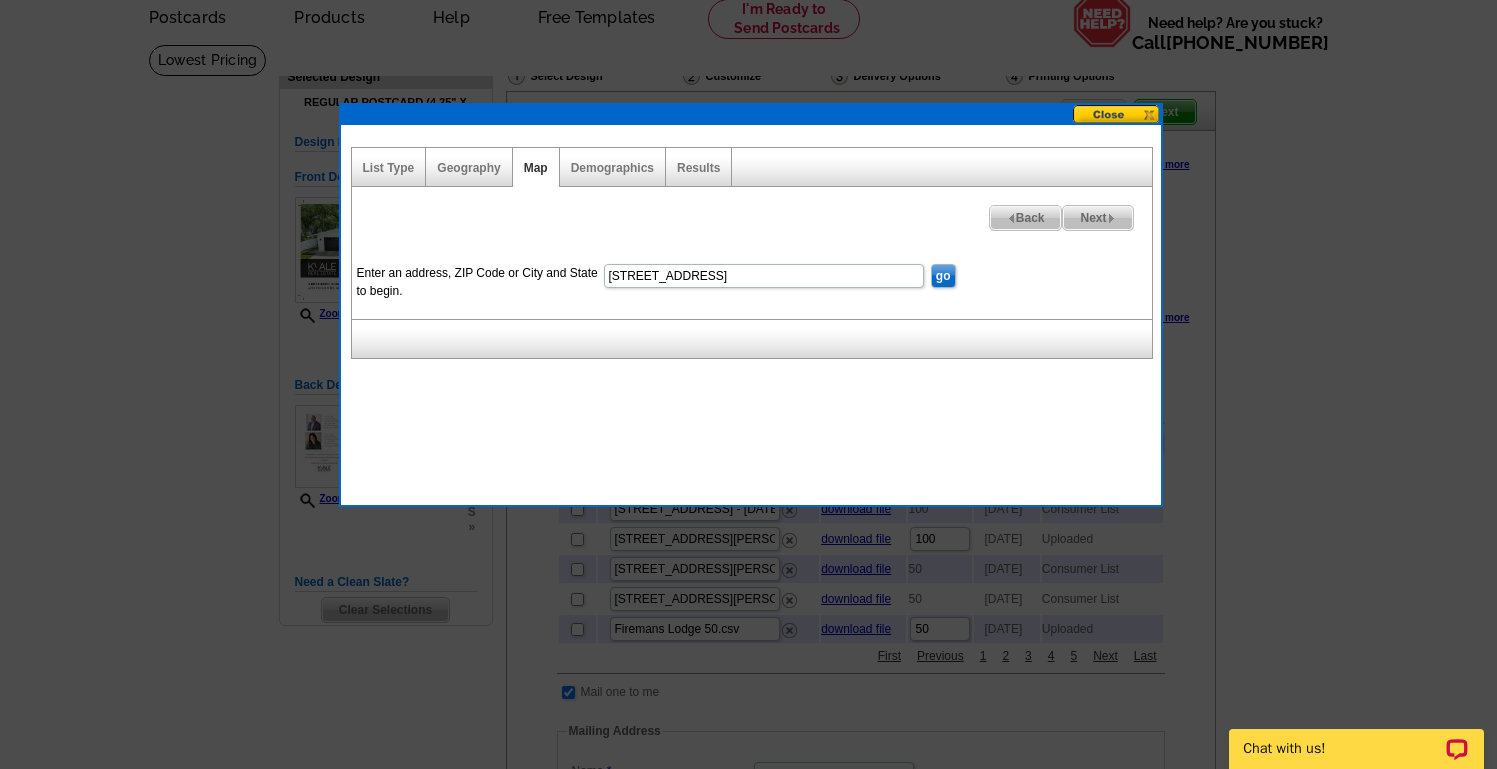 scroll, scrollTop: 0, scrollLeft: 0, axis: both 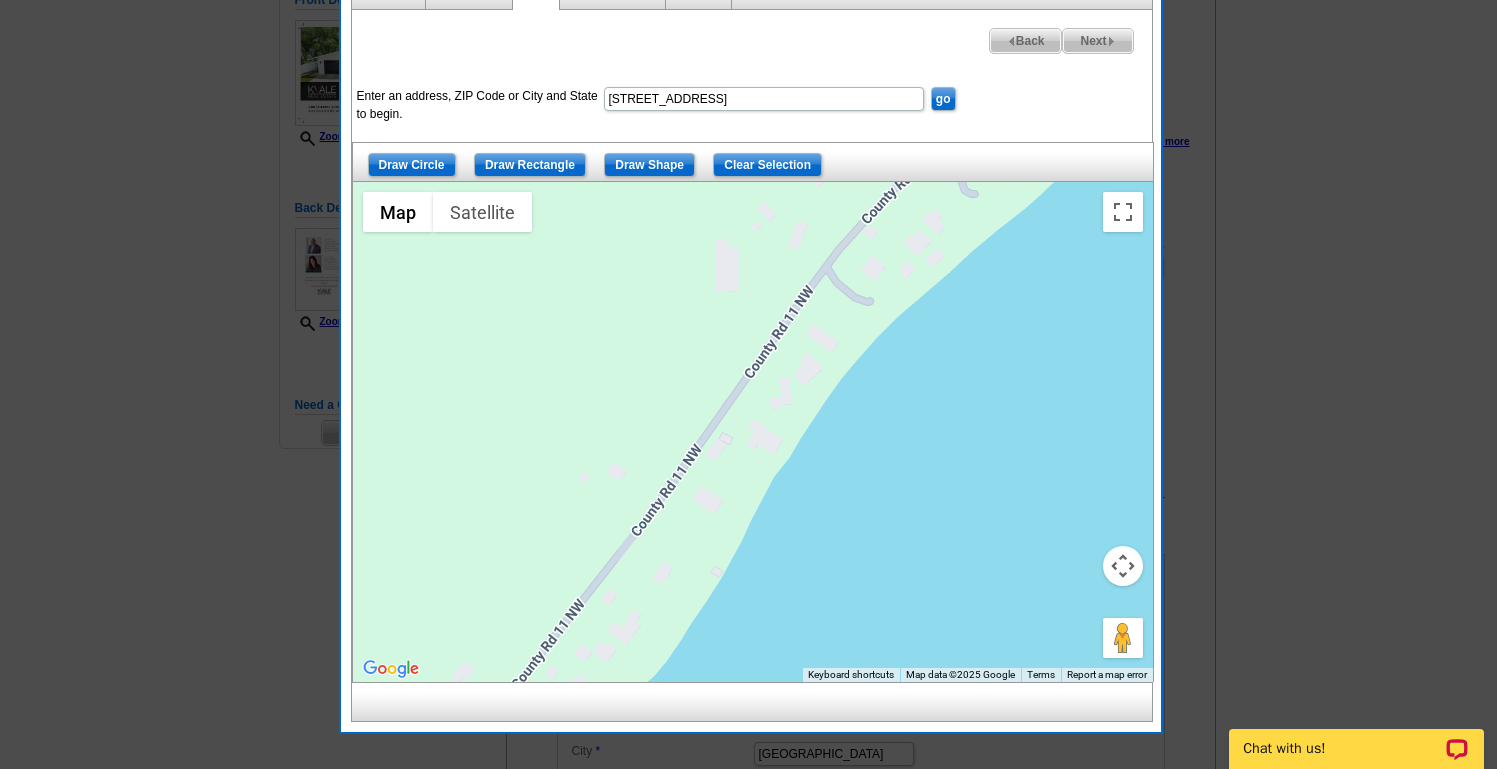 click at bounding box center (1123, 566) 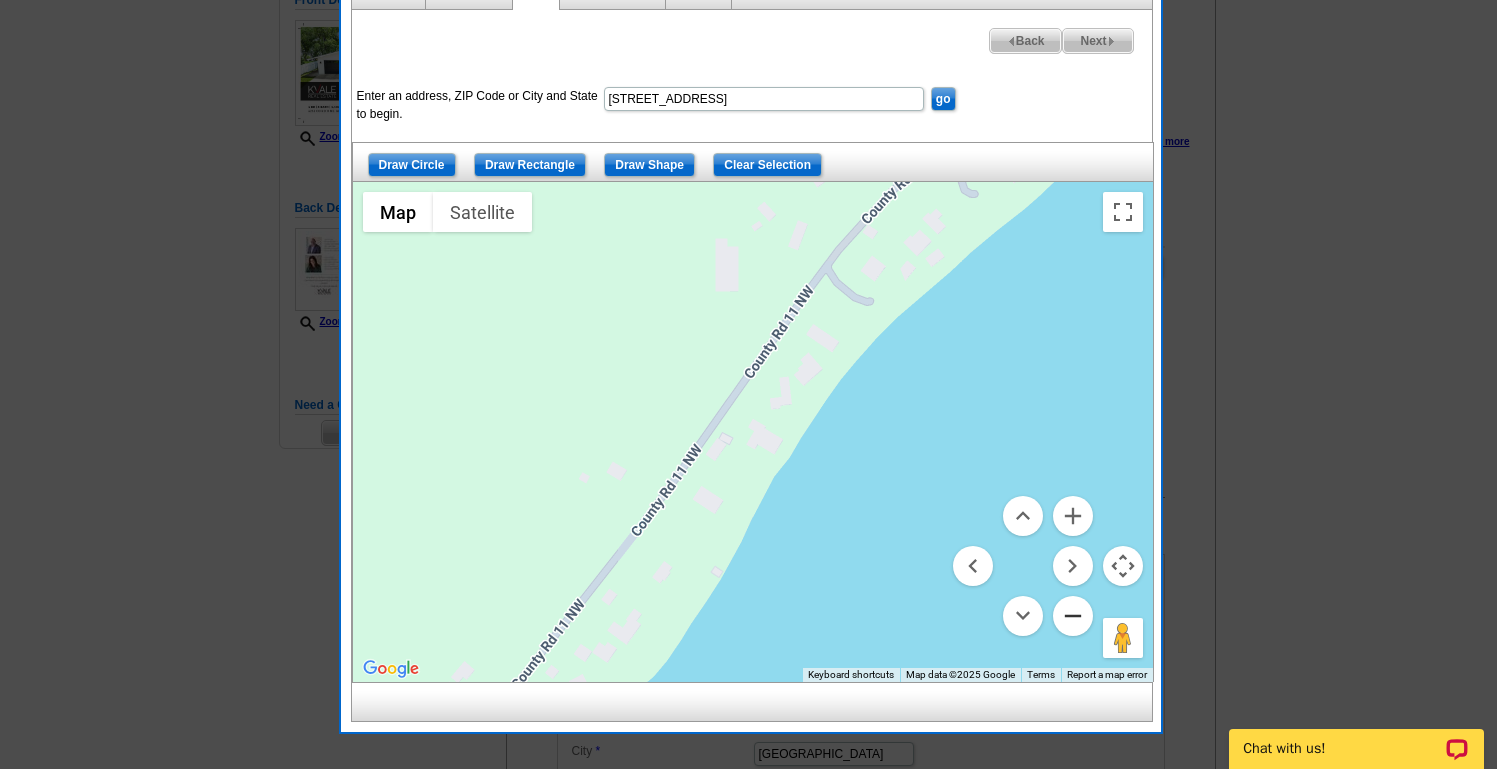 click at bounding box center (1073, 616) 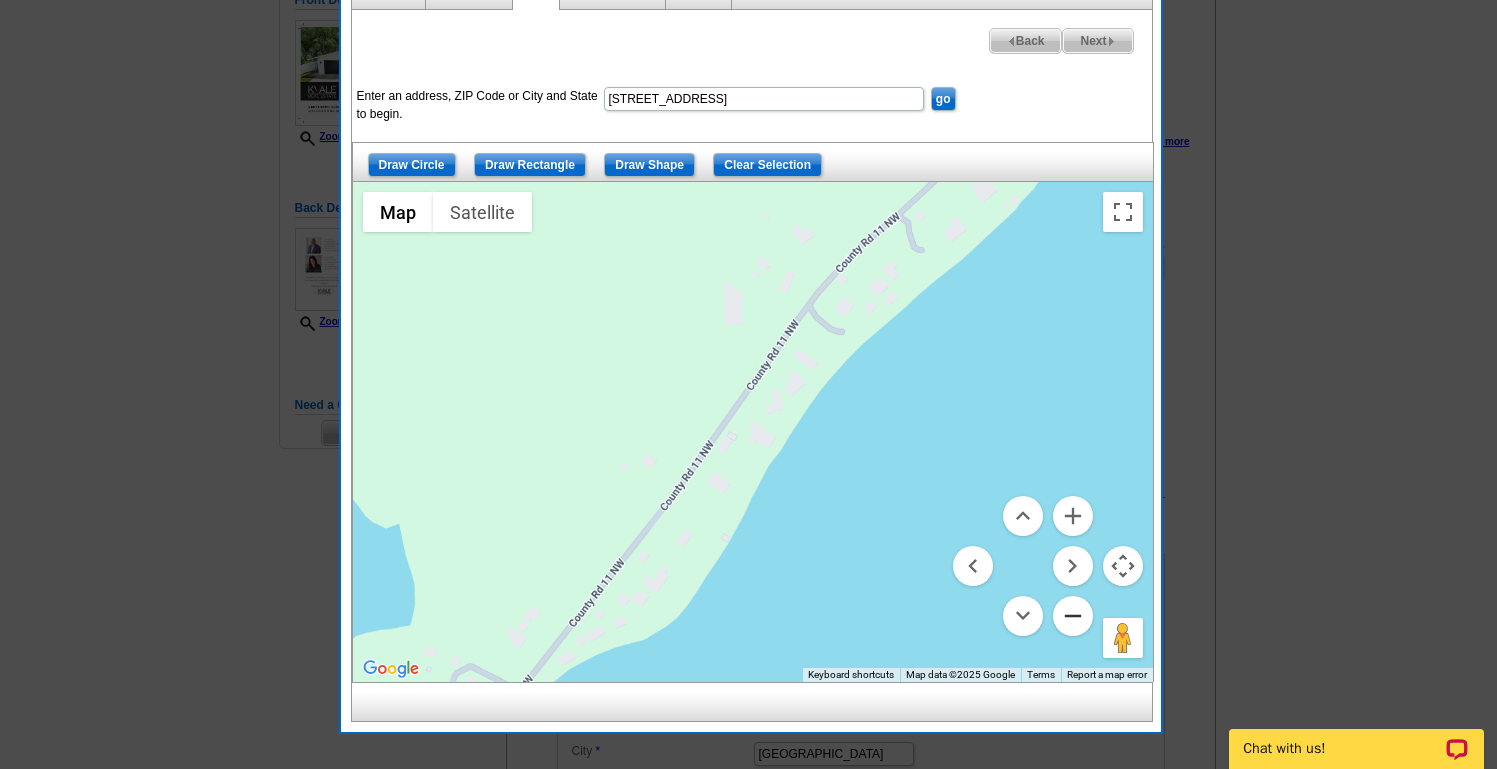 click at bounding box center (1073, 616) 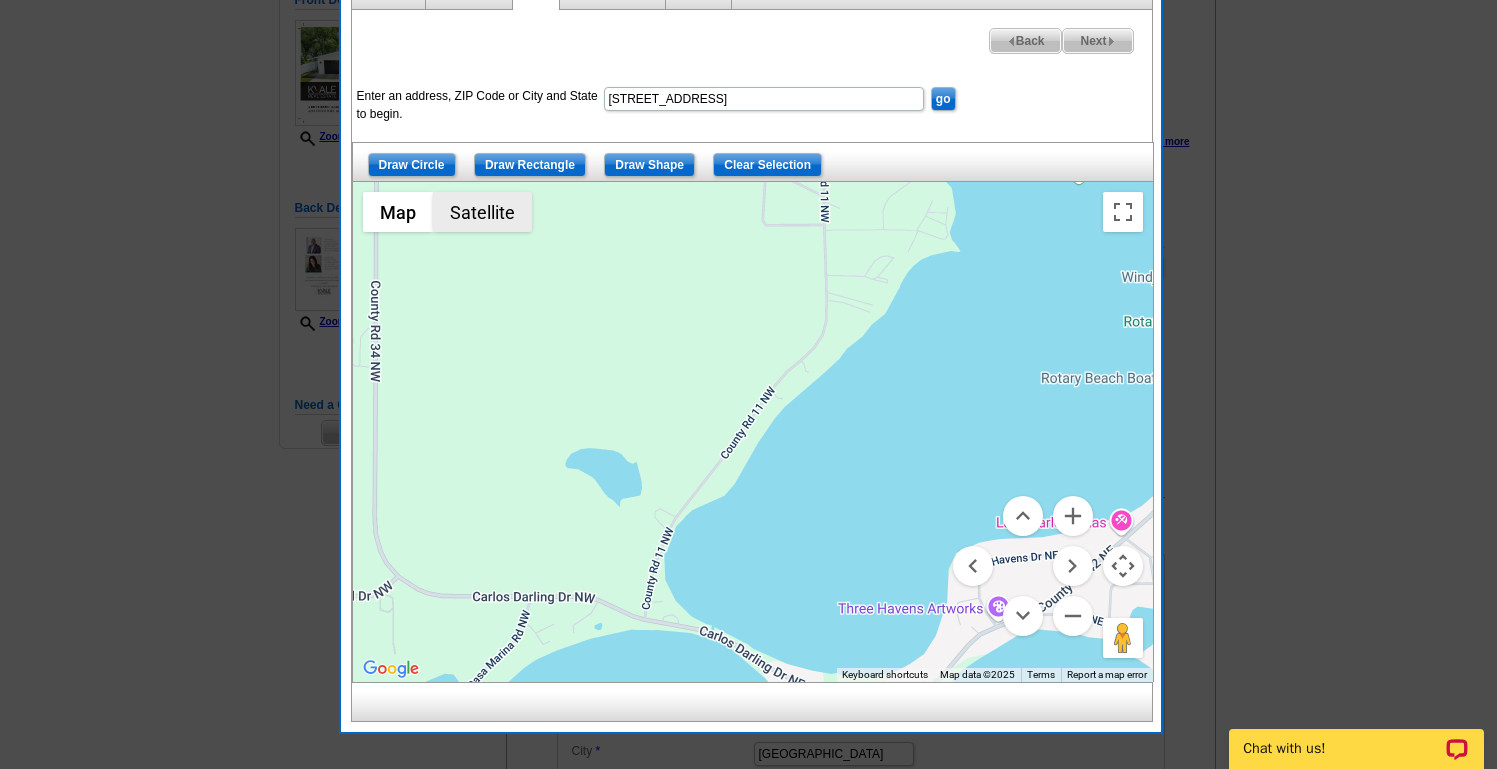 click on "Satellite" at bounding box center [482, 212] 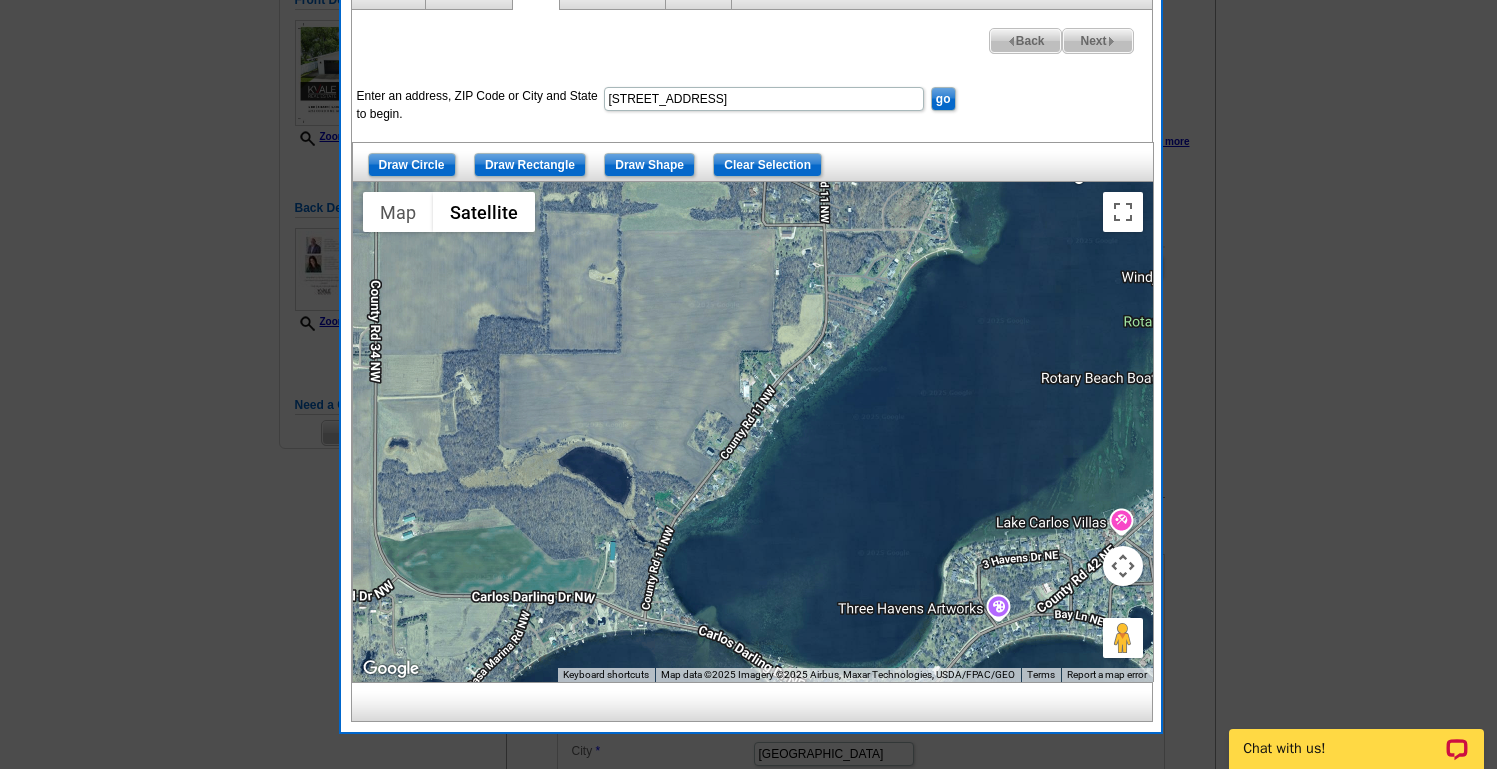click at bounding box center (1123, 566) 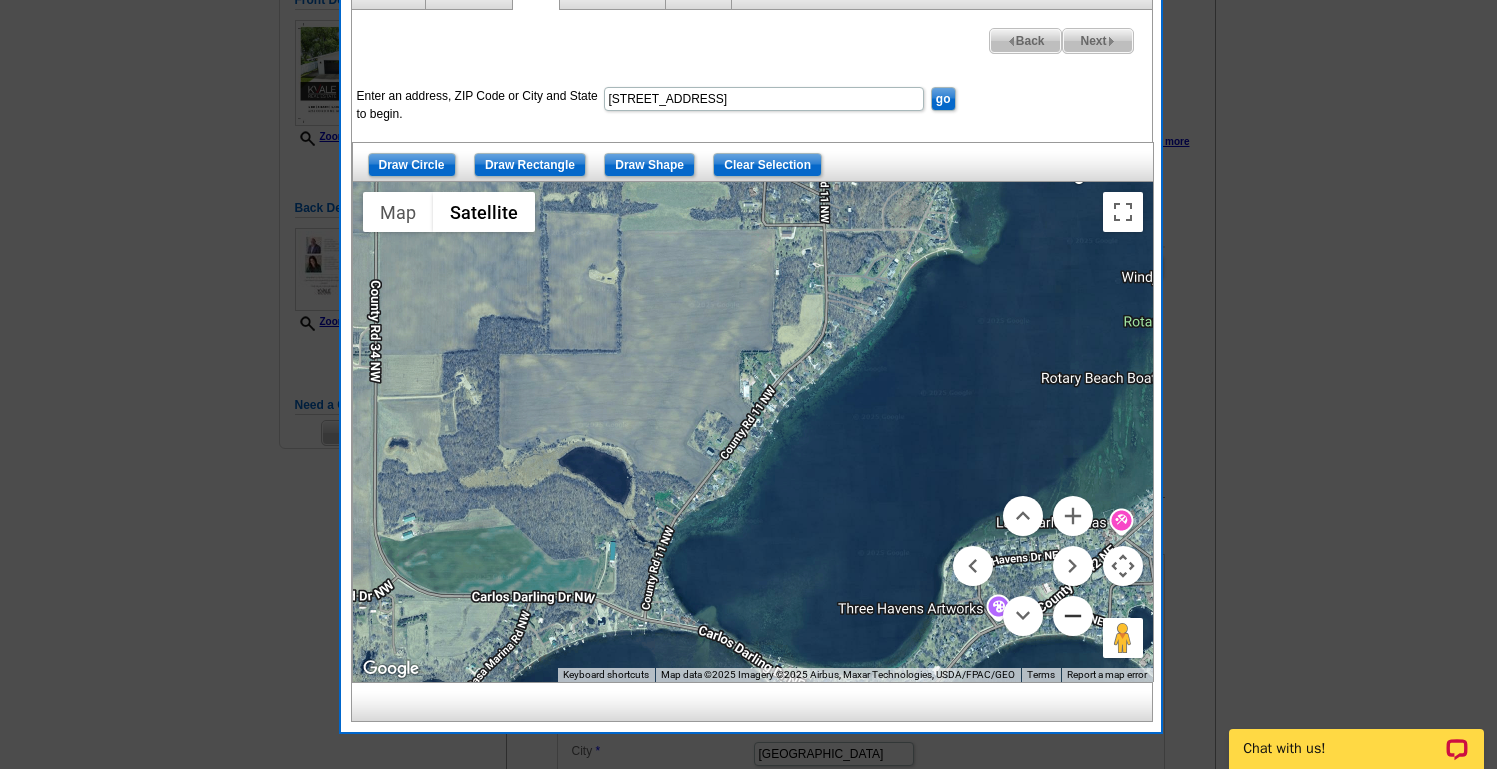 click at bounding box center [1073, 616] 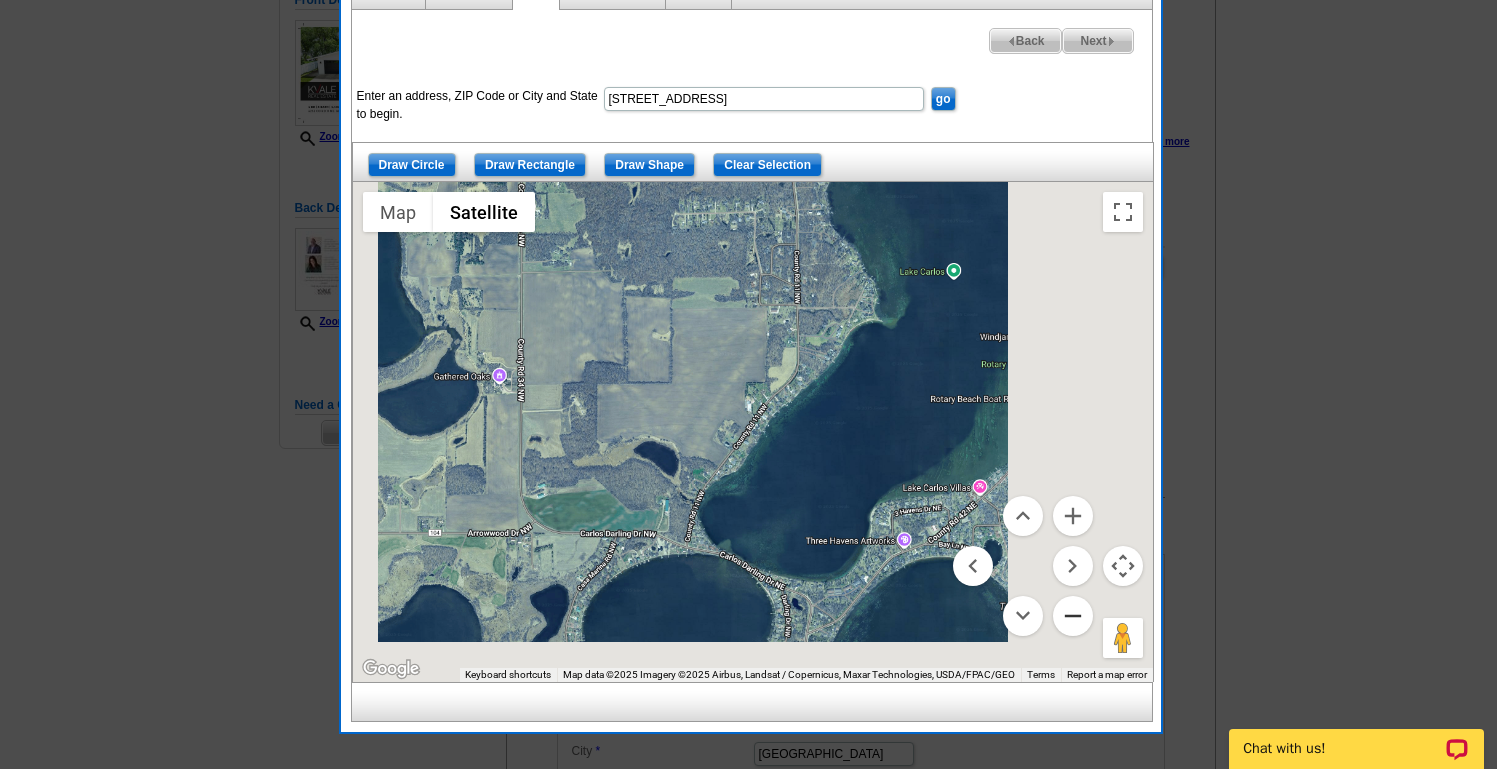 click at bounding box center [1073, 616] 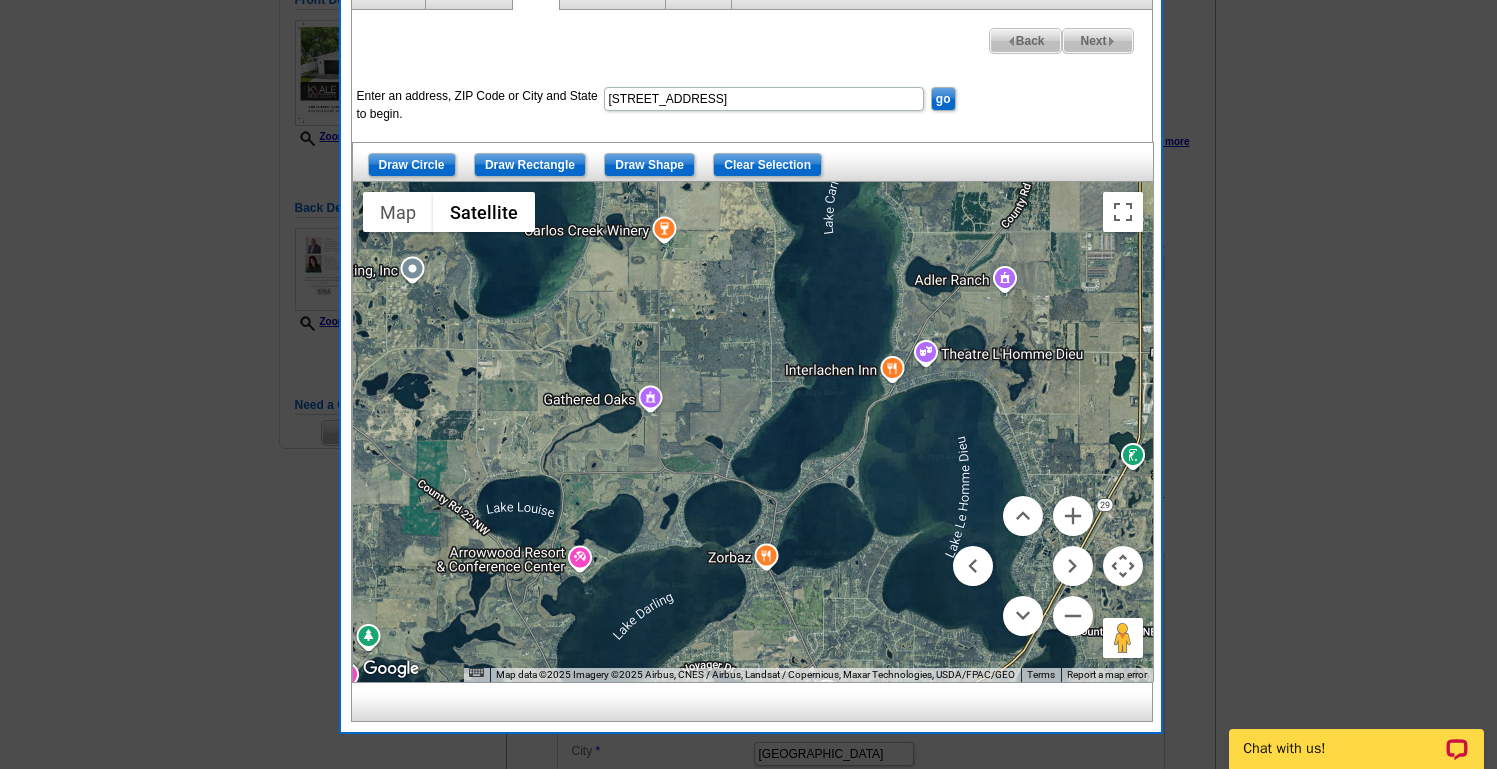 click at bounding box center [1123, 566] 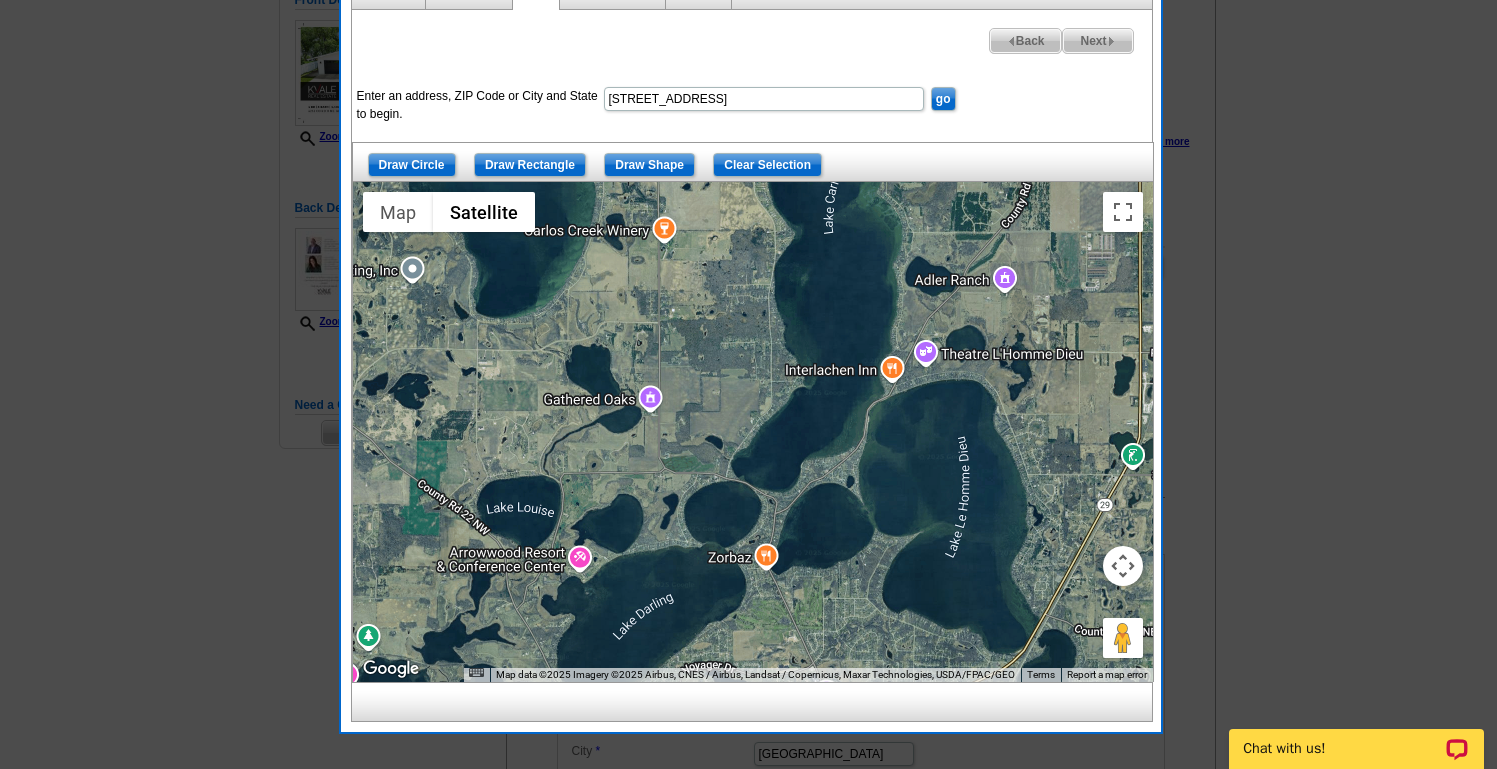 click at bounding box center (1123, 566) 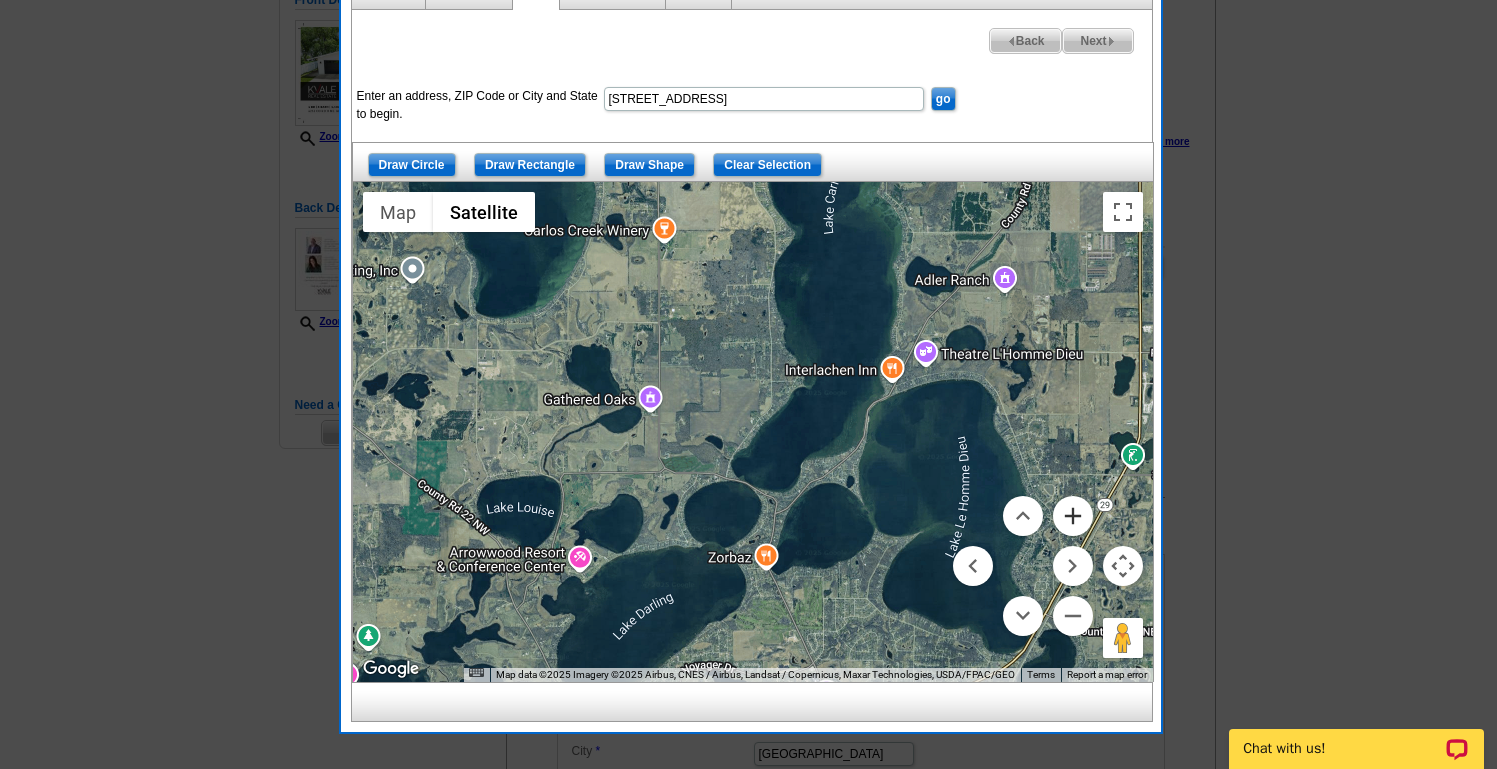 click at bounding box center [1073, 516] 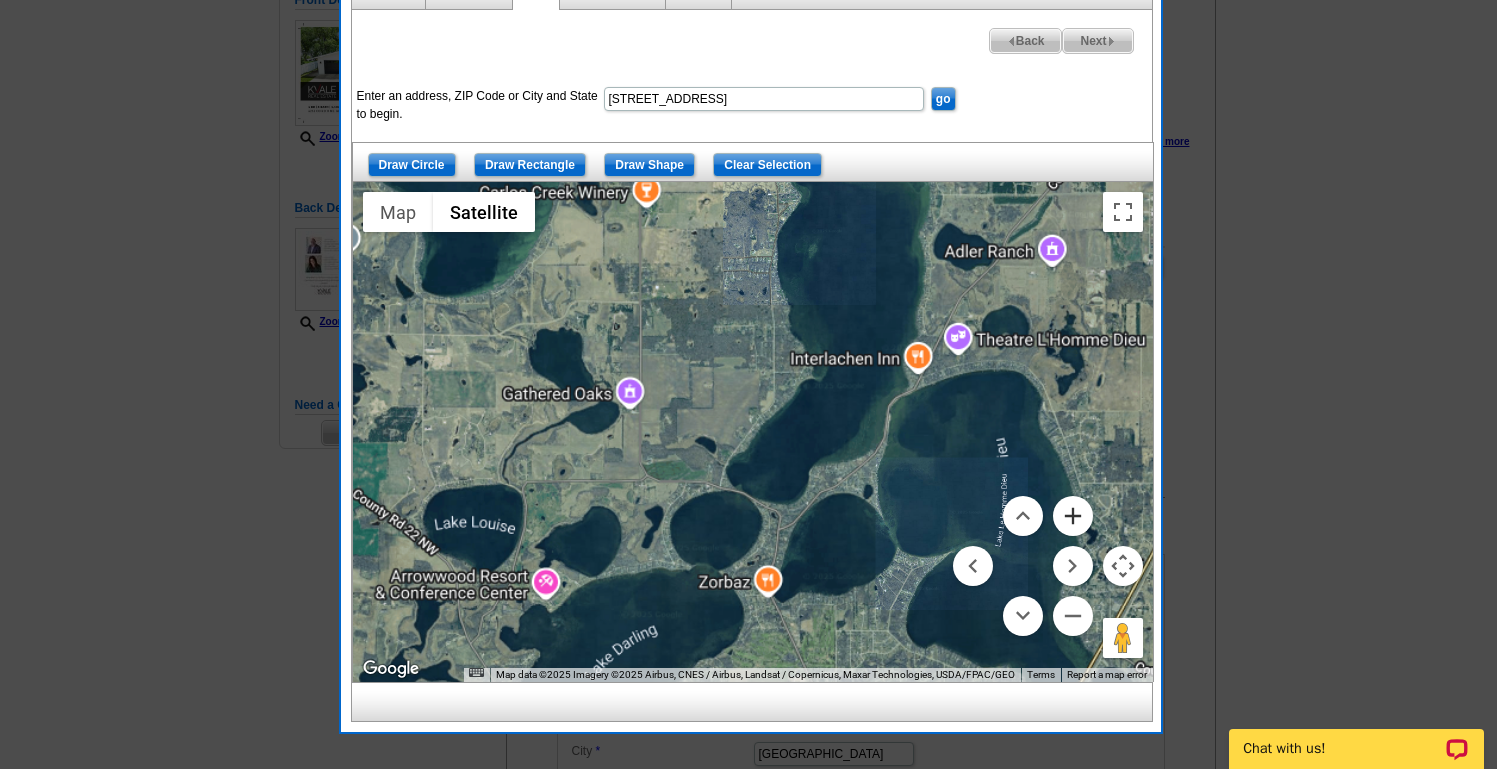 click at bounding box center (1073, 516) 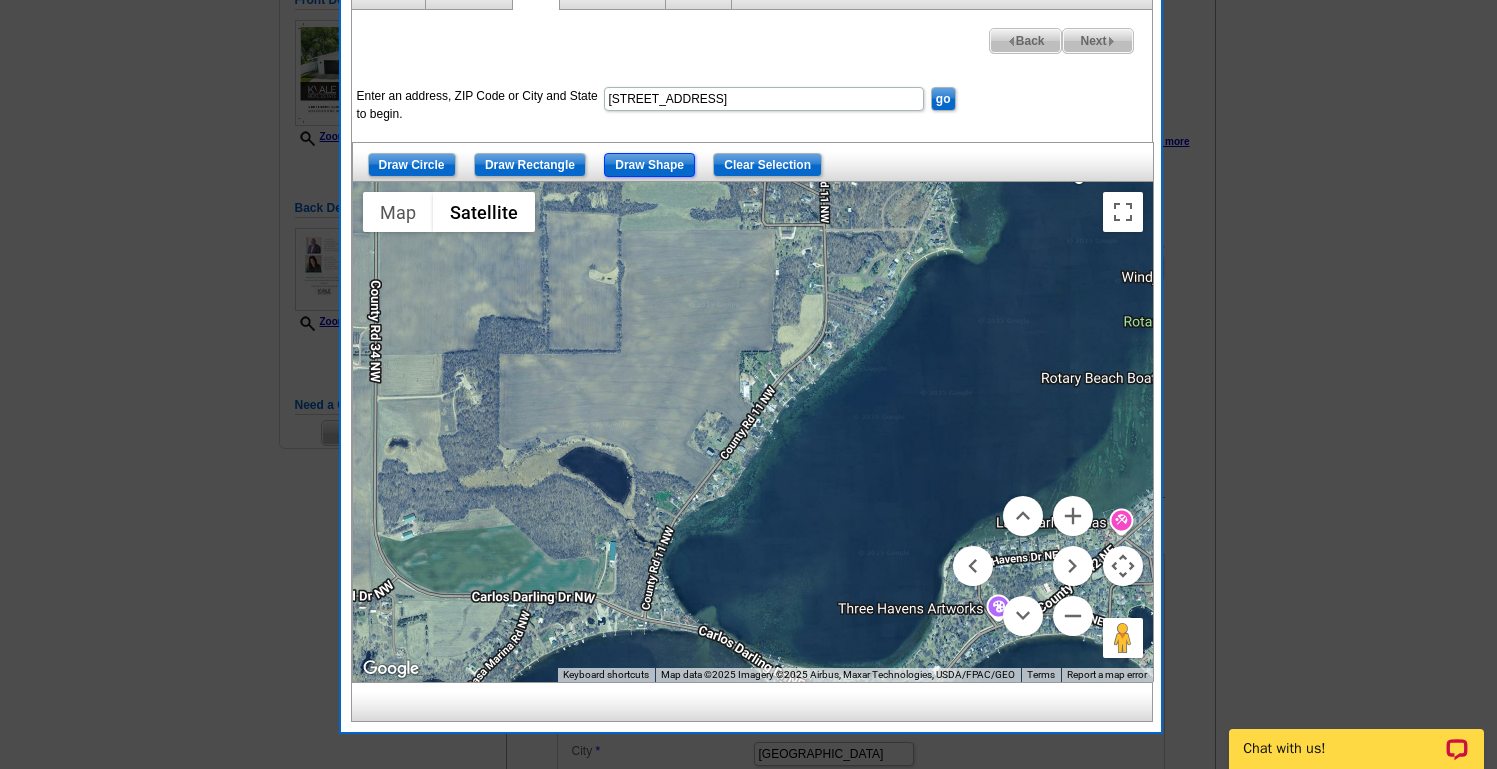 click on "Draw Shape" at bounding box center [649, 165] 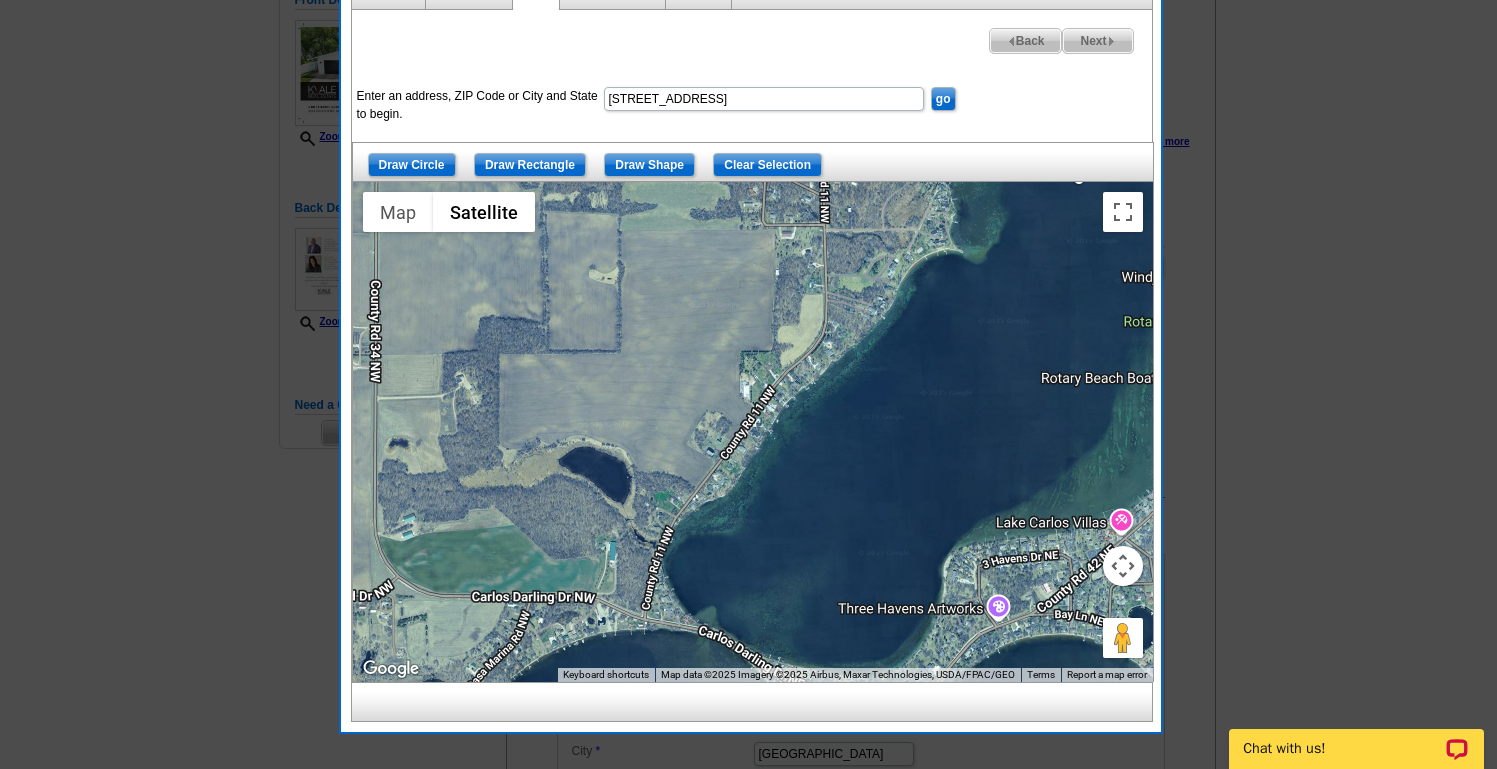 click at bounding box center (753, 432) 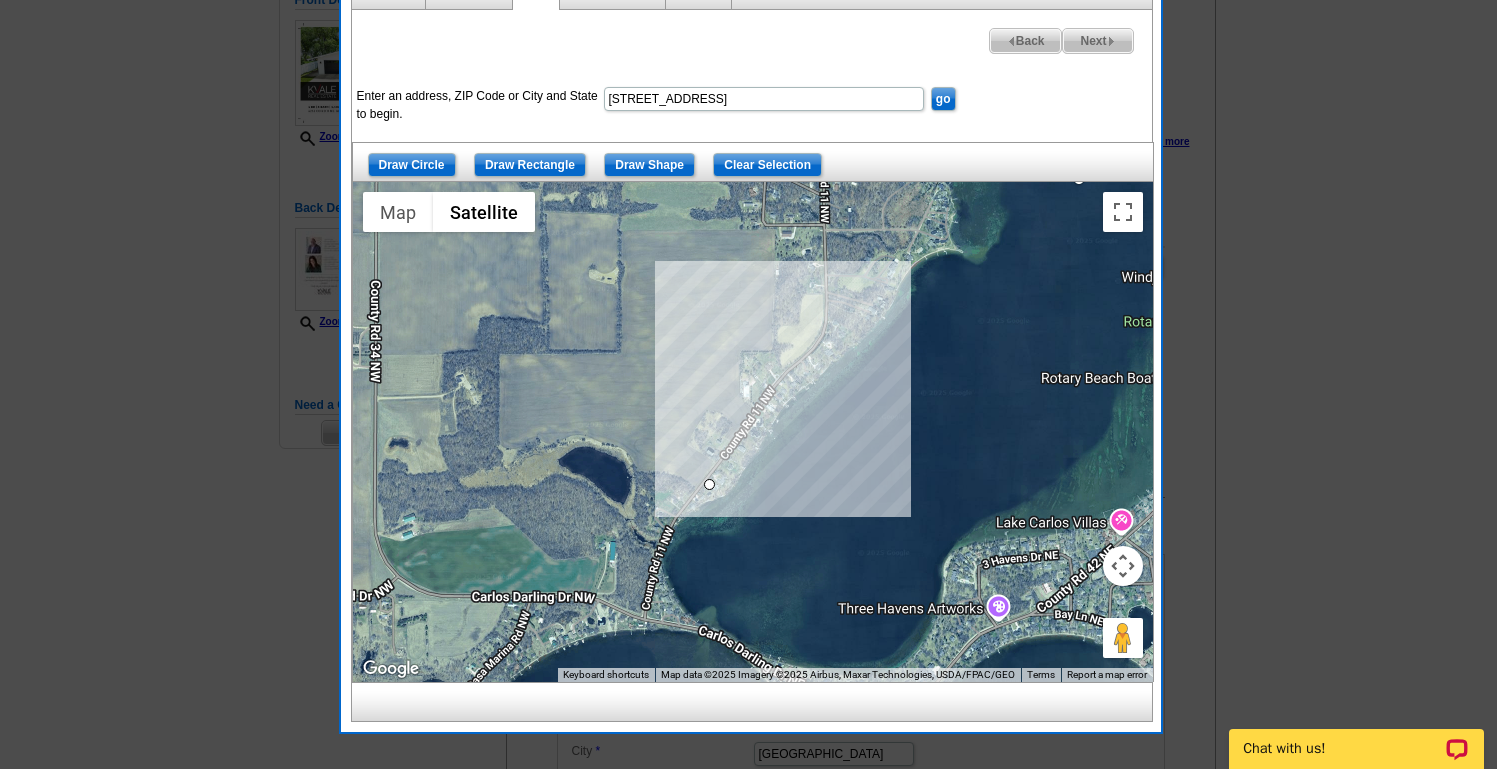 click at bounding box center [753, 432] 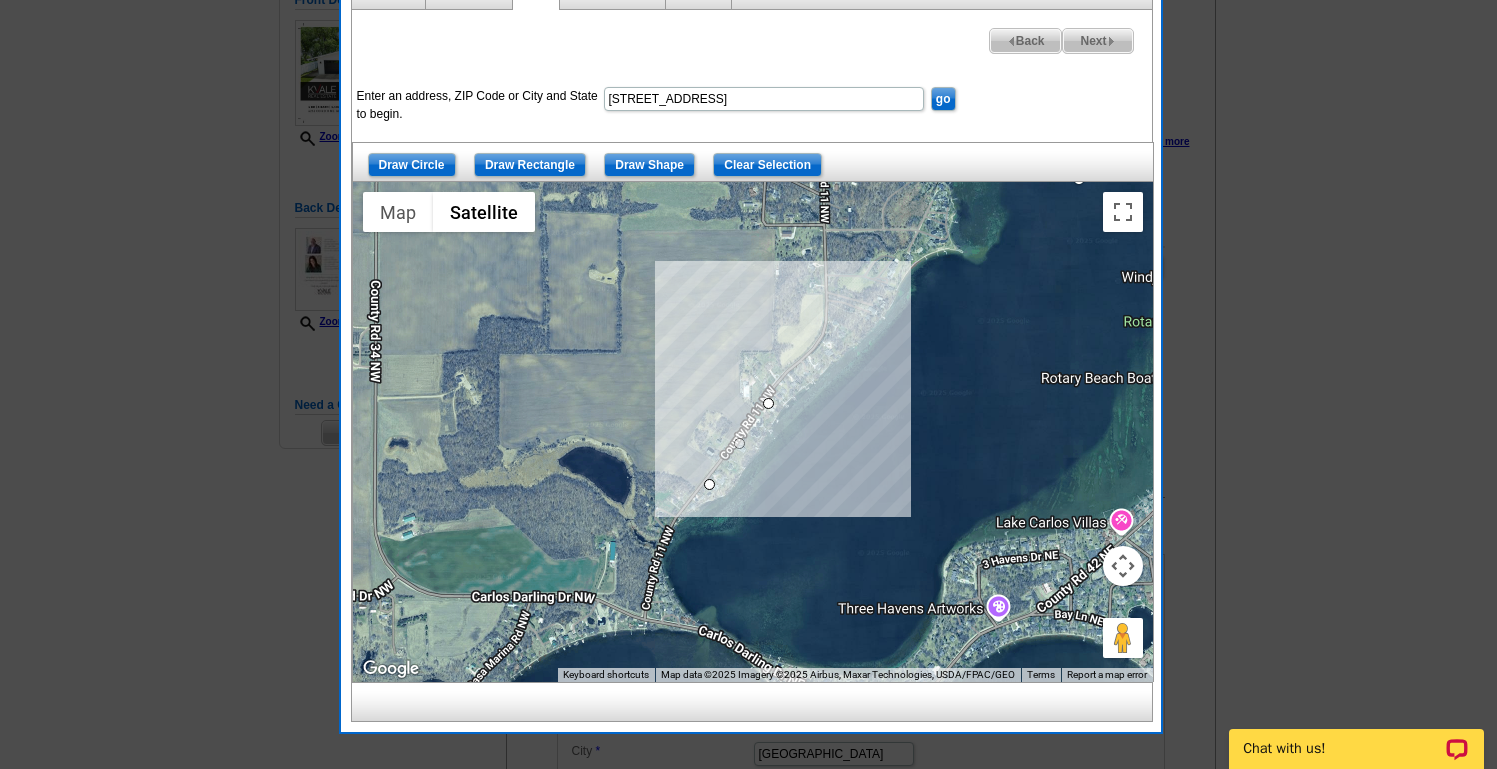 click at bounding box center (753, 432) 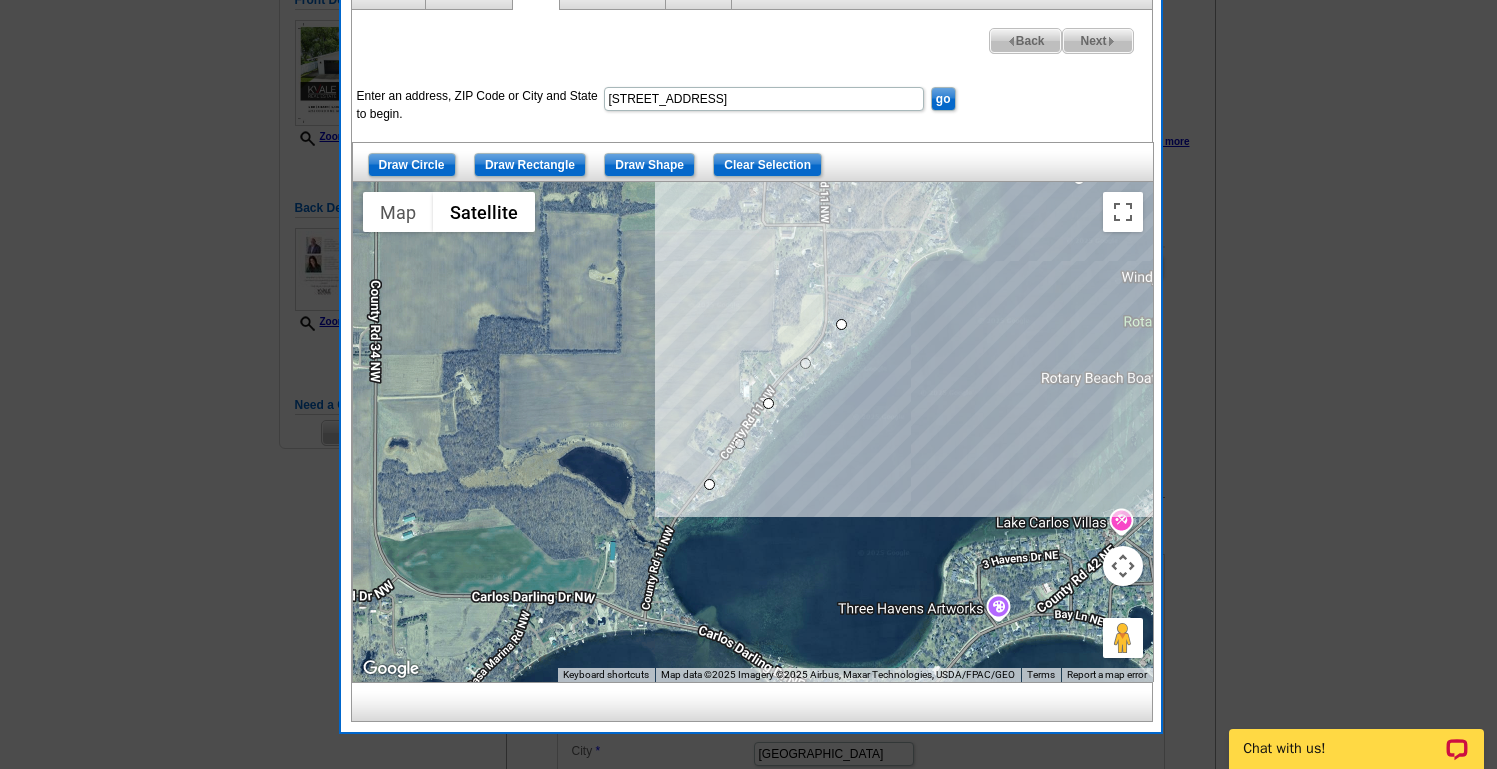 click at bounding box center (753, 432) 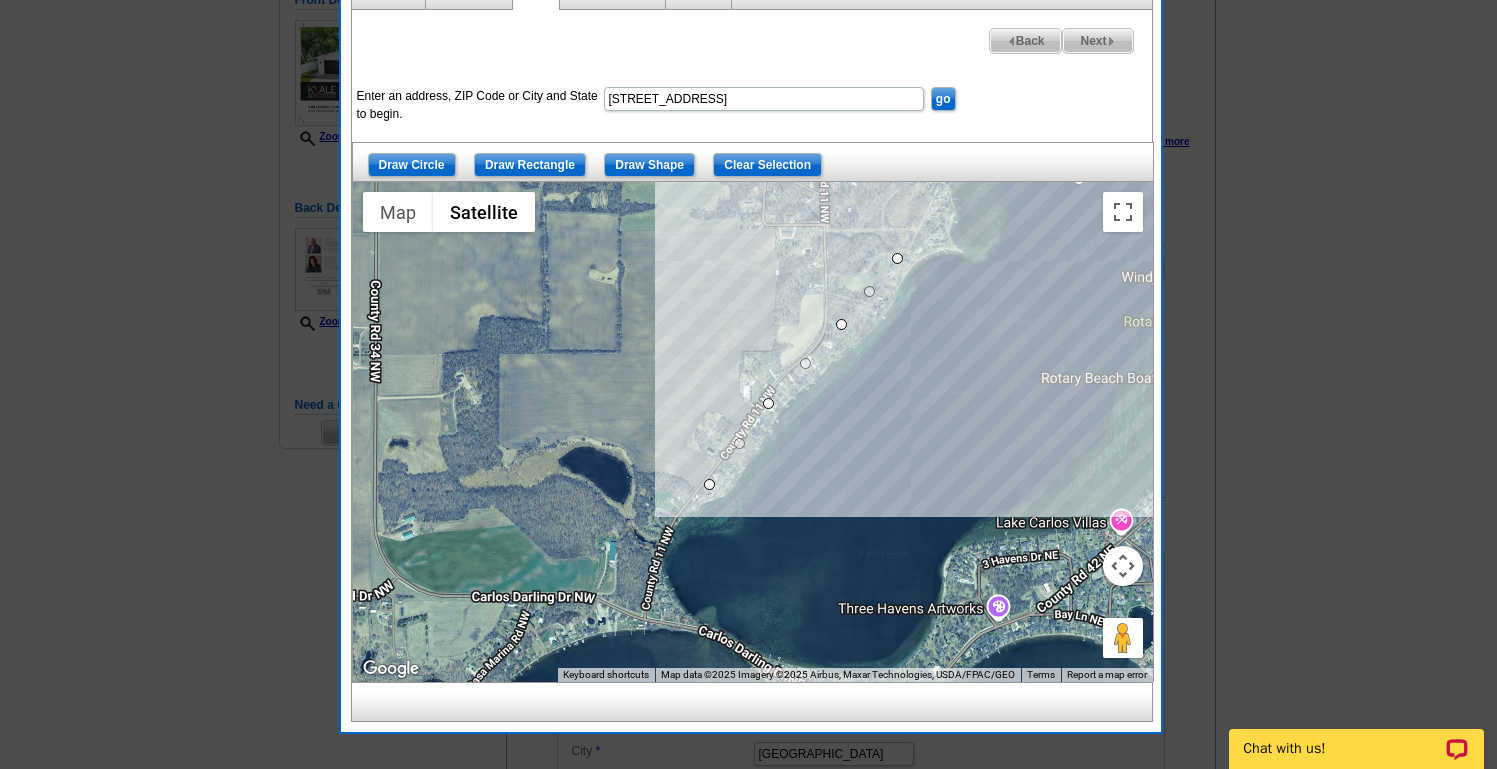 click at bounding box center [753, 432] 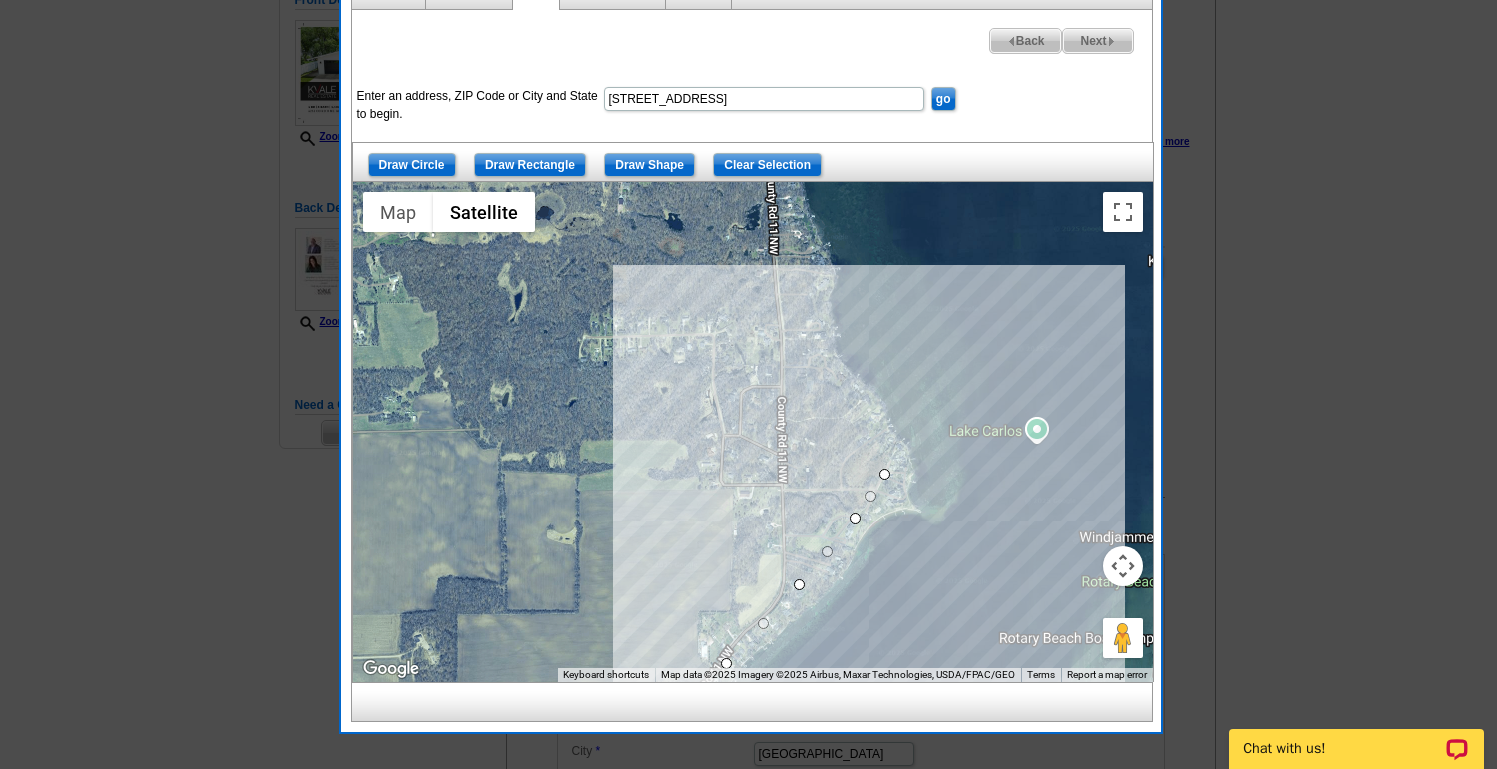 drag, startPoint x: 926, startPoint y: 214, endPoint x: 894, endPoint y: 449, distance: 237.16872 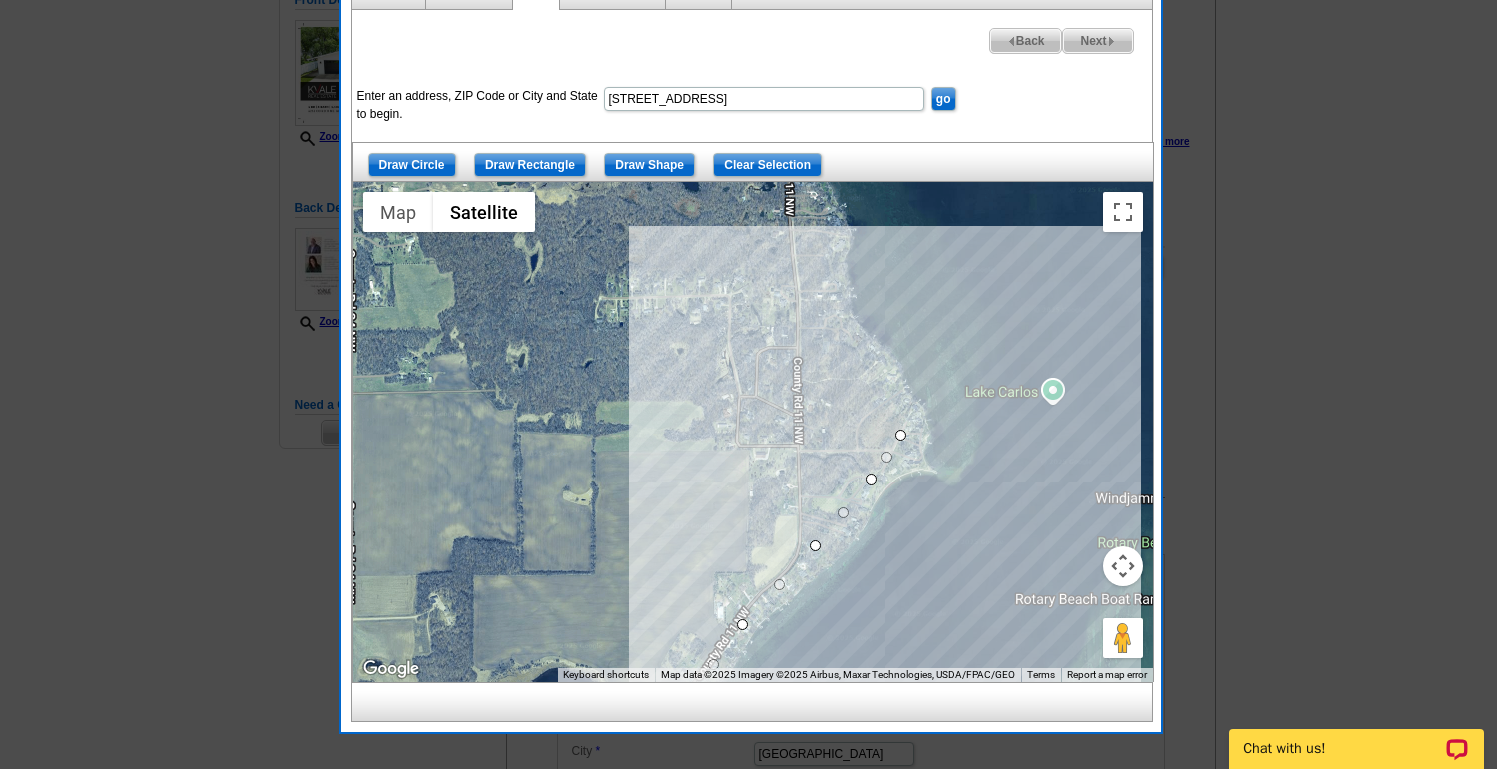 click at bounding box center [753, 432] 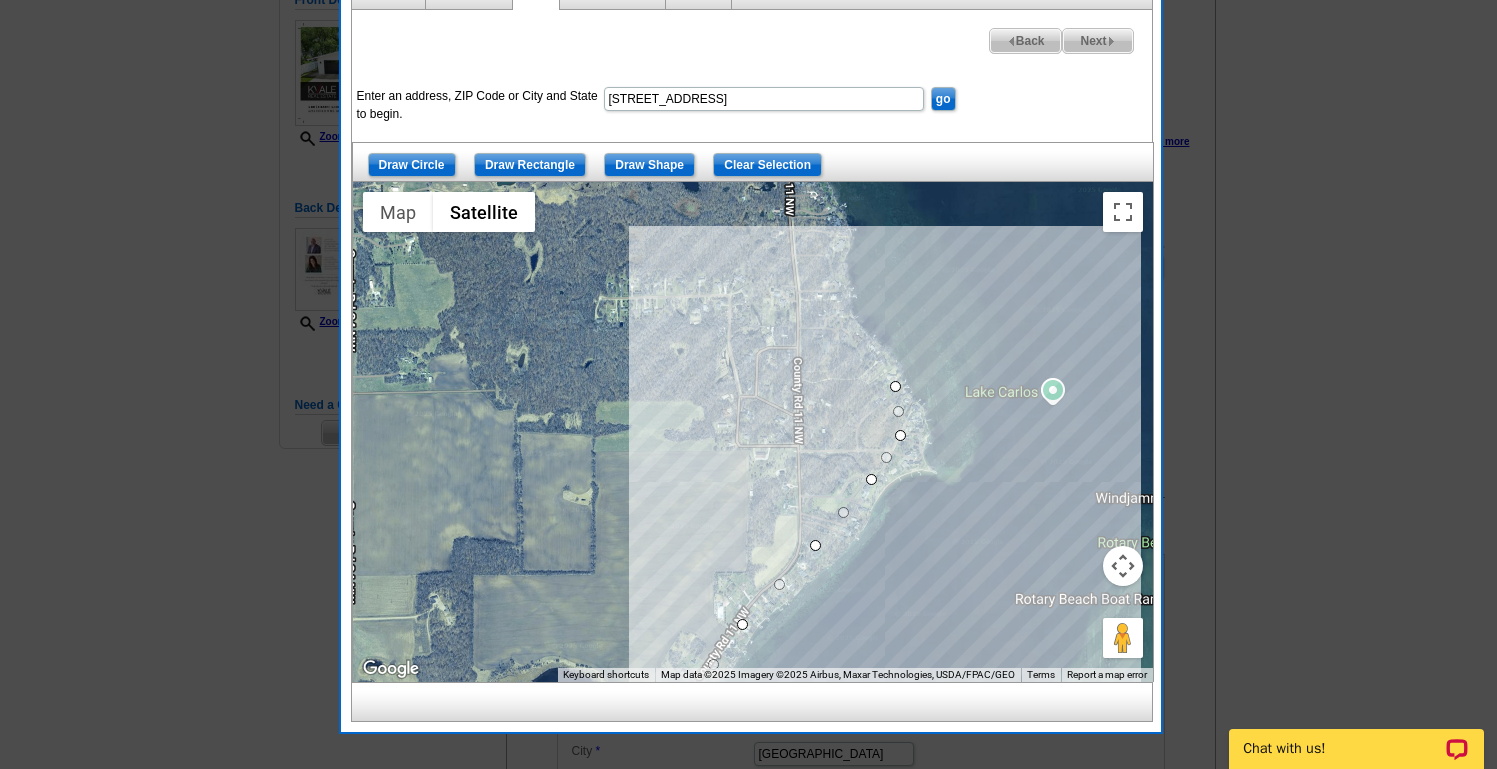 click at bounding box center [753, 432] 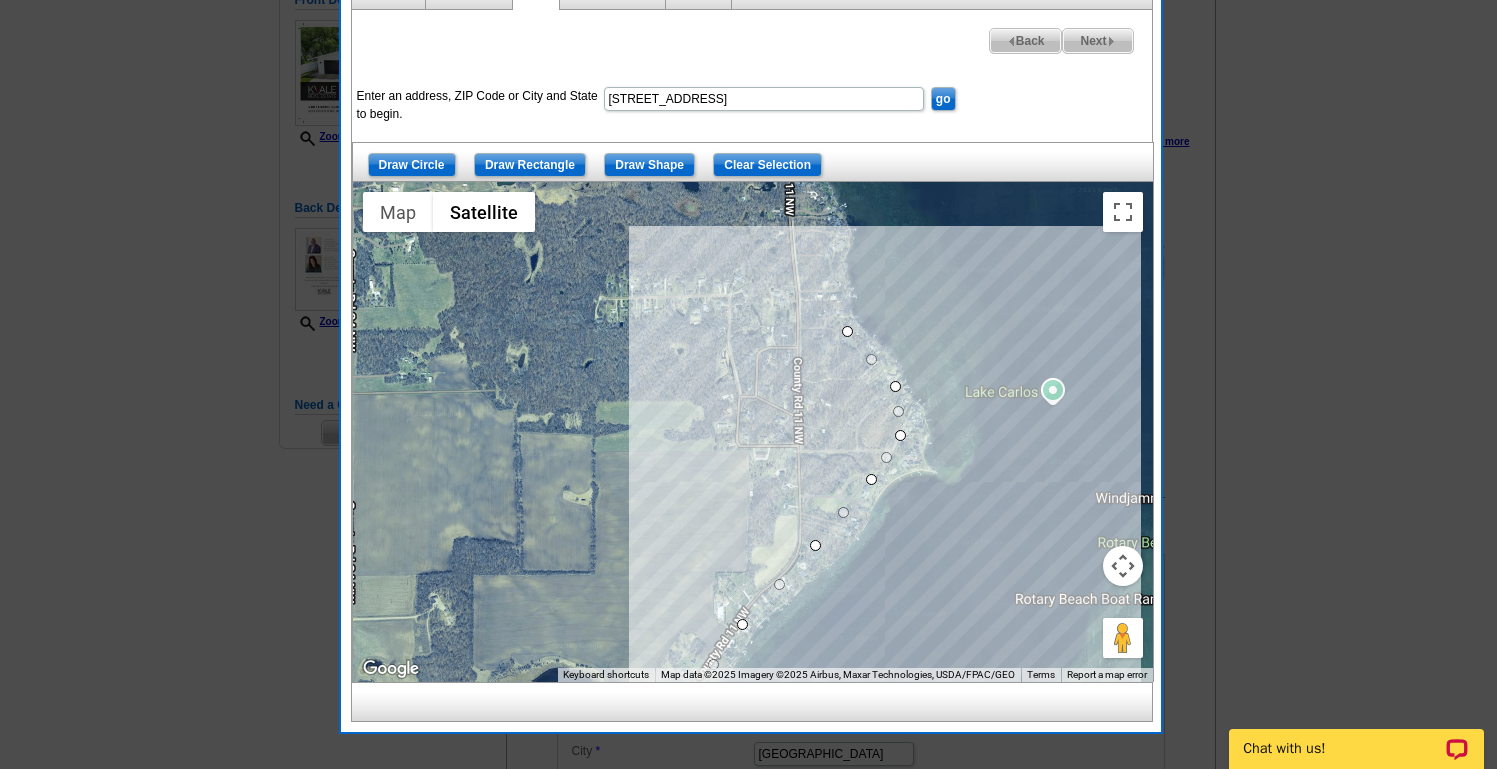 click at bounding box center [753, 432] 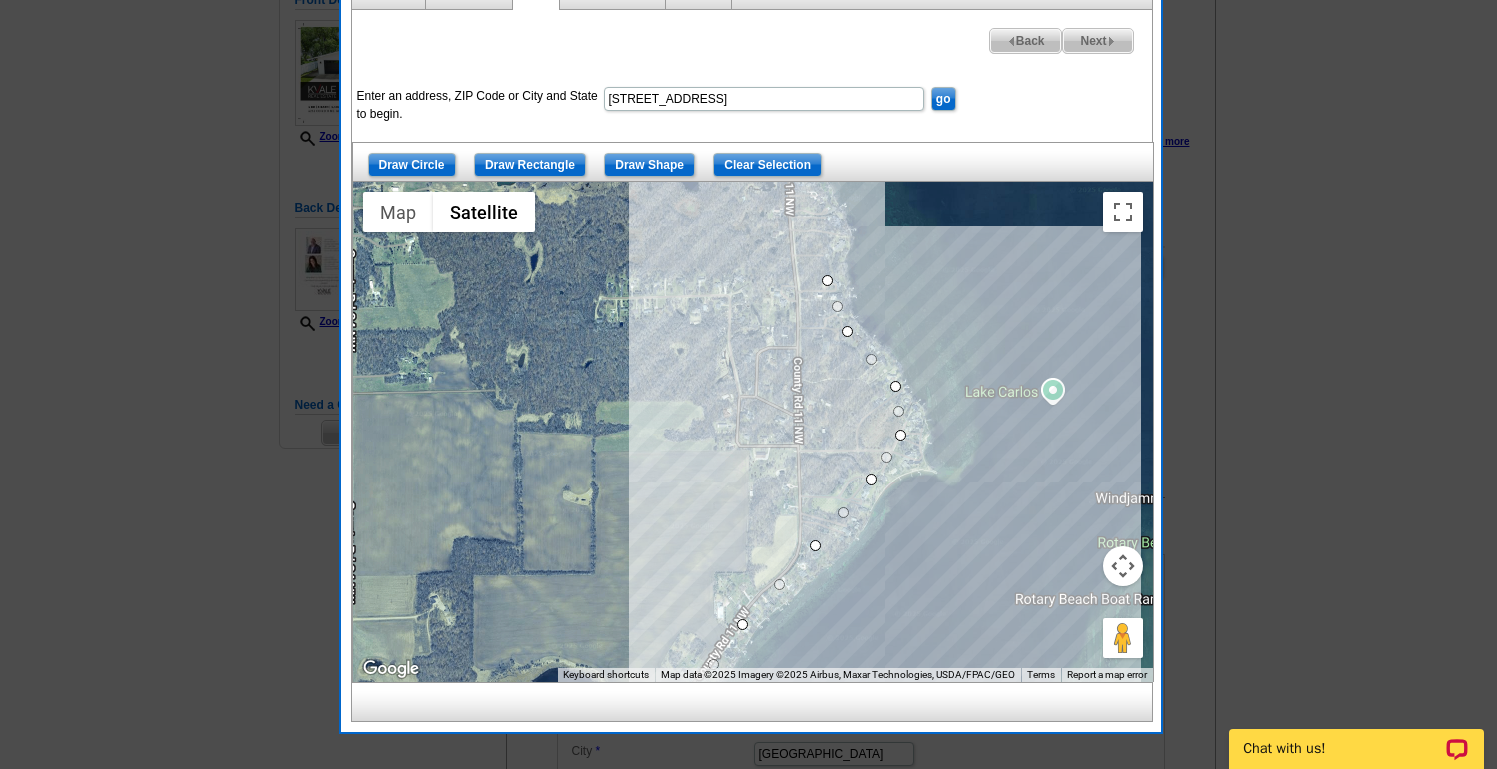 click at bounding box center (753, 432) 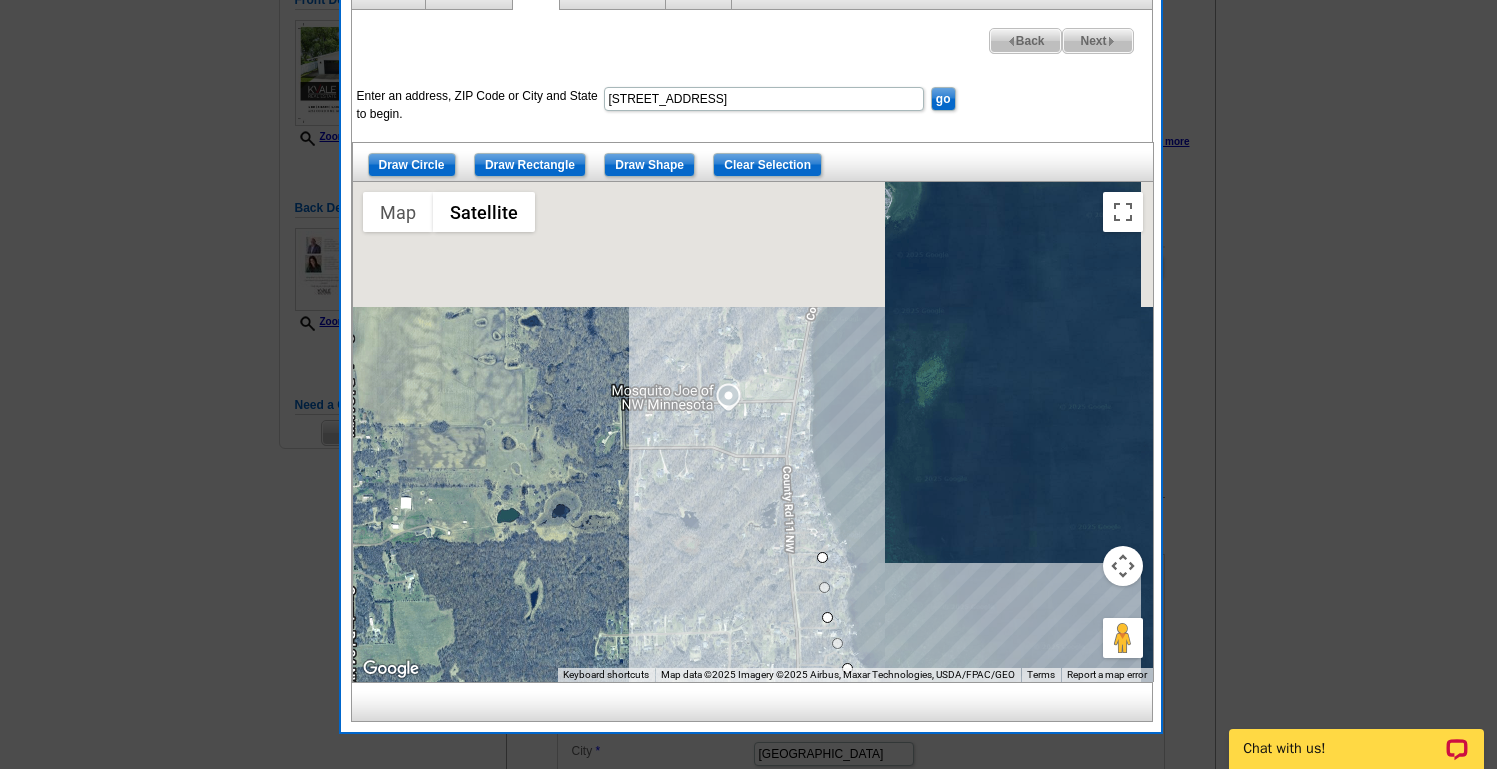 drag, startPoint x: 818, startPoint y: 212, endPoint x: 818, endPoint y: 552, distance: 340 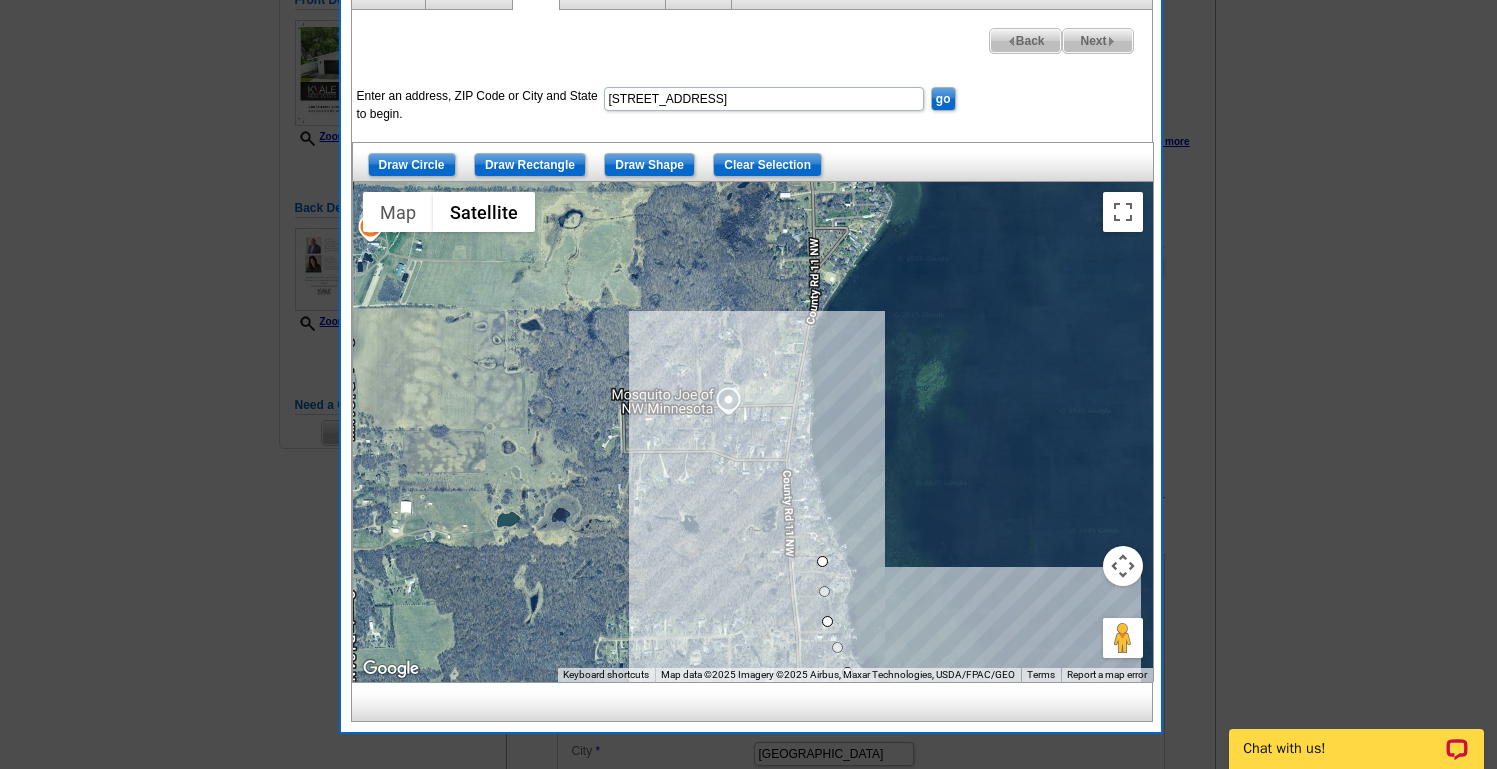 click at bounding box center [753, 432] 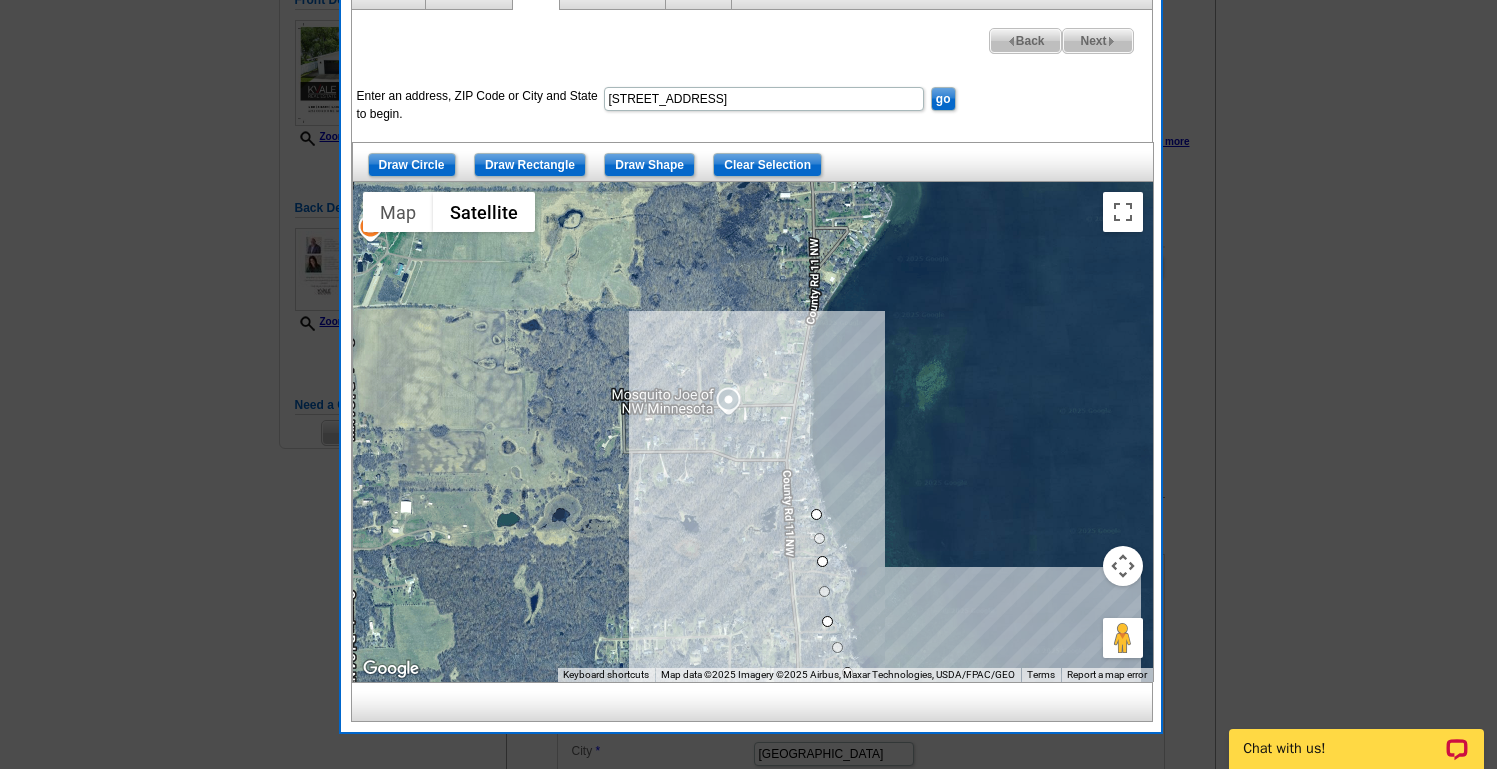 click at bounding box center [753, 432] 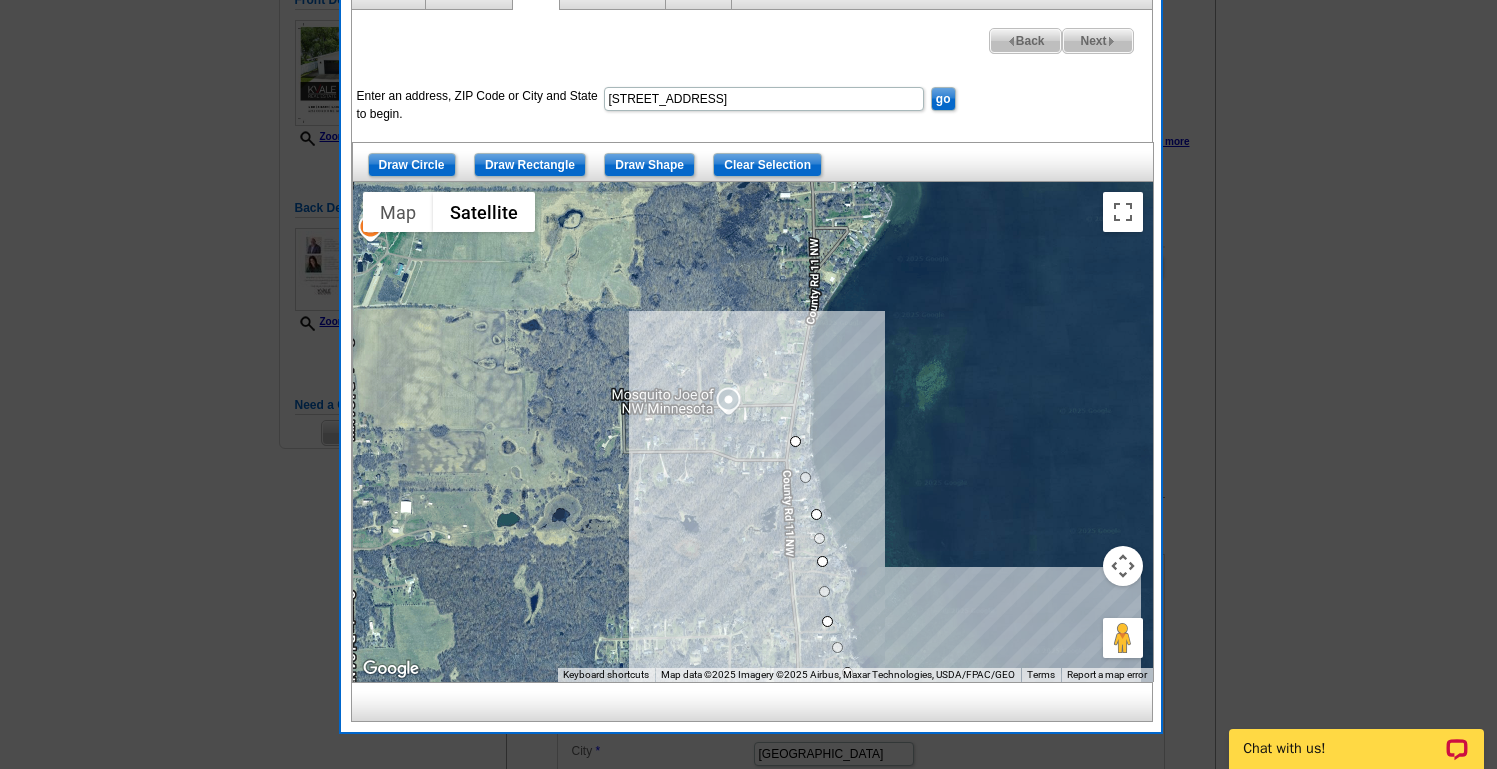 click at bounding box center (753, 432) 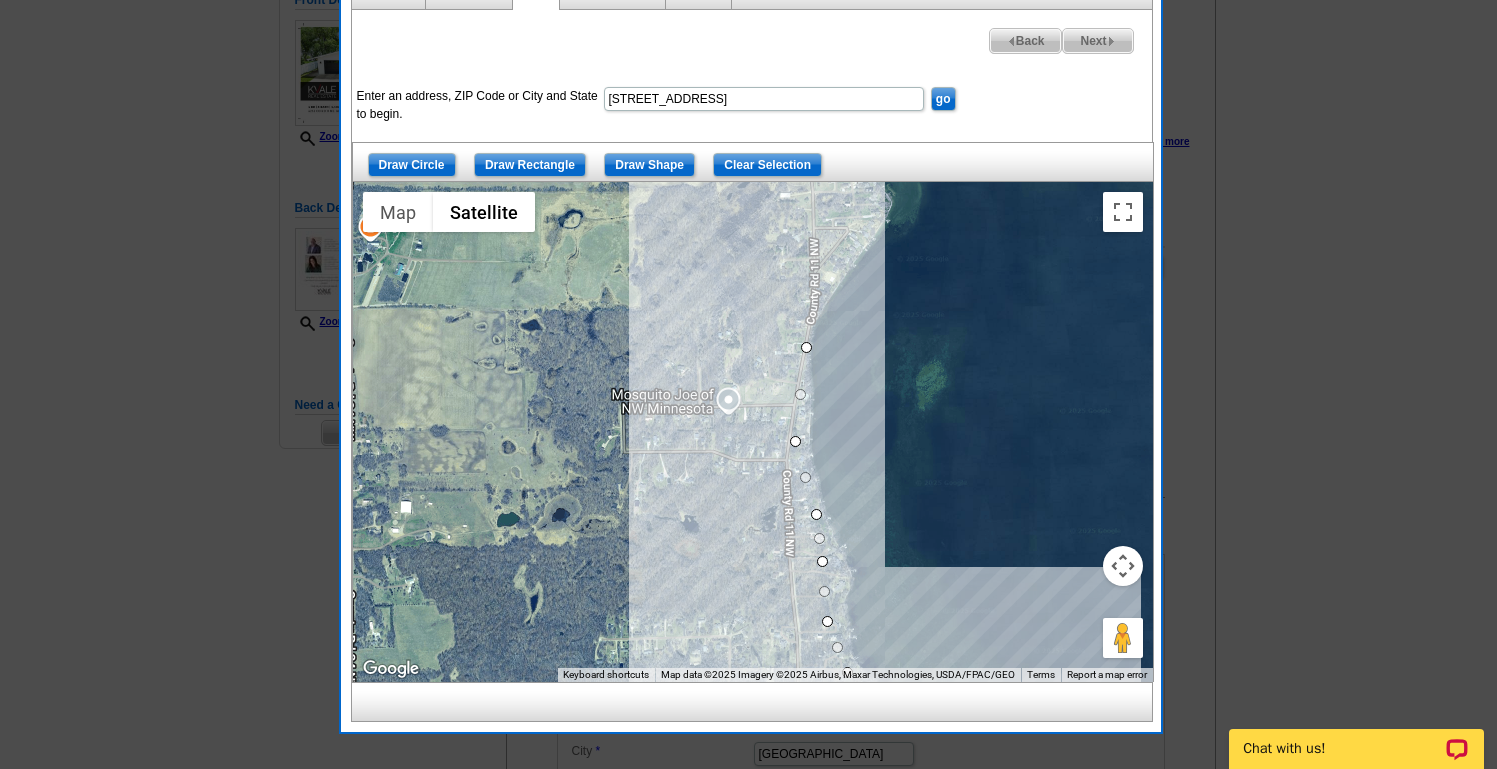 click at bounding box center [753, 432] 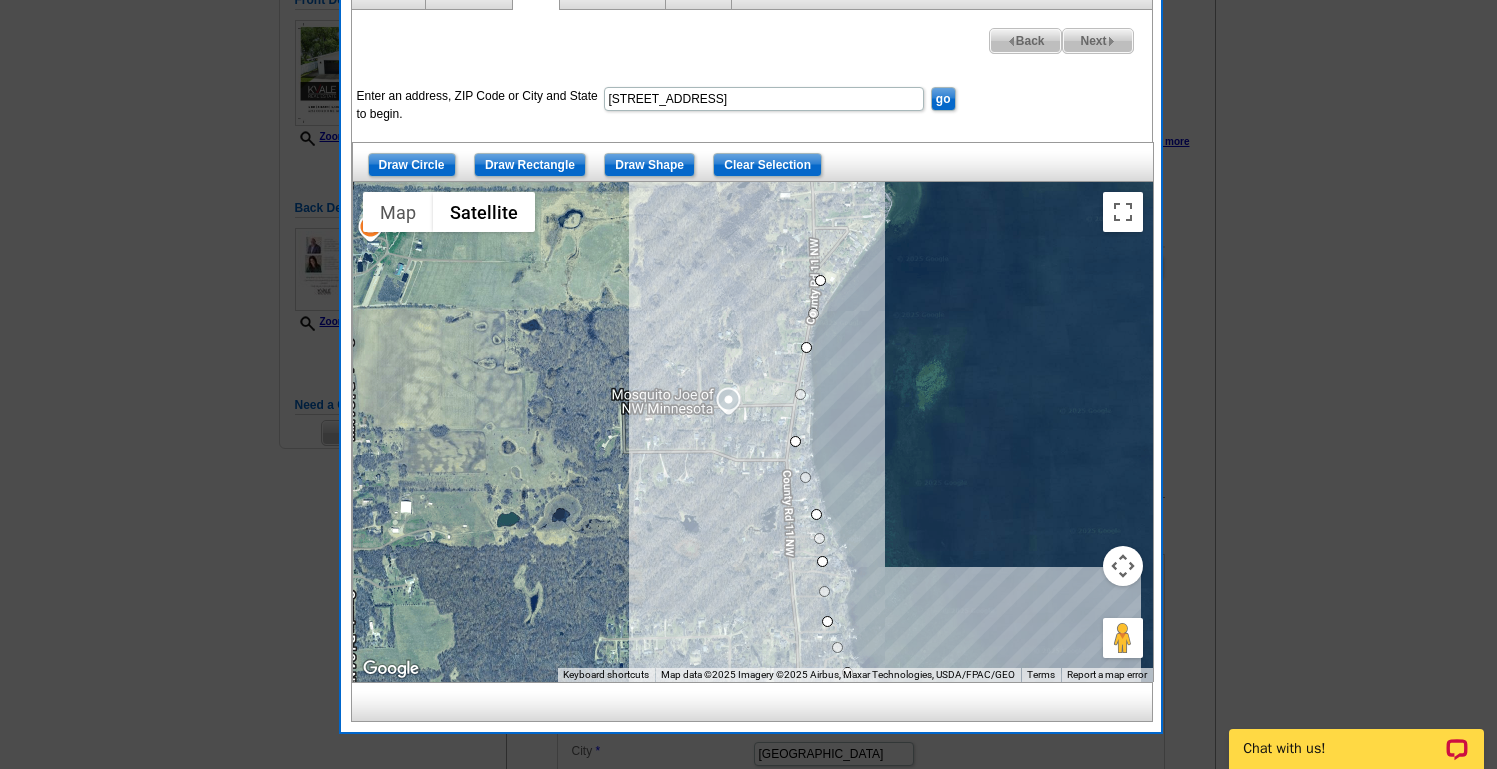 click at bounding box center [753, 432] 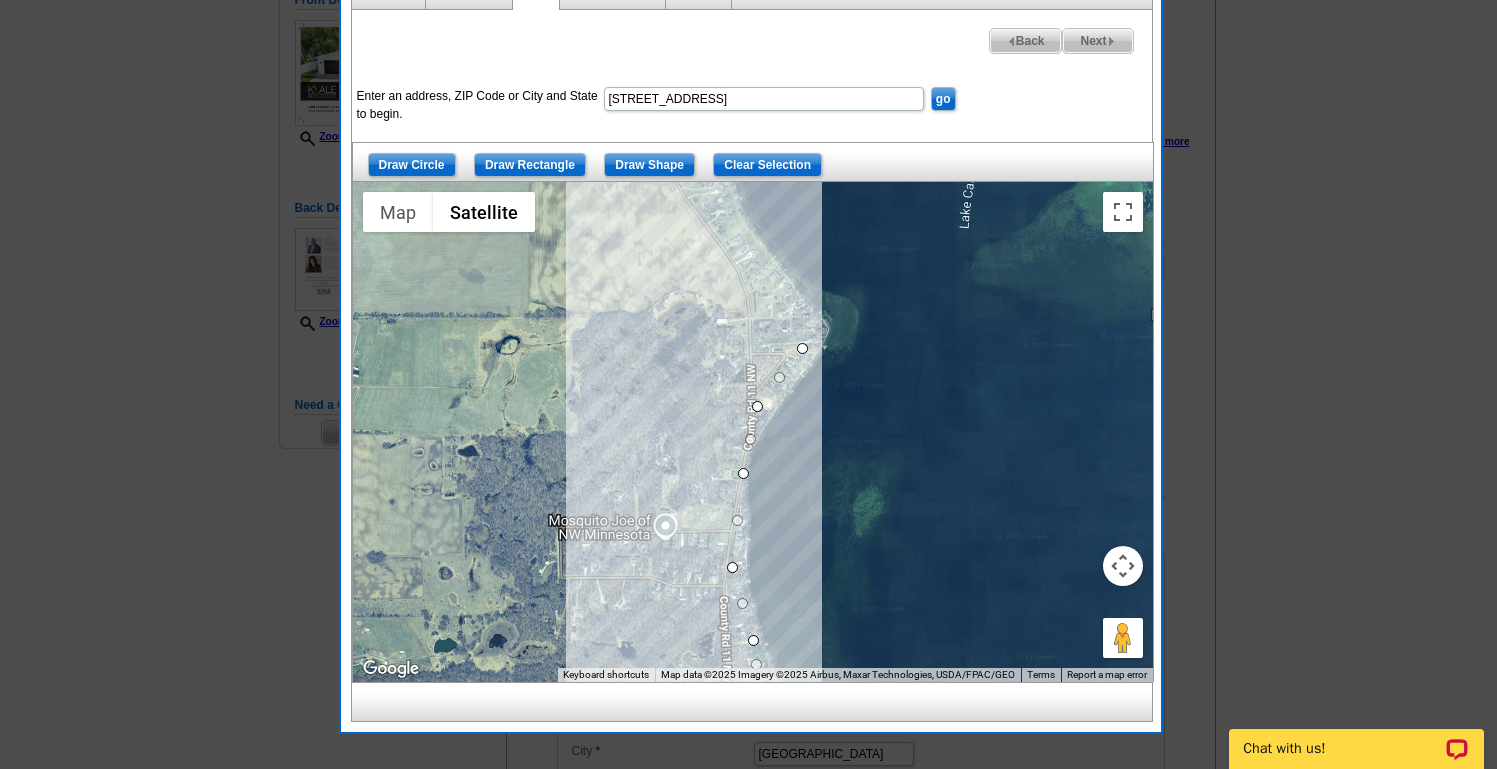 drag, startPoint x: 857, startPoint y: 239, endPoint x: 764, endPoint y: 495, distance: 272.36923 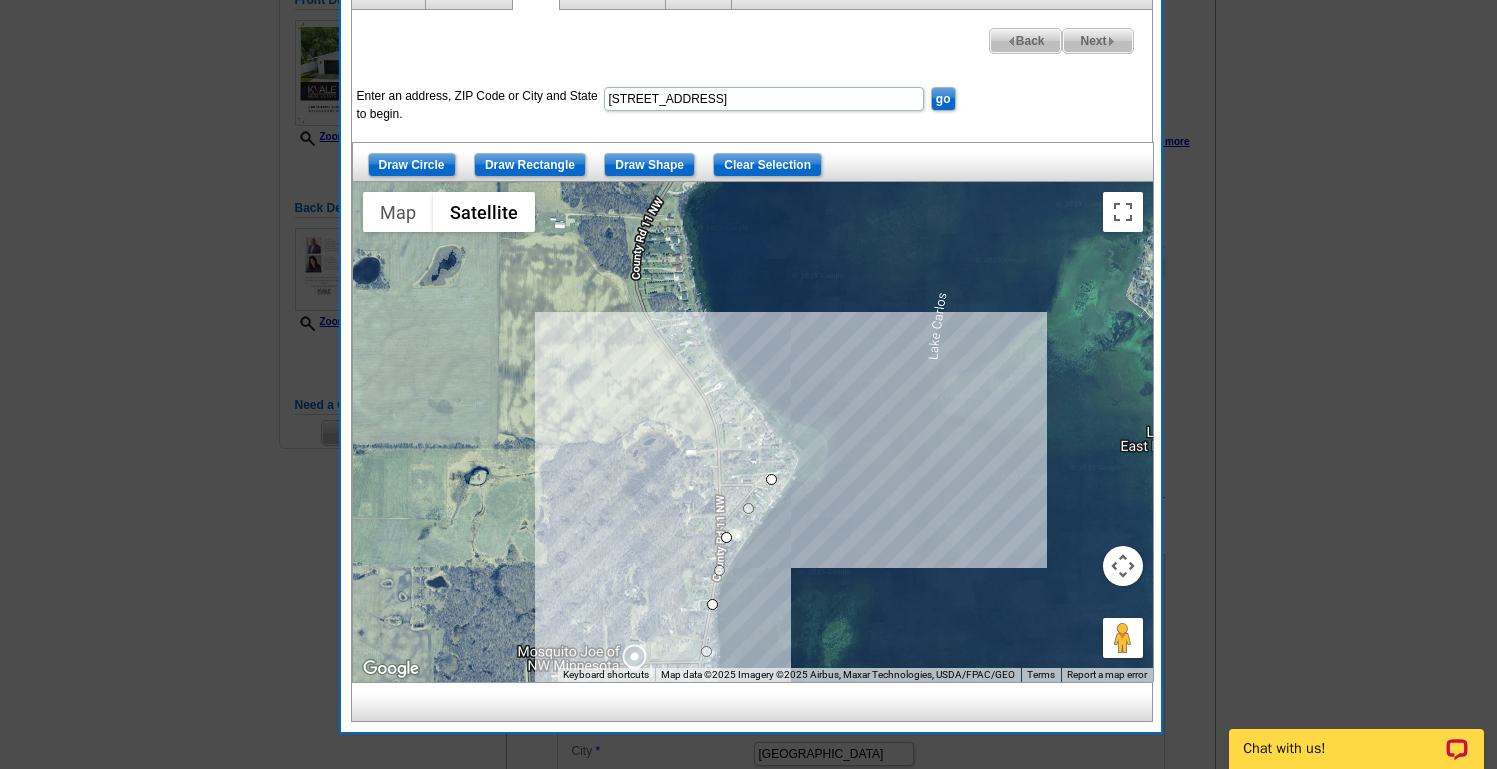 click at bounding box center (753, 432) 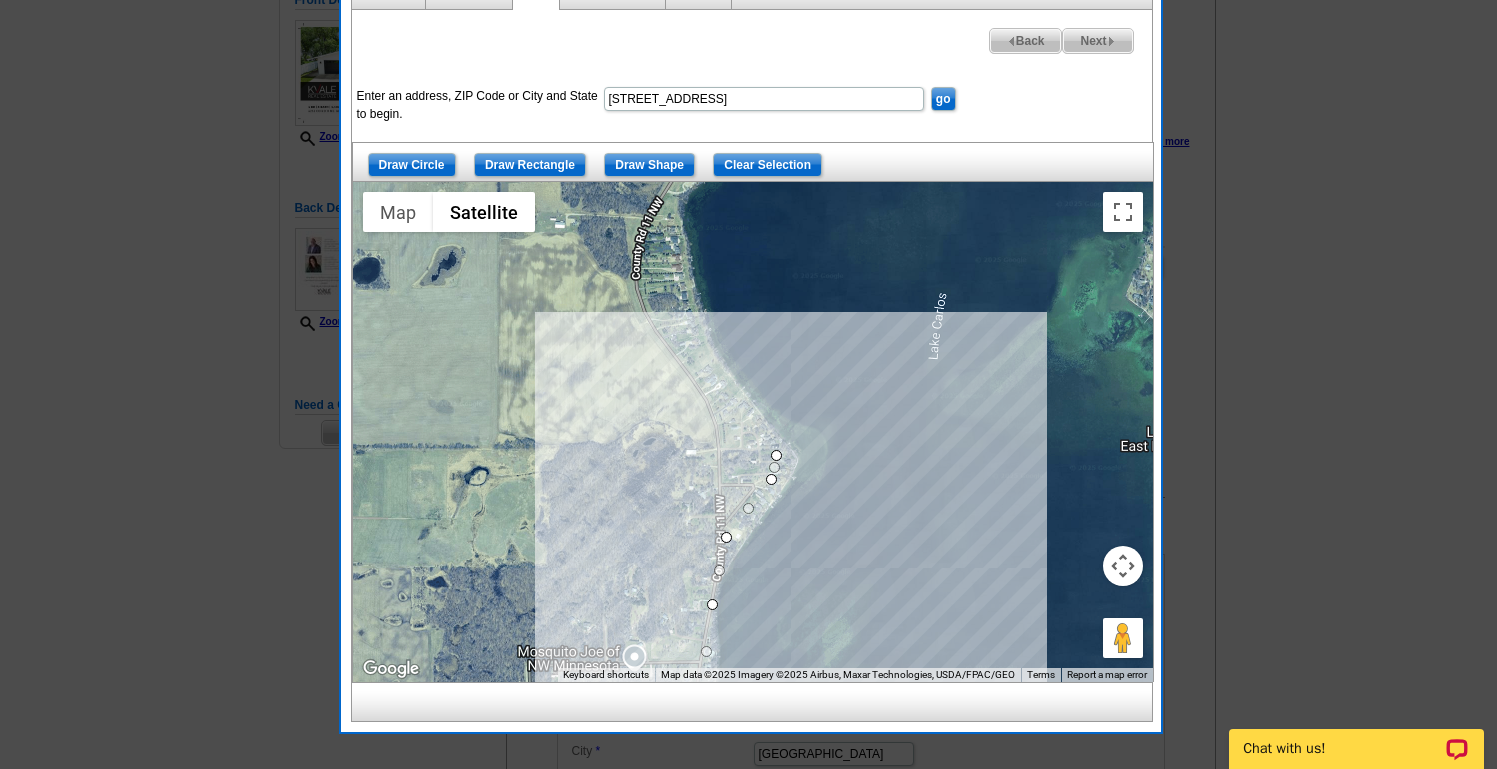 click at bounding box center (753, 432) 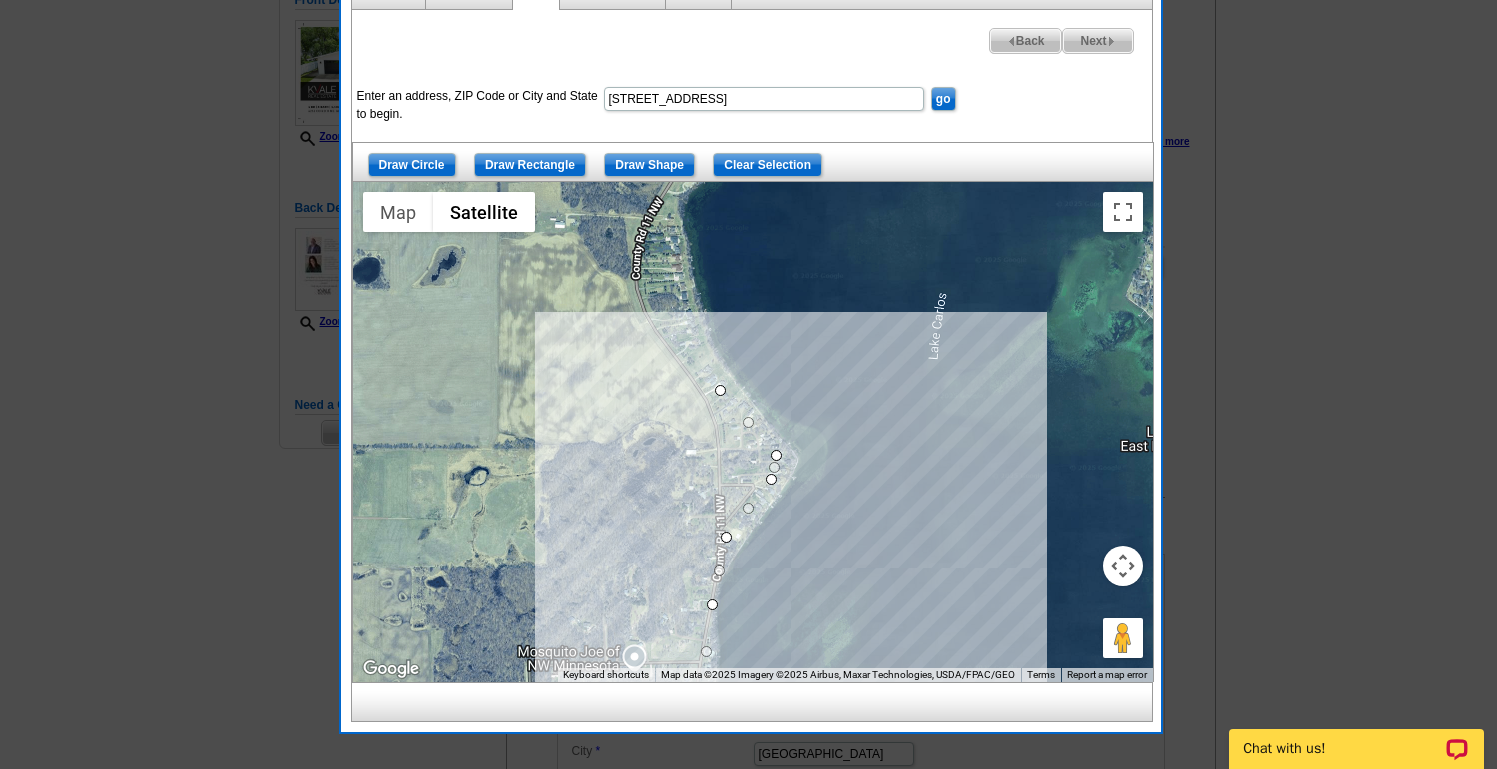 click at bounding box center (753, 432) 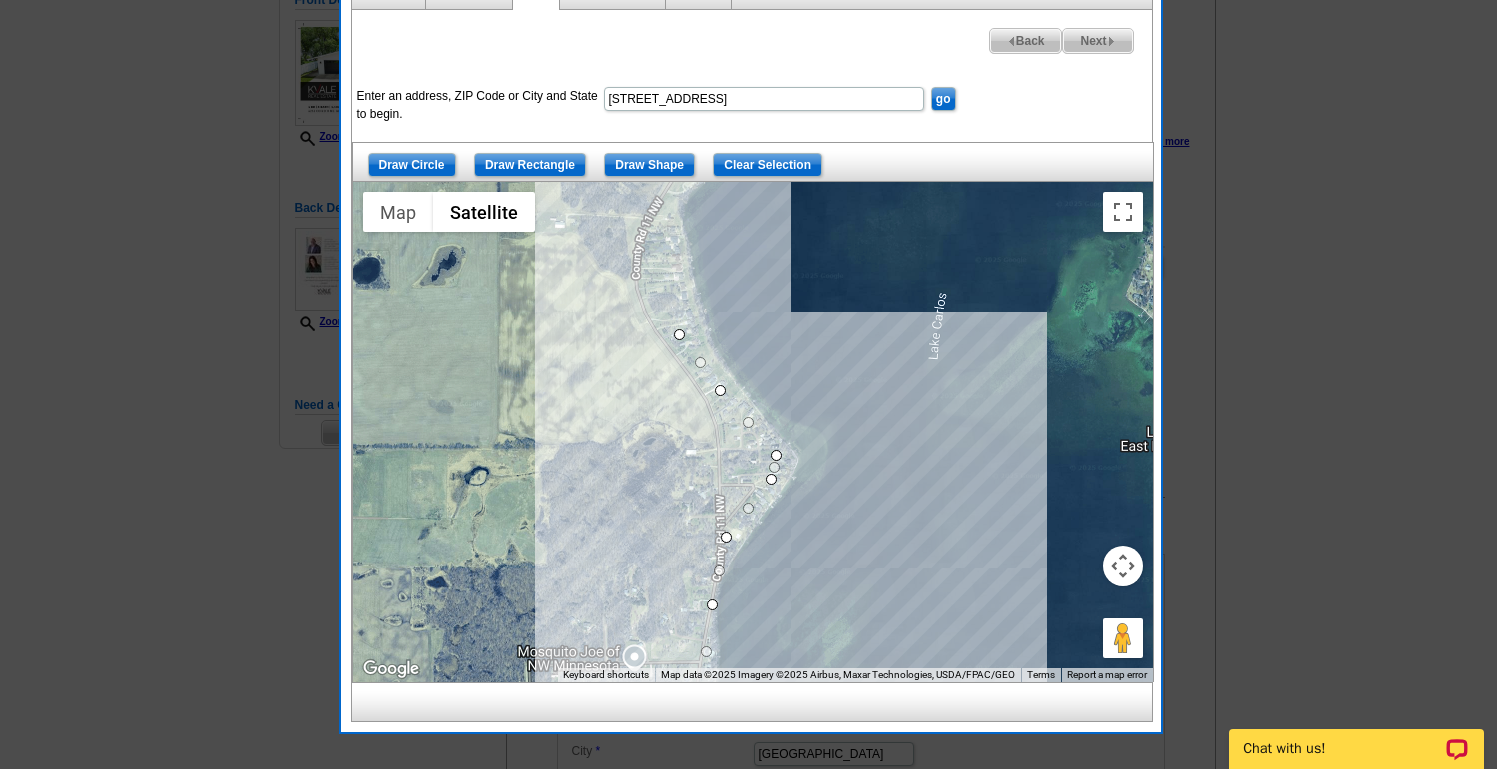 click at bounding box center (753, 432) 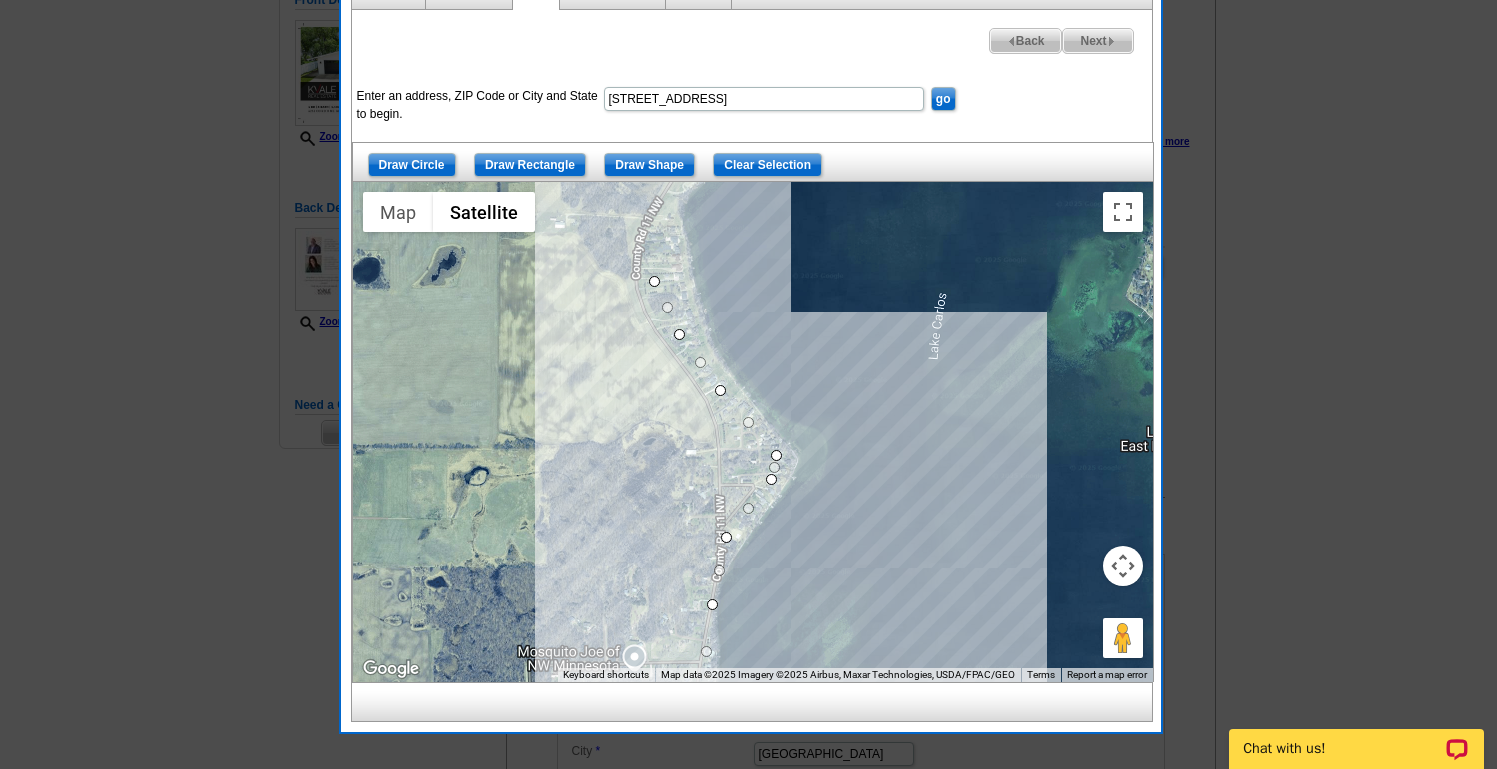click at bounding box center (753, 432) 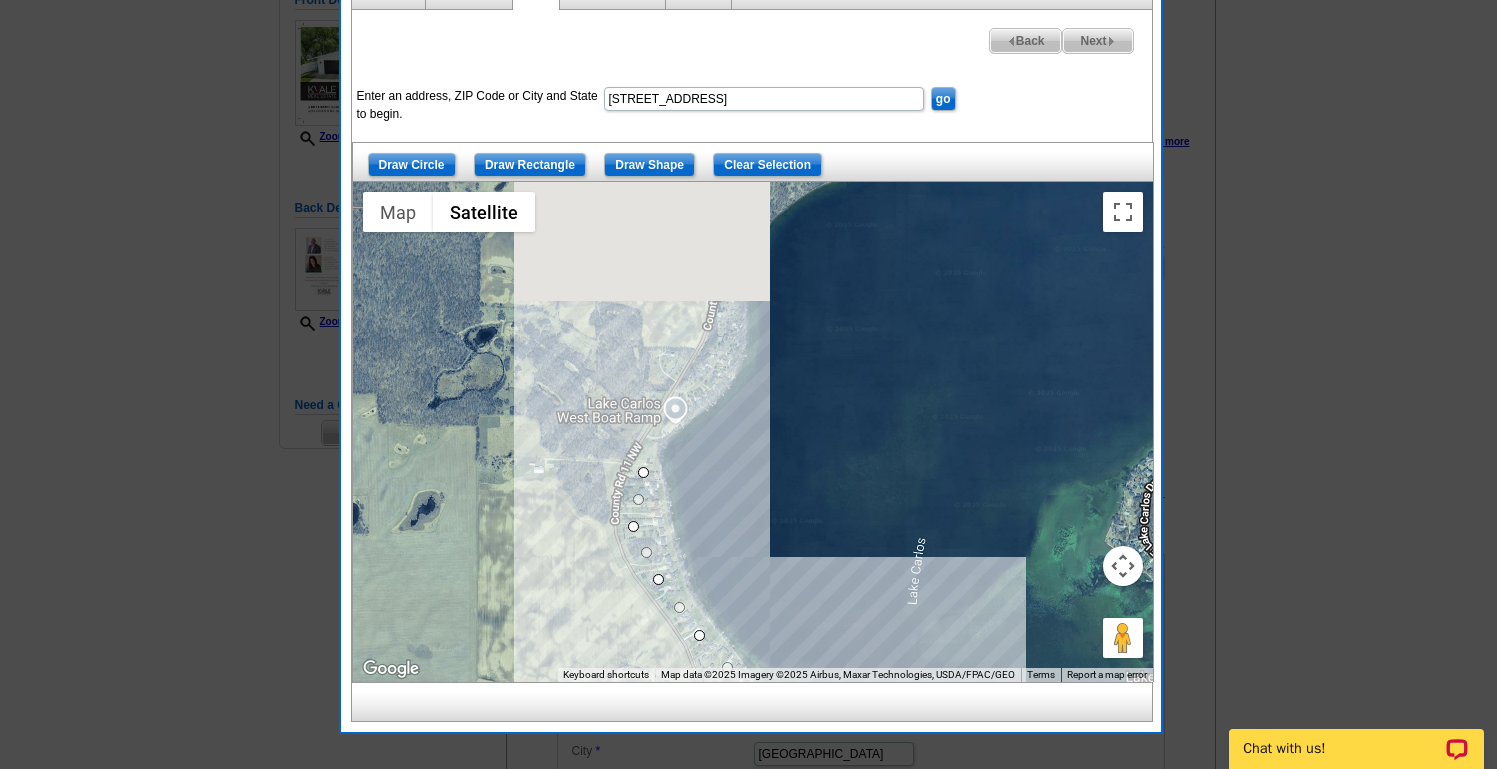 drag, startPoint x: 671, startPoint y: 239, endPoint x: 650, endPoint y: 476, distance: 237.92856 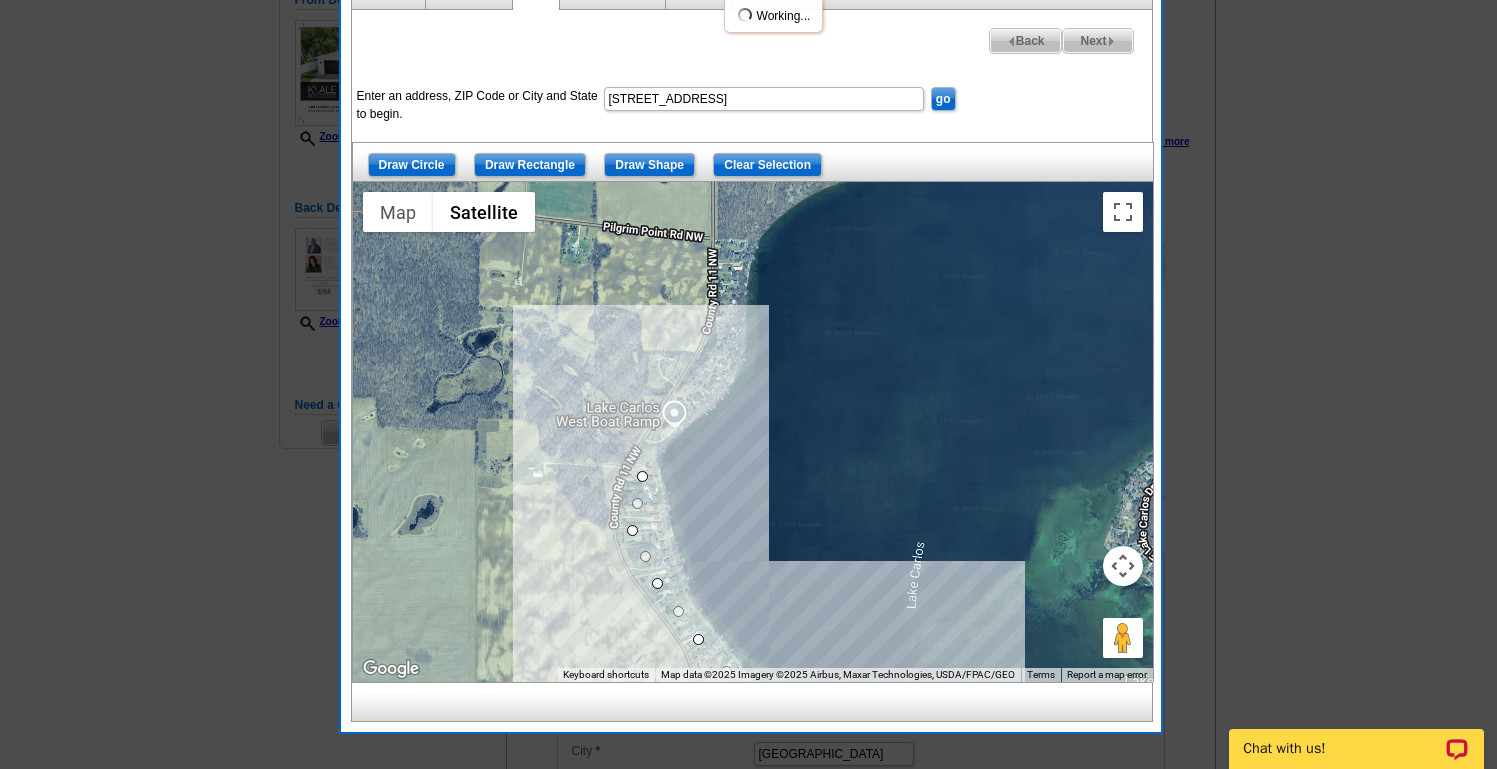 click at bounding box center [753, 432] 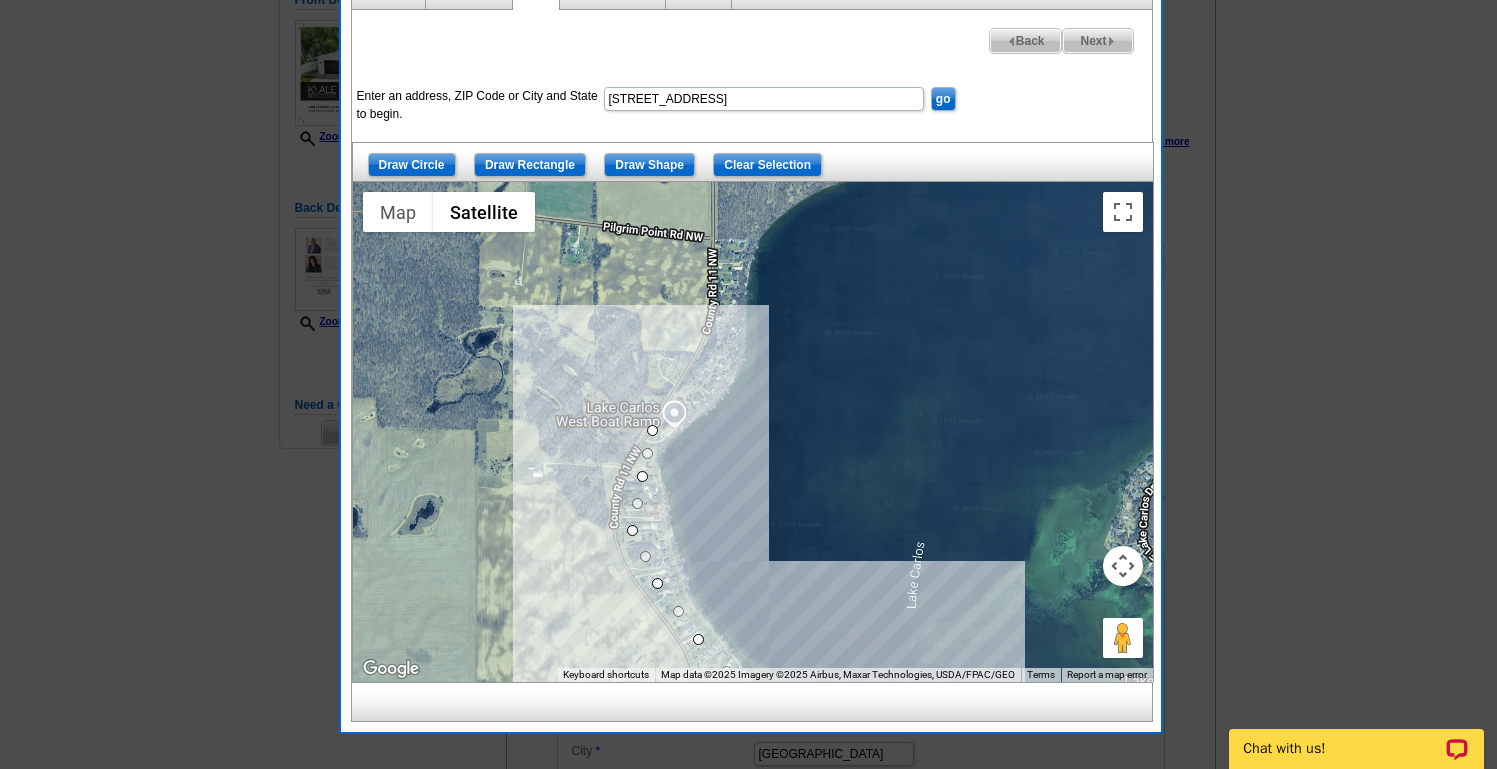 click at bounding box center [753, 432] 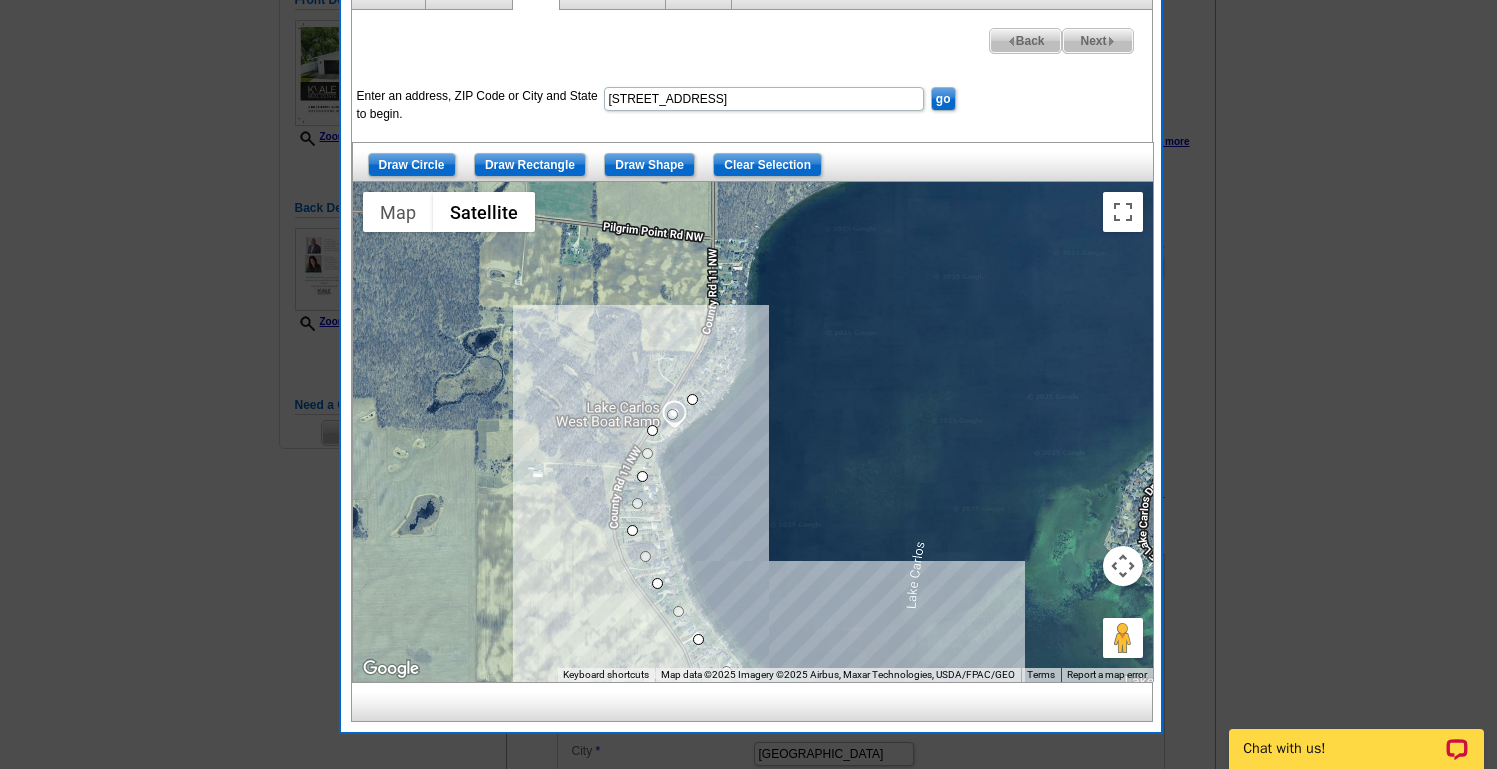click at bounding box center [753, 432] 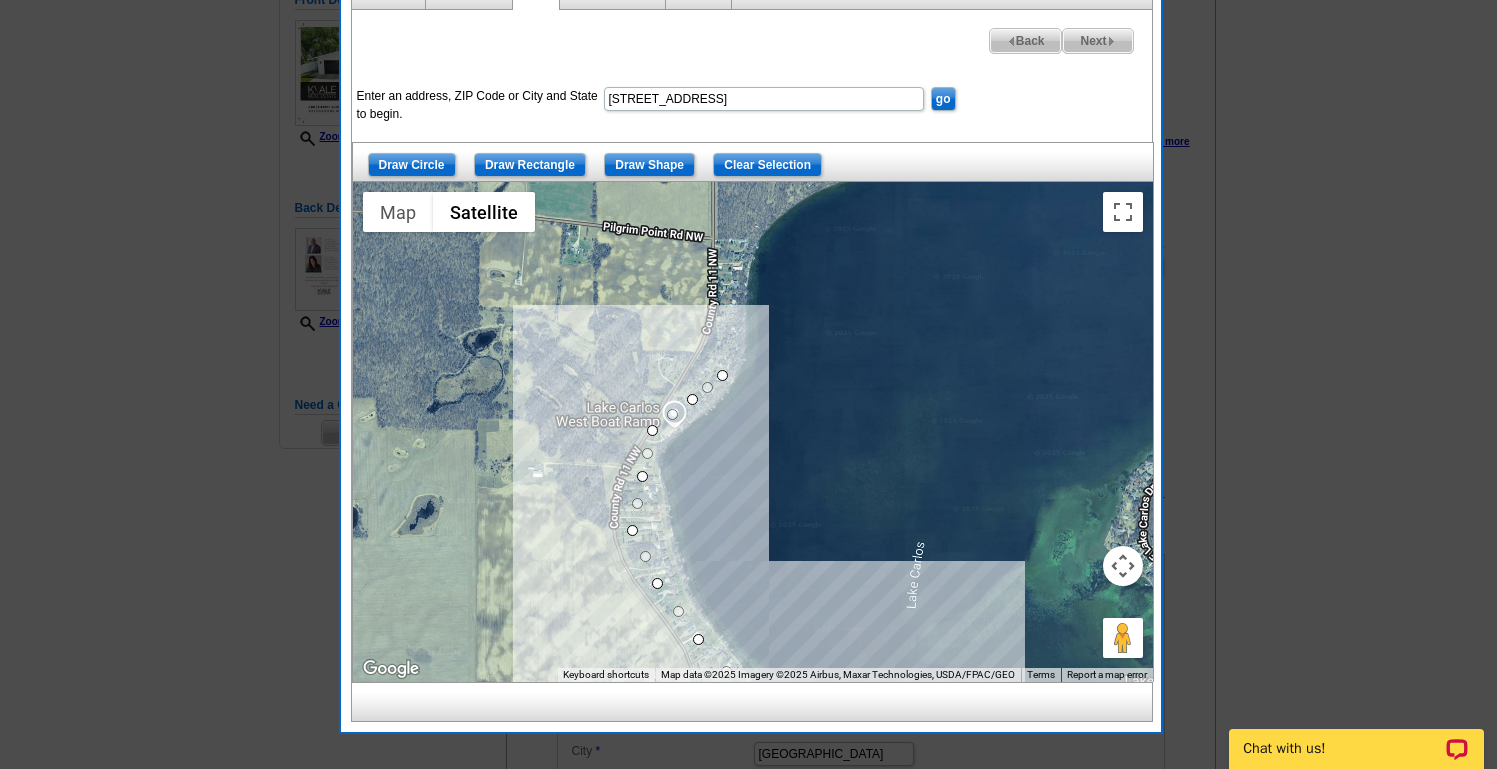 click at bounding box center [753, 432] 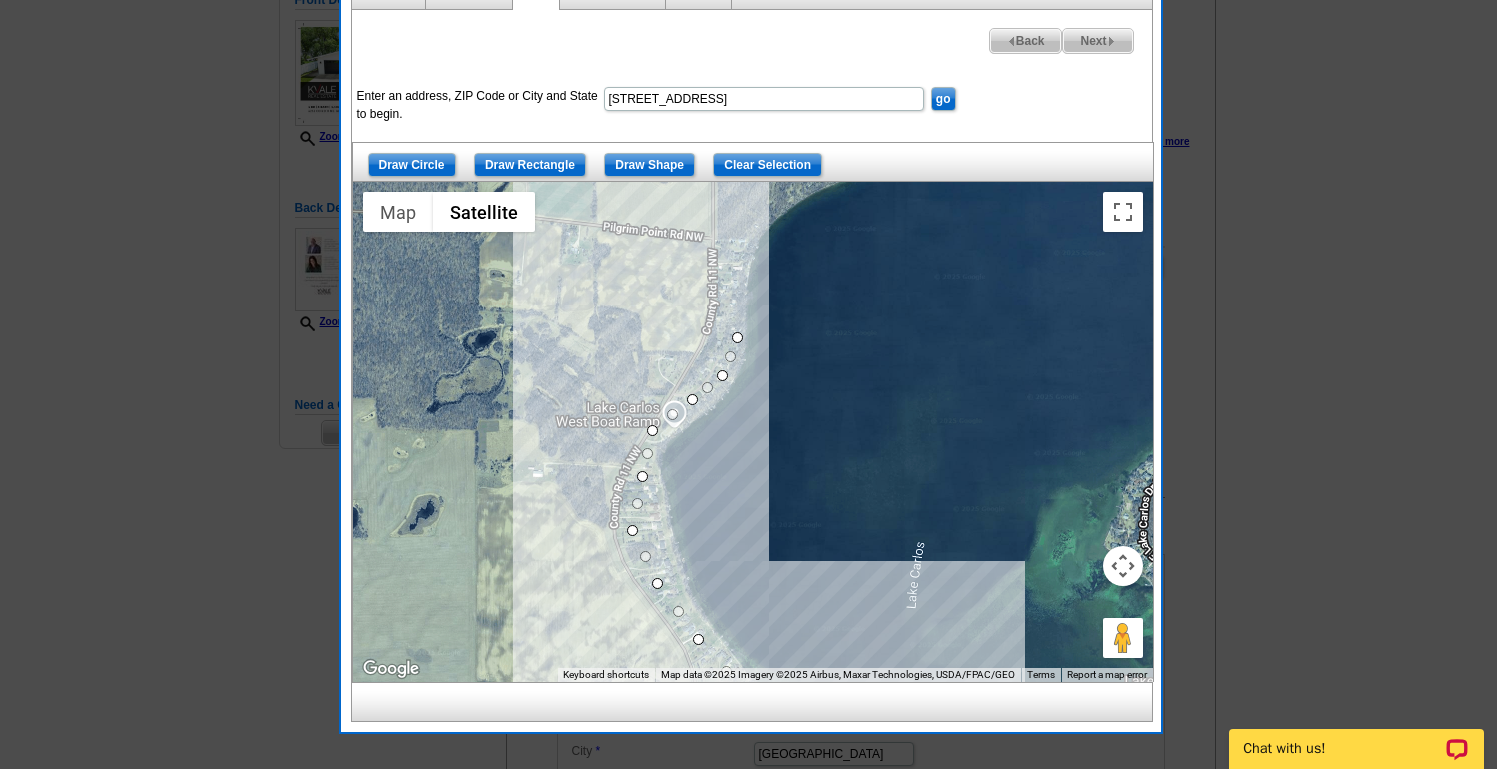 click at bounding box center (753, 432) 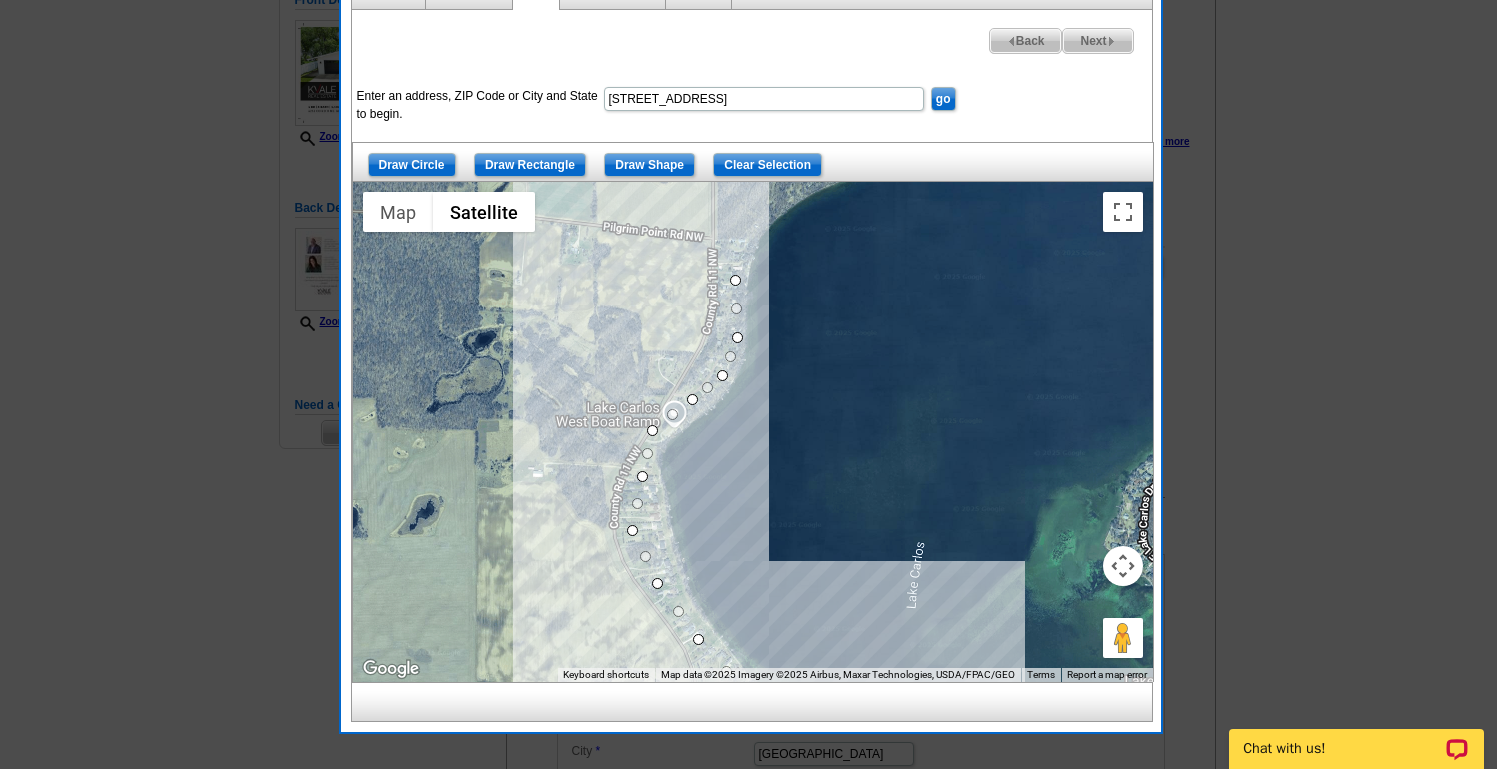 click at bounding box center [753, 432] 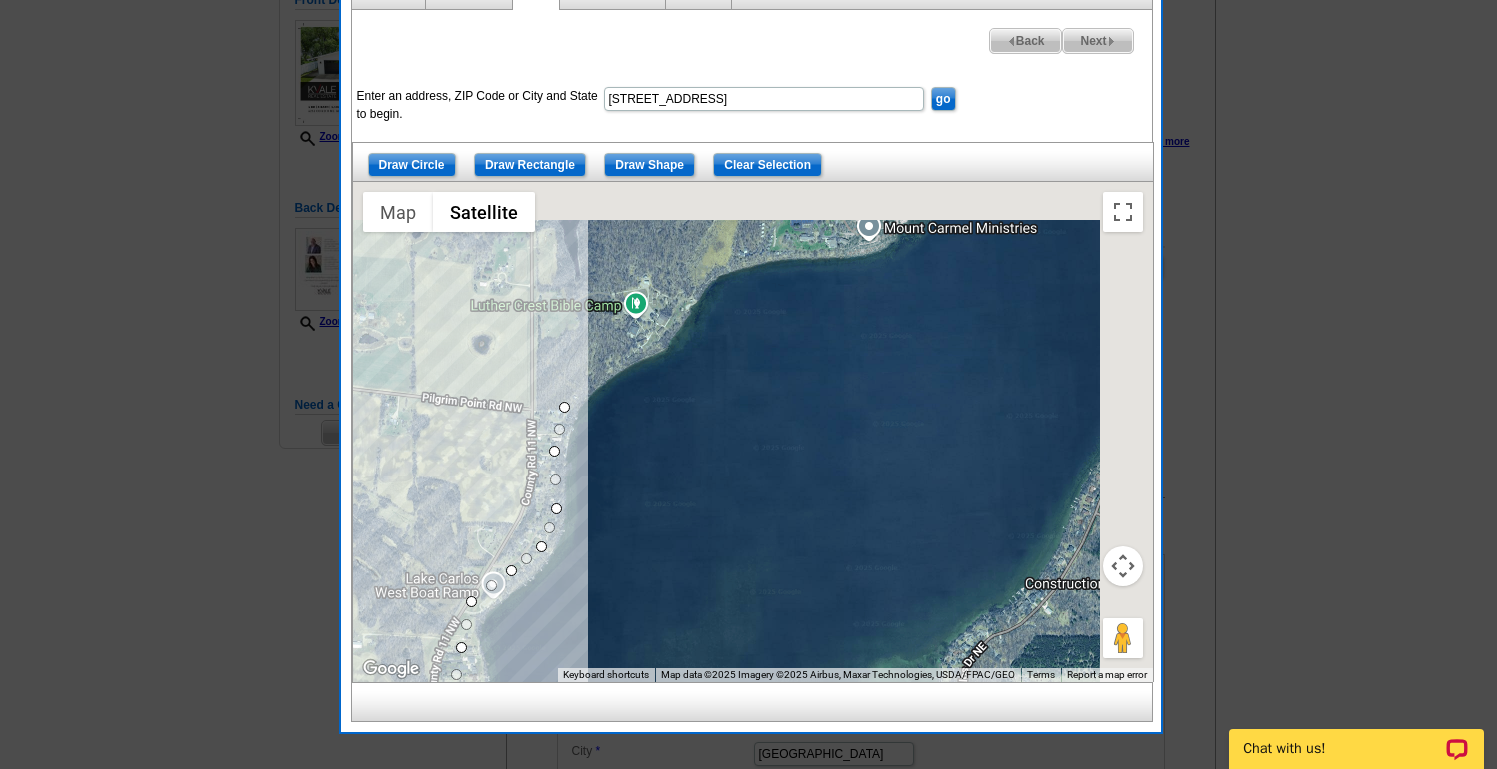 drag, startPoint x: 745, startPoint y: 227, endPoint x: 505, endPoint y: 448, distance: 326.25296 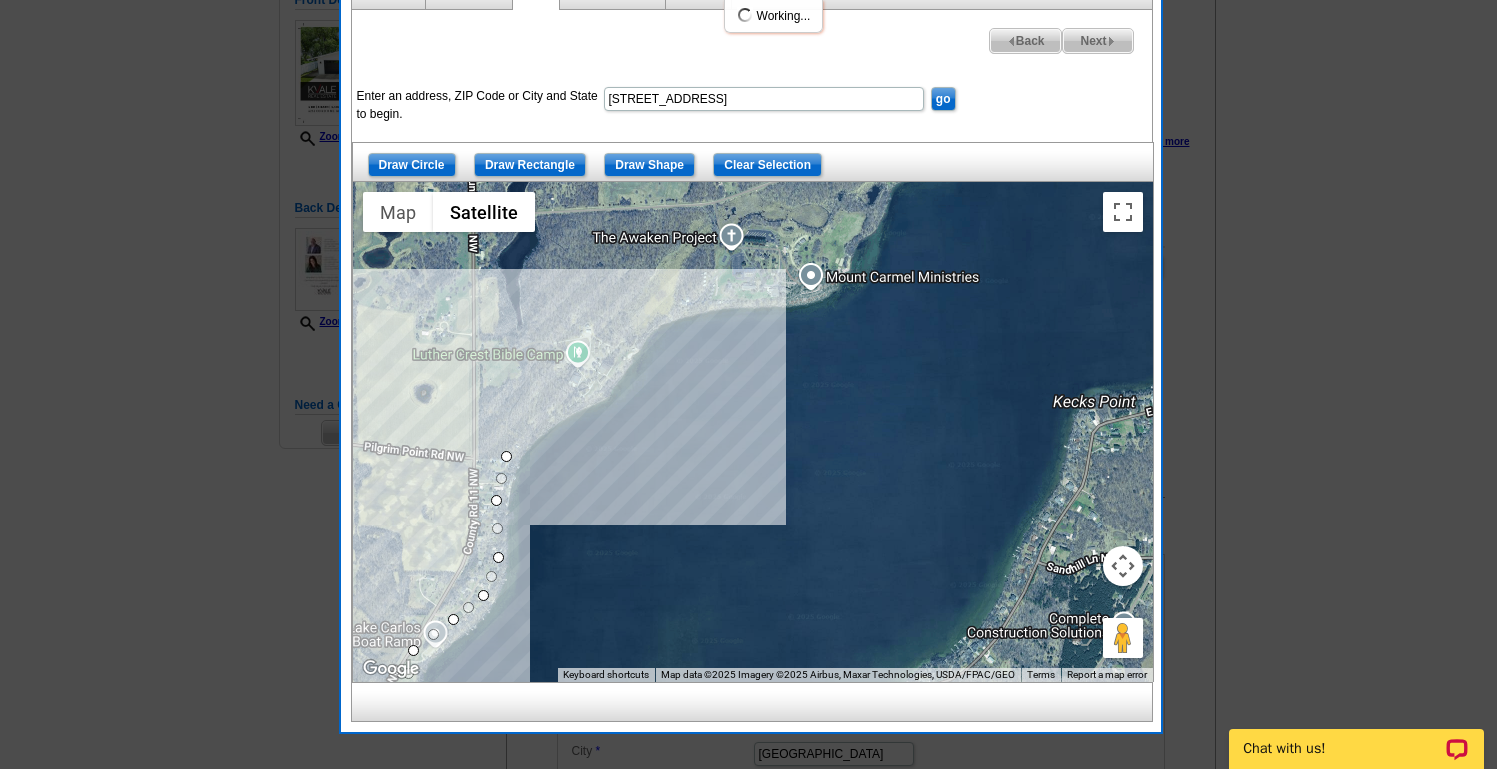 click at bounding box center (753, 432) 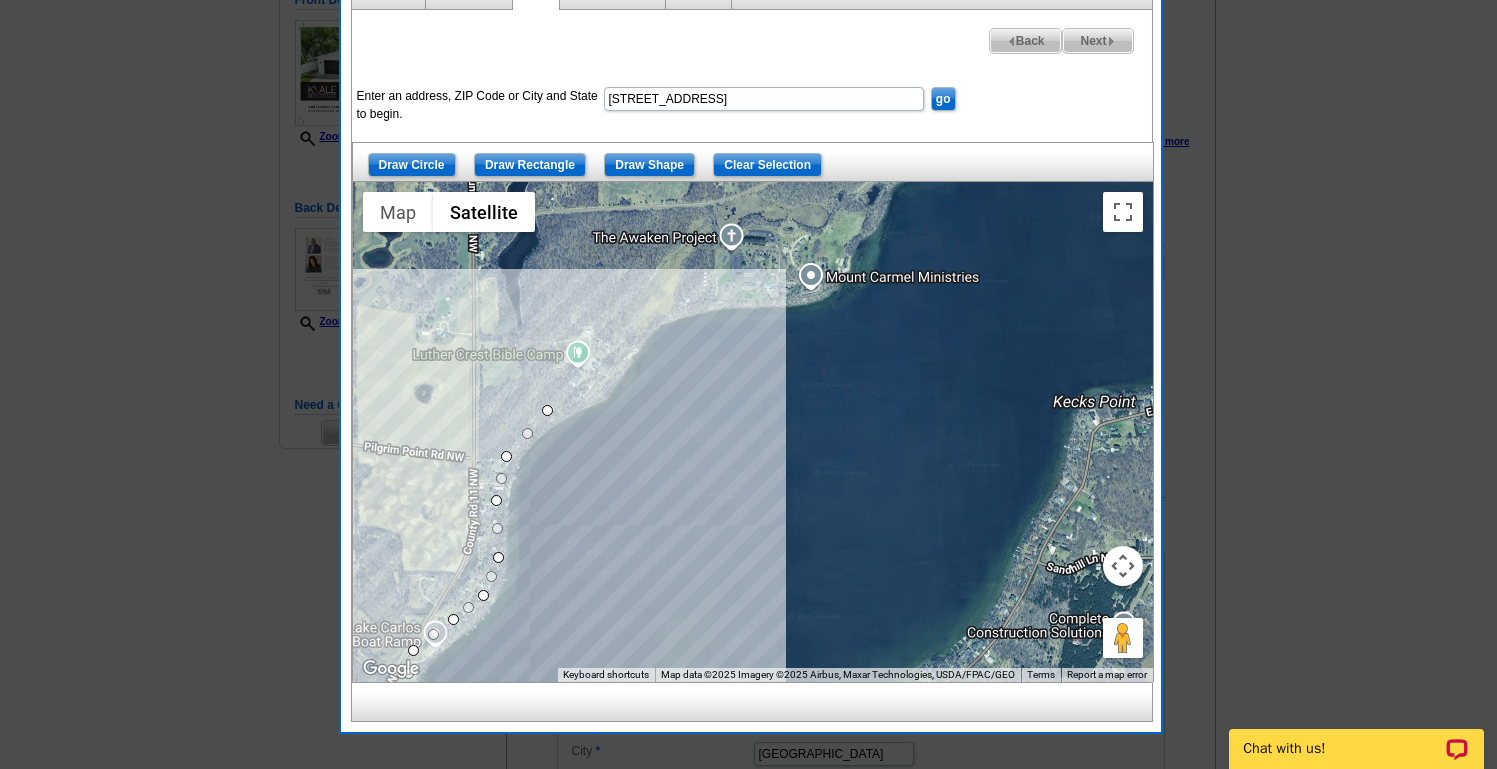 click at bounding box center (753, 432) 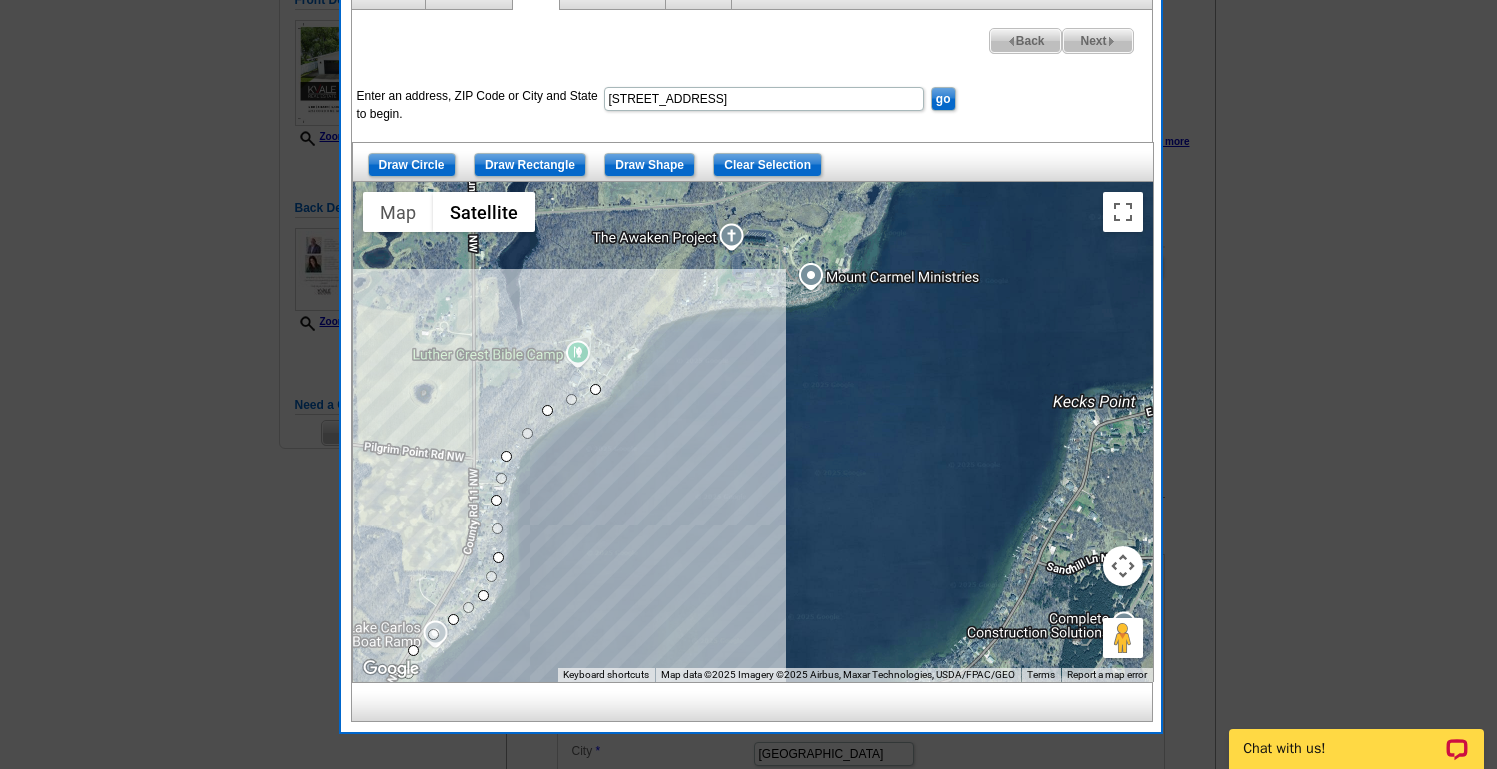 click at bounding box center (753, 432) 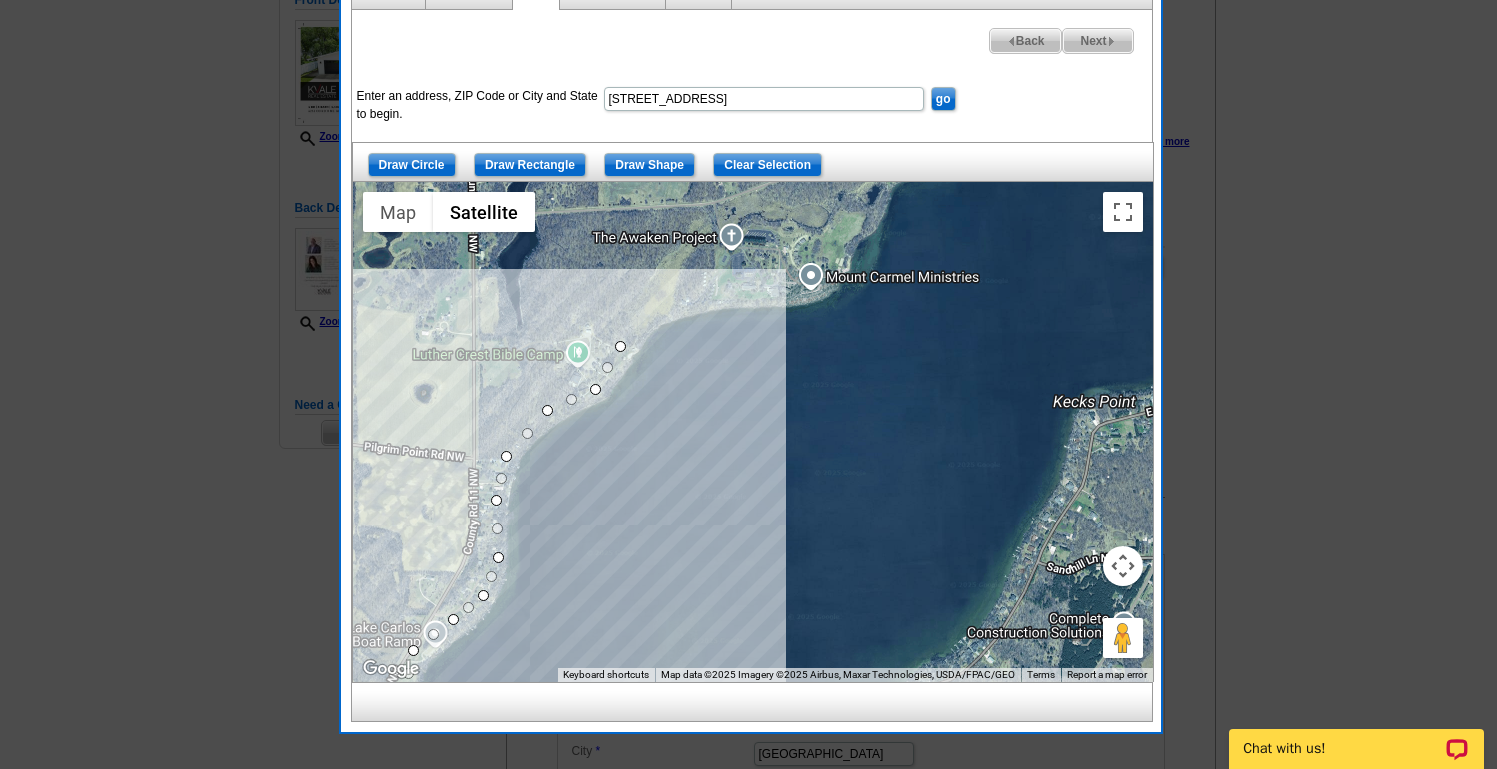click at bounding box center [753, 432] 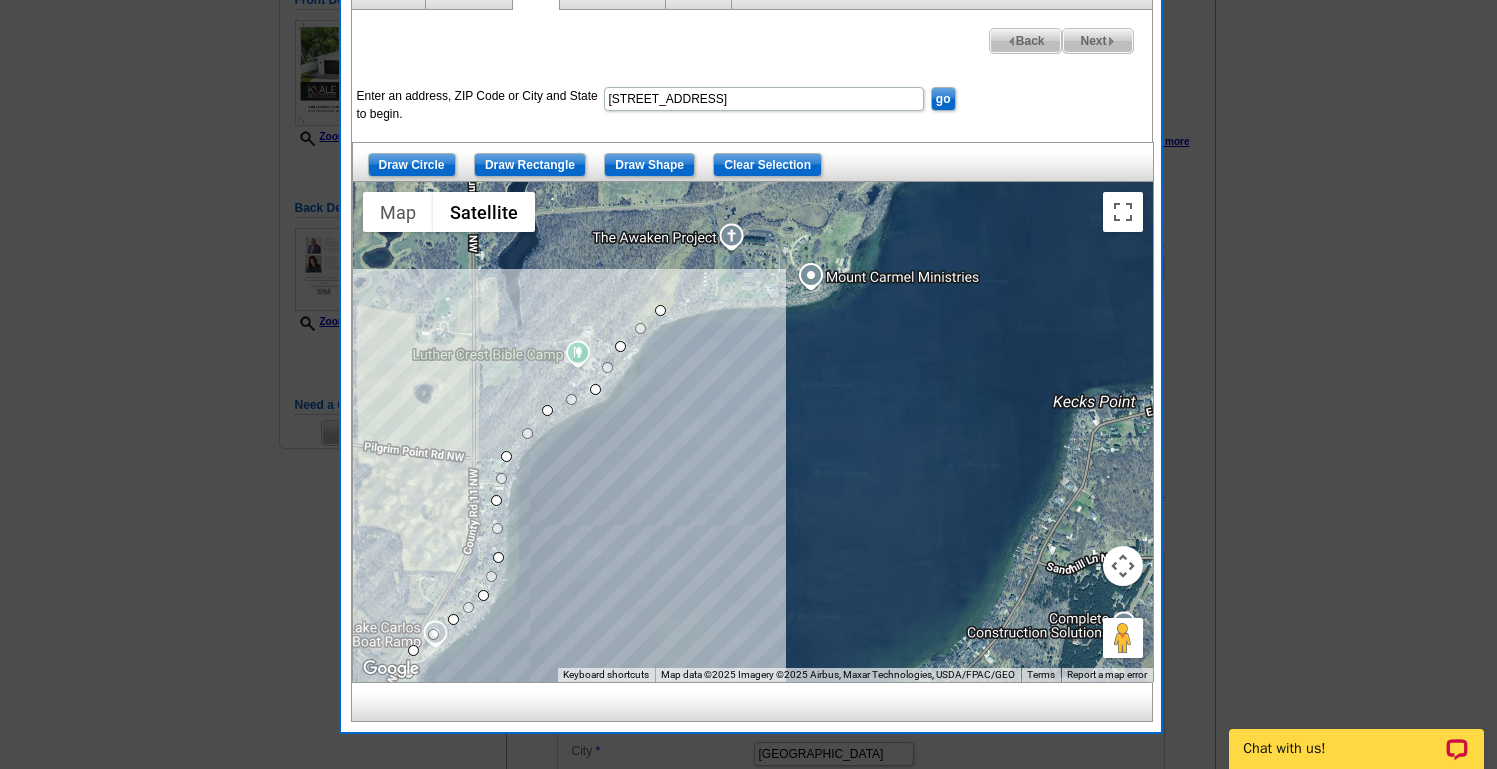 click at bounding box center [753, 432] 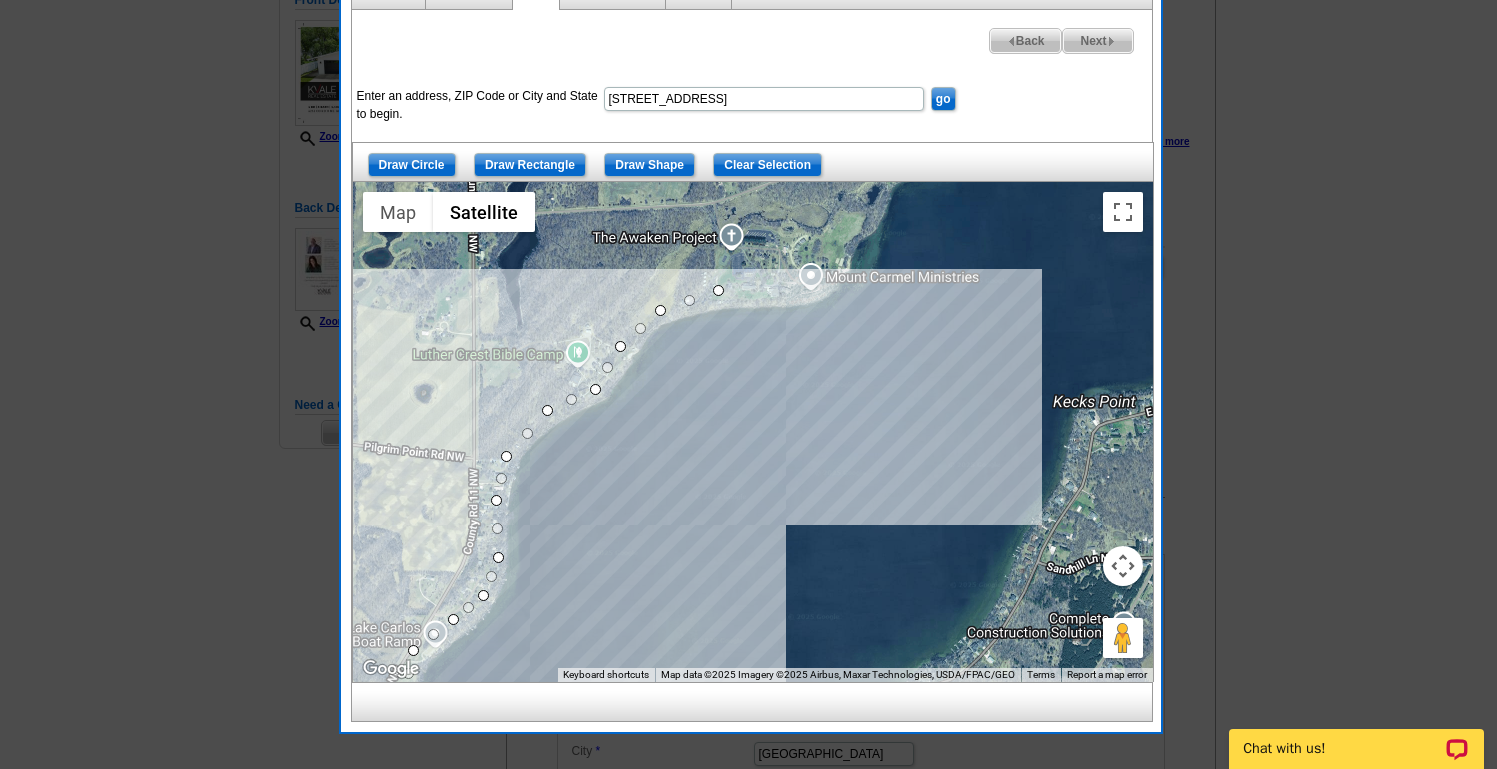 click at bounding box center [753, 432] 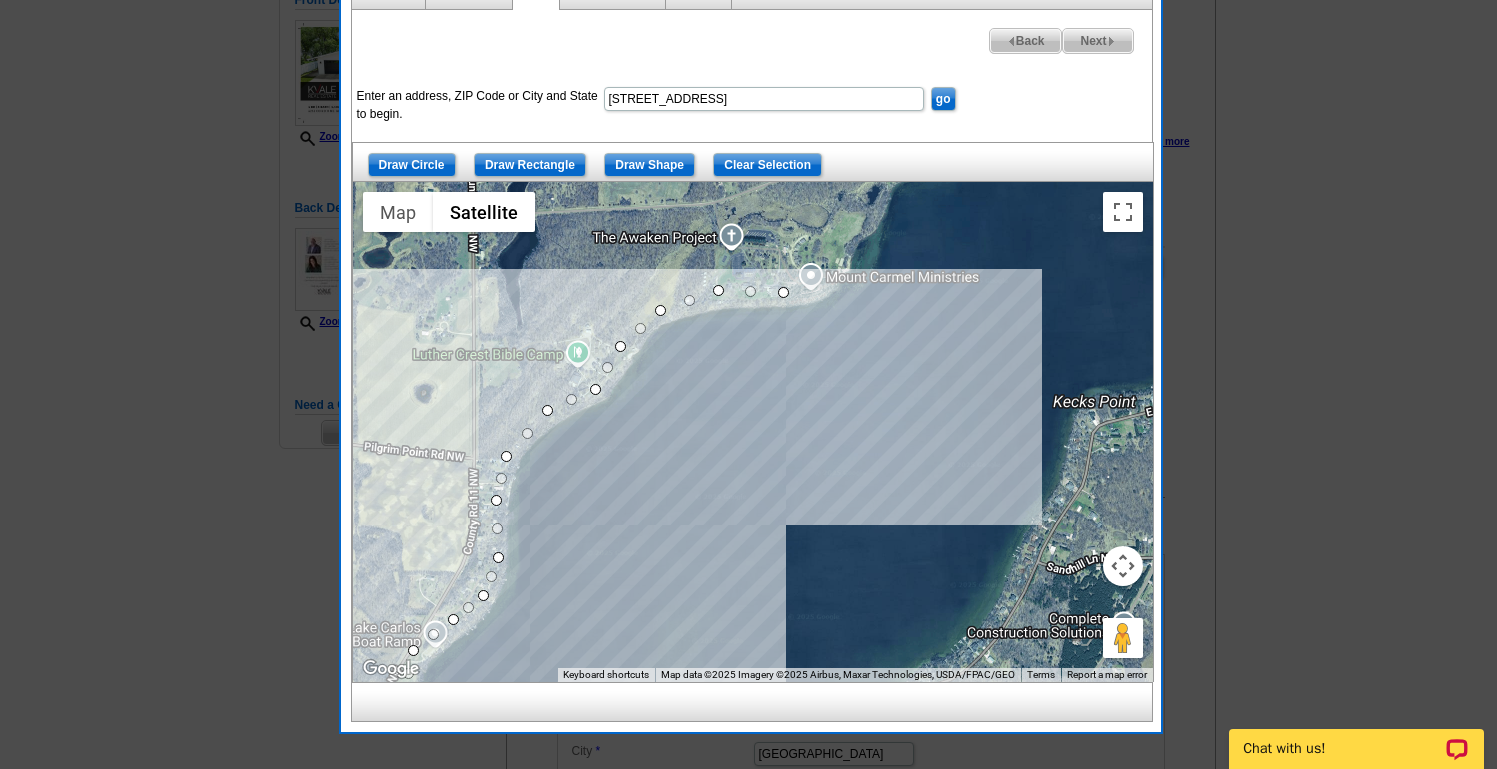 click at bounding box center [753, 432] 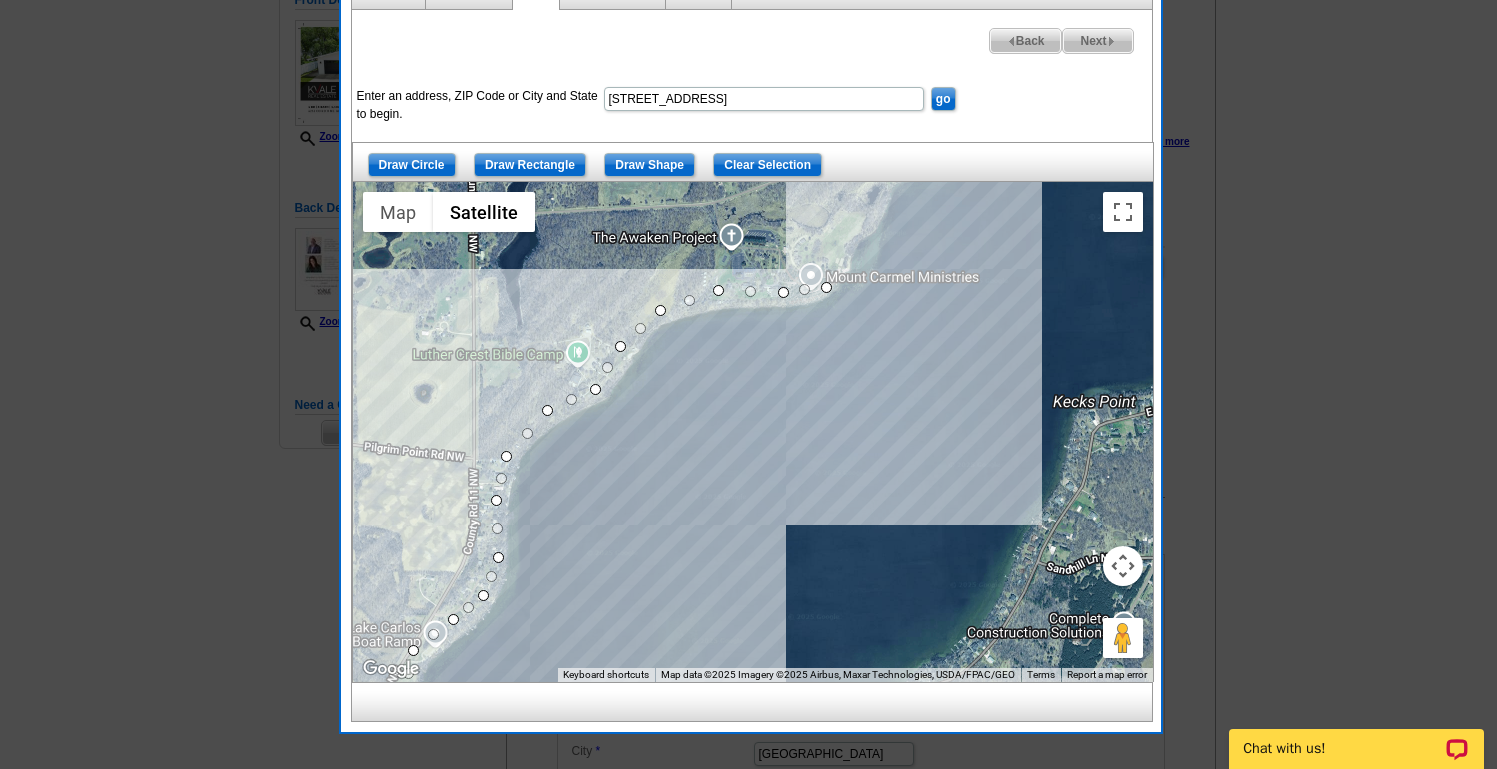 click at bounding box center (753, 432) 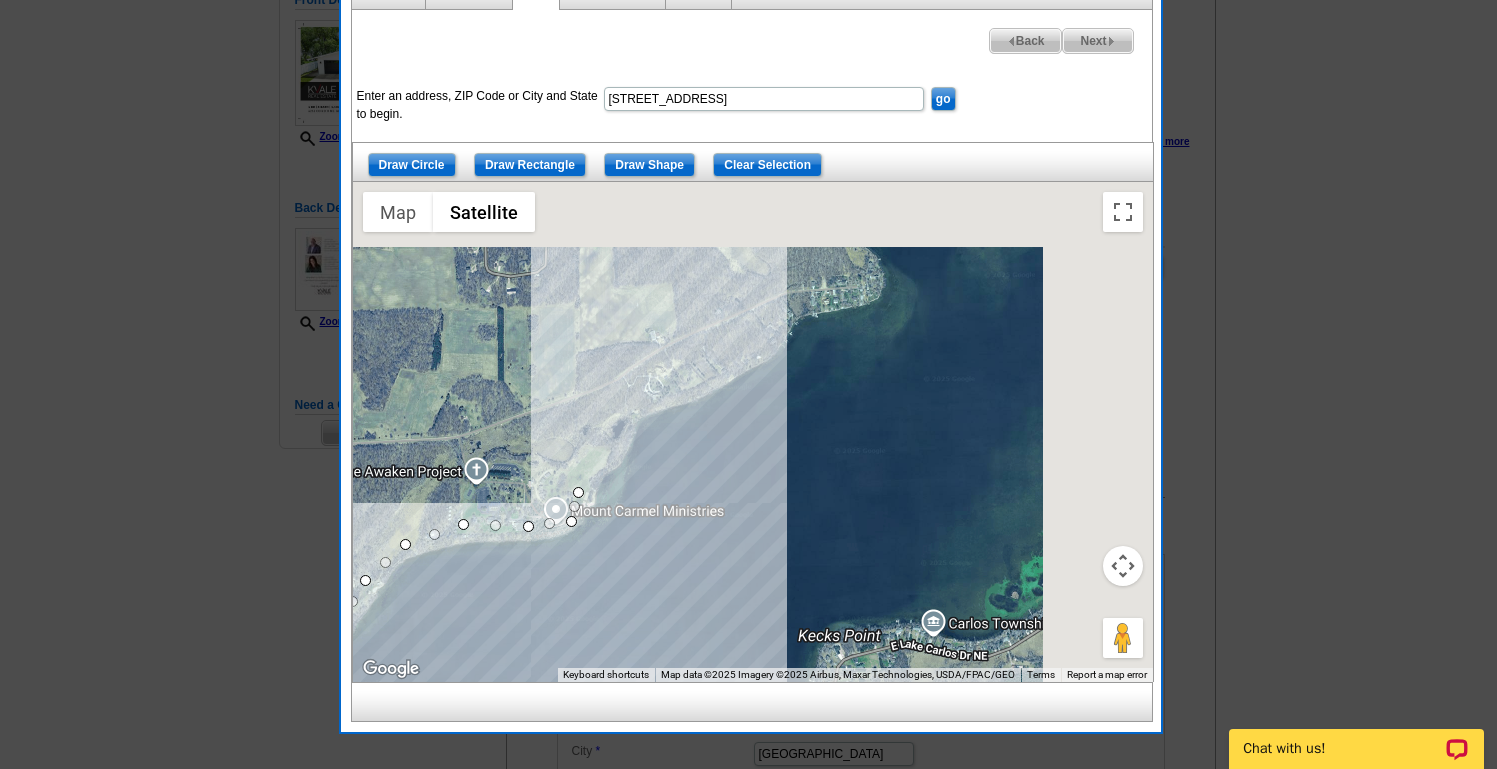 drag, startPoint x: 843, startPoint y: 224, endPoint x: 582, endPoint y: 465, distance: 355.2492 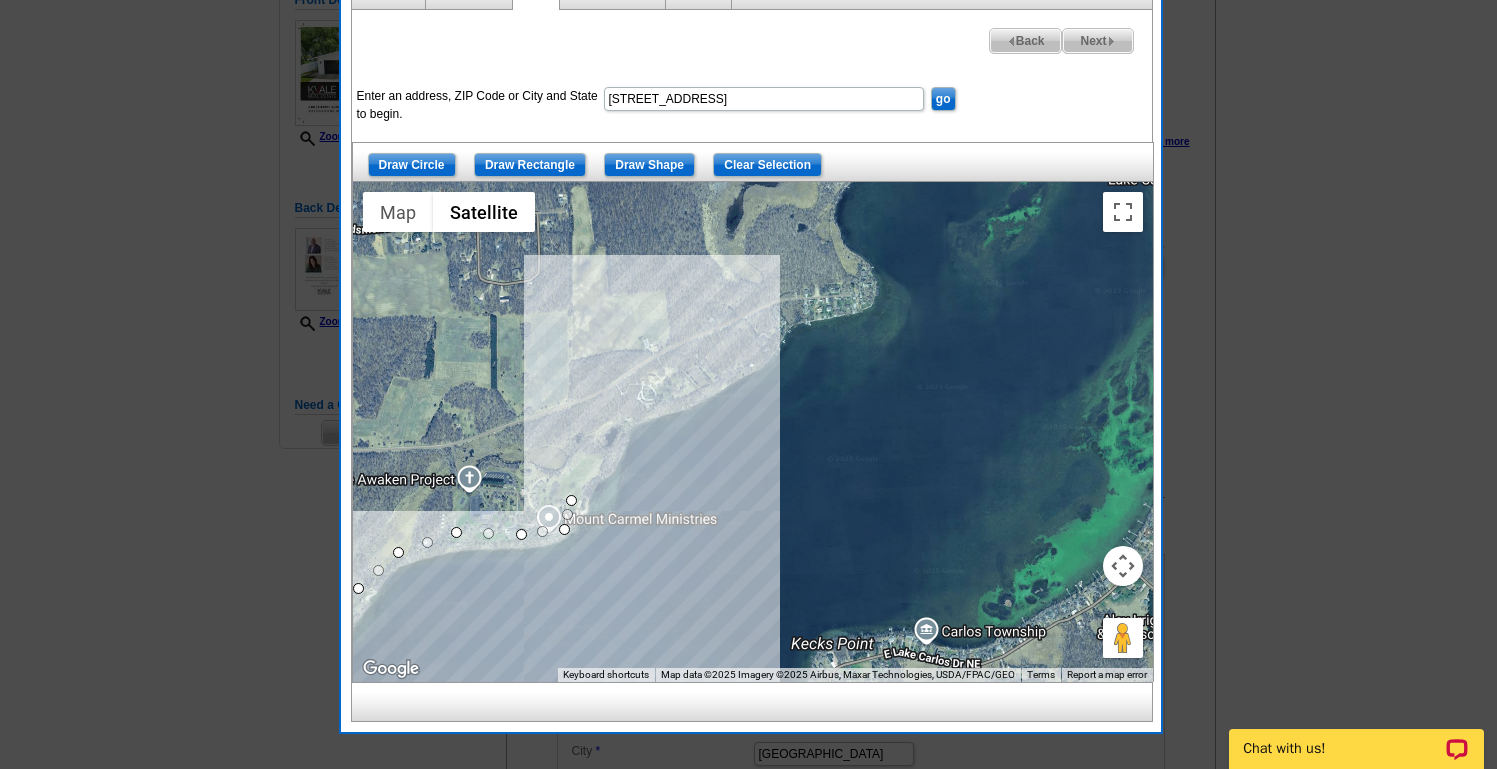 click at bounding box center (753, 432) 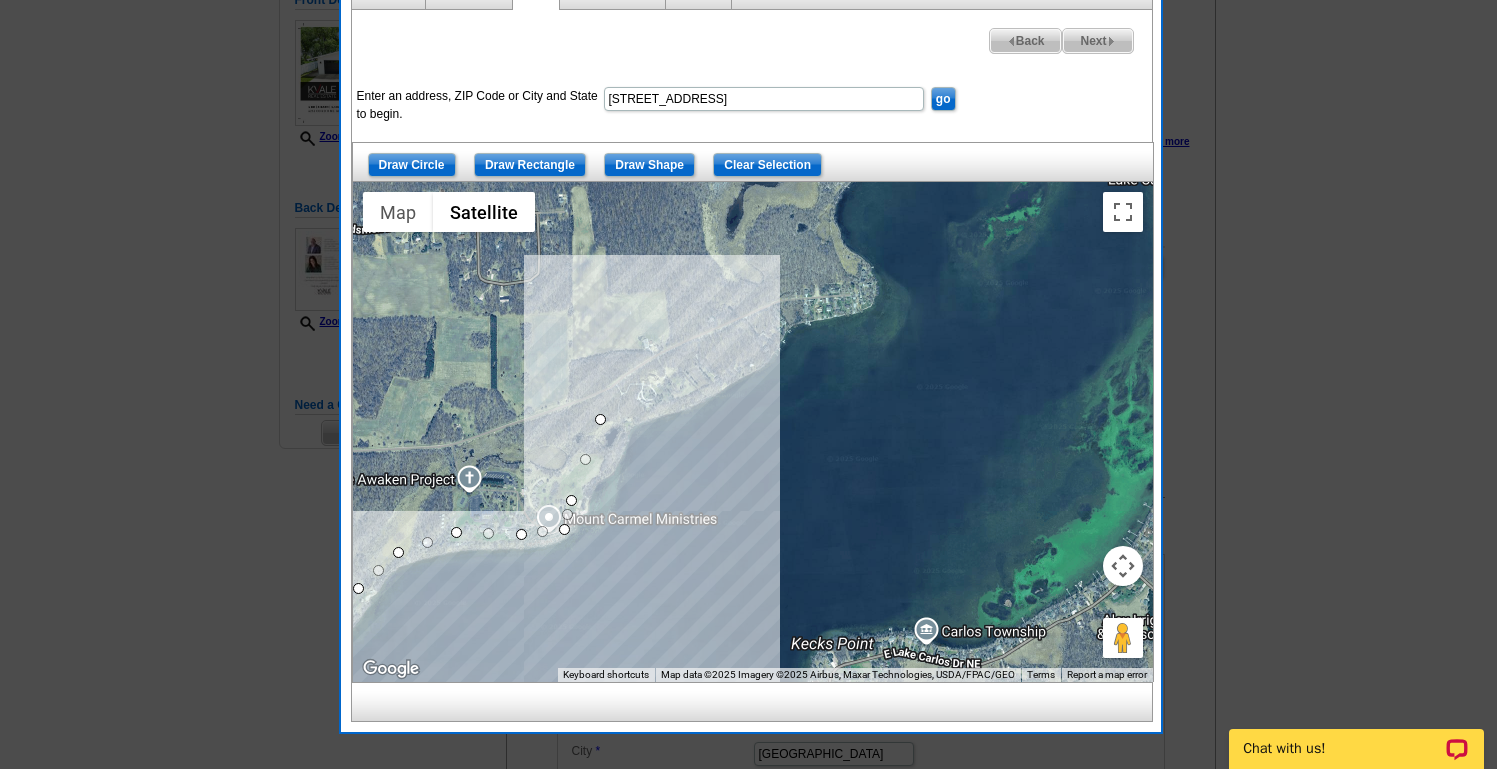 click at bounding box center [753, 432] 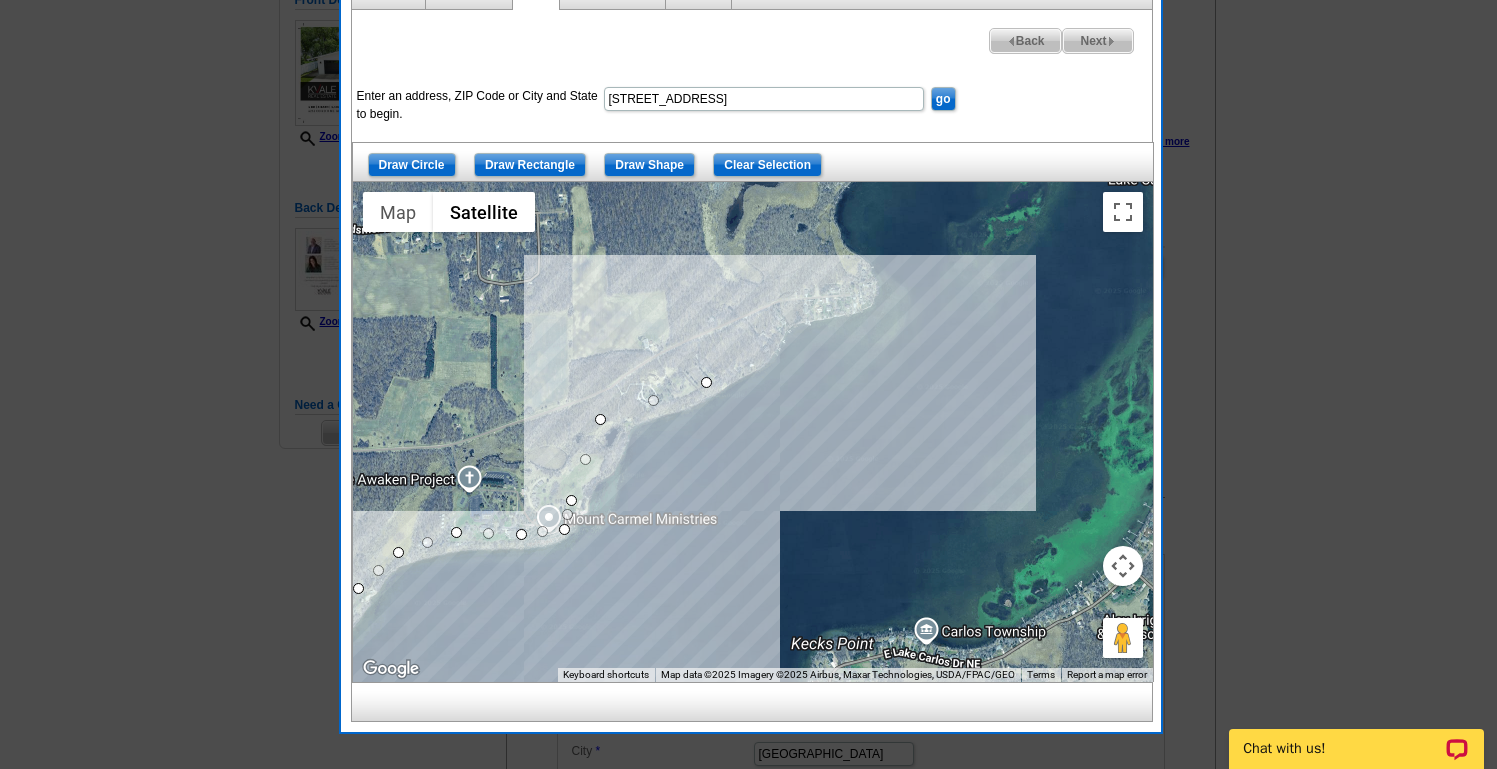 click at bounding box center (753, 432) 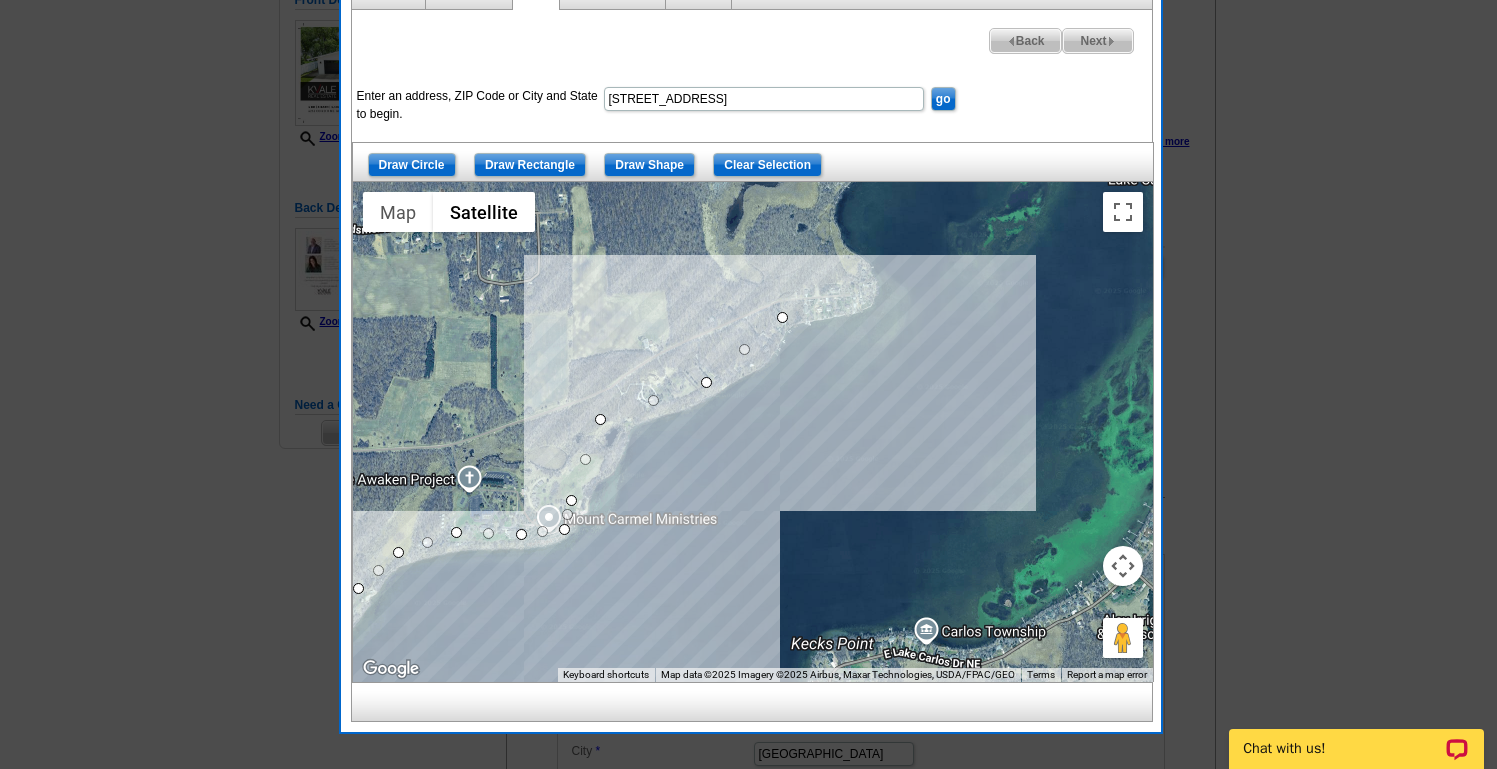 click at bounding box center [753, 432] 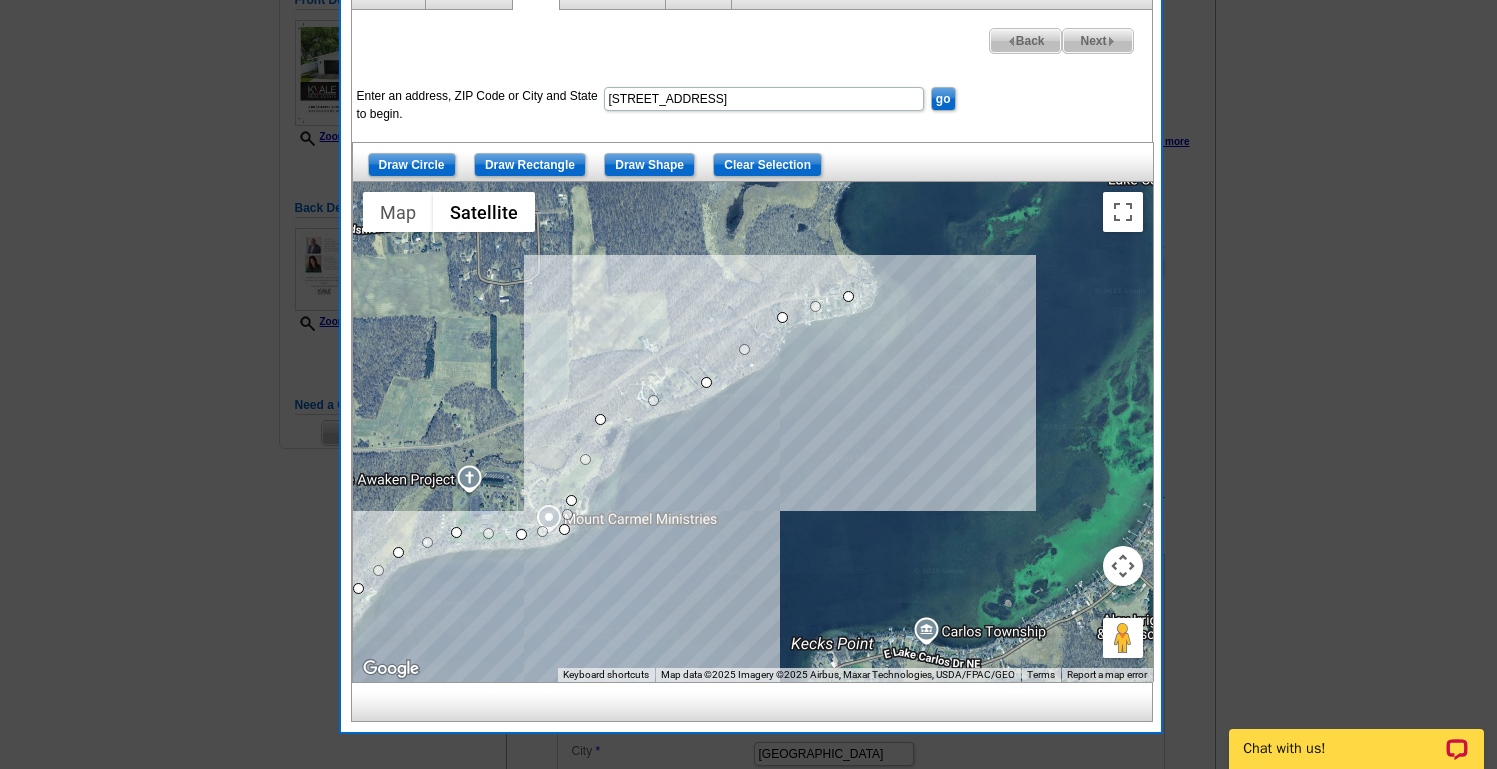 click at bounding box center [753, 432] 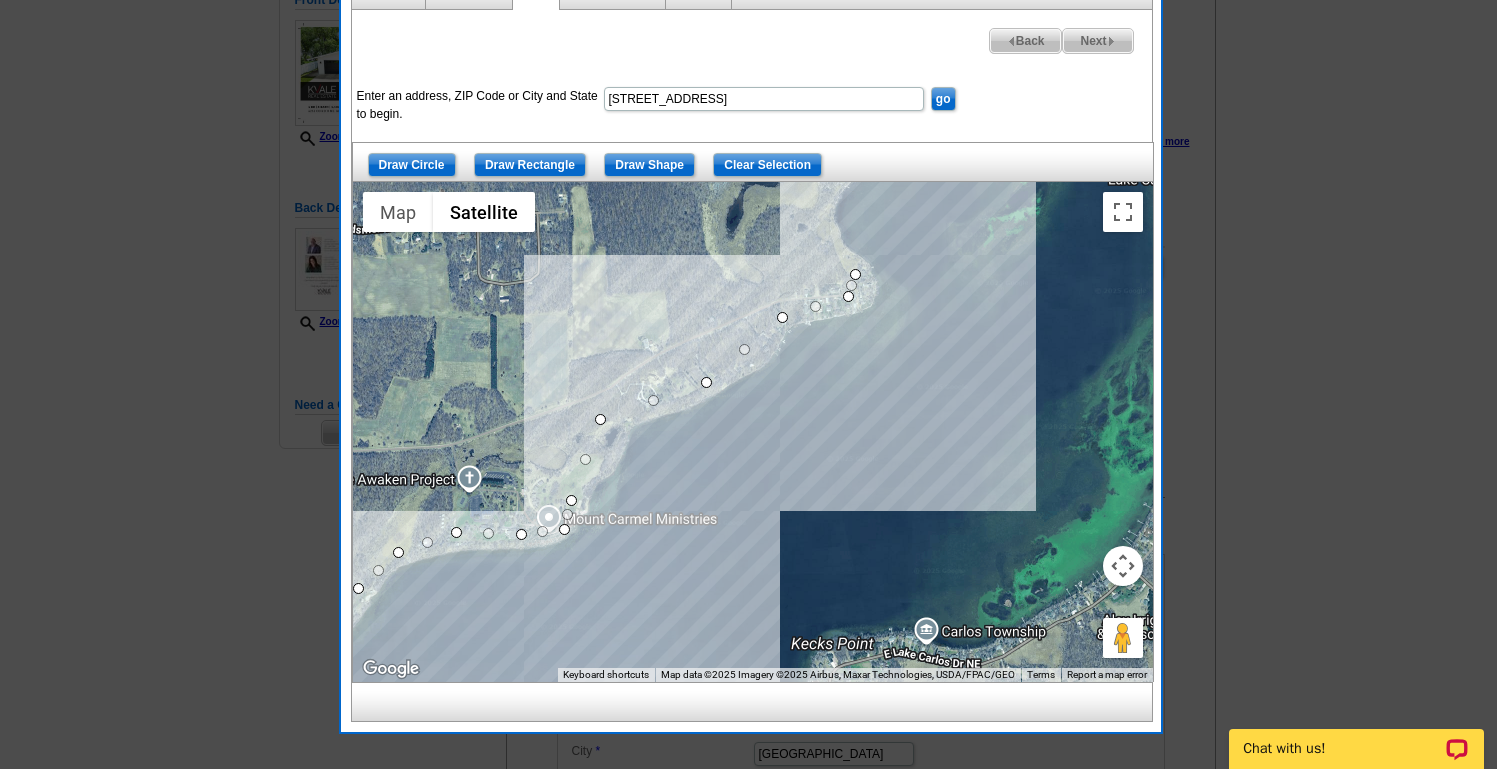 click at bounding box center [753, 432] 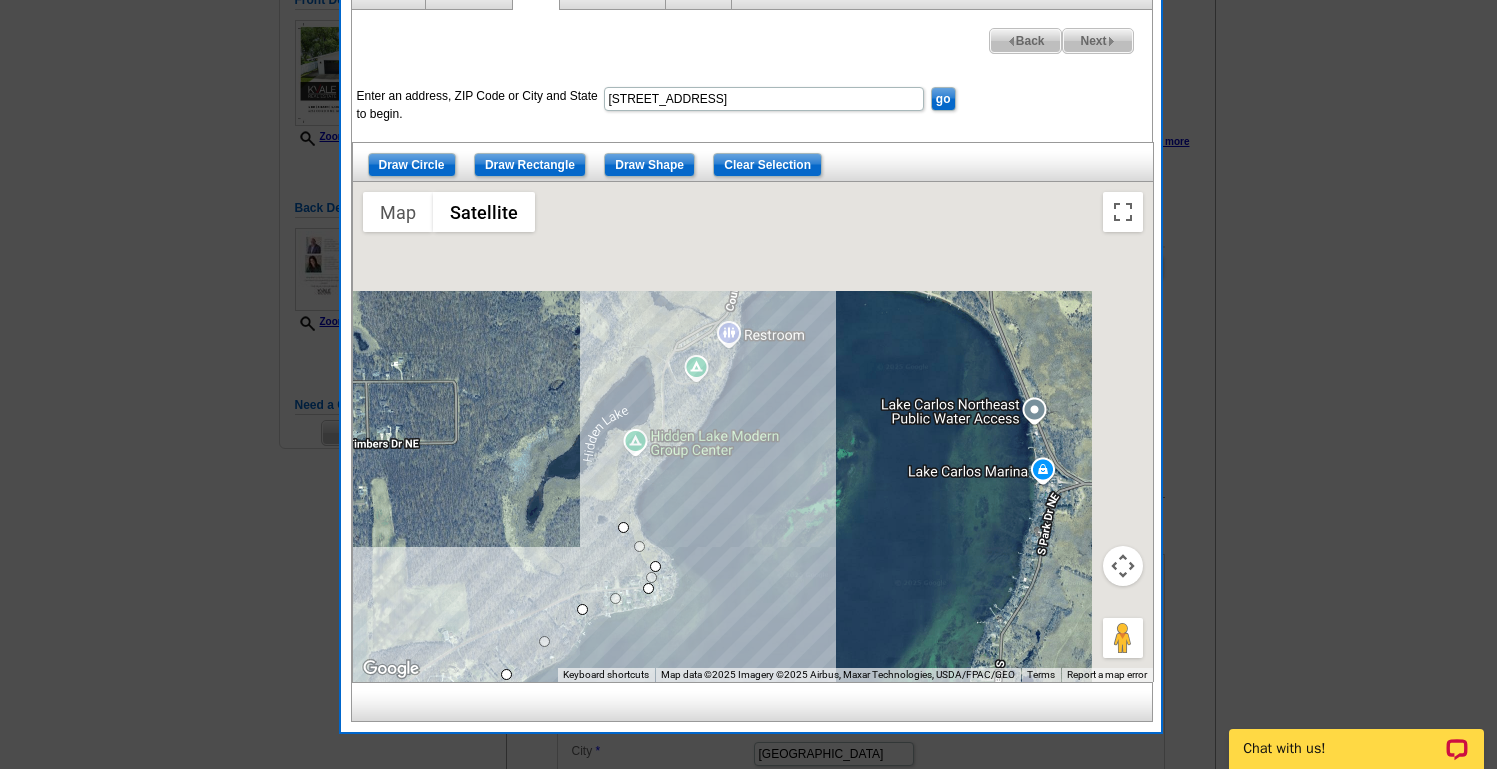 drag, startPoint x: 819, startPoint y: 225, endPoint x: 601, endPoint y: 545, distance: 387.2002 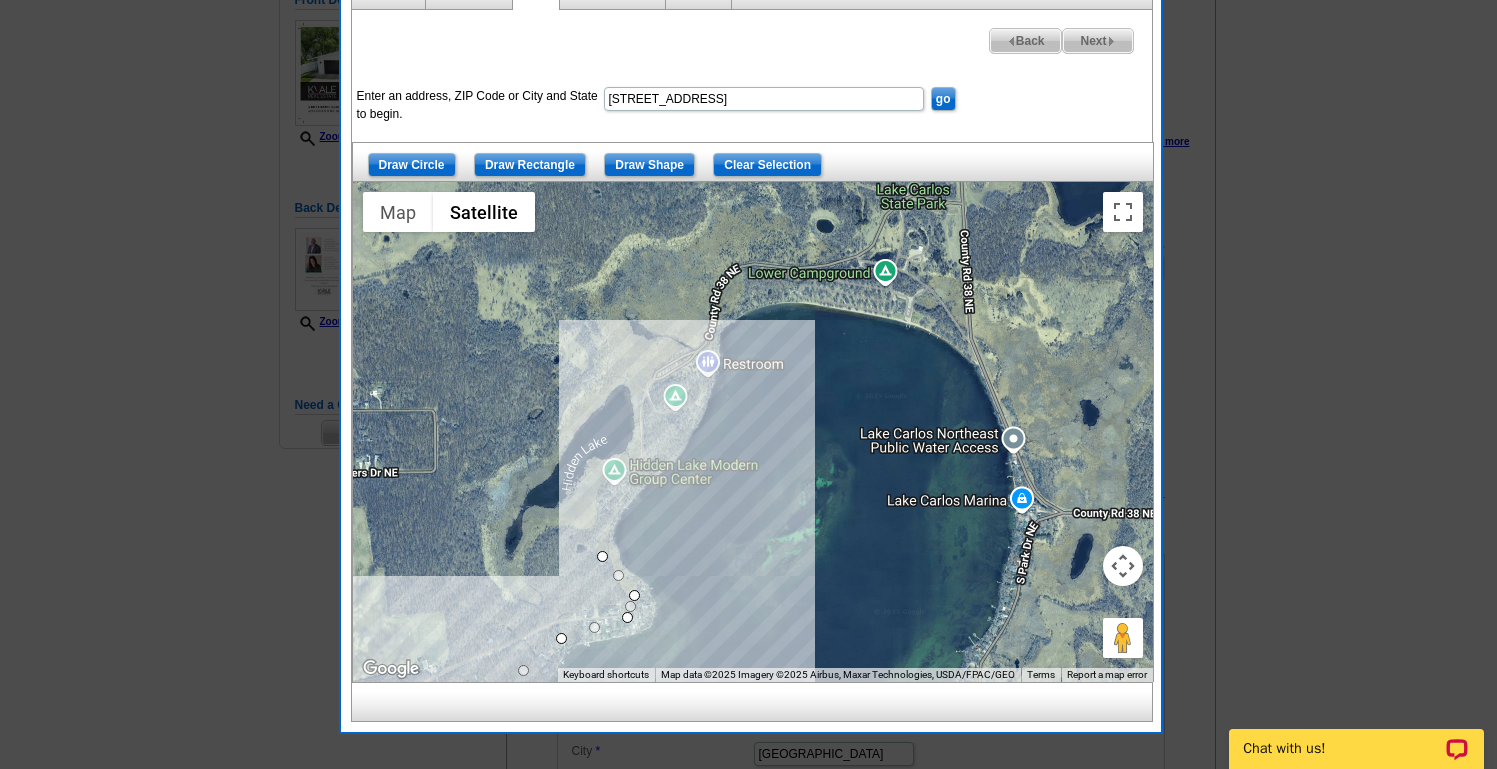 click at bounding box center [753, 432] 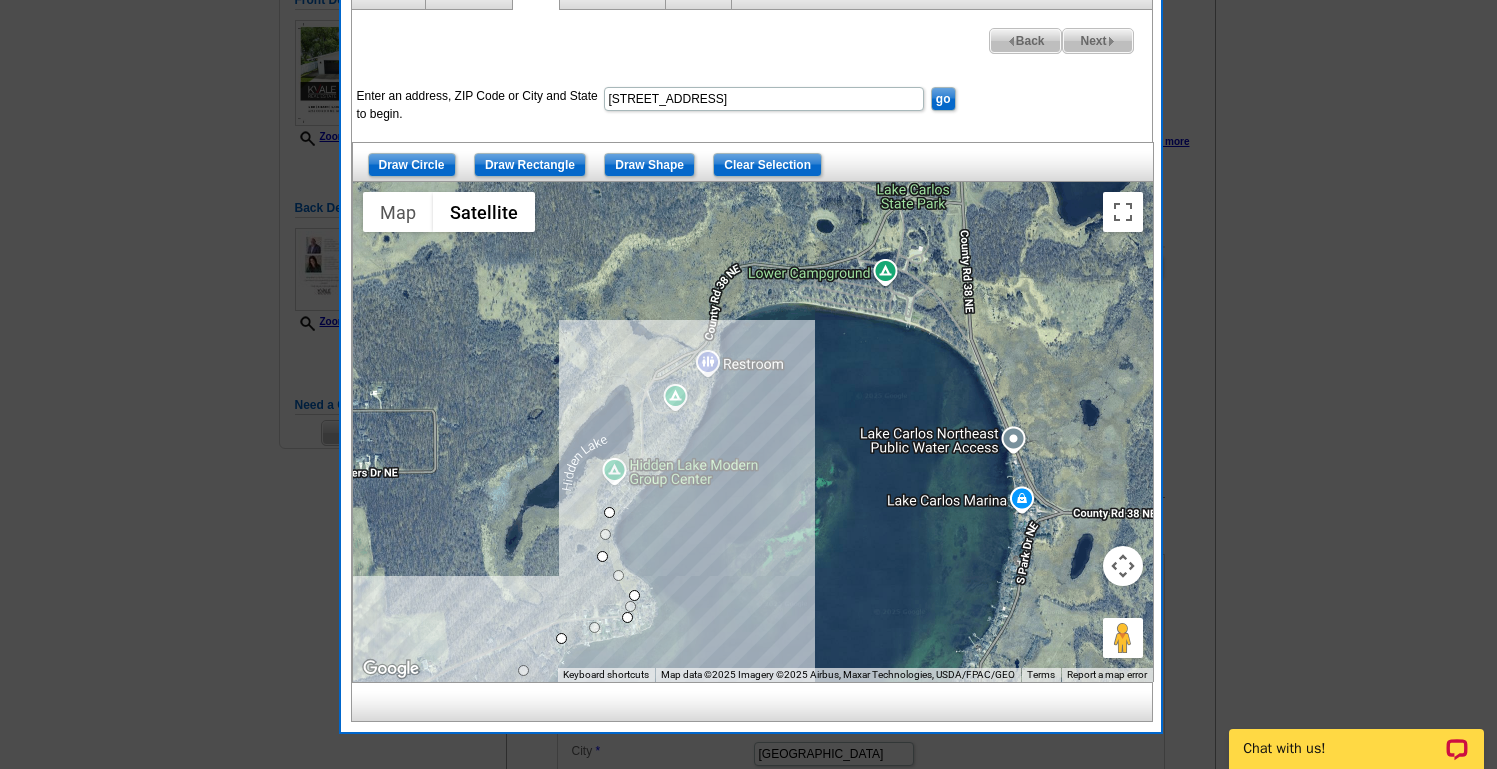 click at bounding box center [753, 432] 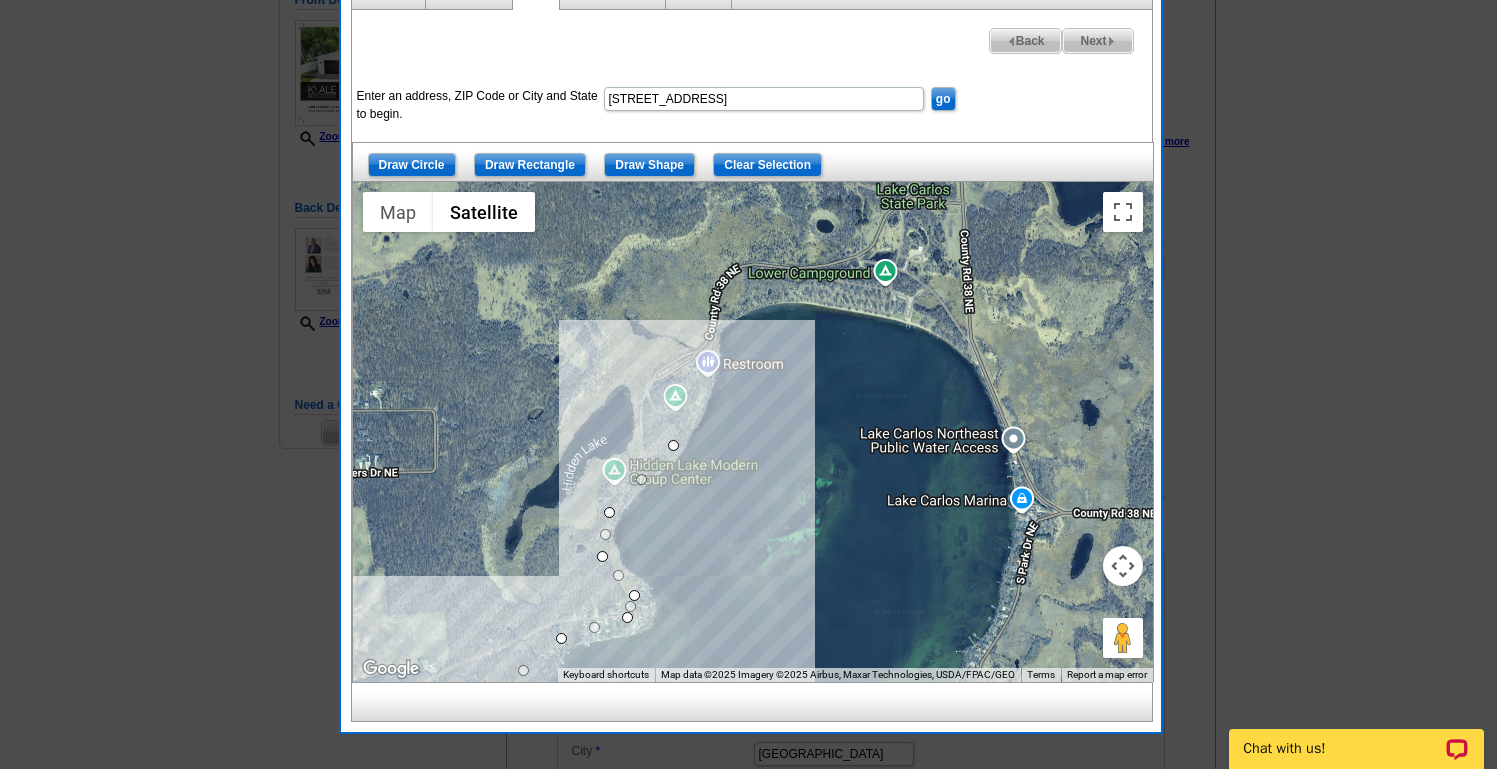 click at bounding box center [753, 432] 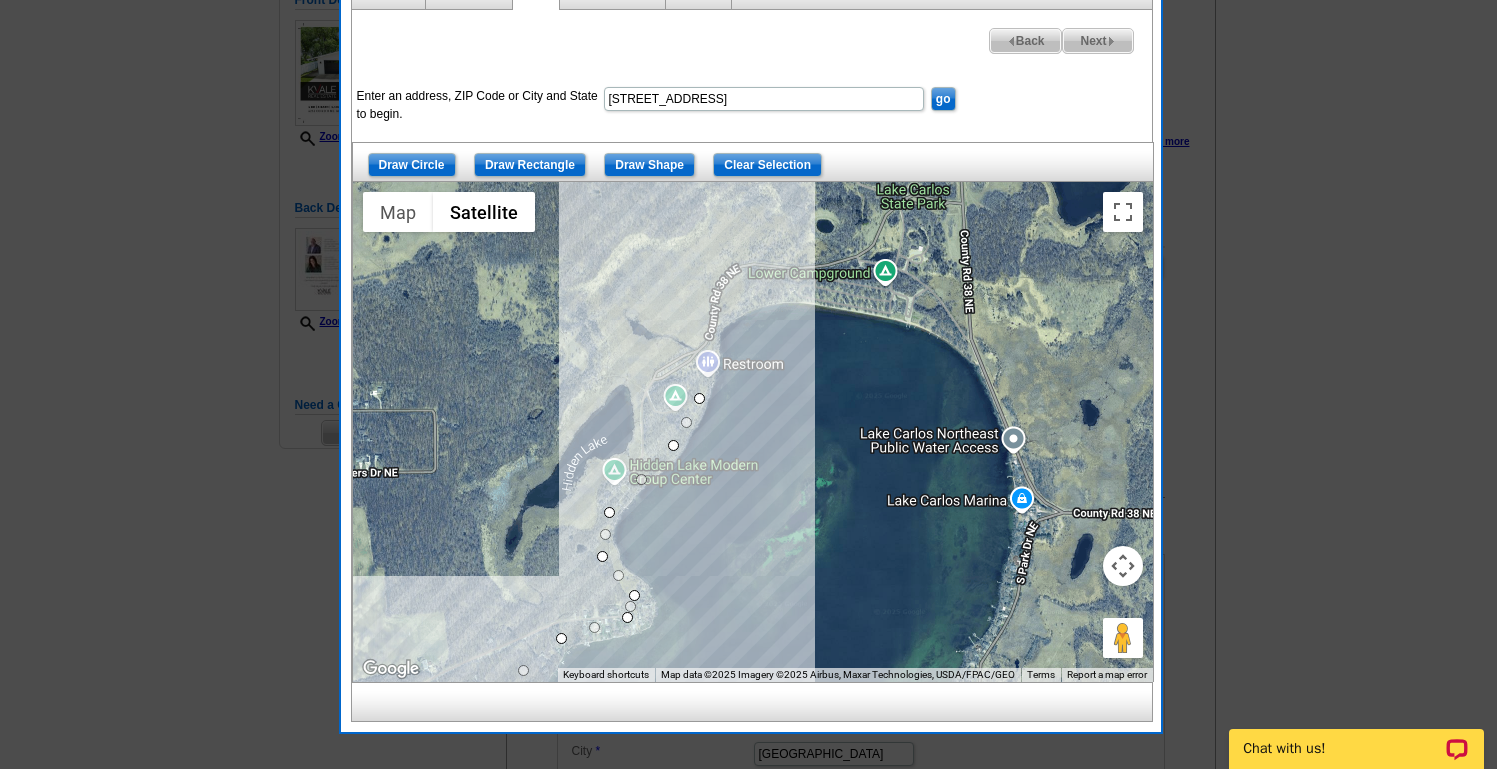 click at bounding box center (753, 432) 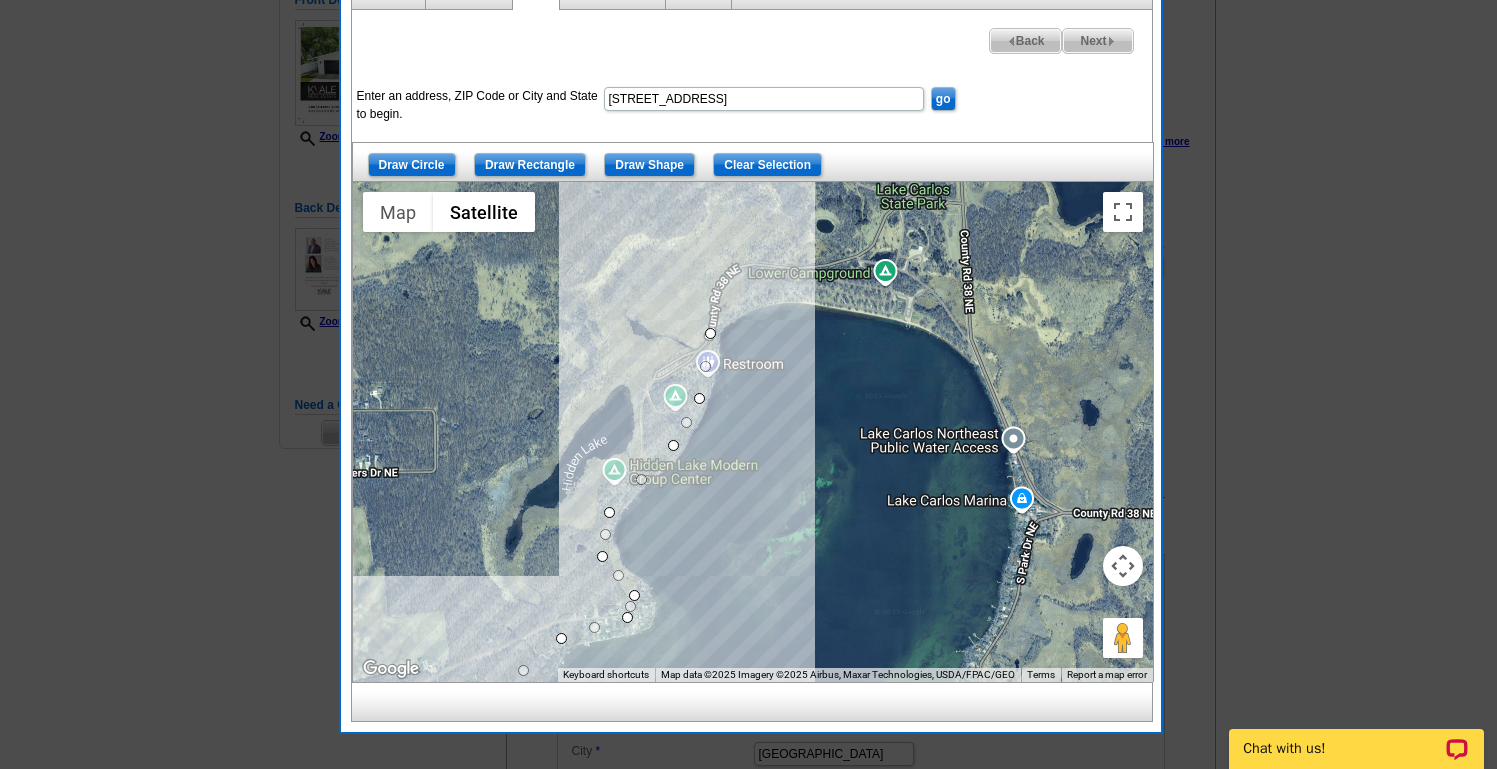 click at bounding box center [753, 432] 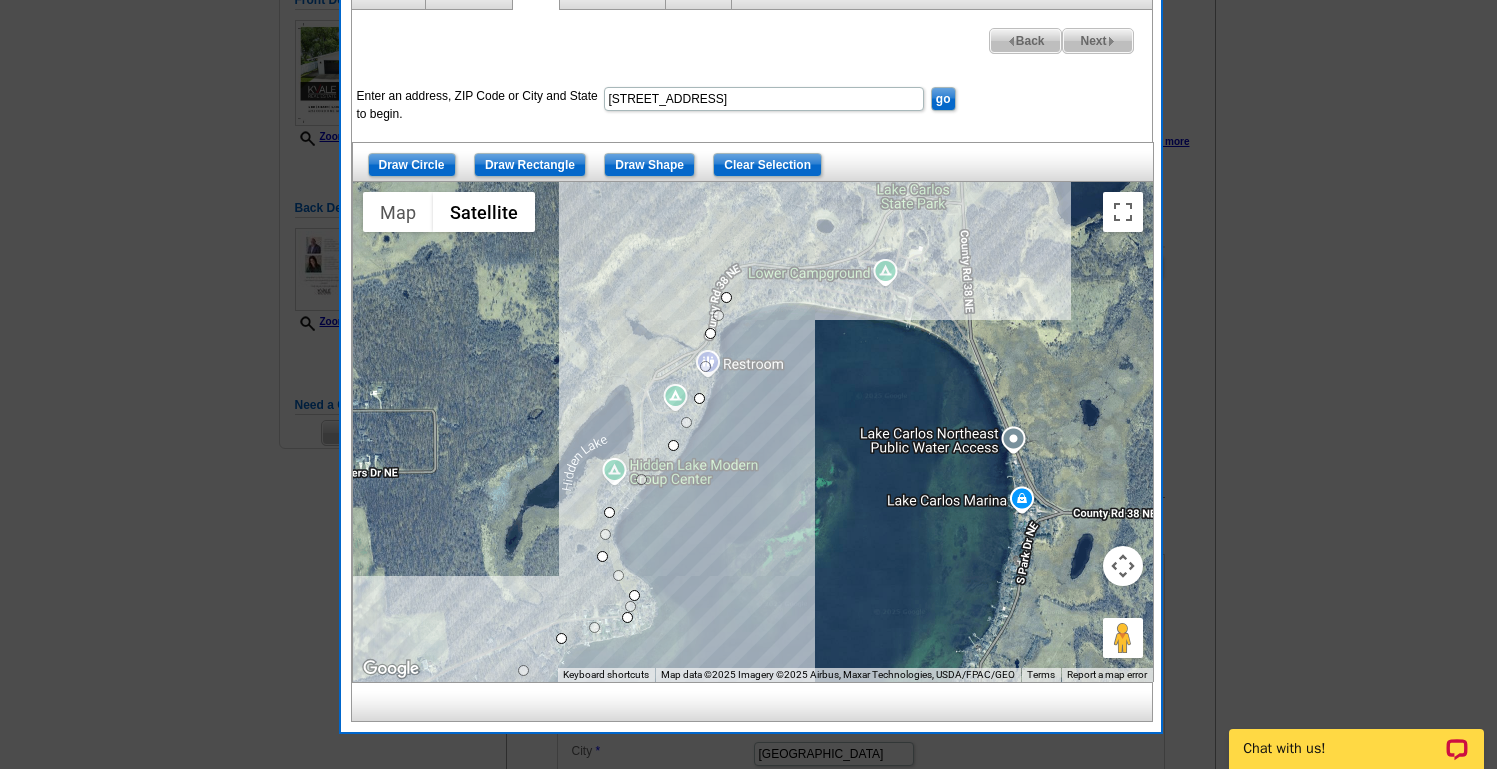 click at bounding box center (753, 432) 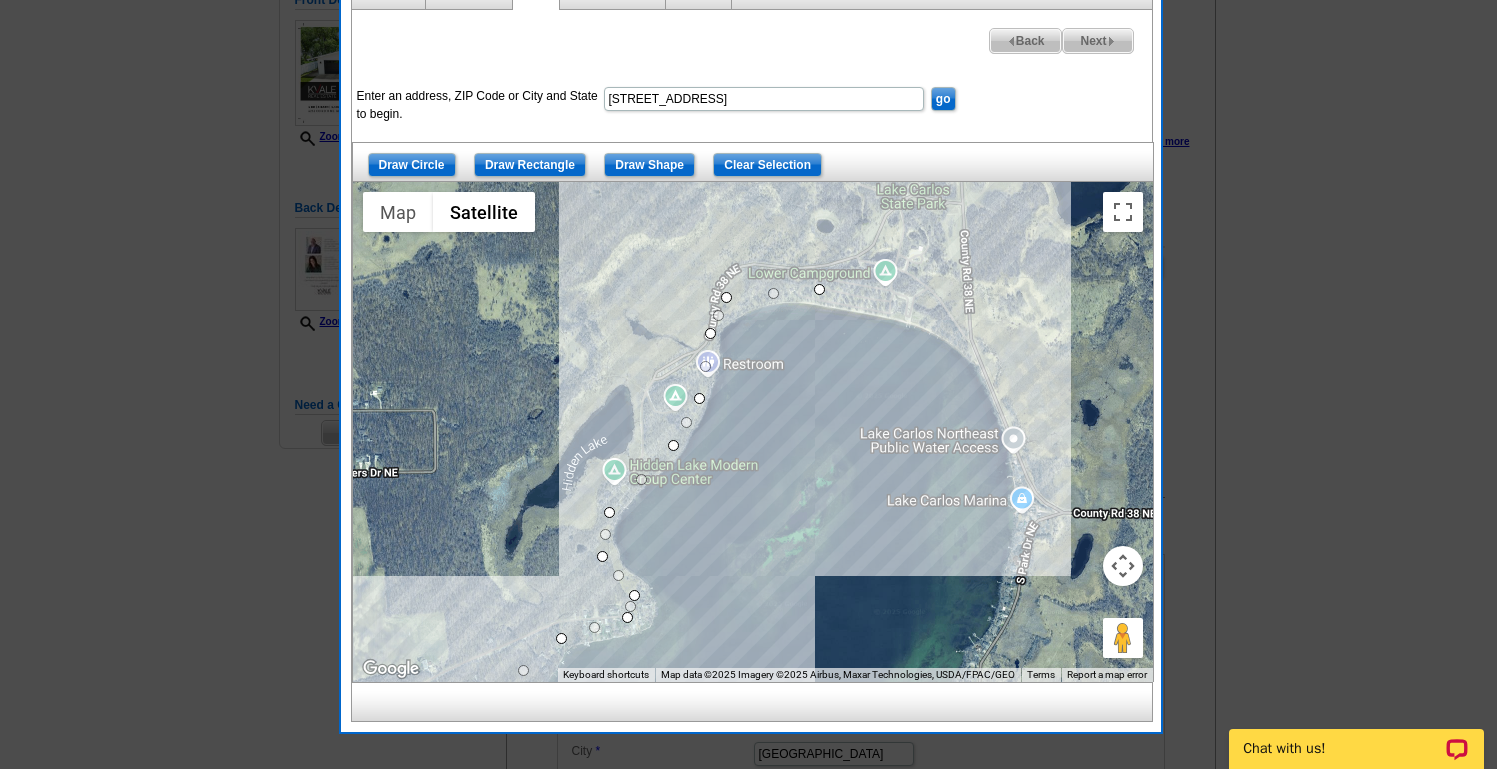 click at bounding box center [753, 432] 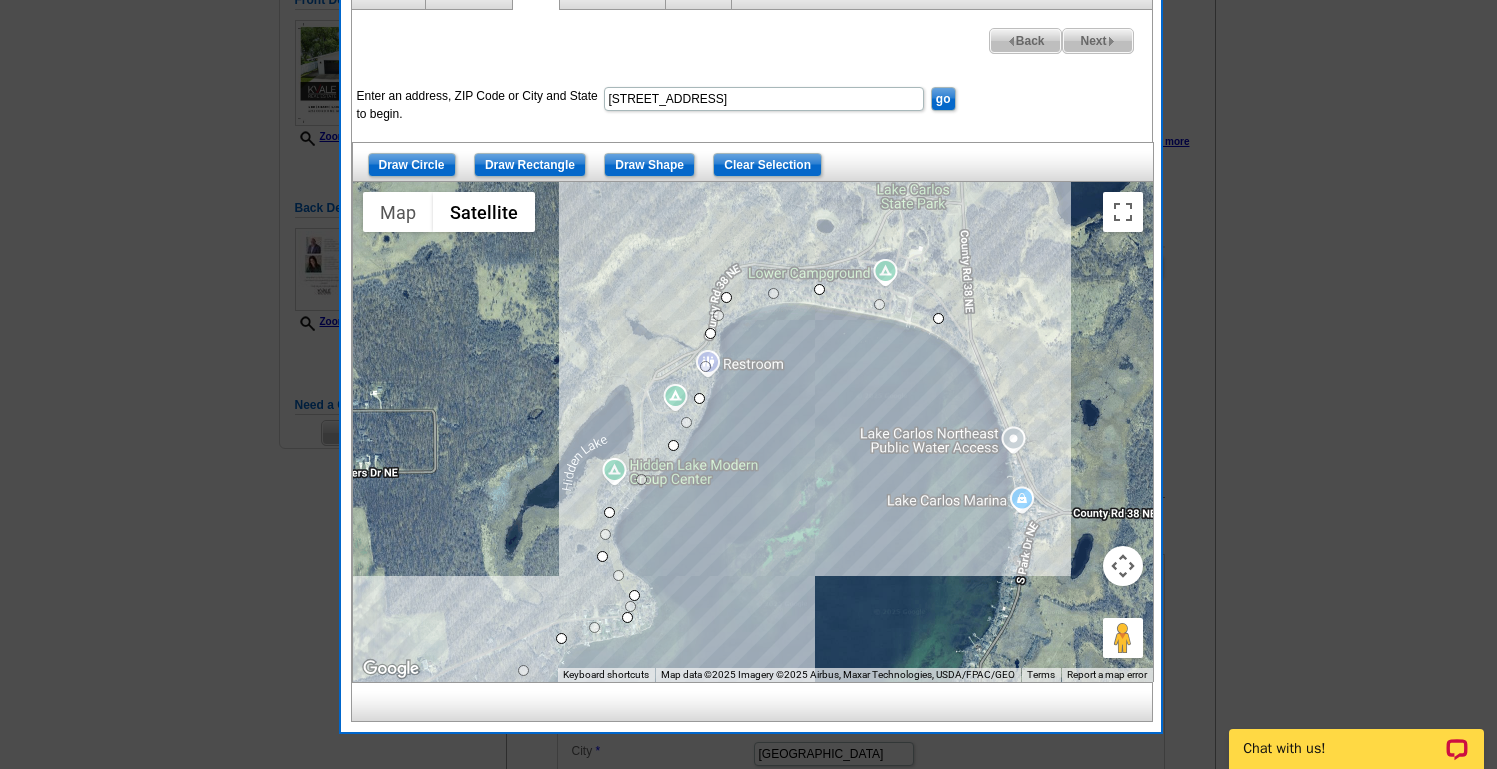 click at bounding box center (753, 432) 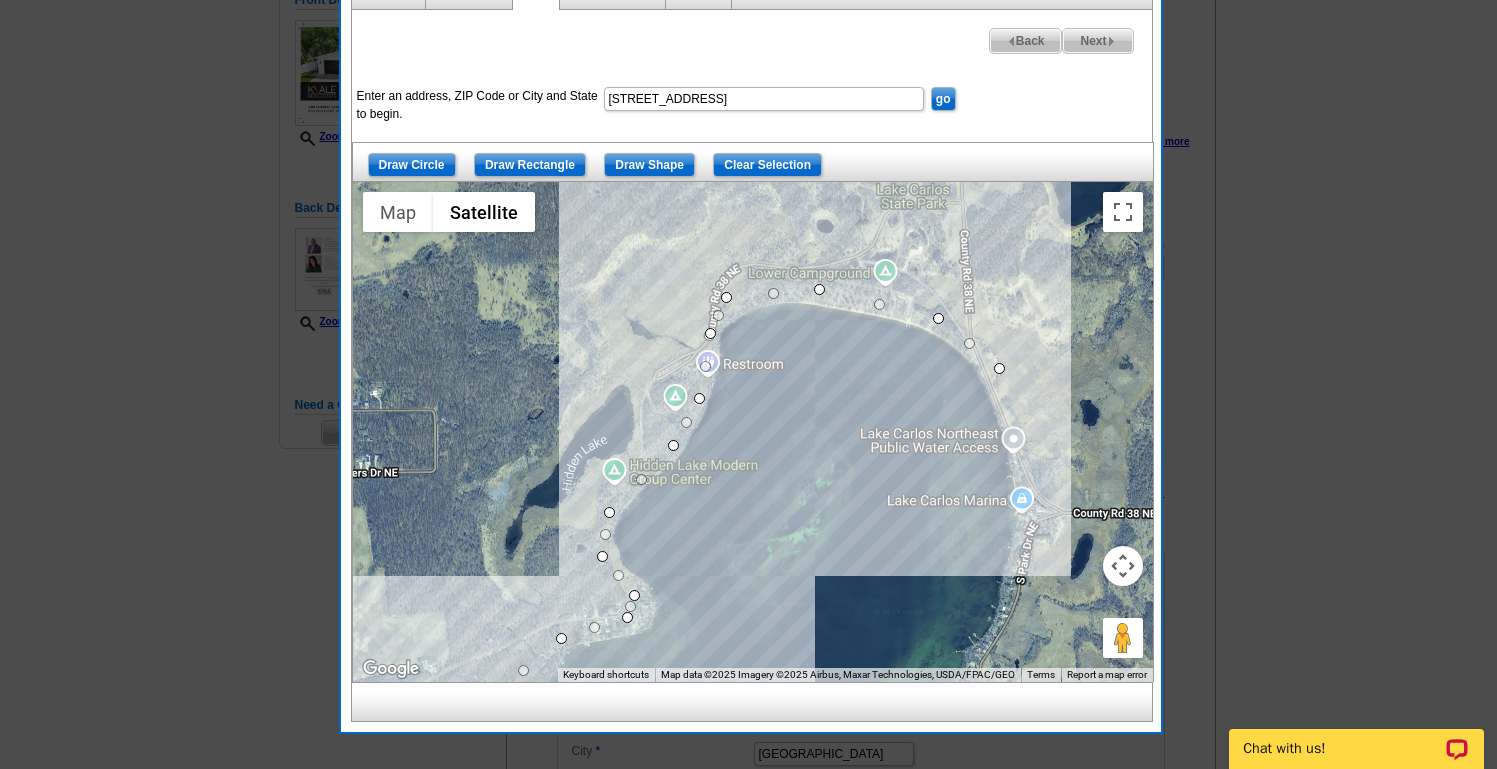 click at bounding box center (753, 432) 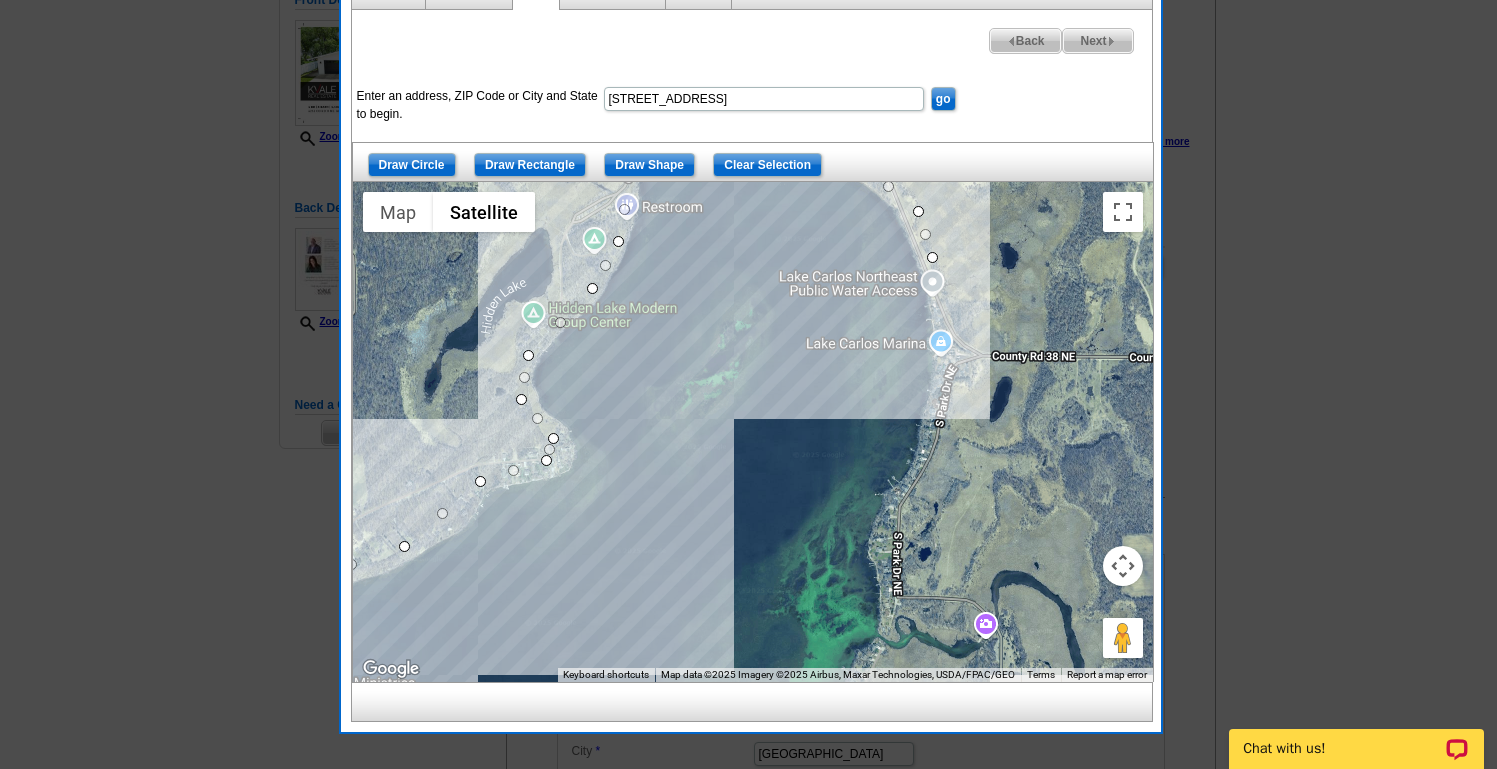 drag, startPoint x: 1032, startPoint y: 458, endPoint x: 931, endPoint y: 256, distance: 225.84286 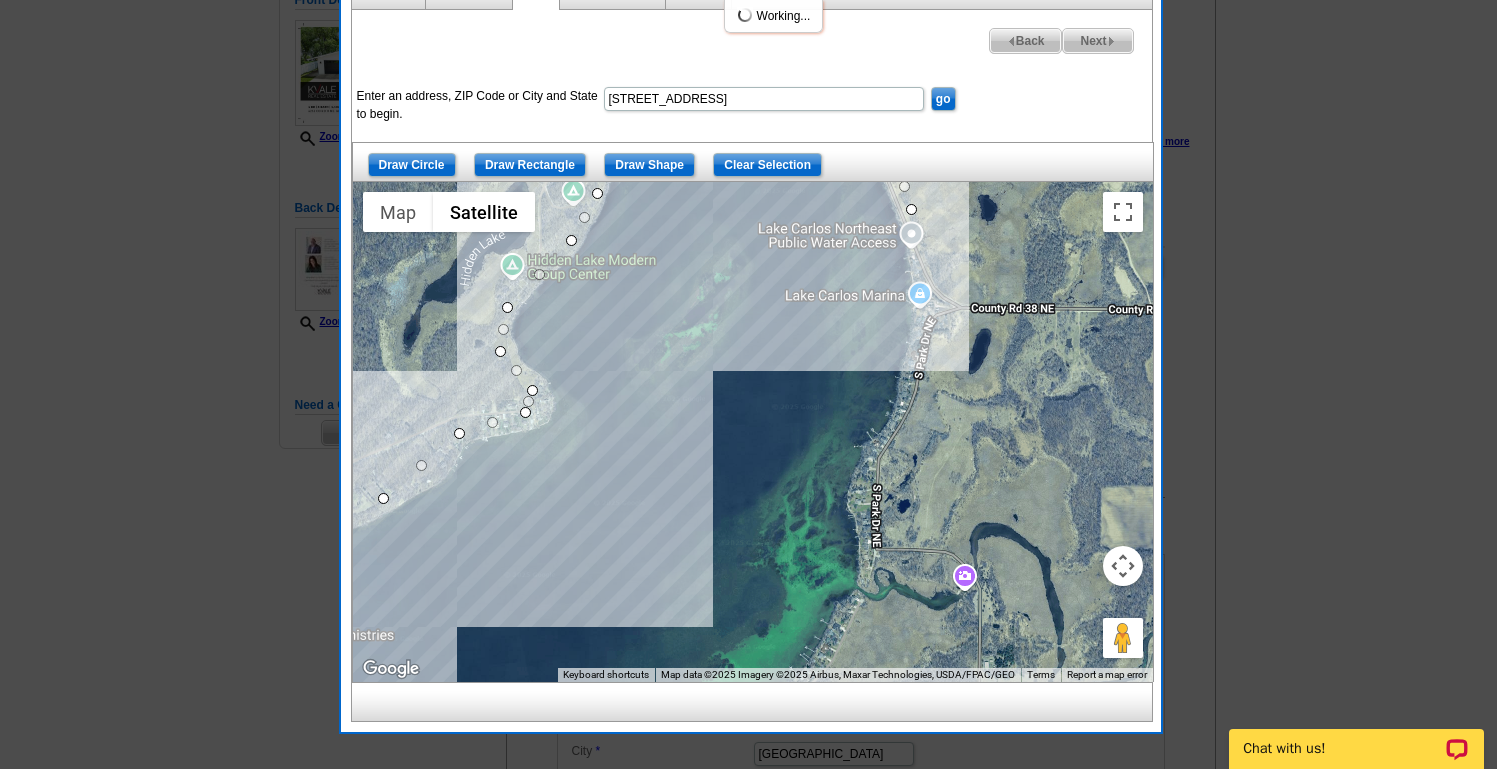 click at bounding box center [753, 432] 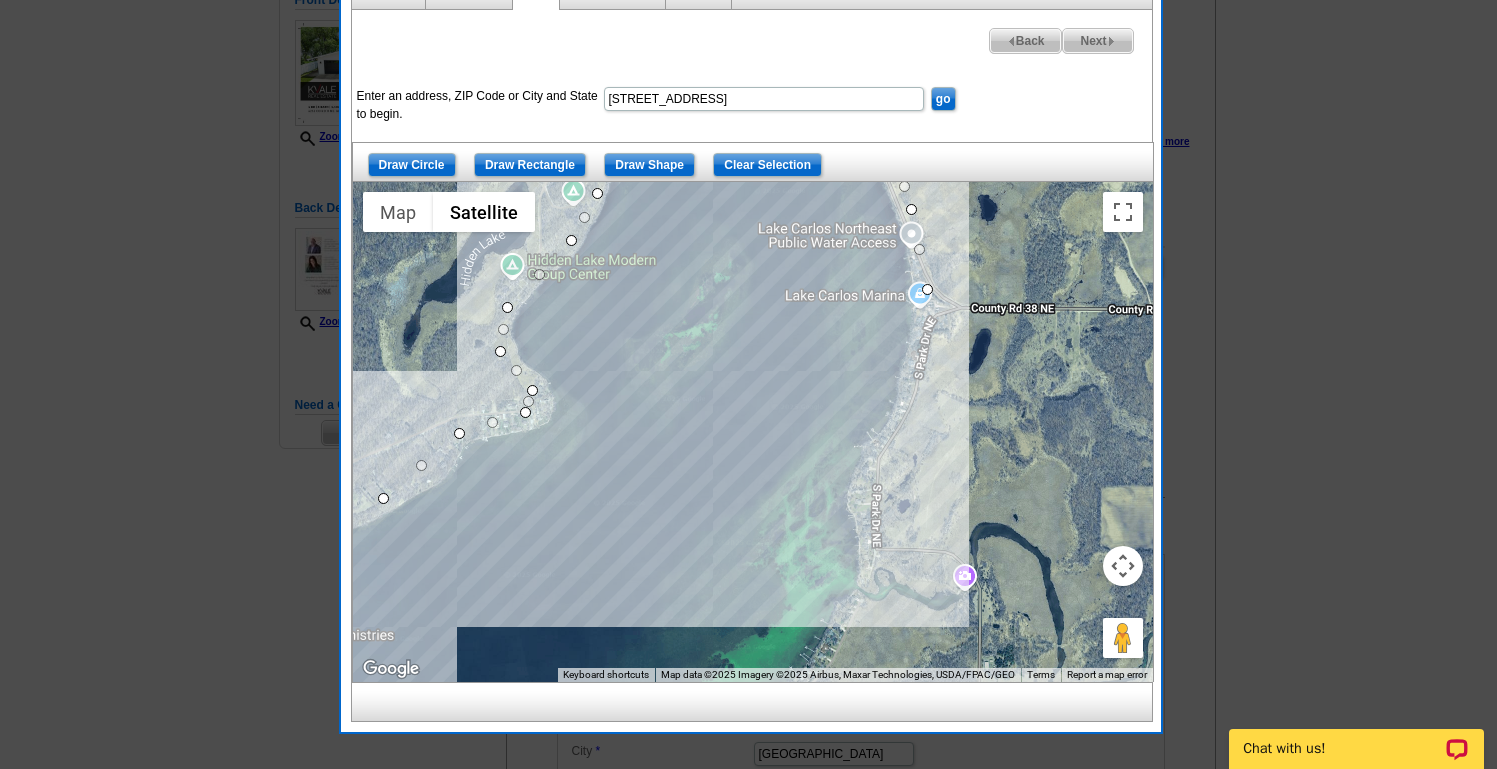 click at bounding box center [753, 432] 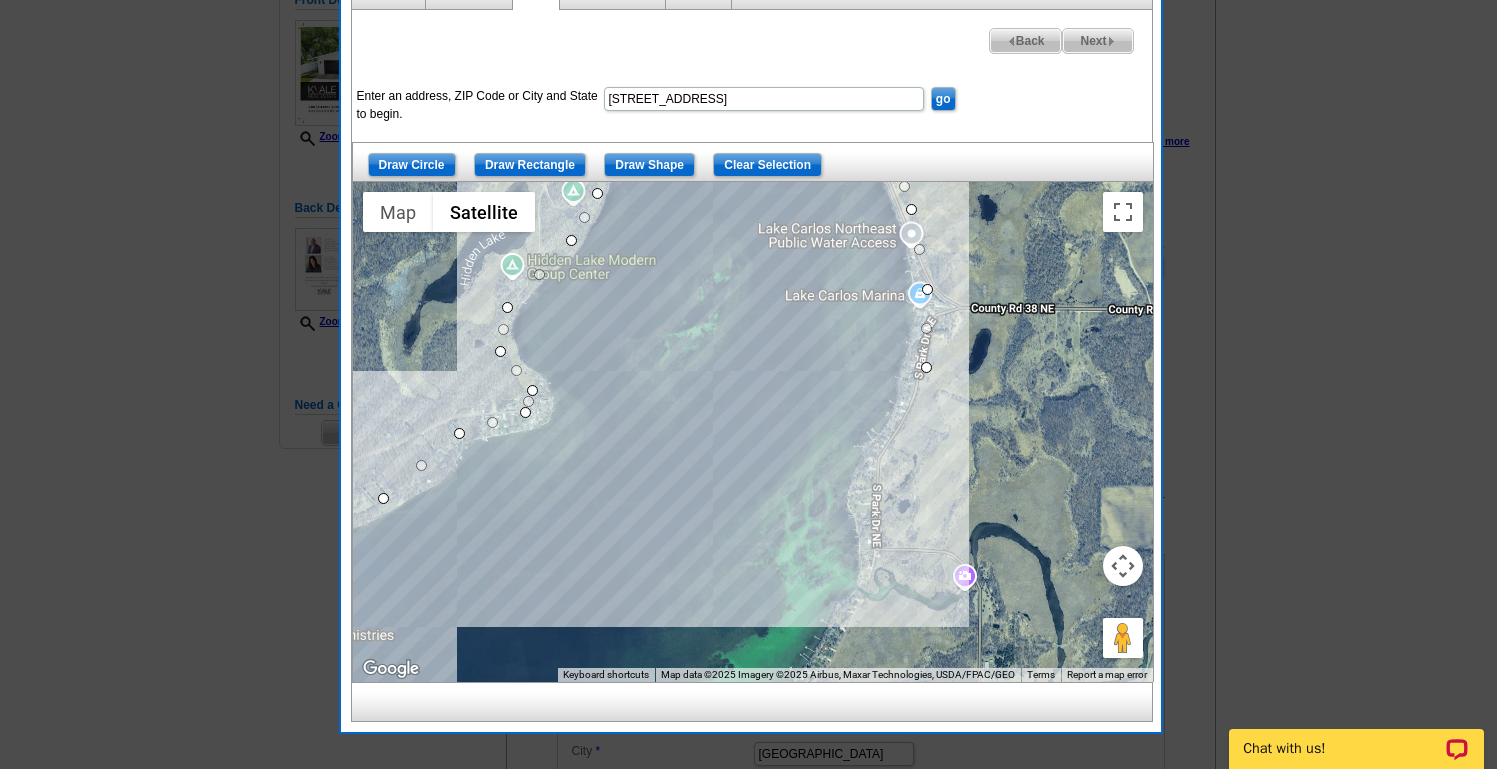 click at bounding box center (753, 432) 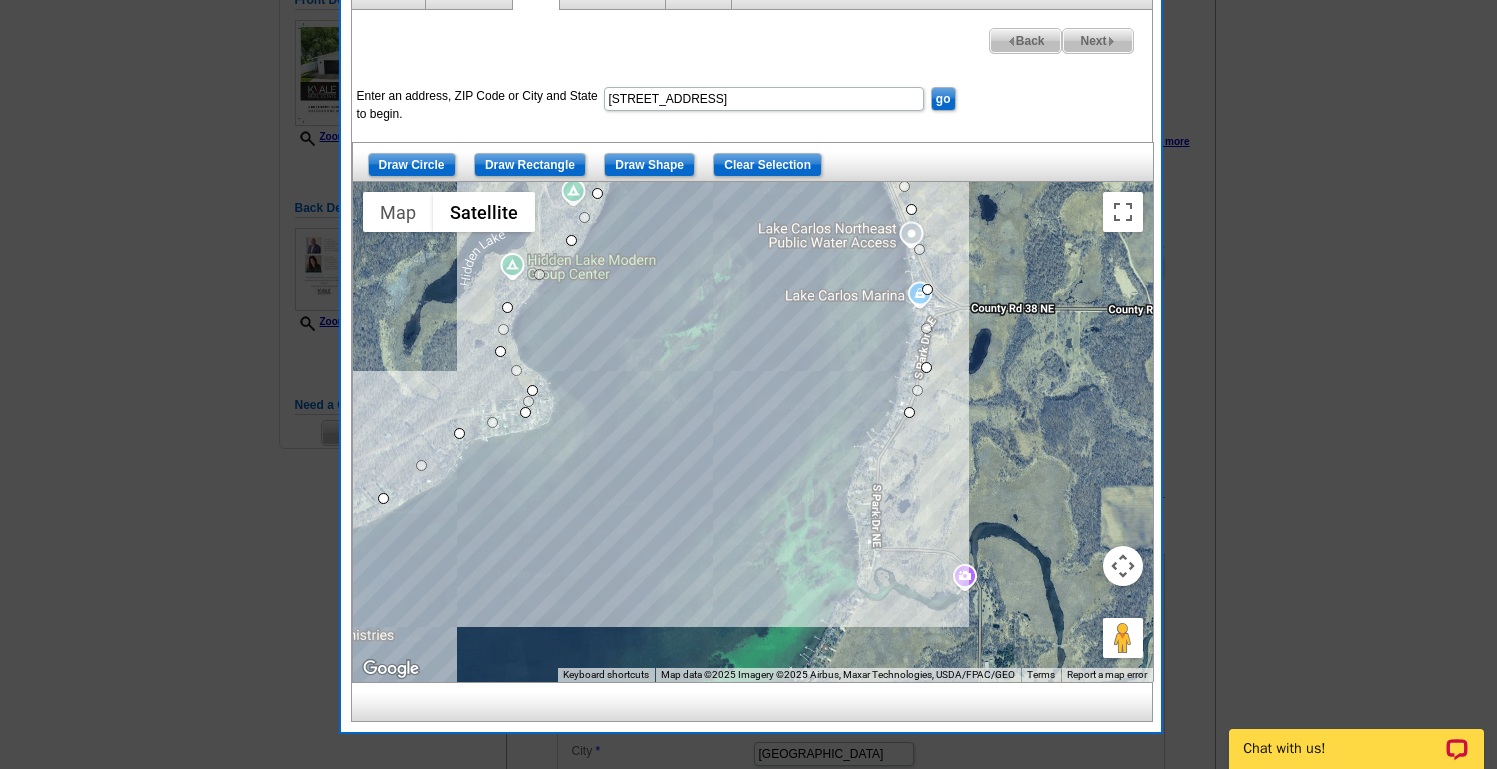 click at bounding box center (753, 432) 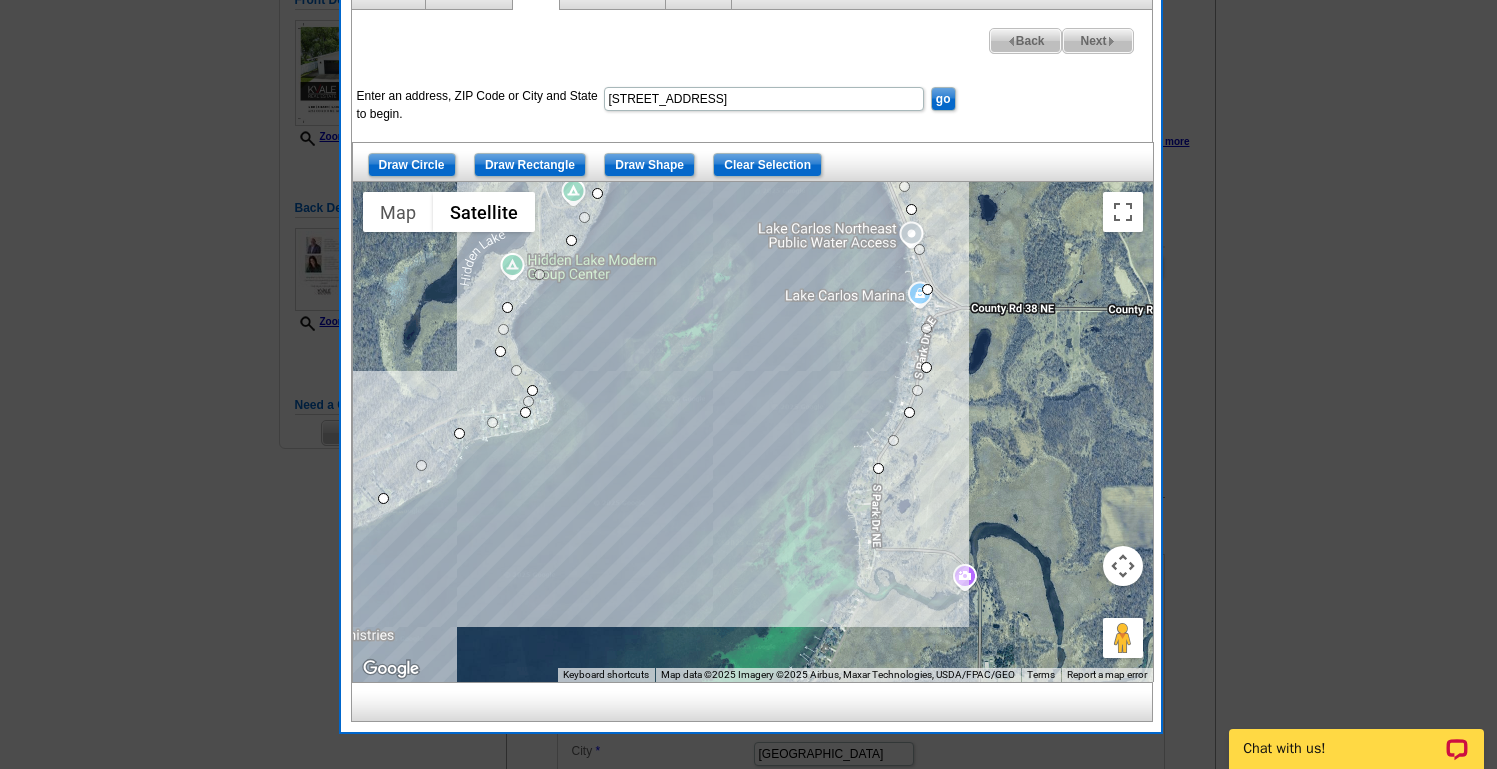 click at bounding box center [753, 432] 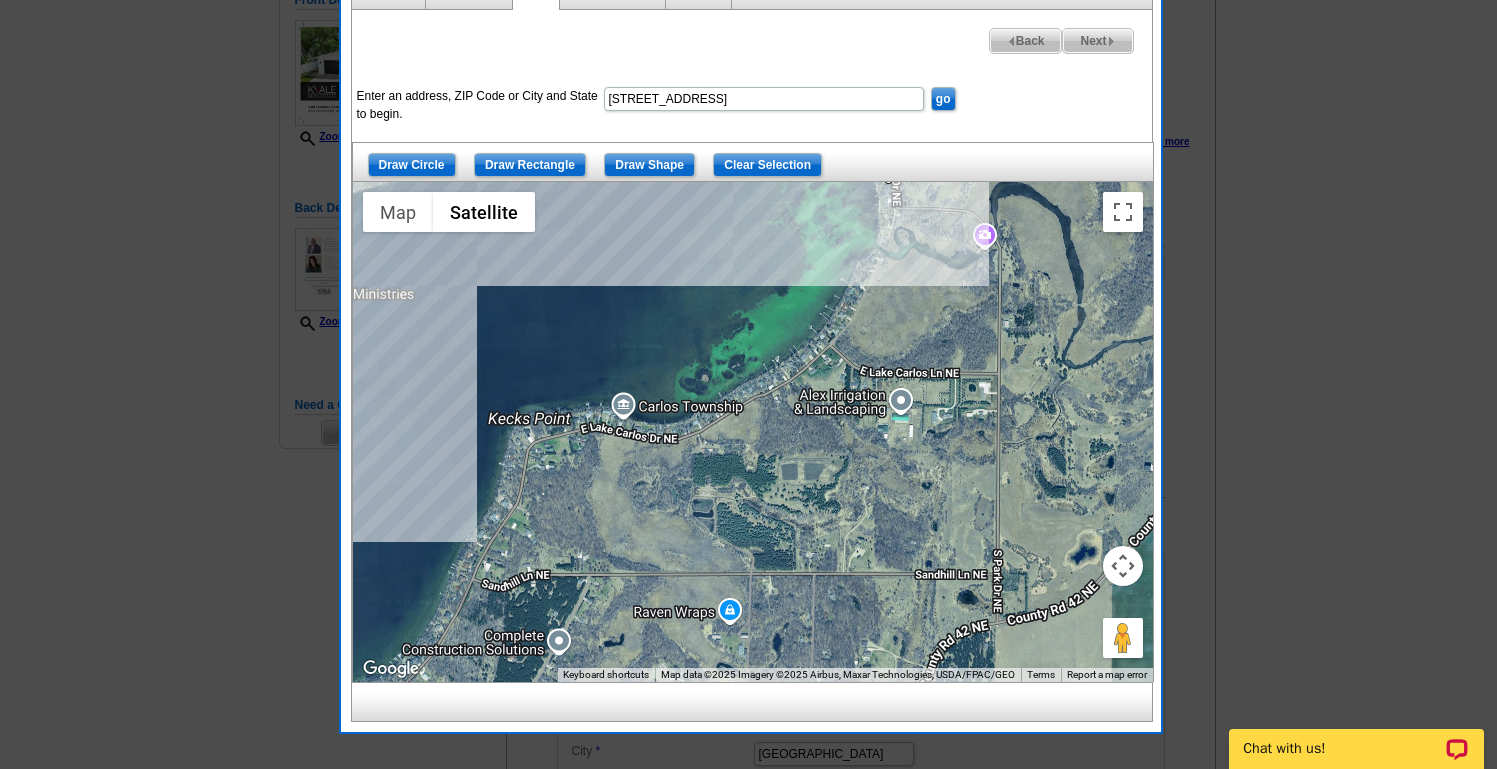 drag, startPoint x: 875, startPoint y: 566, endPoint x: 895, endPoint y: 223, distance: 343.58258 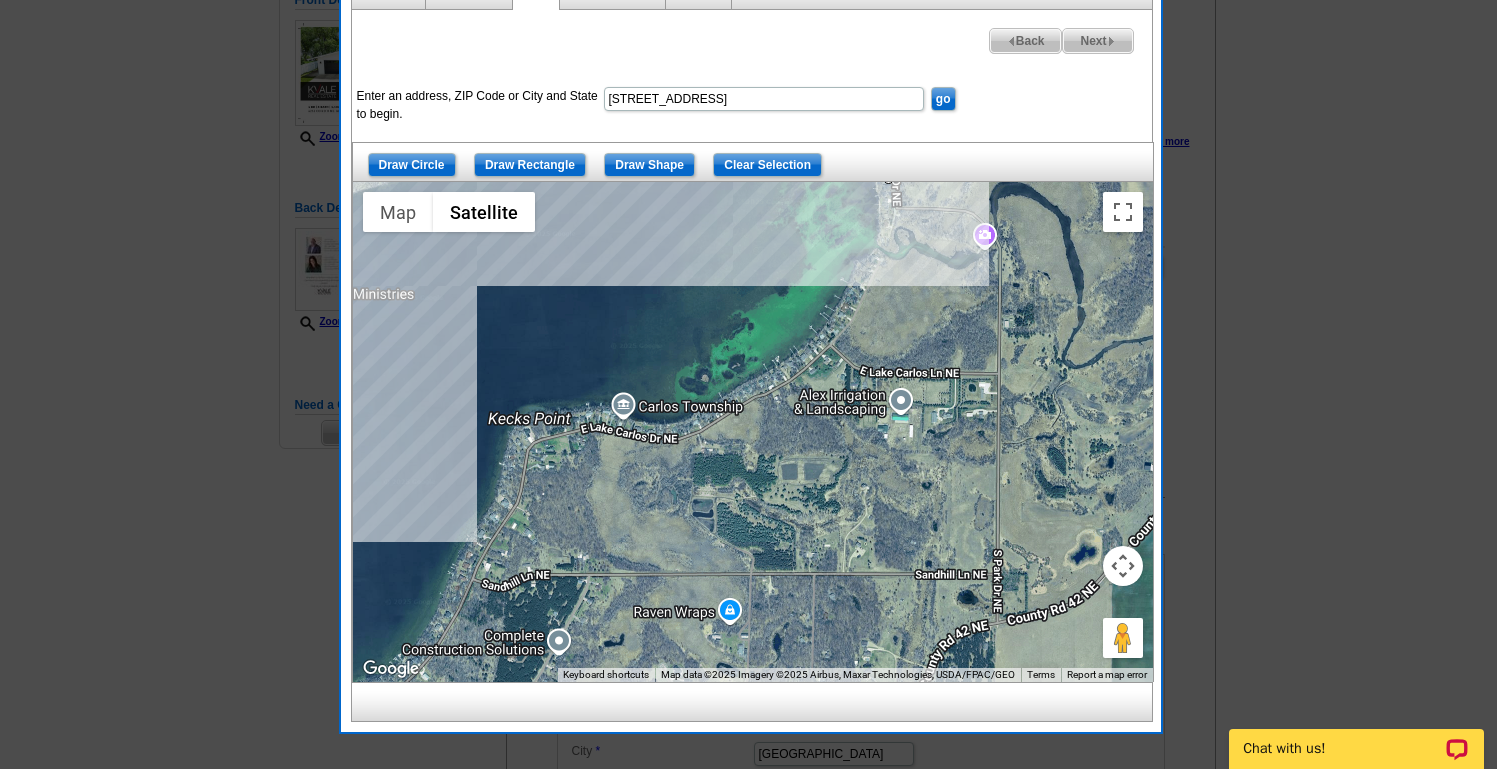 click at bounding box center [753, 432] 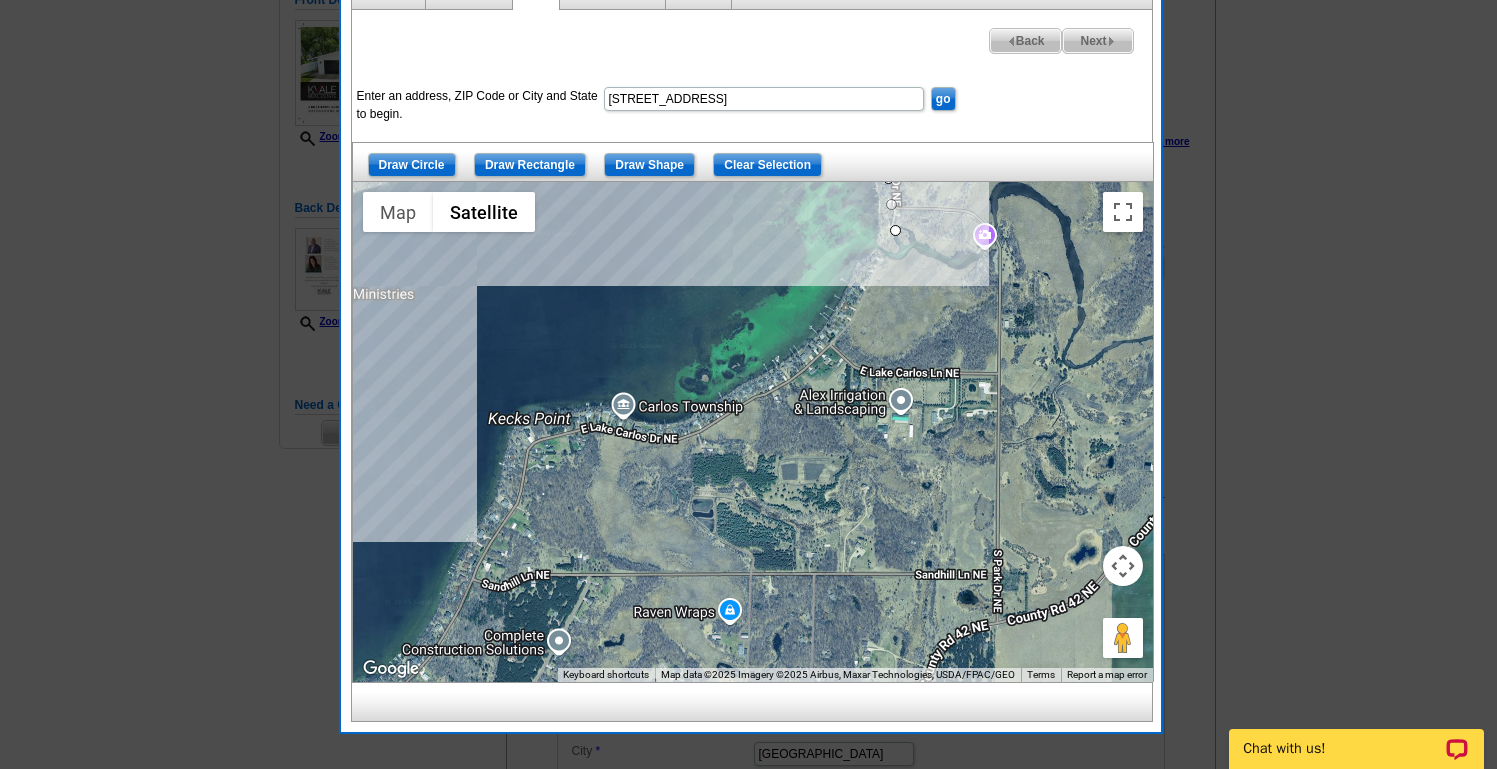 click at bounding box center (753, 432) 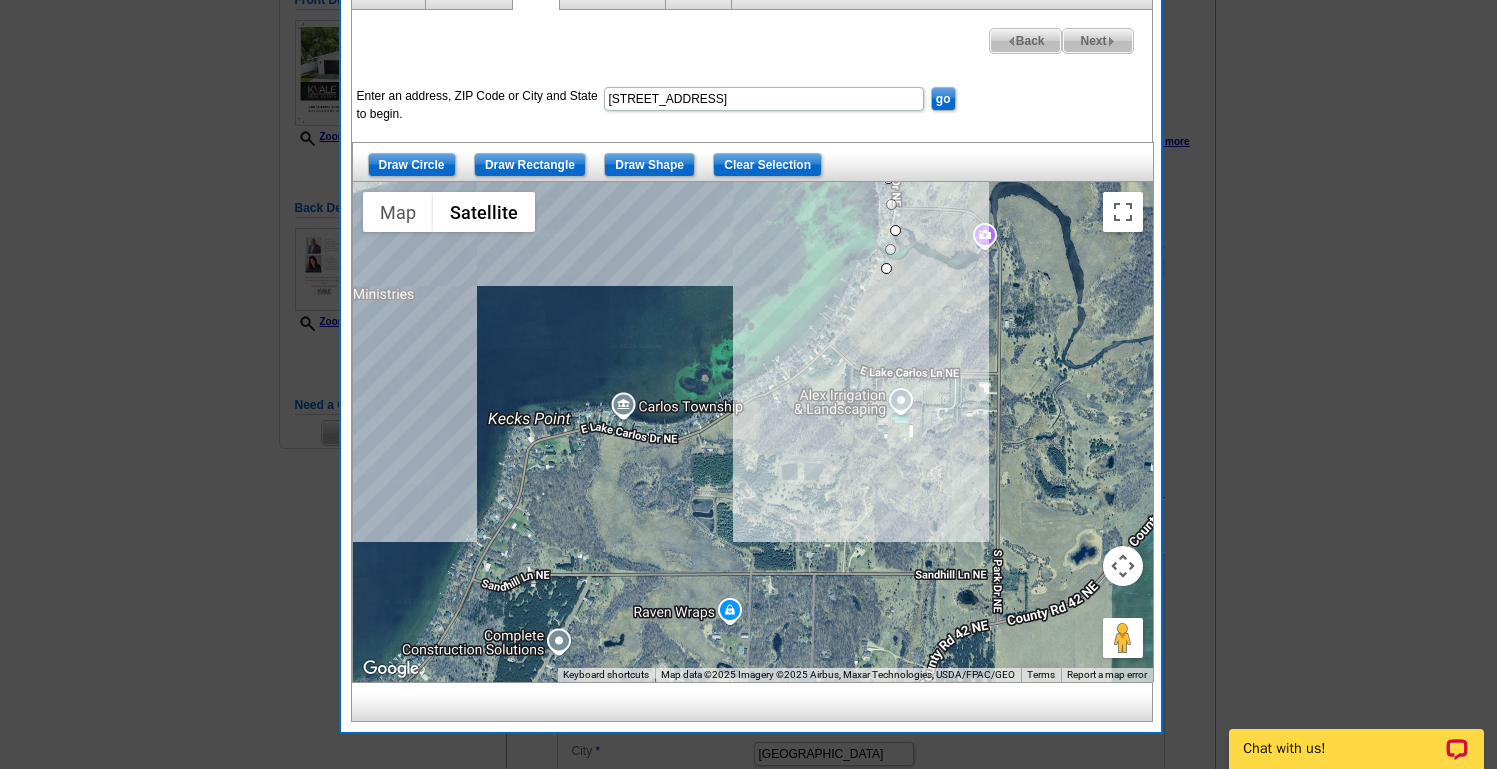 click at bounding box center [753, 432] 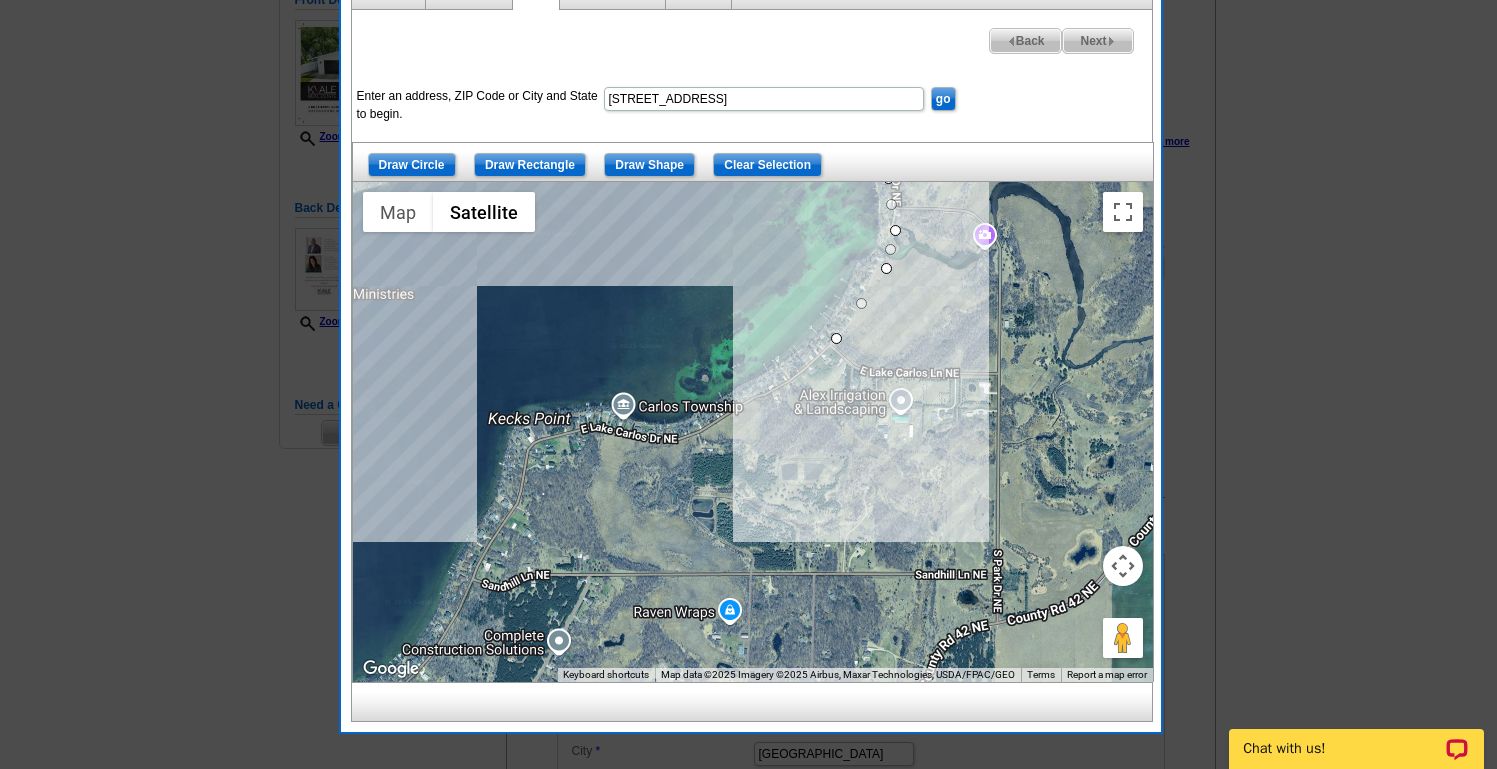 click at bounding box center (753, 432) 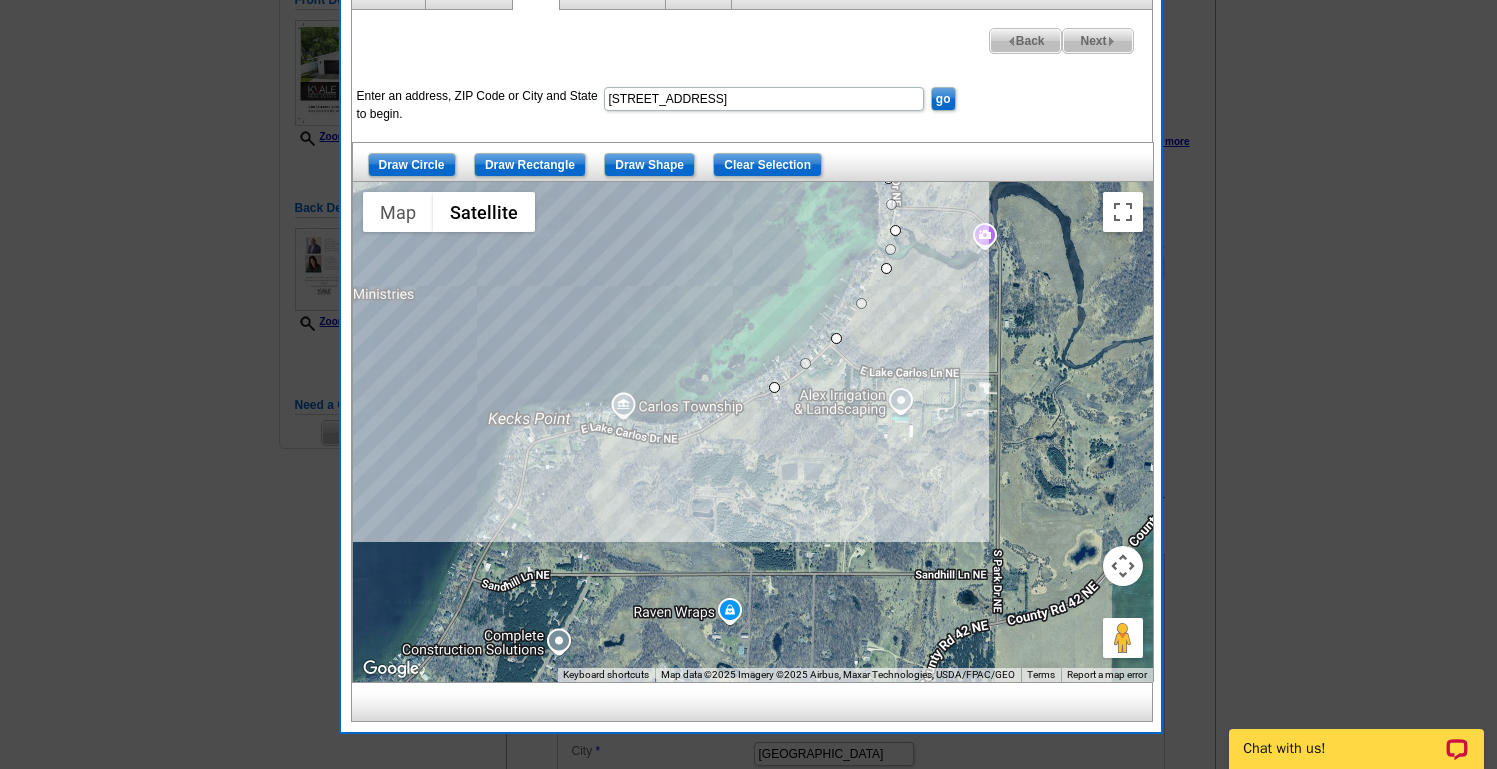 click at bounding box center (753, 432) 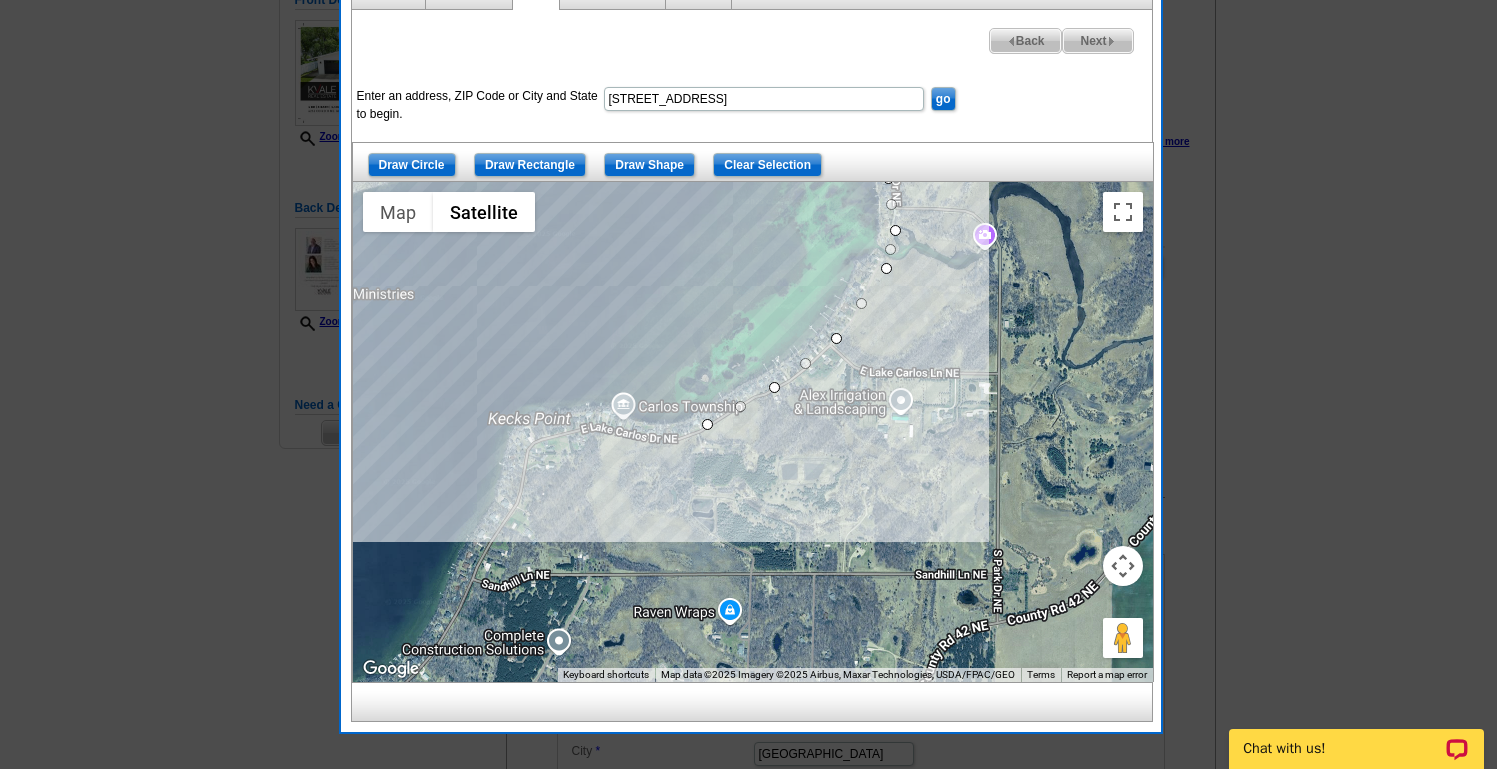 click at bounding box center [753, 432] 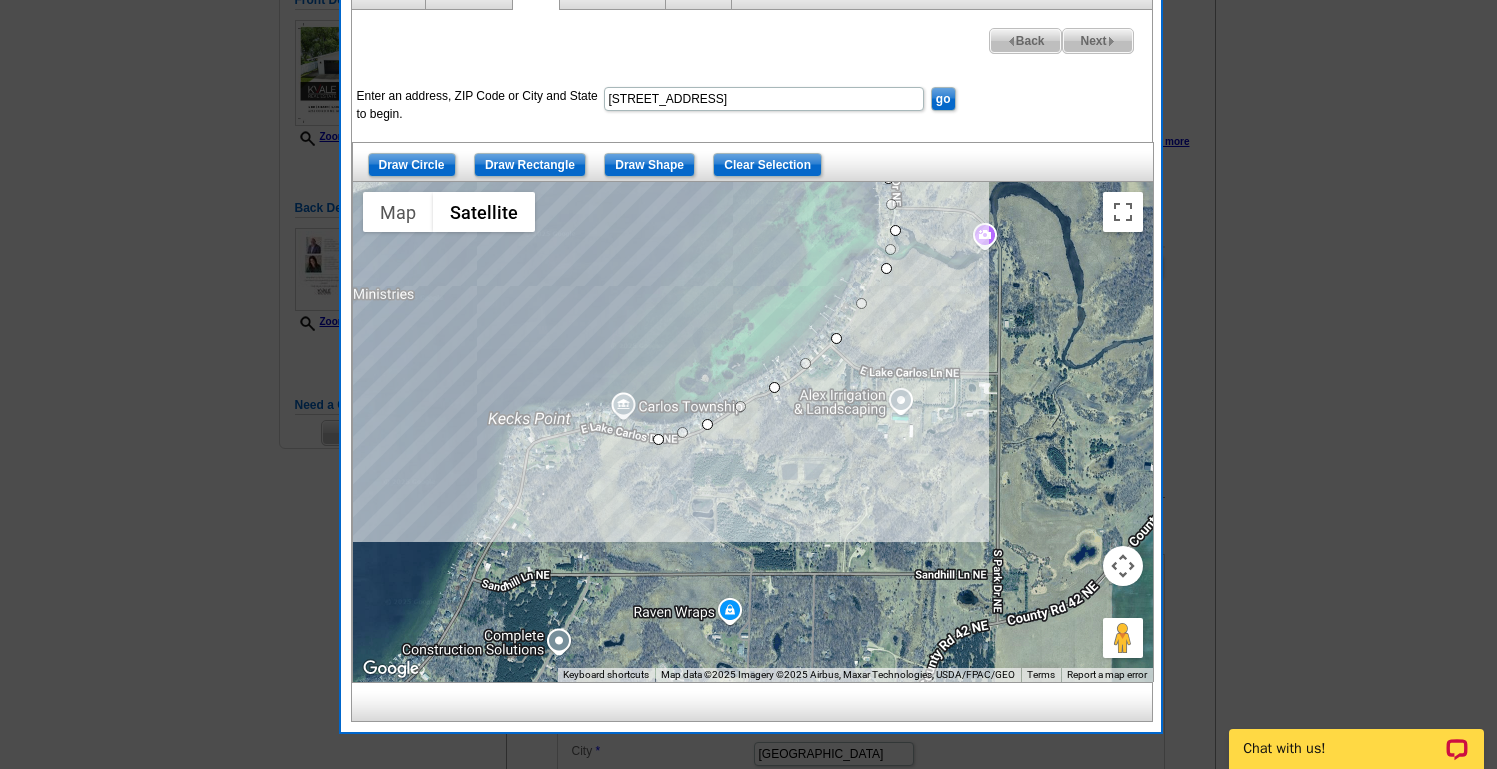 click at bounding box center (753, 432) 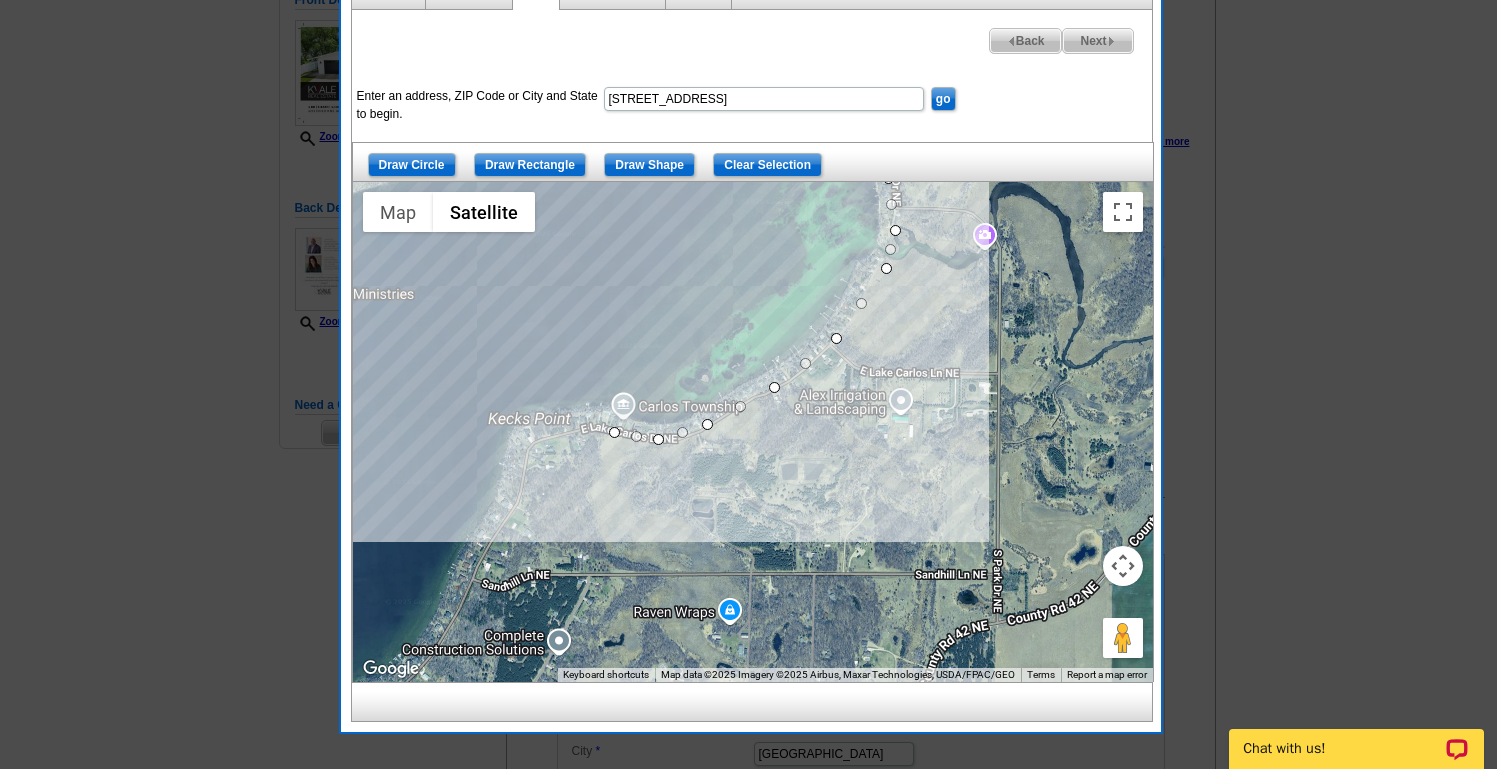 click at bounding box center [753, 432] 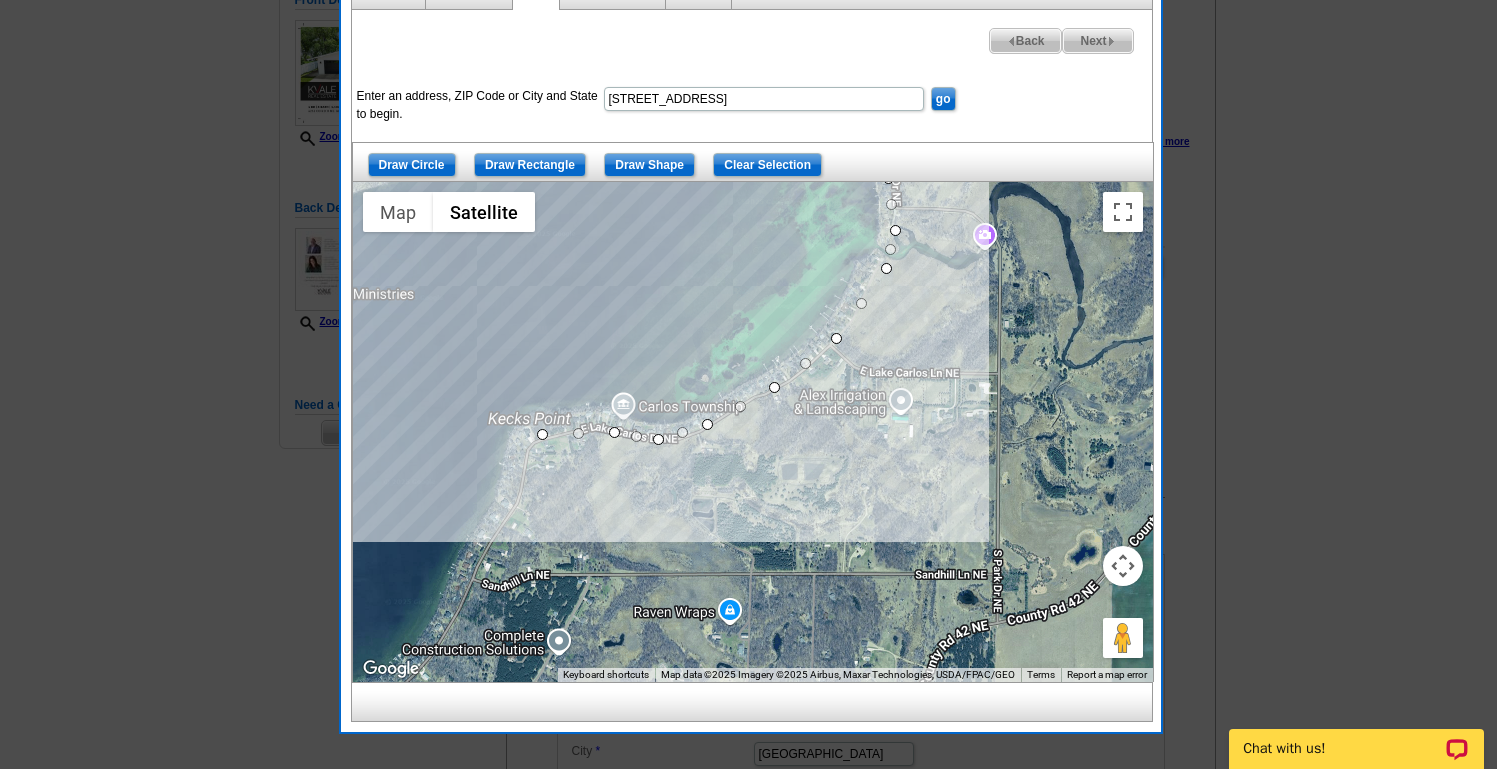 click at bounding box center (753, 432) 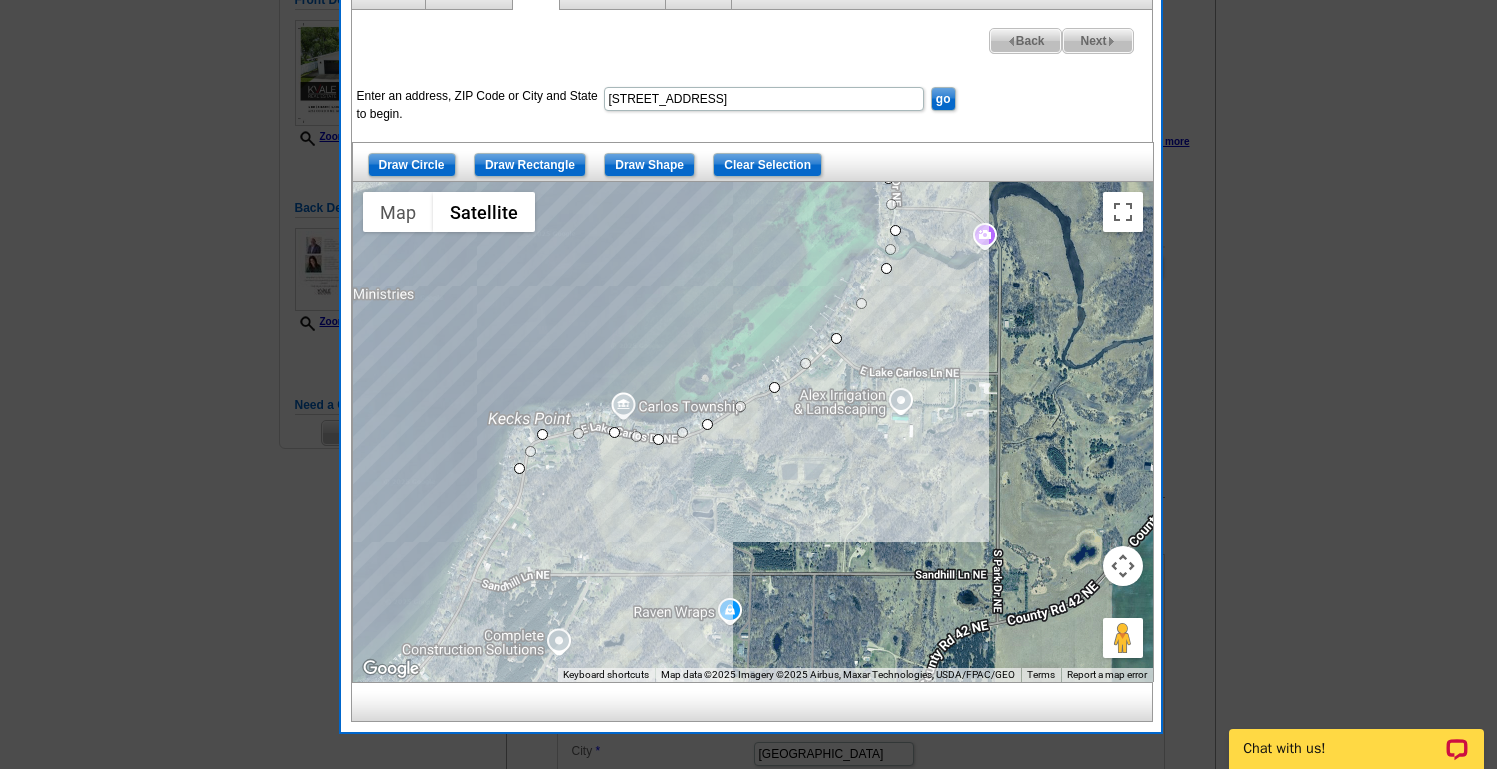 click at bounding box center [753, 432] 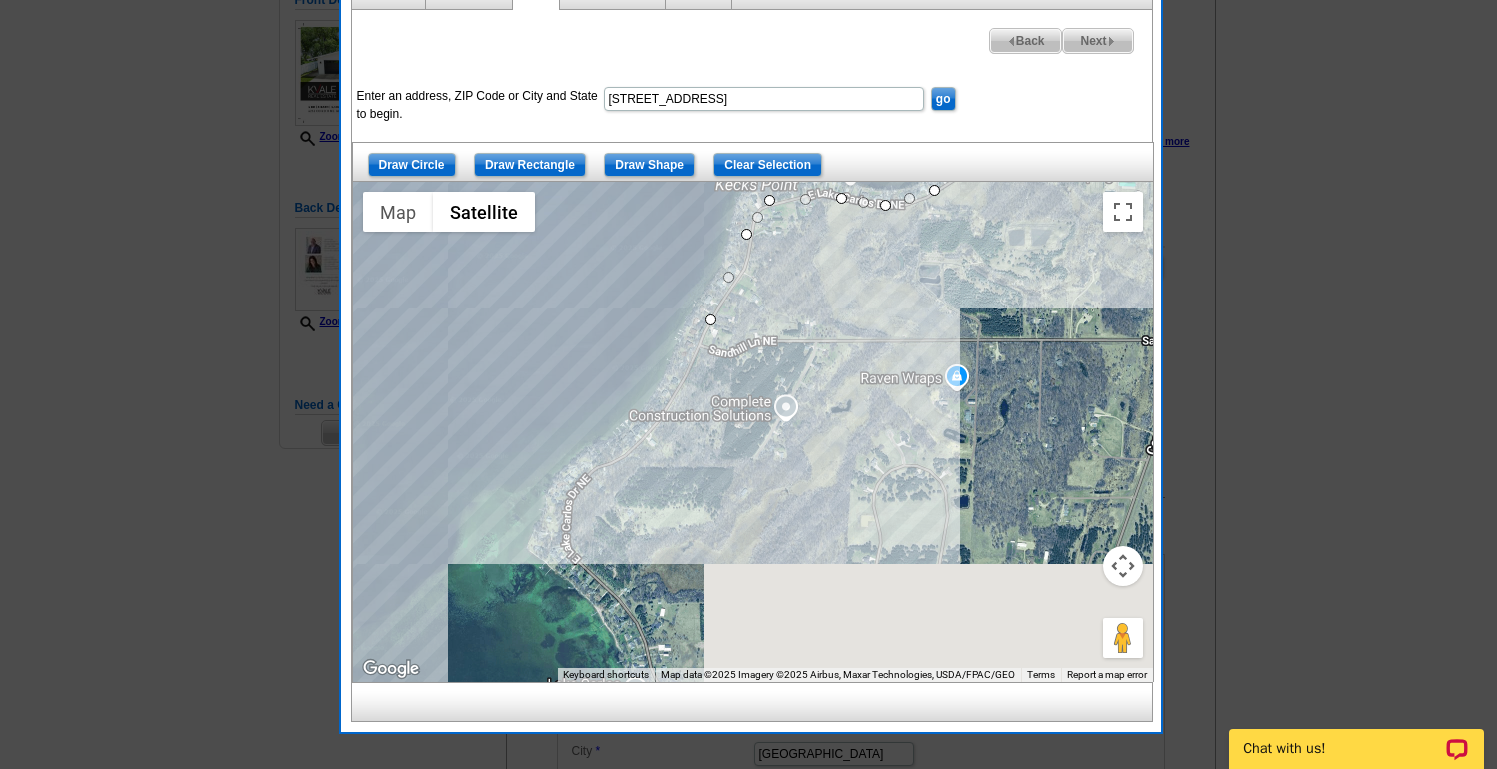 drag, startPoint x: 482, startPoint y: 553, endPoint x: 719, endPoint y: 301, distance: 345.93787 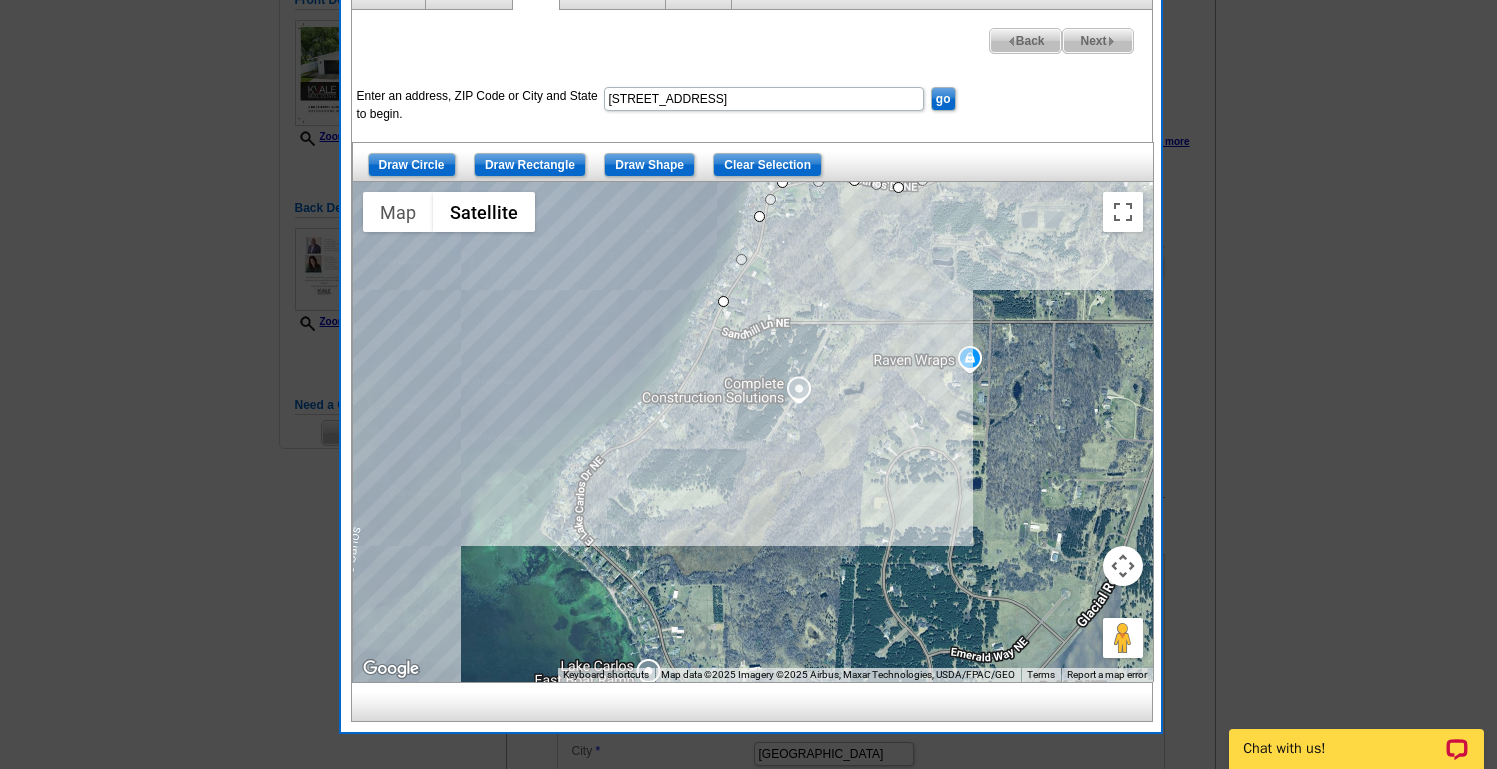 click at bounding box center [753, 432] 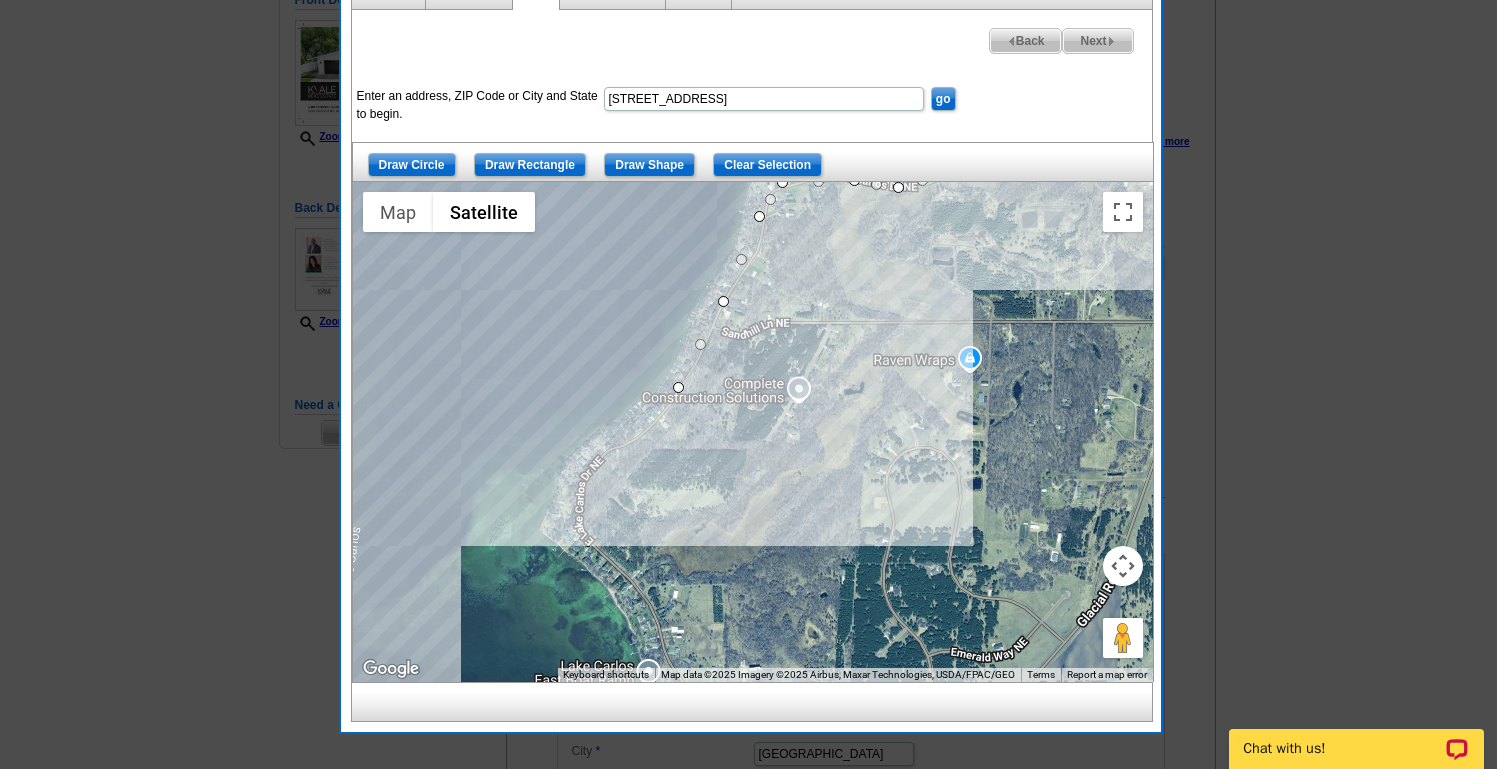 click at bounding box center (753, 432) 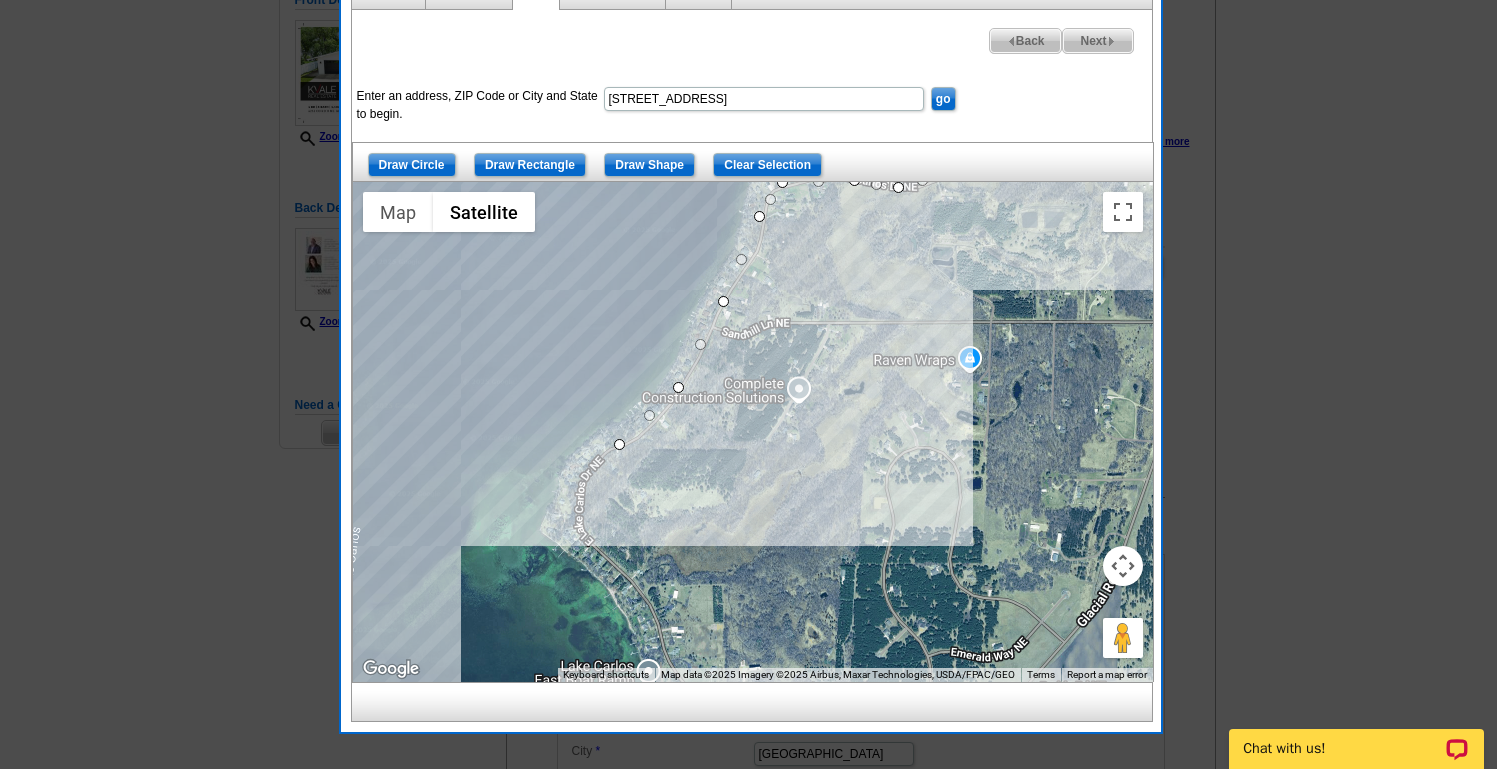click at bounding box center [753, 432] 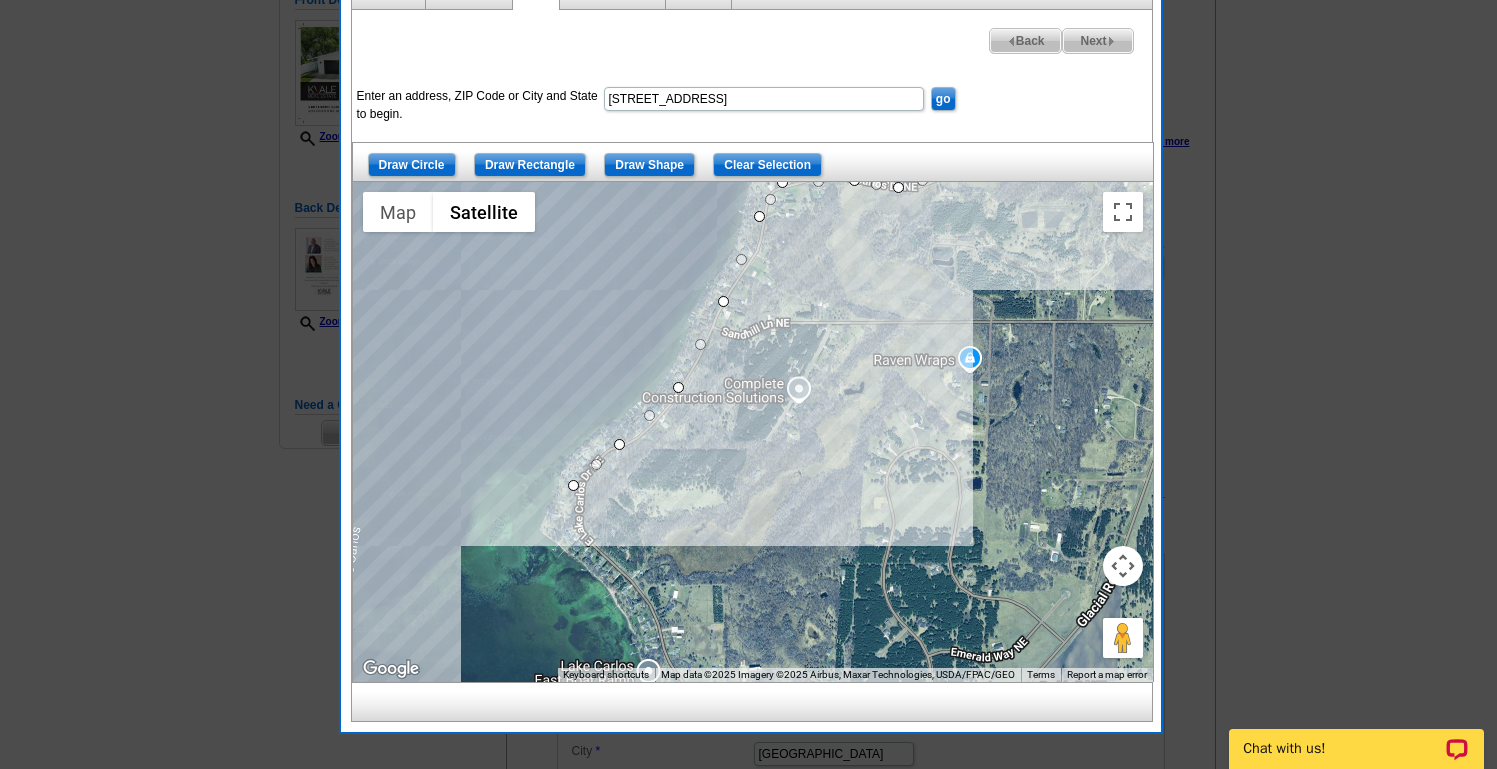 click at bounding box center (753, 432) 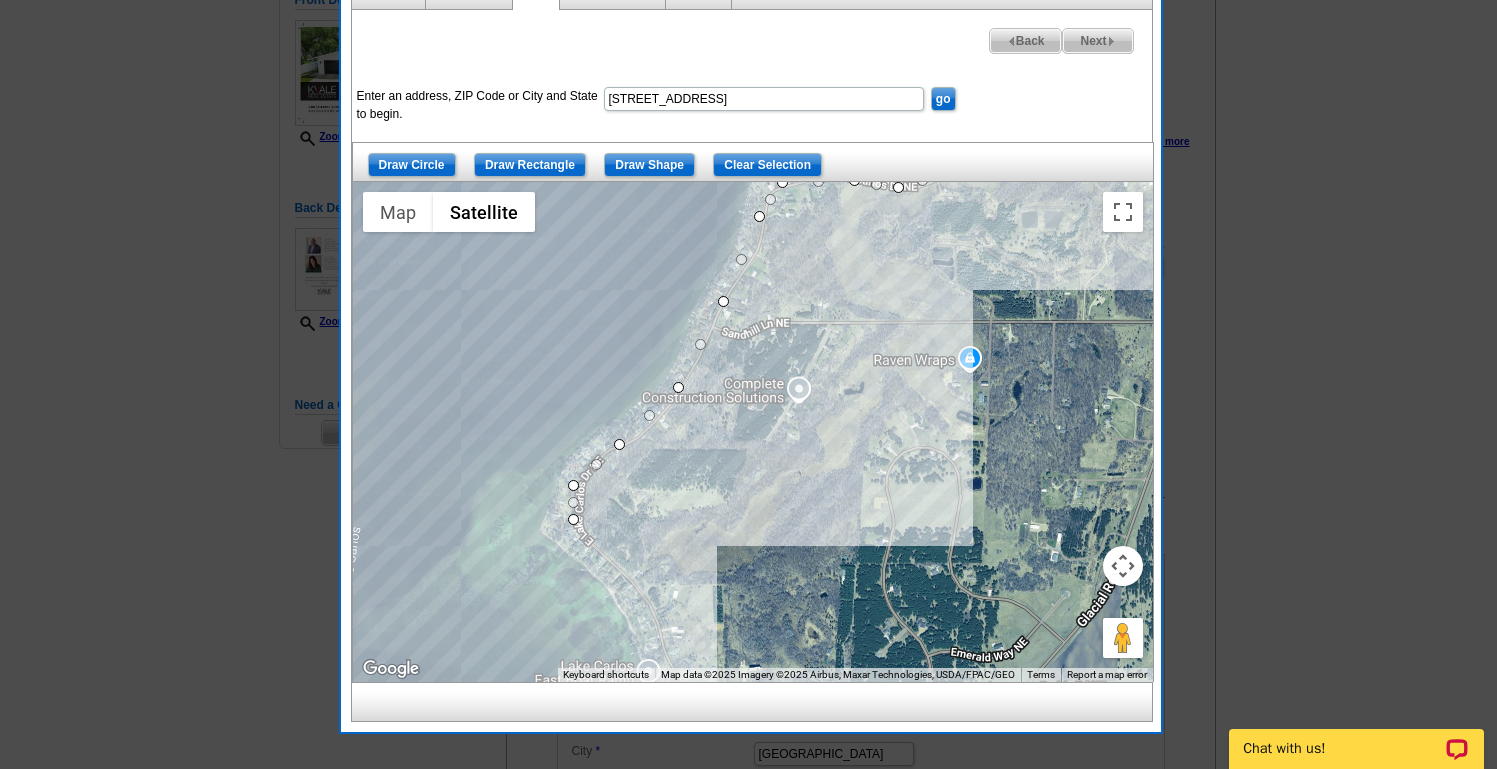 click at bounding box center [753, 432] 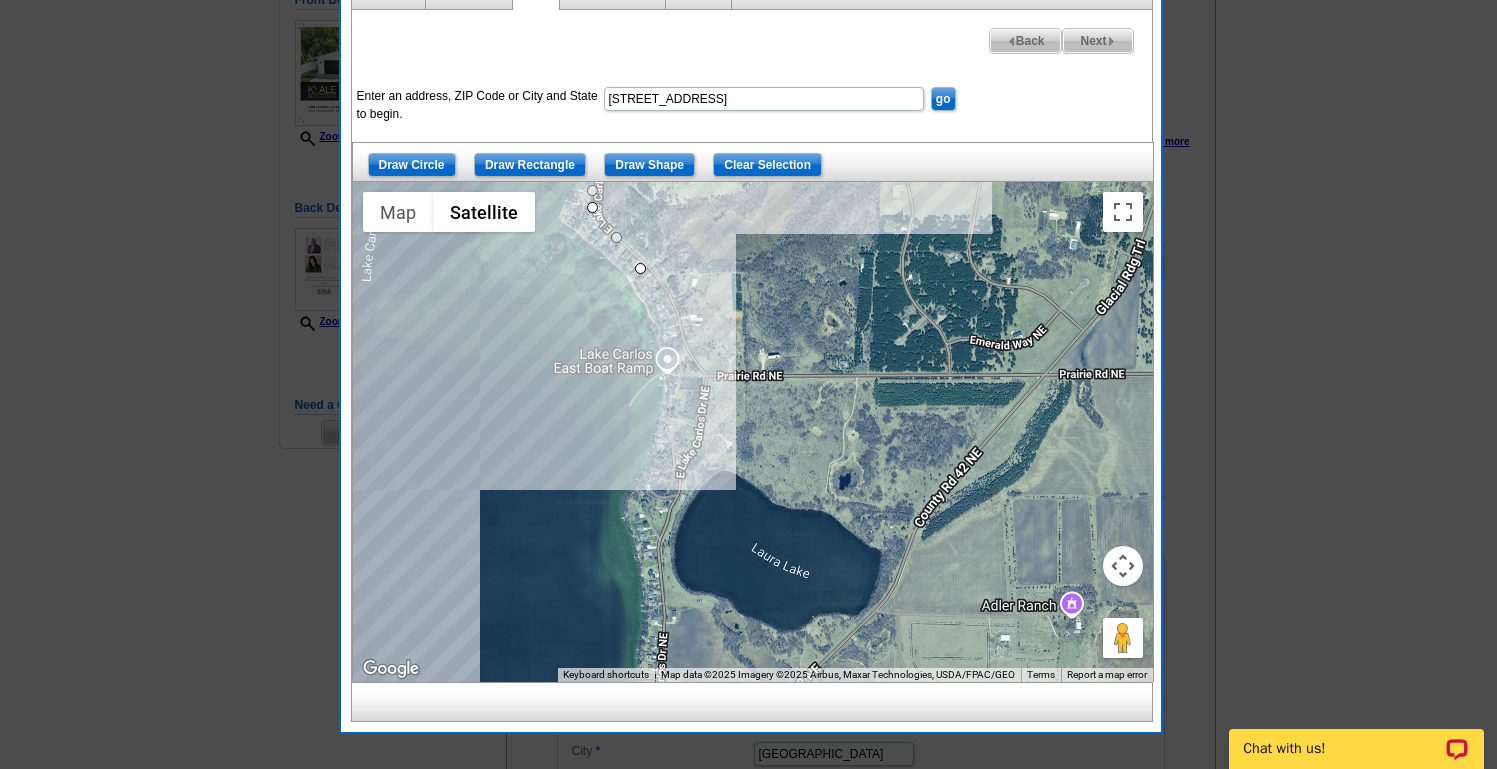drag, startPoint x: 631, startPoint y: 592, endPoint x: 652, endPoint y: 261, distance: 331.6655 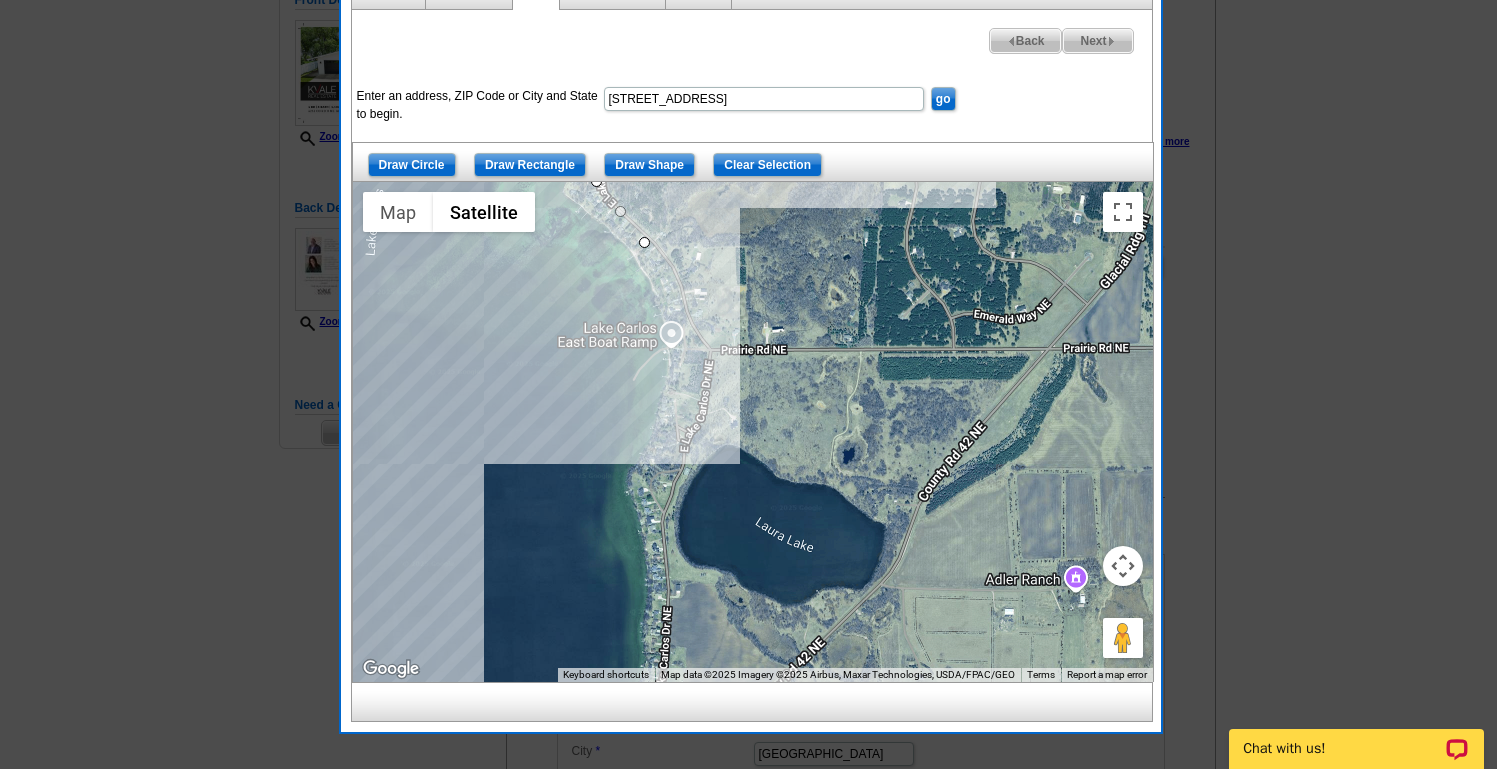 click at bounding box center [753, 432] 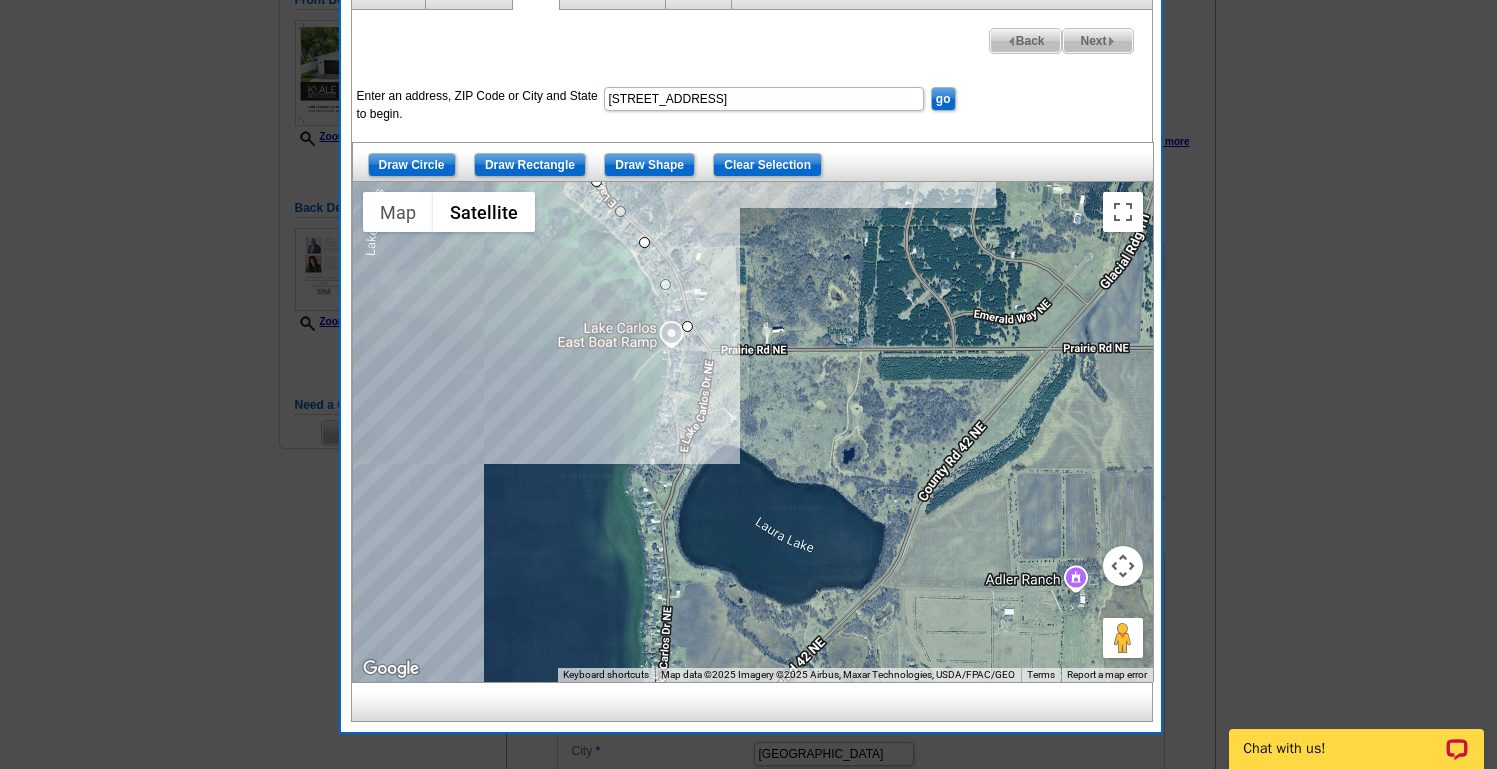 click at bounding box center (753, 432) 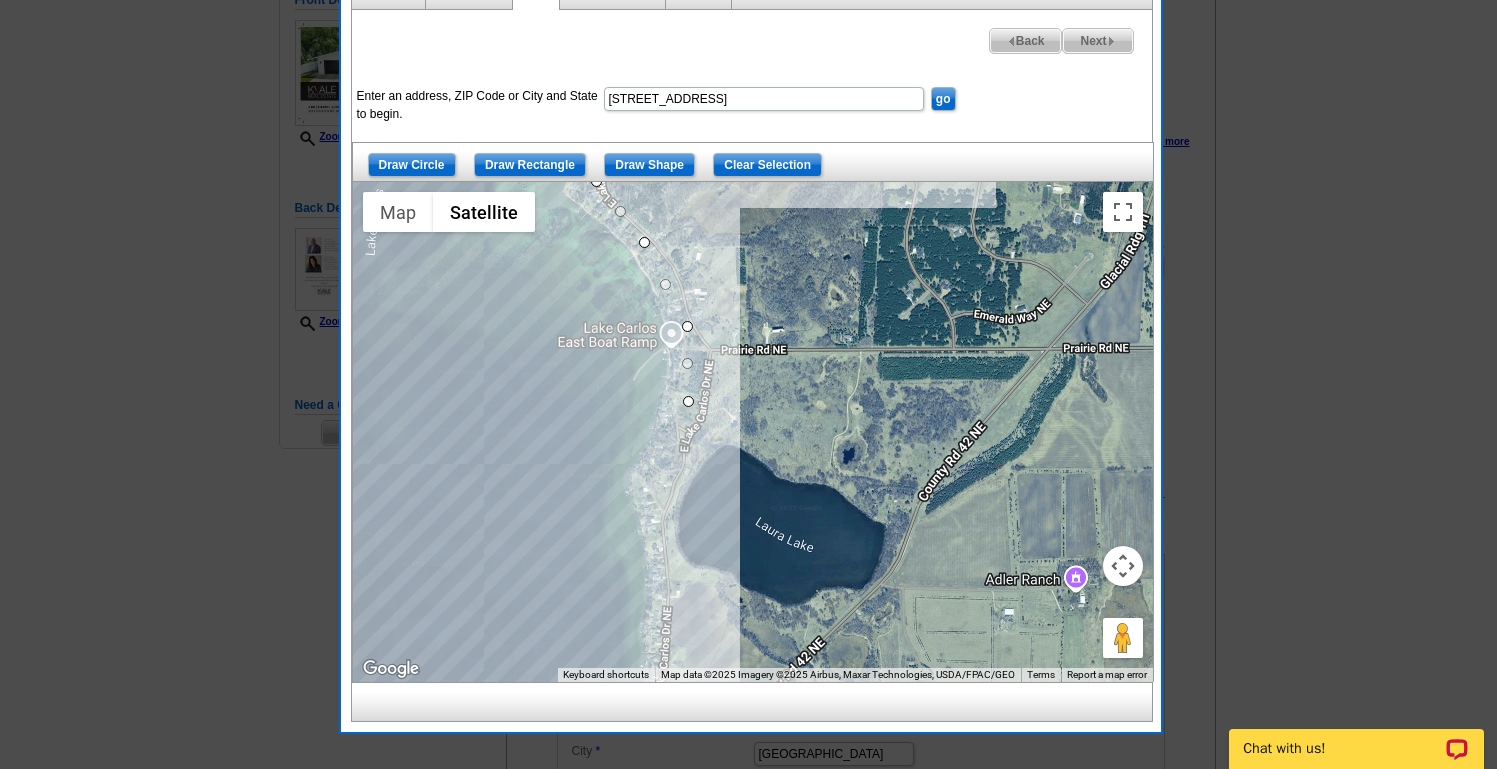 click at bounding box center (753, 432) 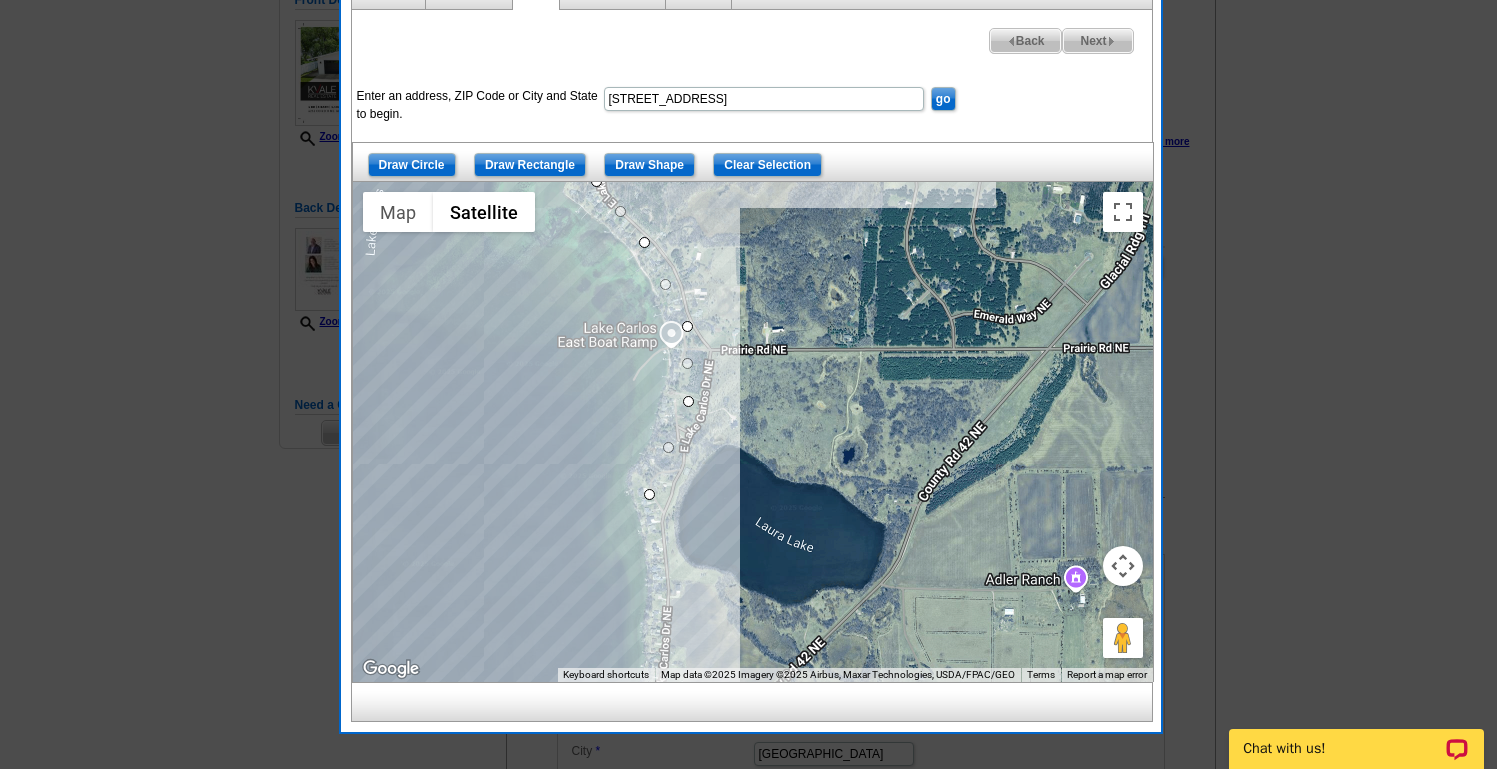 click at bounding box center (753, 432) 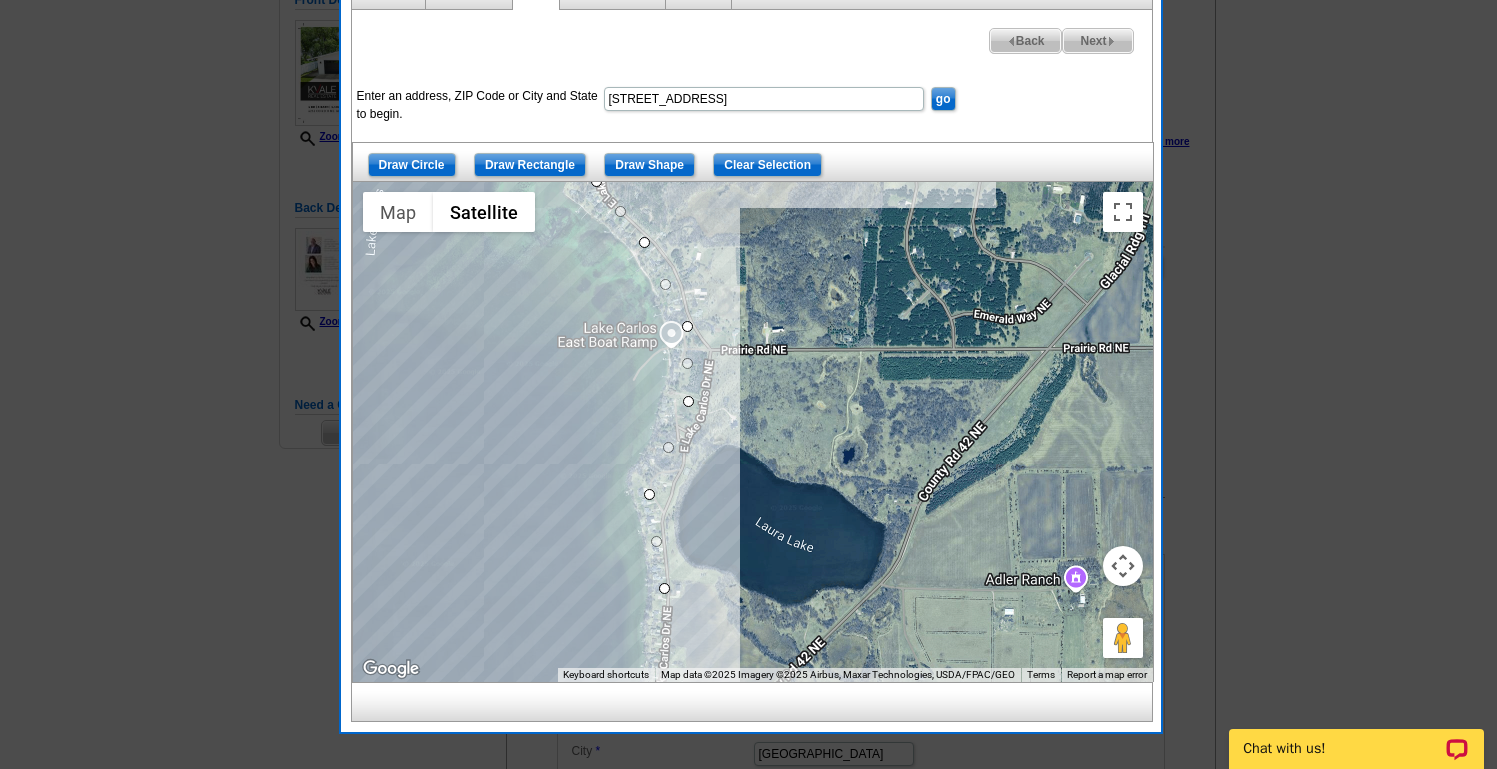 click at bounding box center (753, 432) 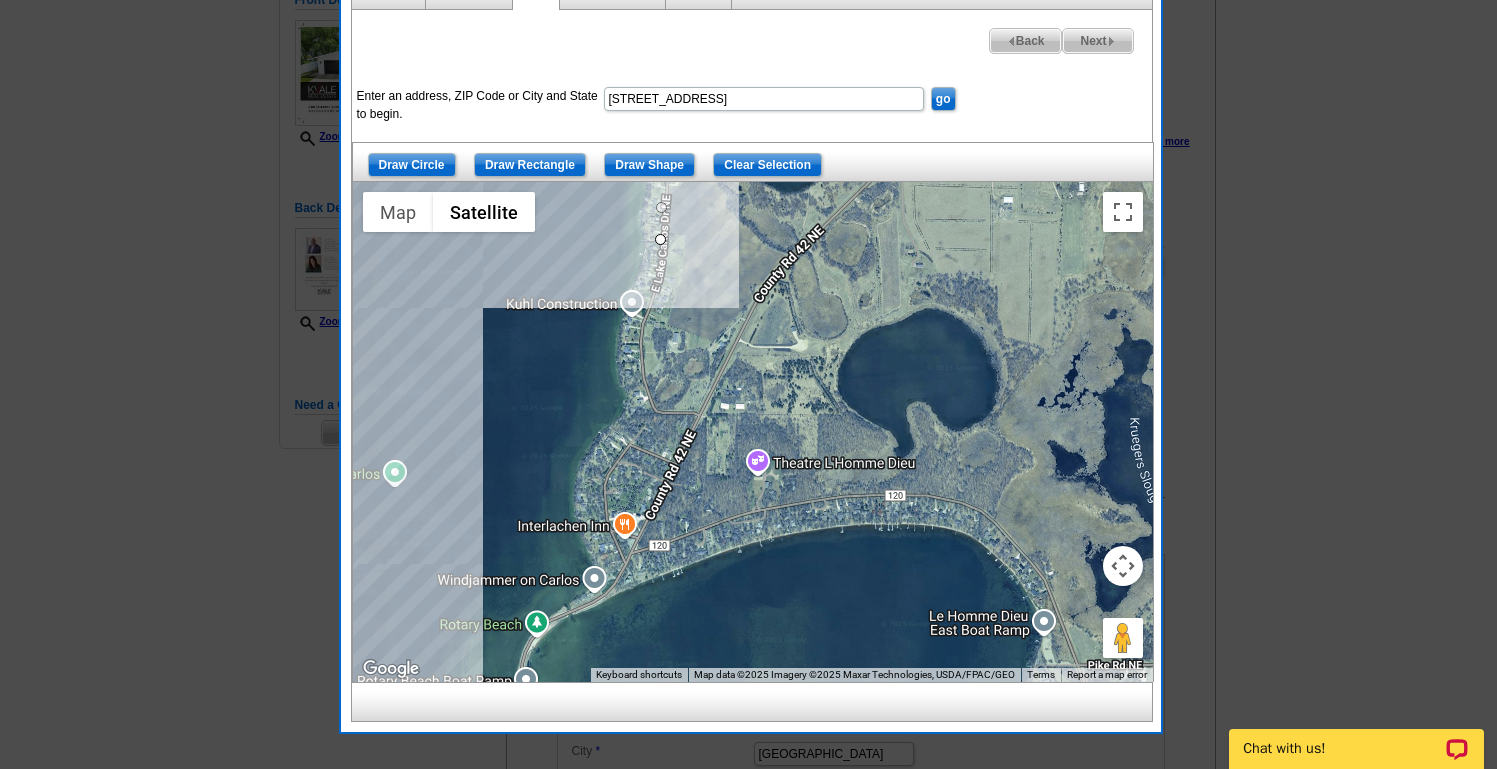 drag, startPoint x: 660, startPoint y: 651, endPoint x: 659, endPoint y: 237, distance: 414.00122 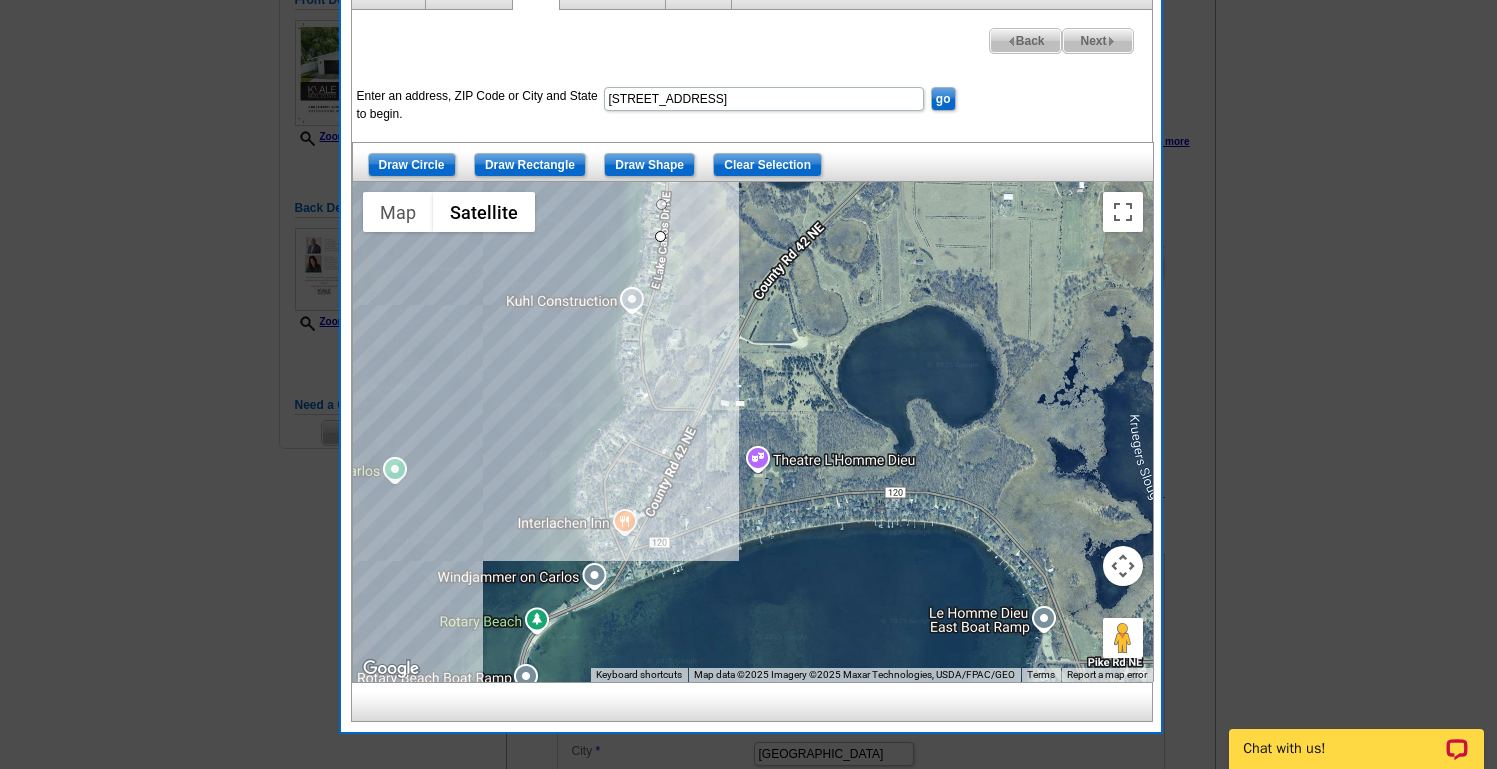 click at bounding box center [753, 432] 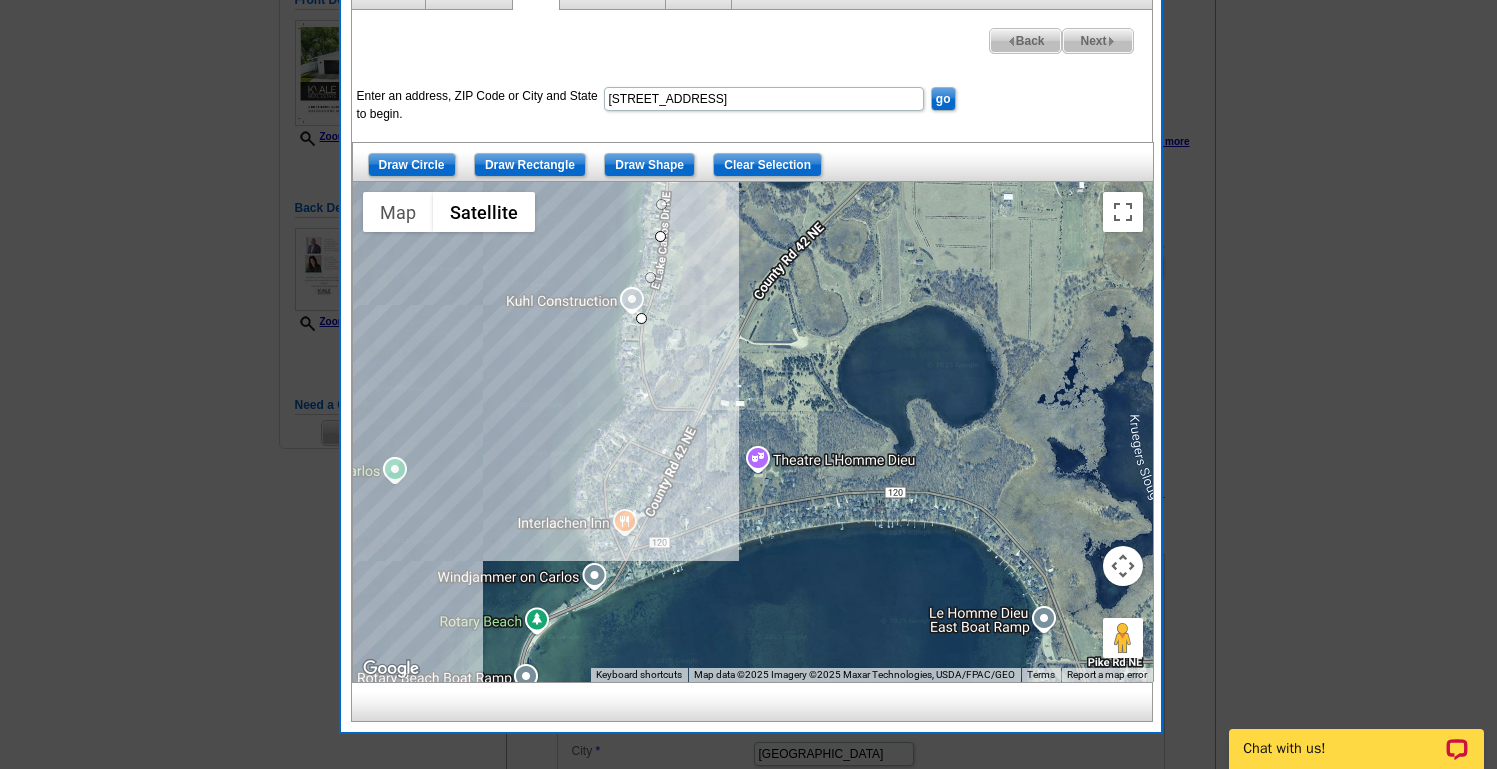 click at bounding box center [753, 432] 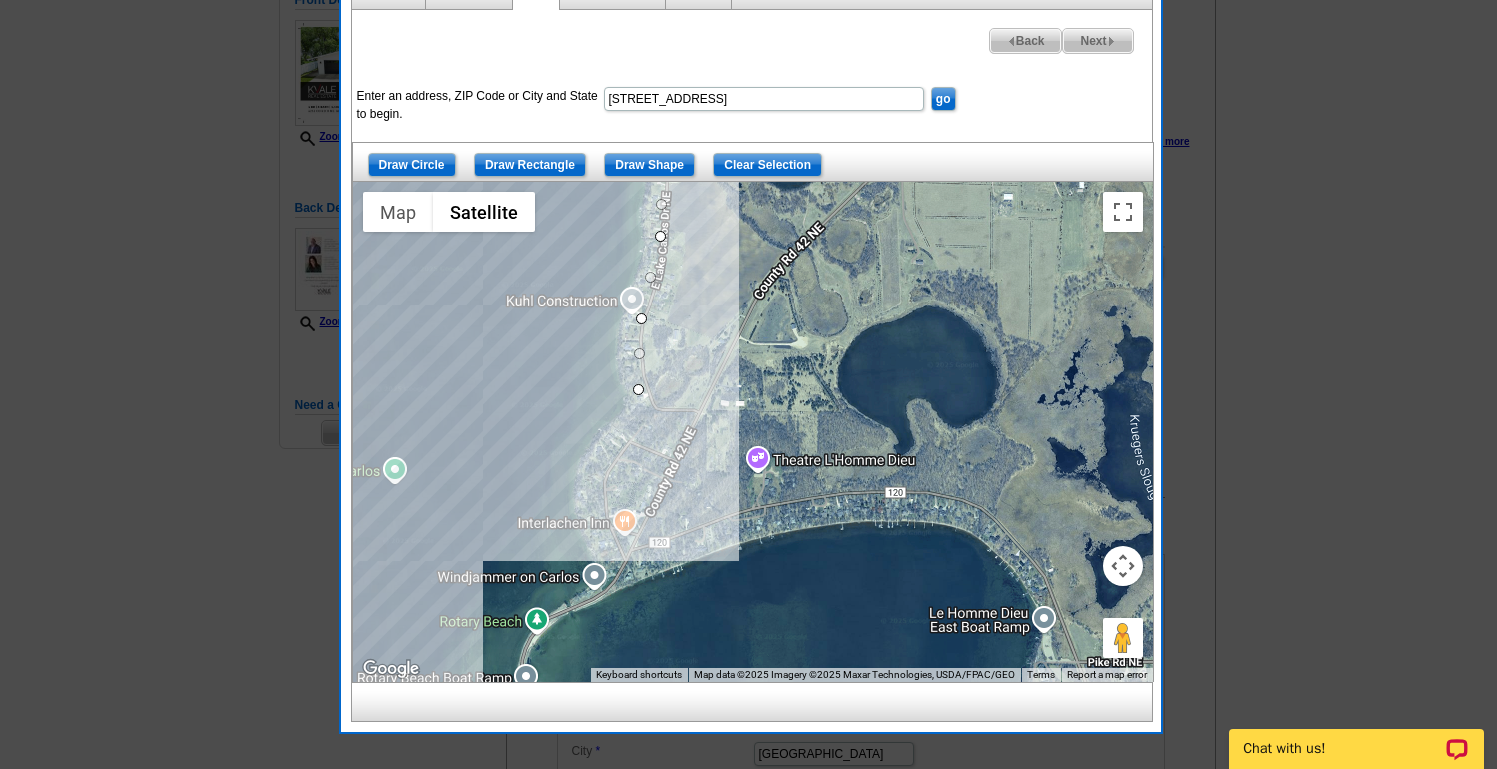 click at bounding box center (753, 432) 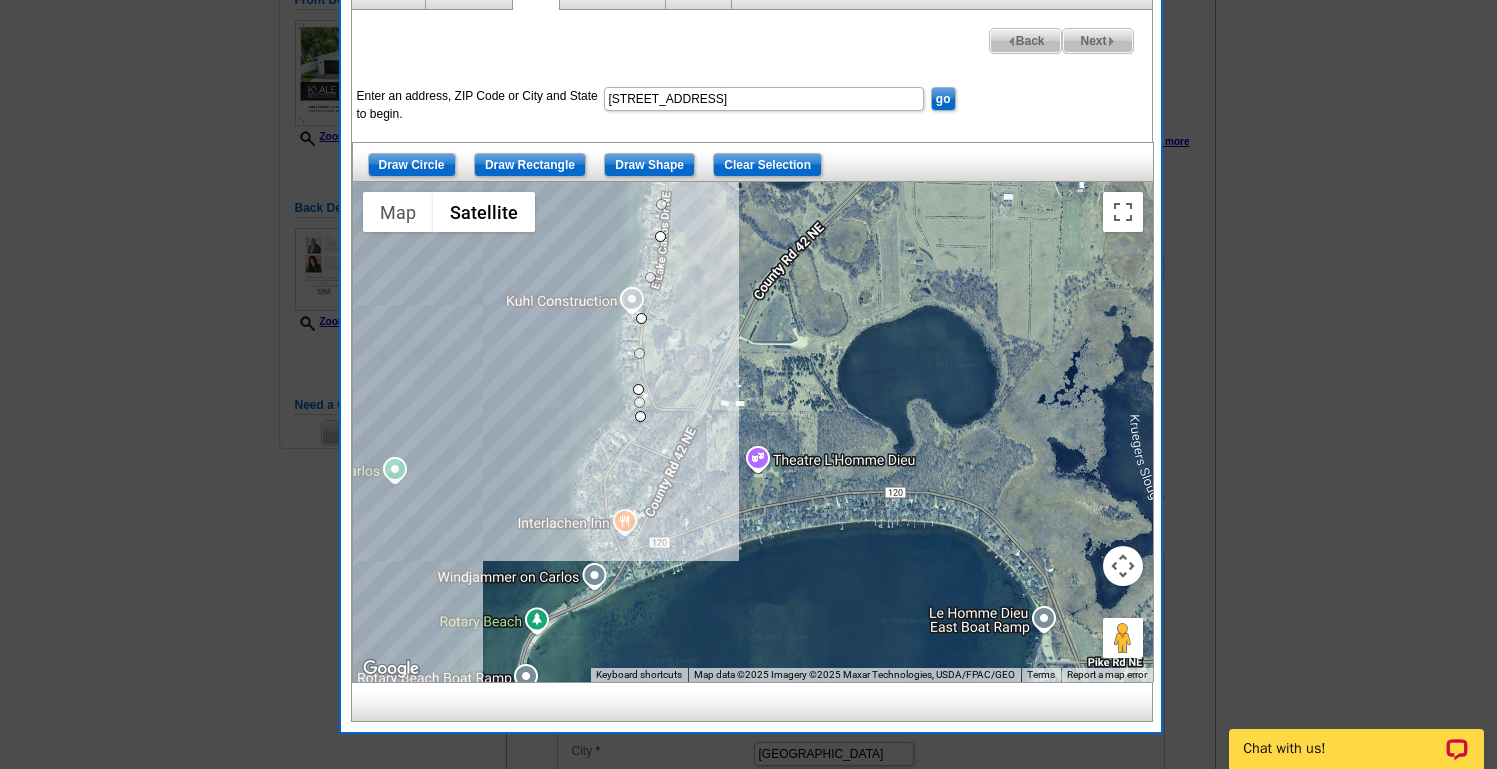click at bounding box center [753, 432] 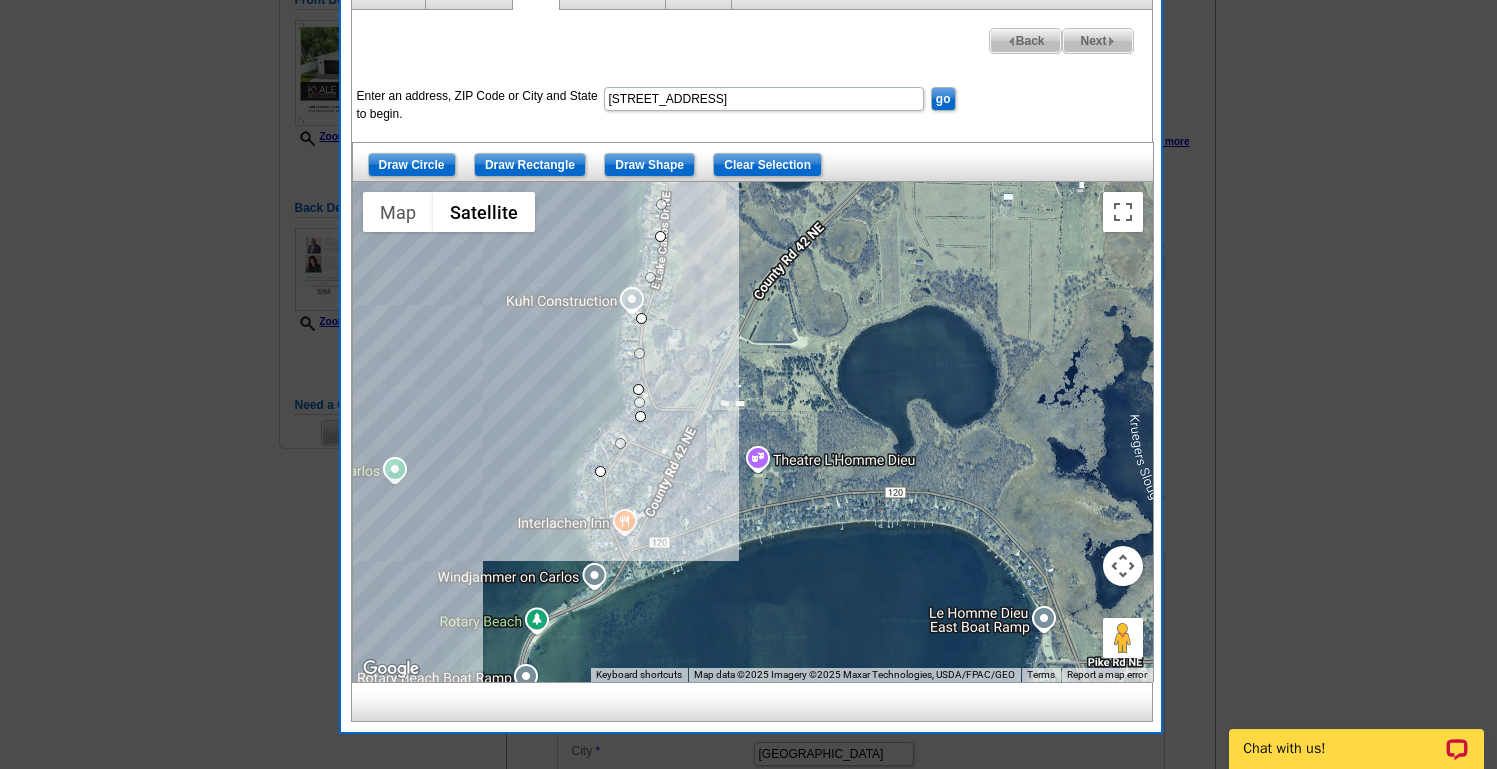 click at bounding box center [753, 432] 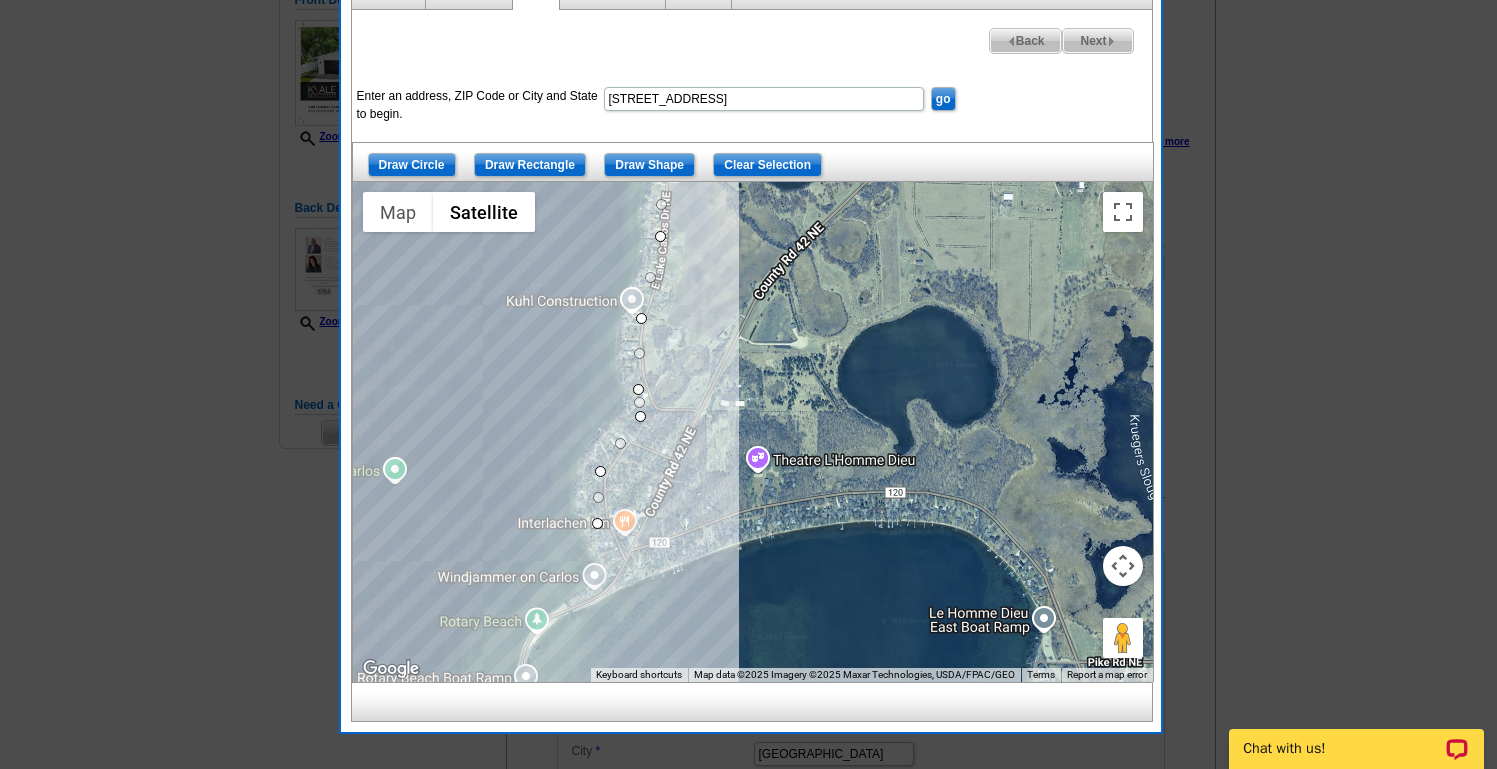 click at bounding box center [753, 432] 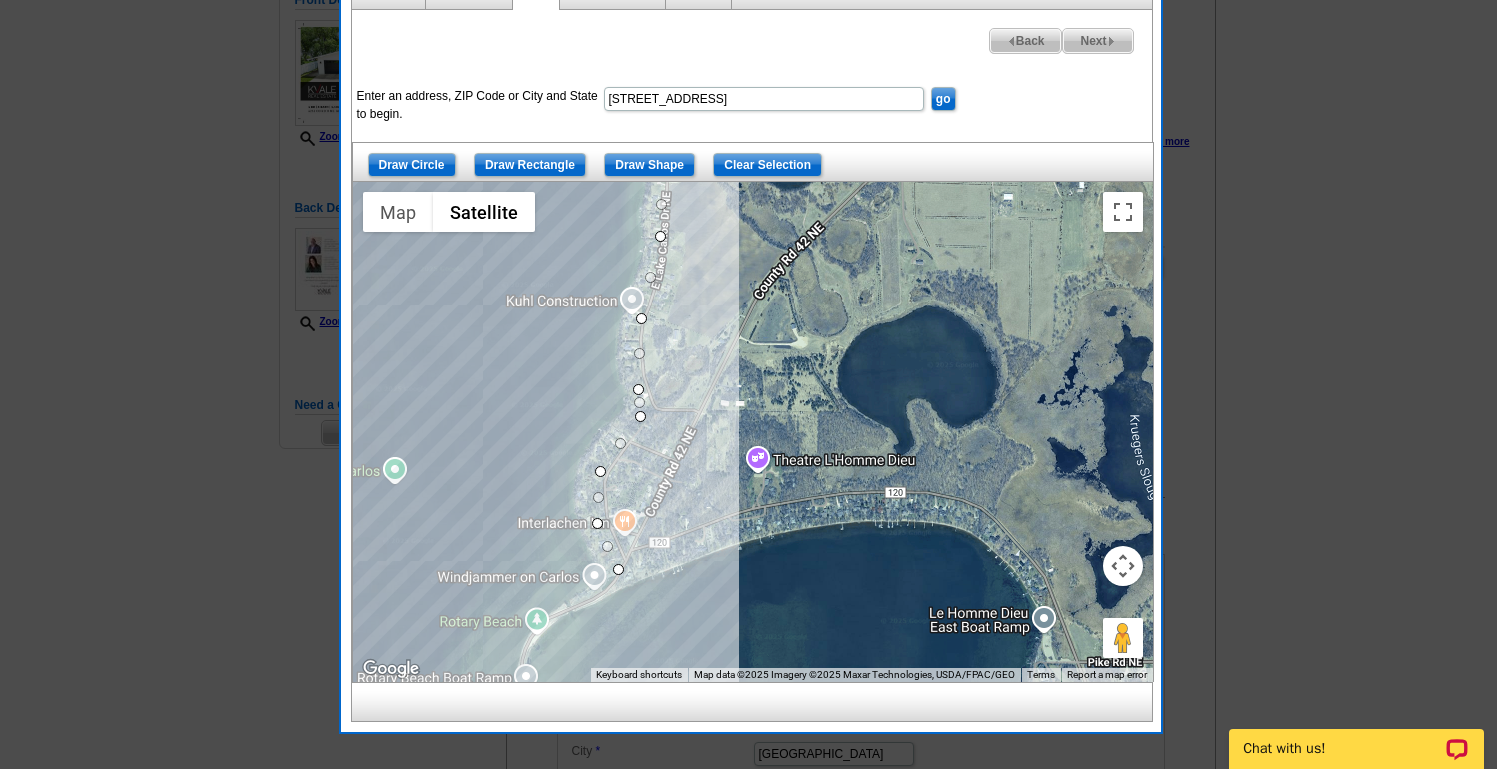 click at bounding box center (753, 432) 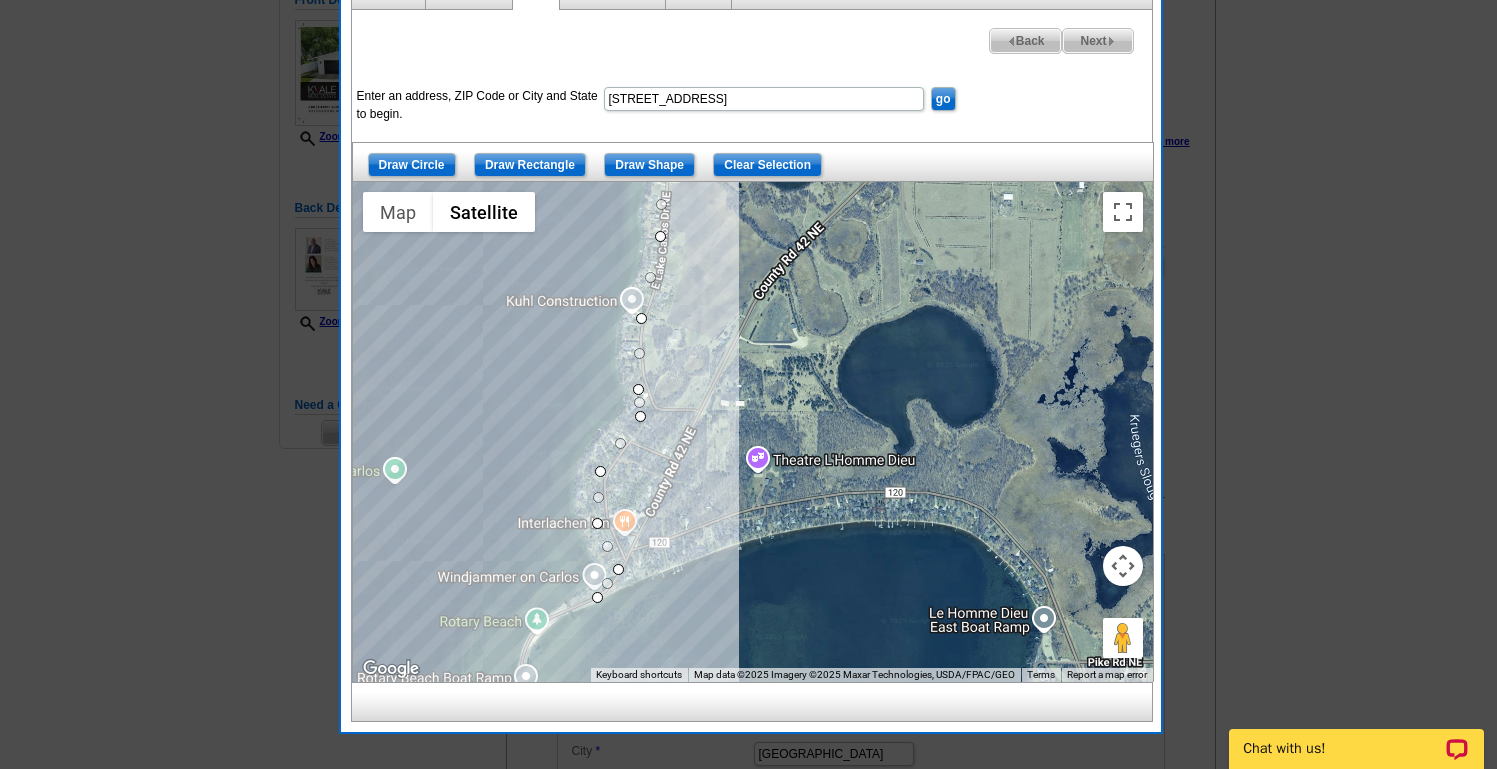 click at bounding box center [753, 432] 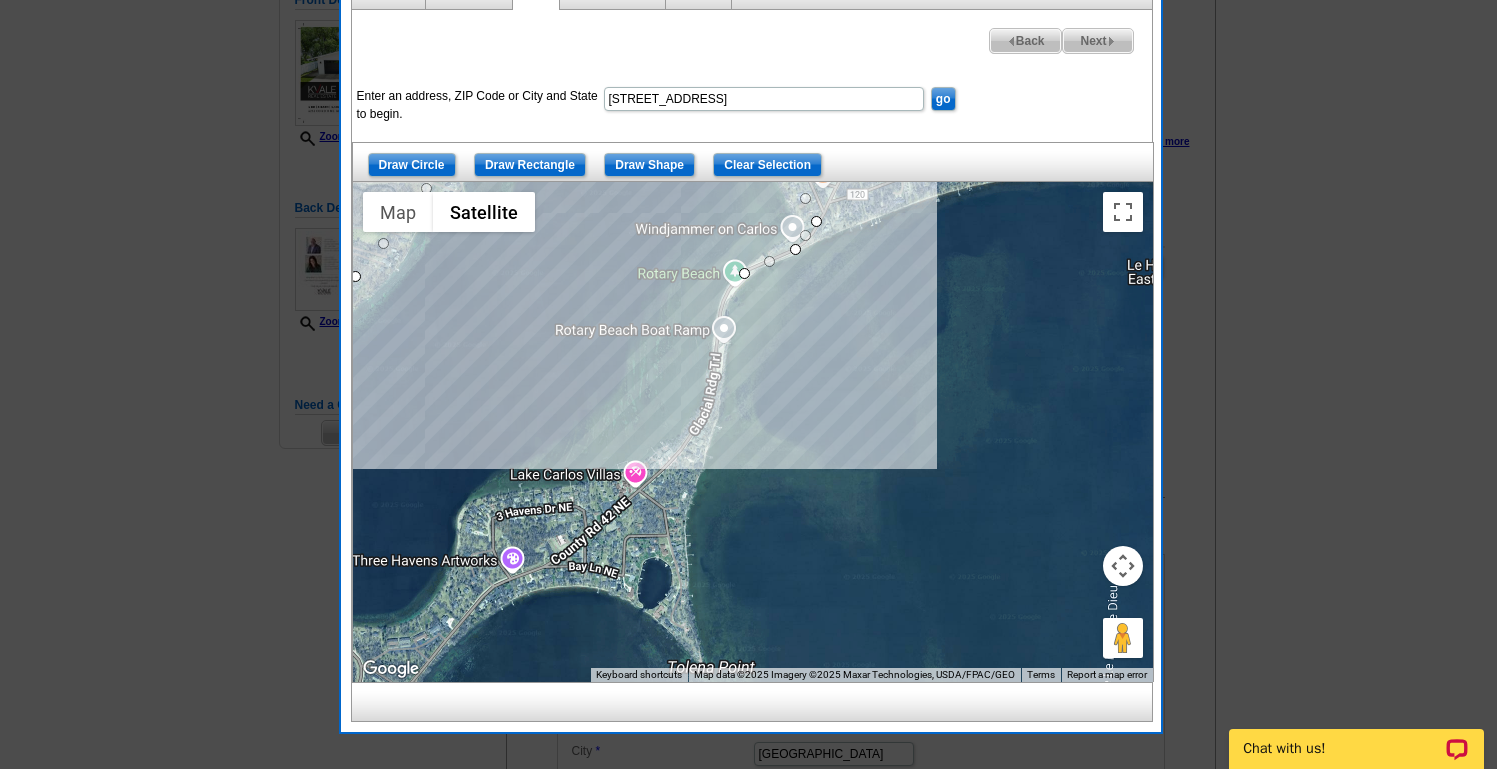 drag, startPoint x: 540, startPoint y: 626, endPoint x: 739, endPoint y: 274, distance: 404.3575 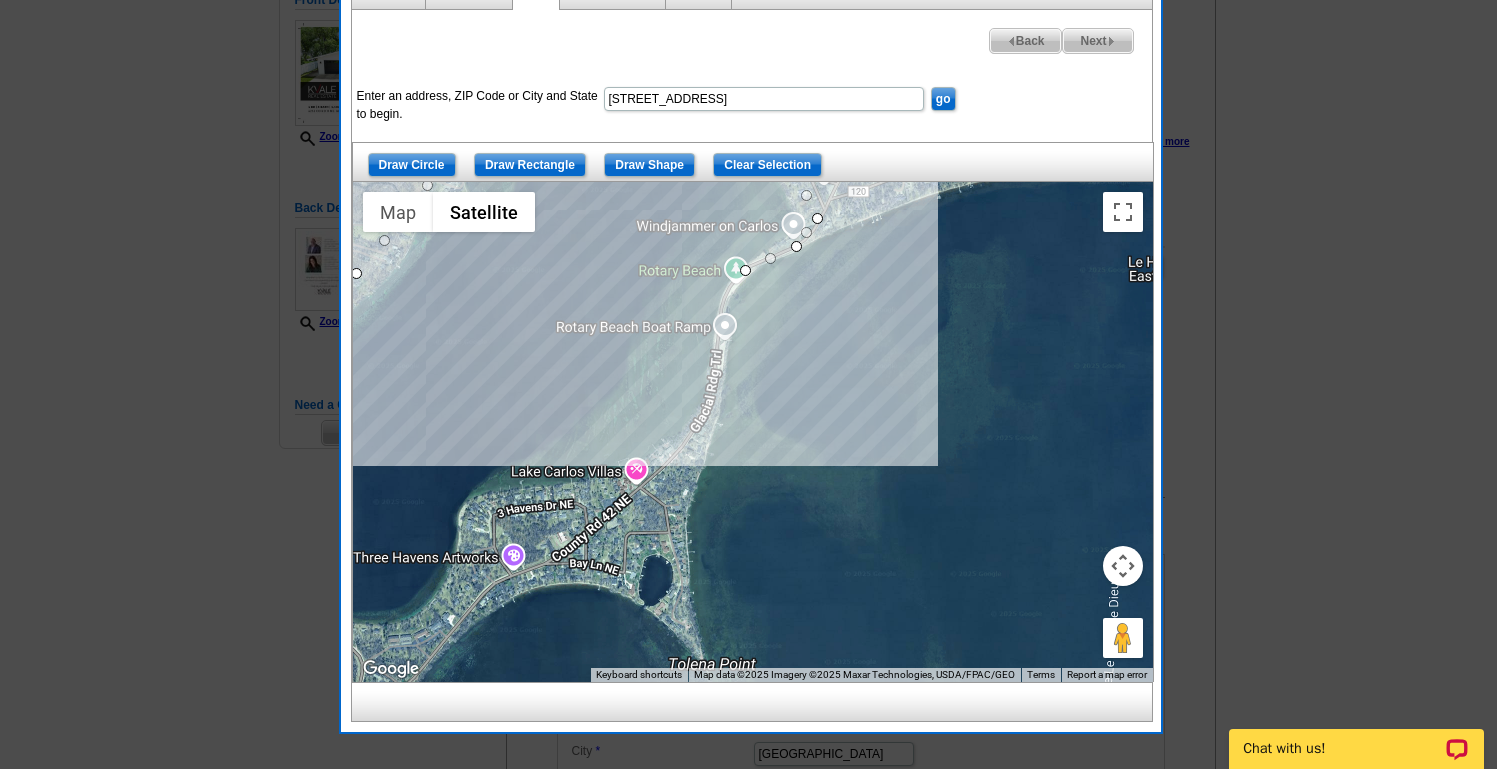click at bounding box center [753, 432] 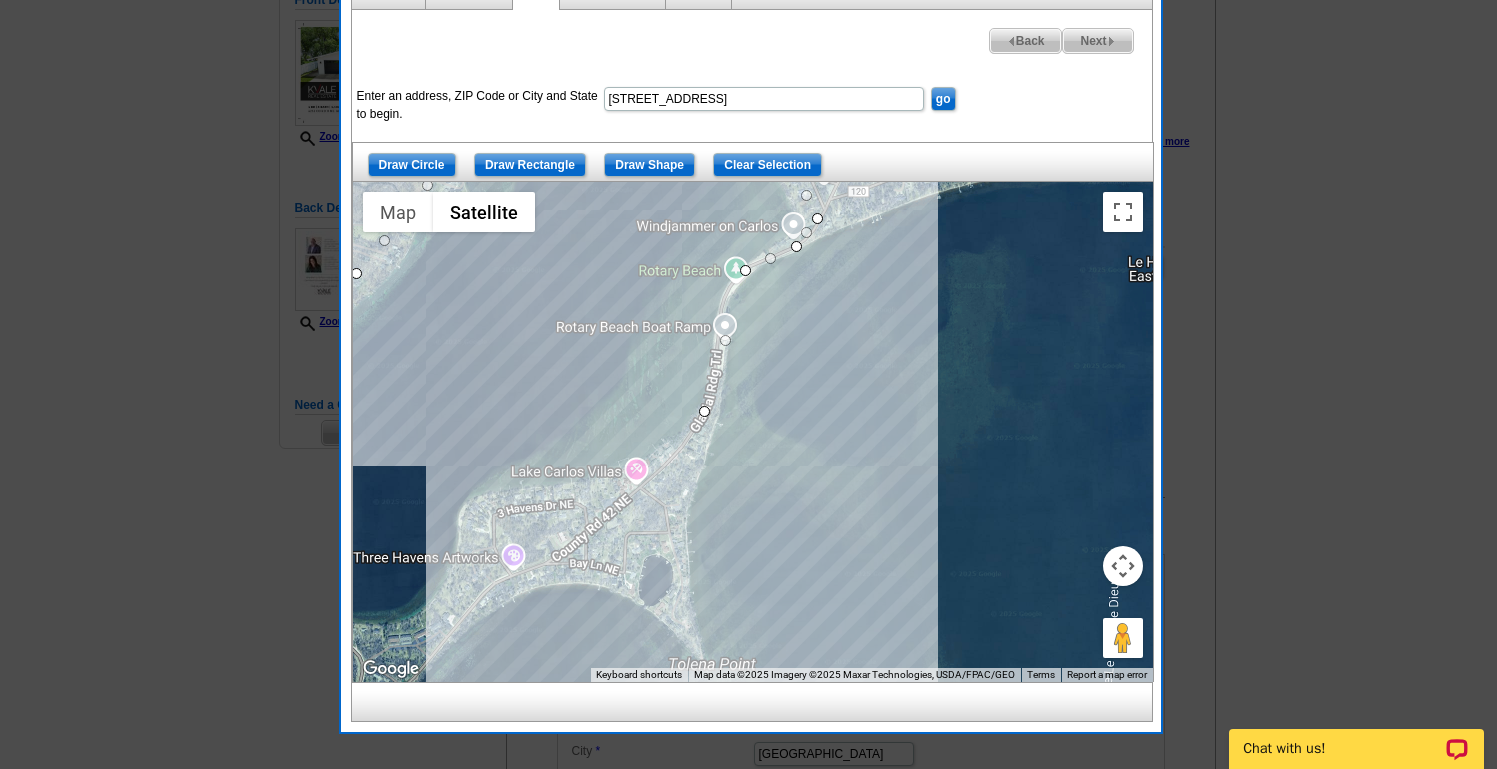click at bounding box center [753, 432] 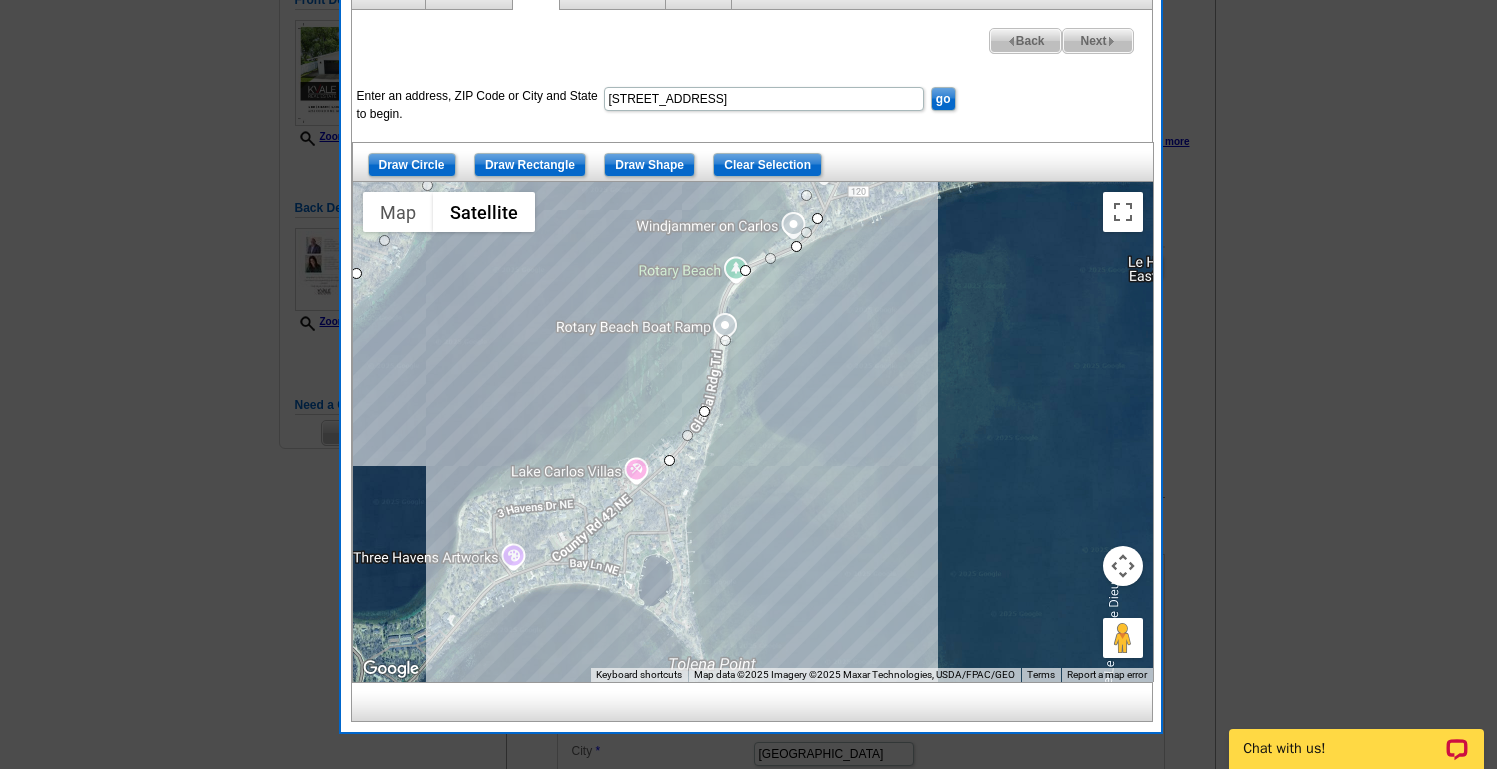 click at bounding box center [753, 432] 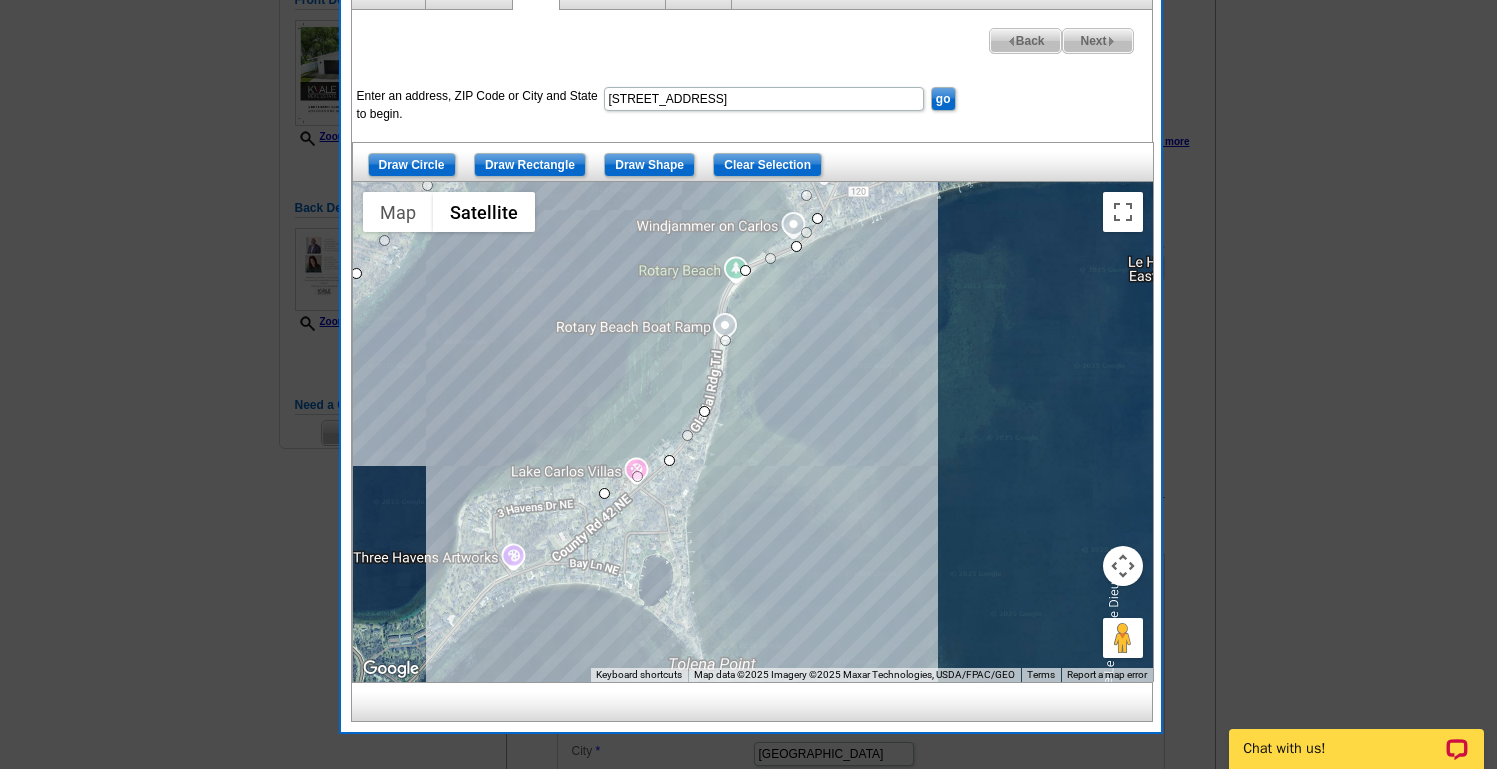 click at bounding box center (753, 432) 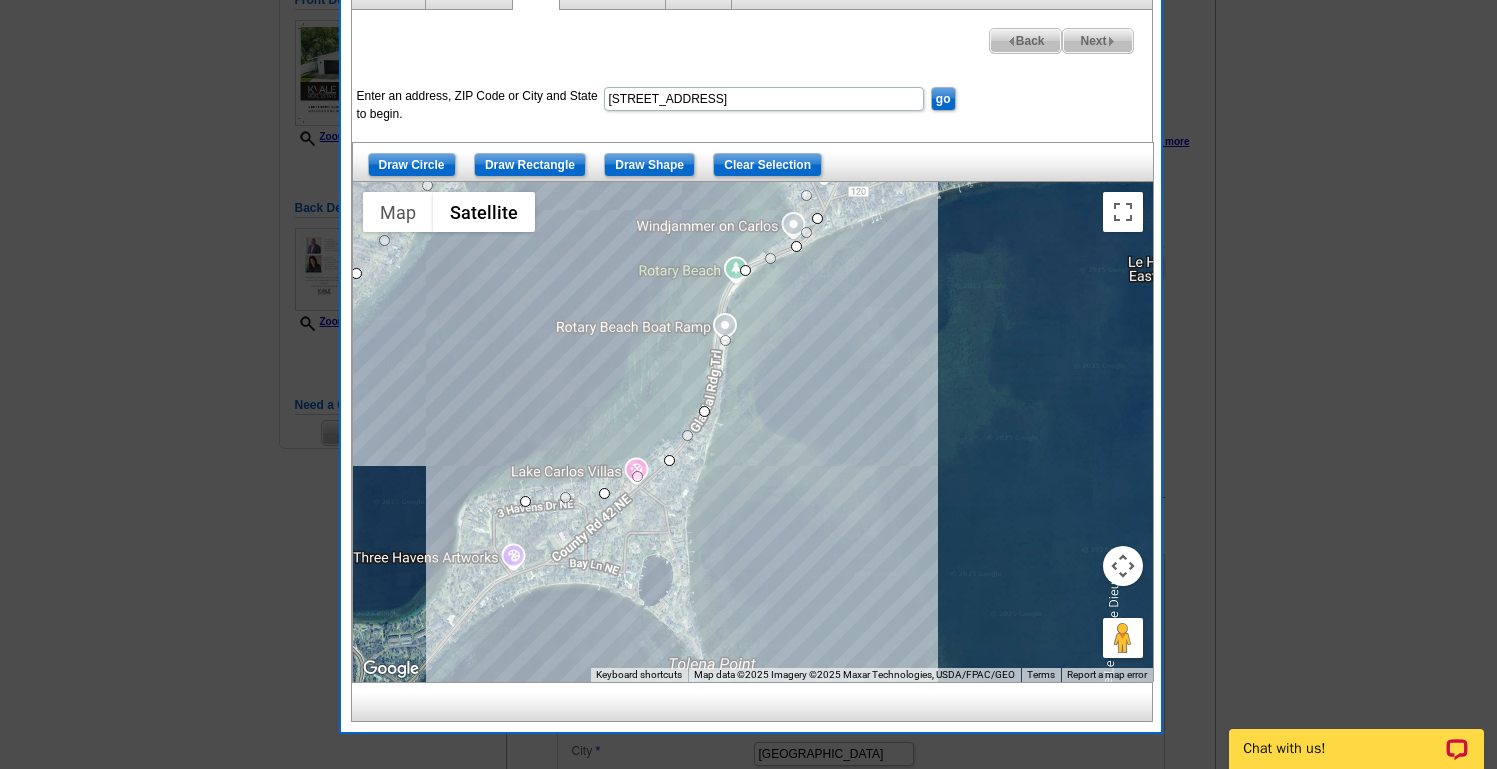 click at bounding box center (753, 432) 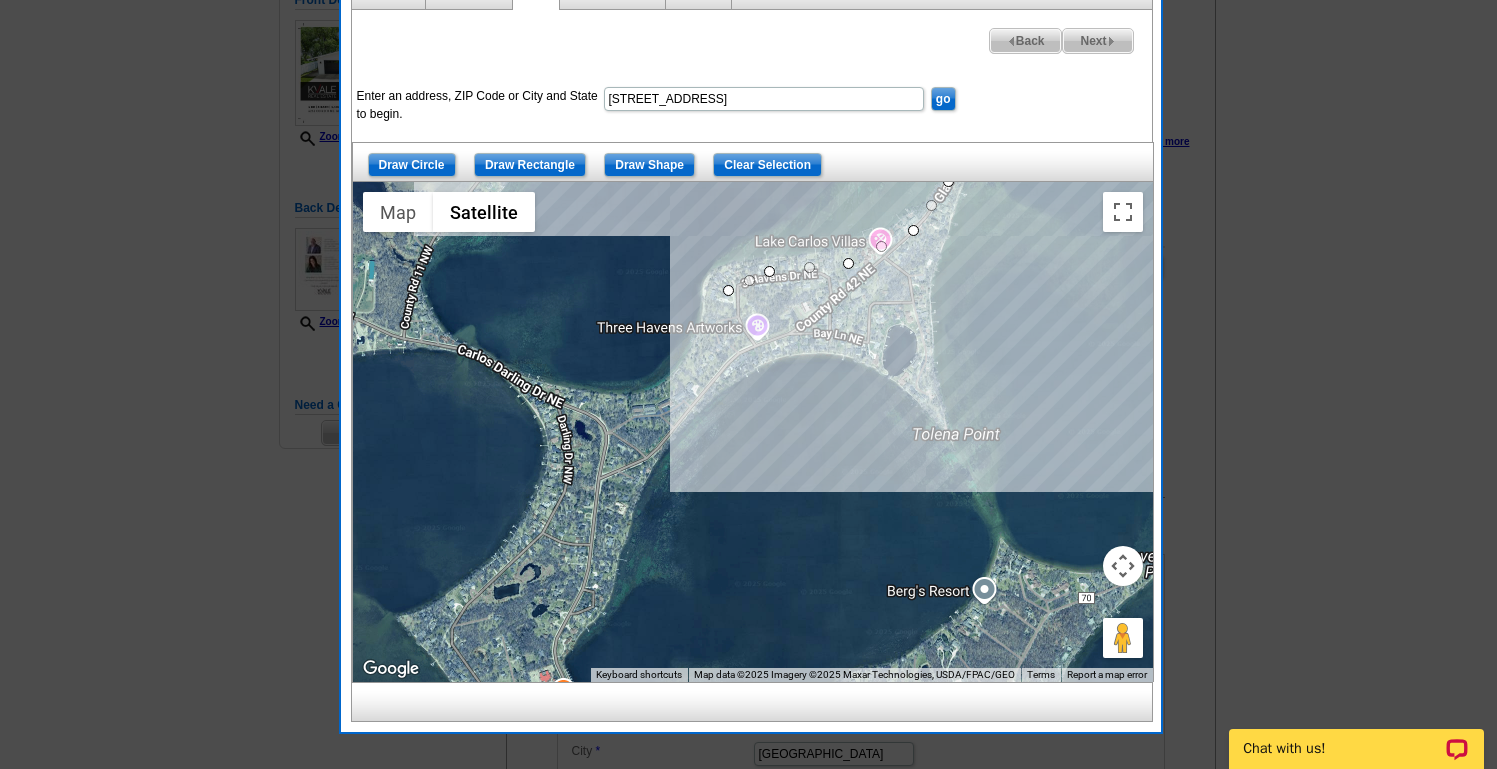 drag, startPoint x: 459, startPoint y: 564, endPoint x: 703, endPoint y: 331, distance: 337.3796 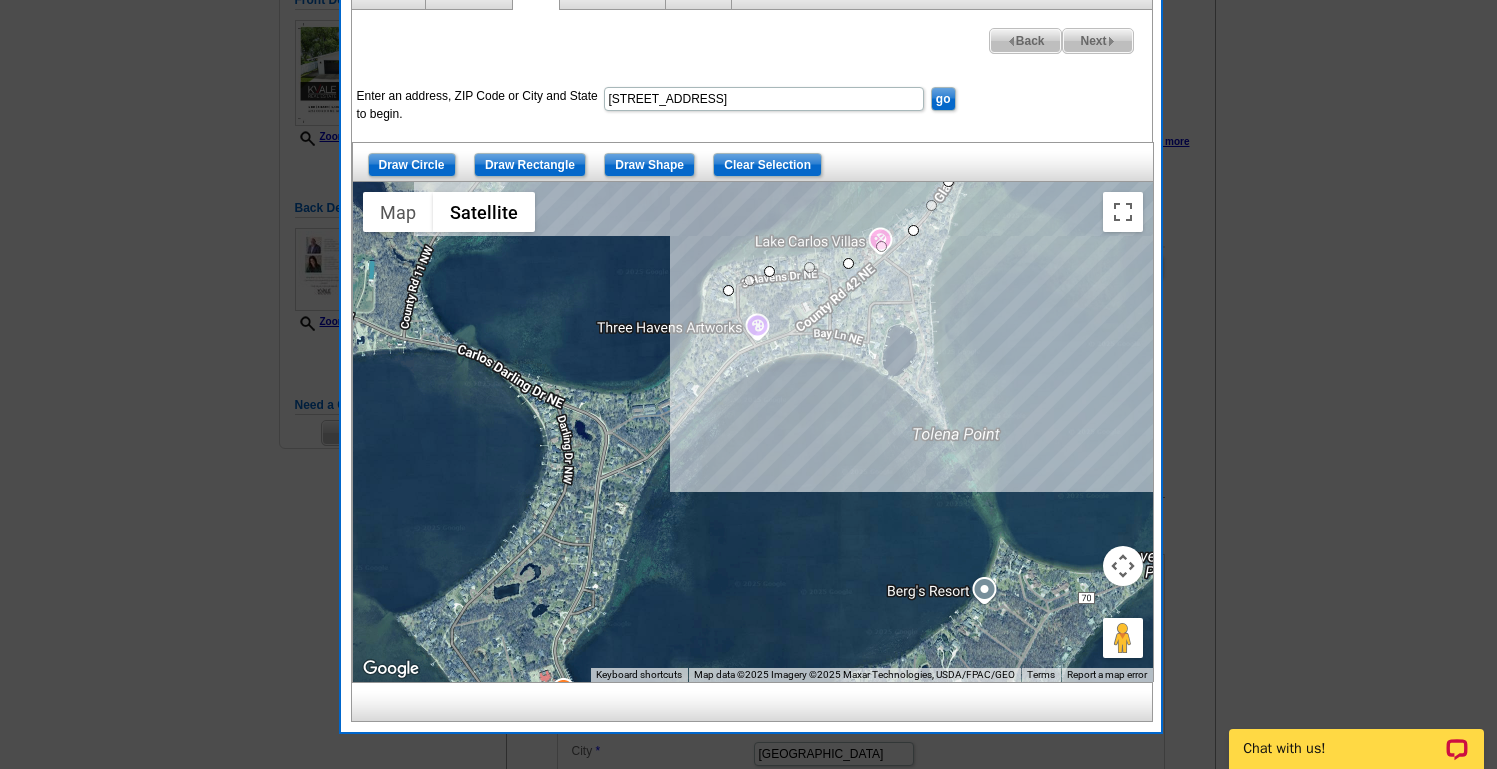 click at bounding box center [753, 432] 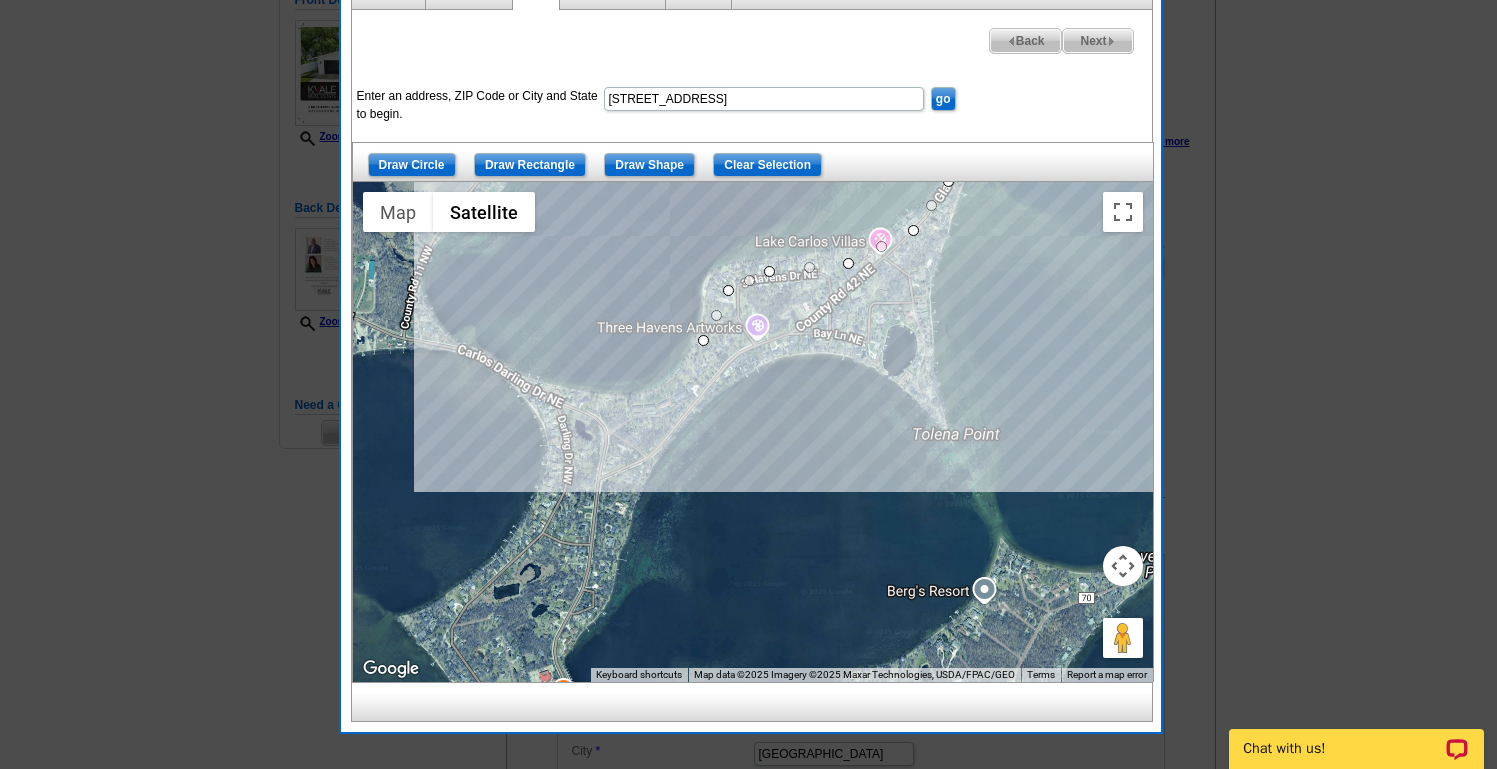 click at bounding box center [753, 432] 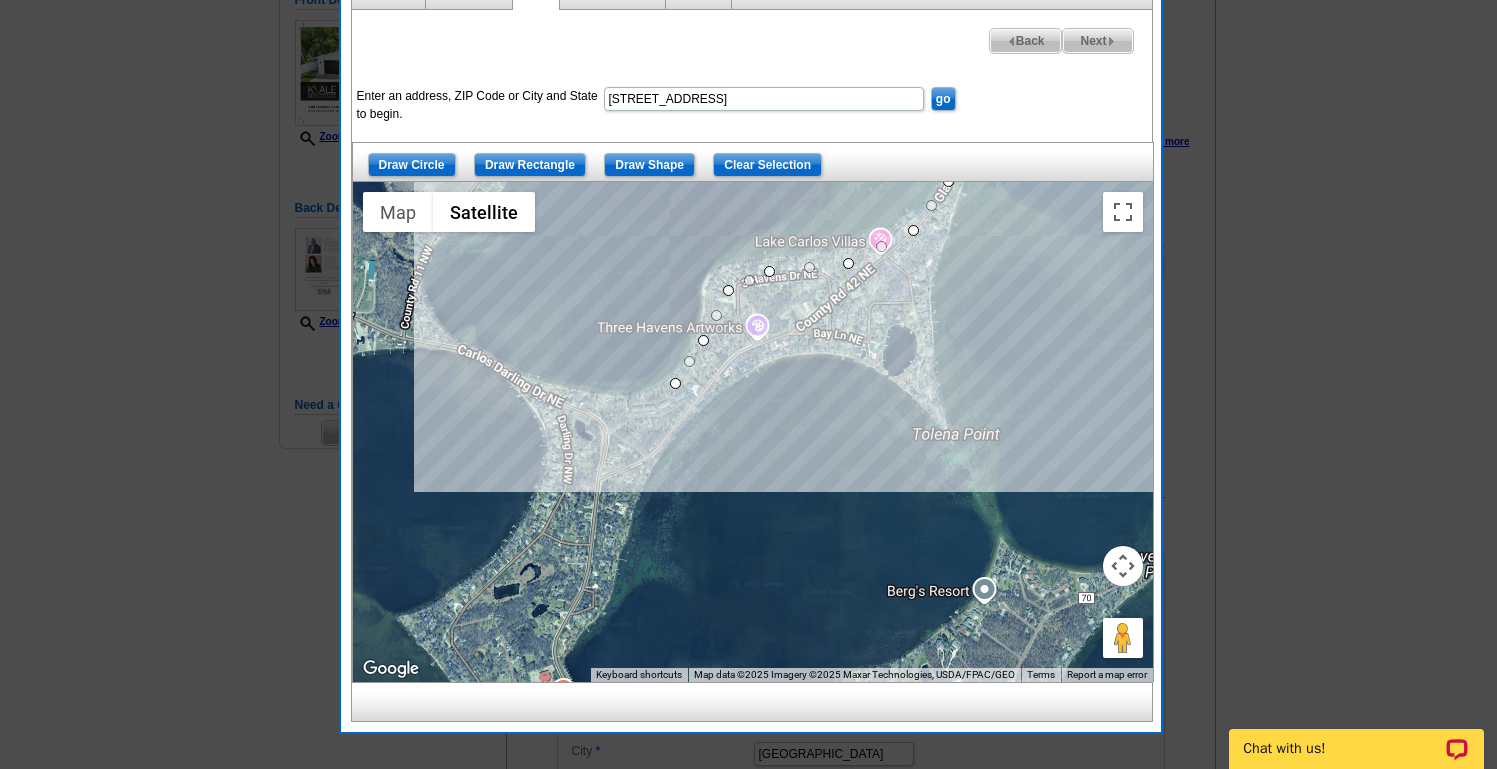 click at bounding box center [753, 432] 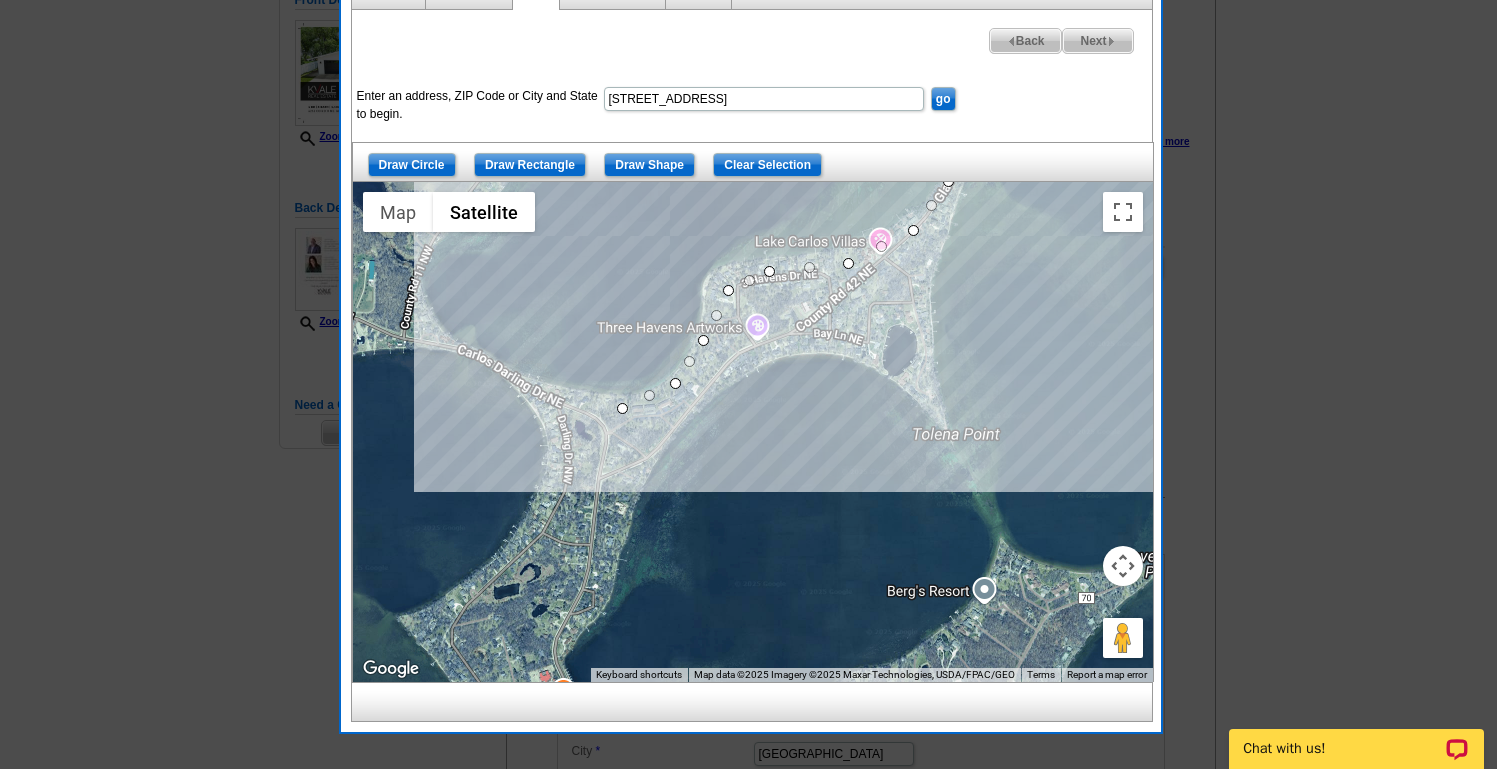 click at bounding box center [753, 432] 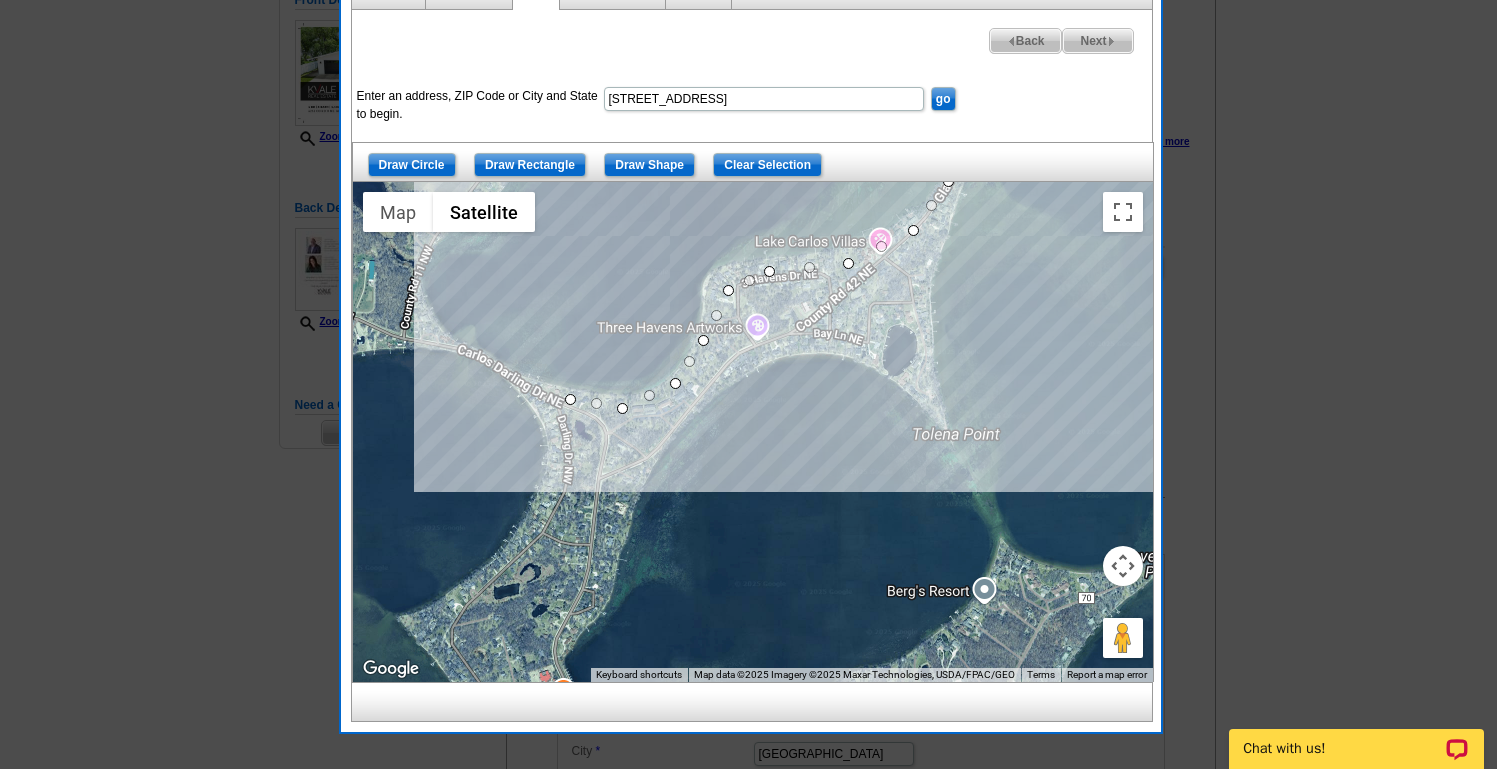 click at bounding box center (753, 432) 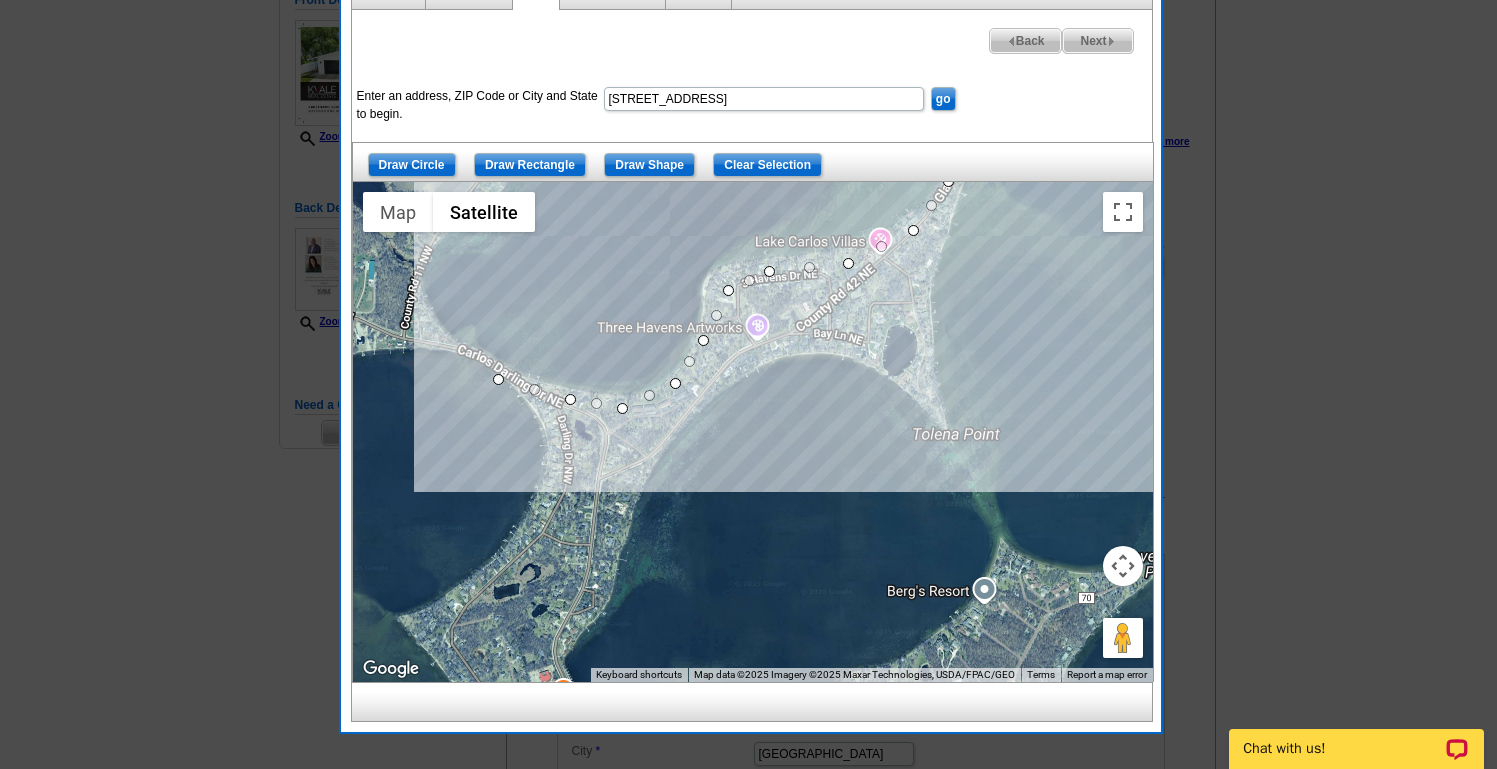 click at bounding box center (753, 432) 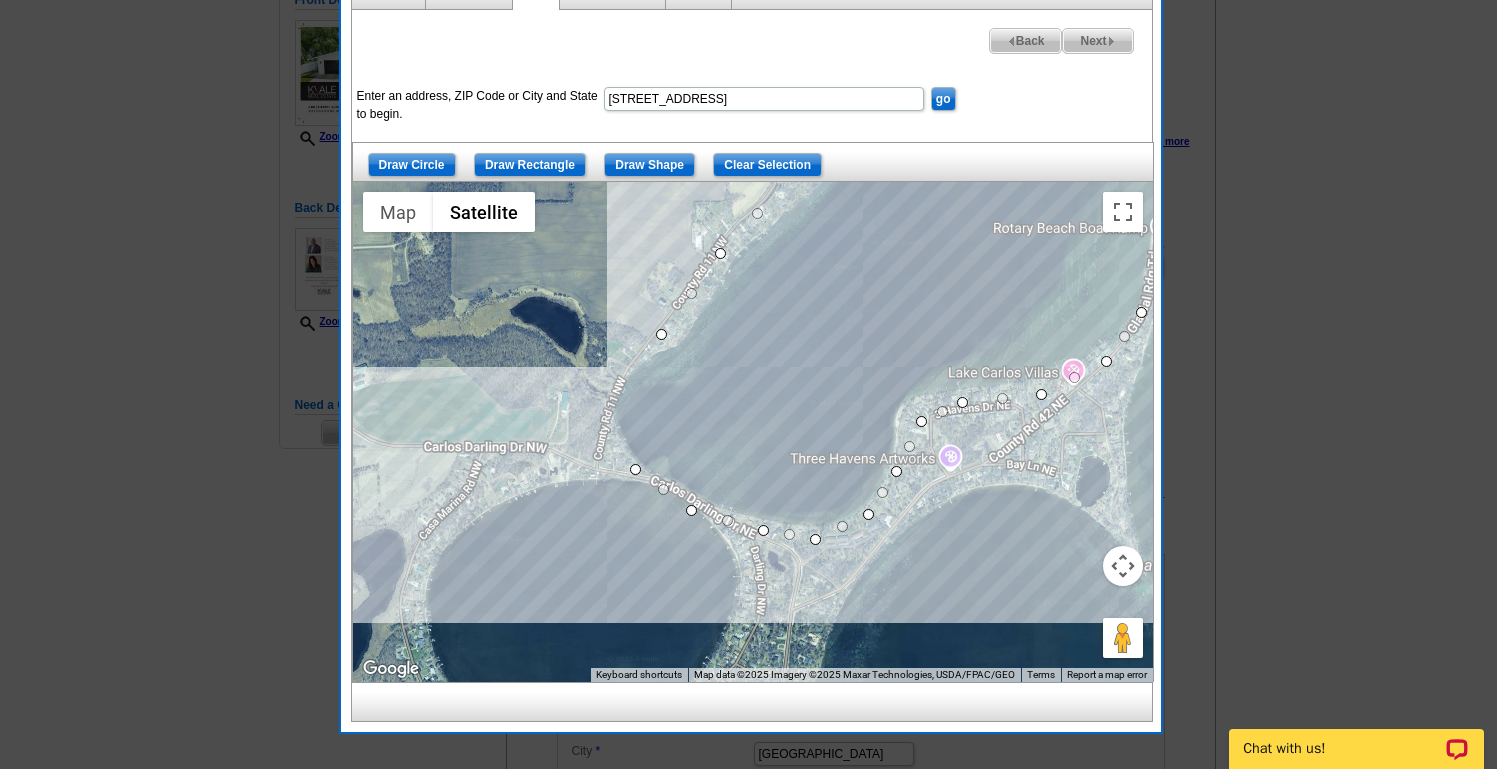 drag, startPoint x: 422, startPoint y: 322, endPoint x: 618, endPoint y: 451, distance: 234.64229 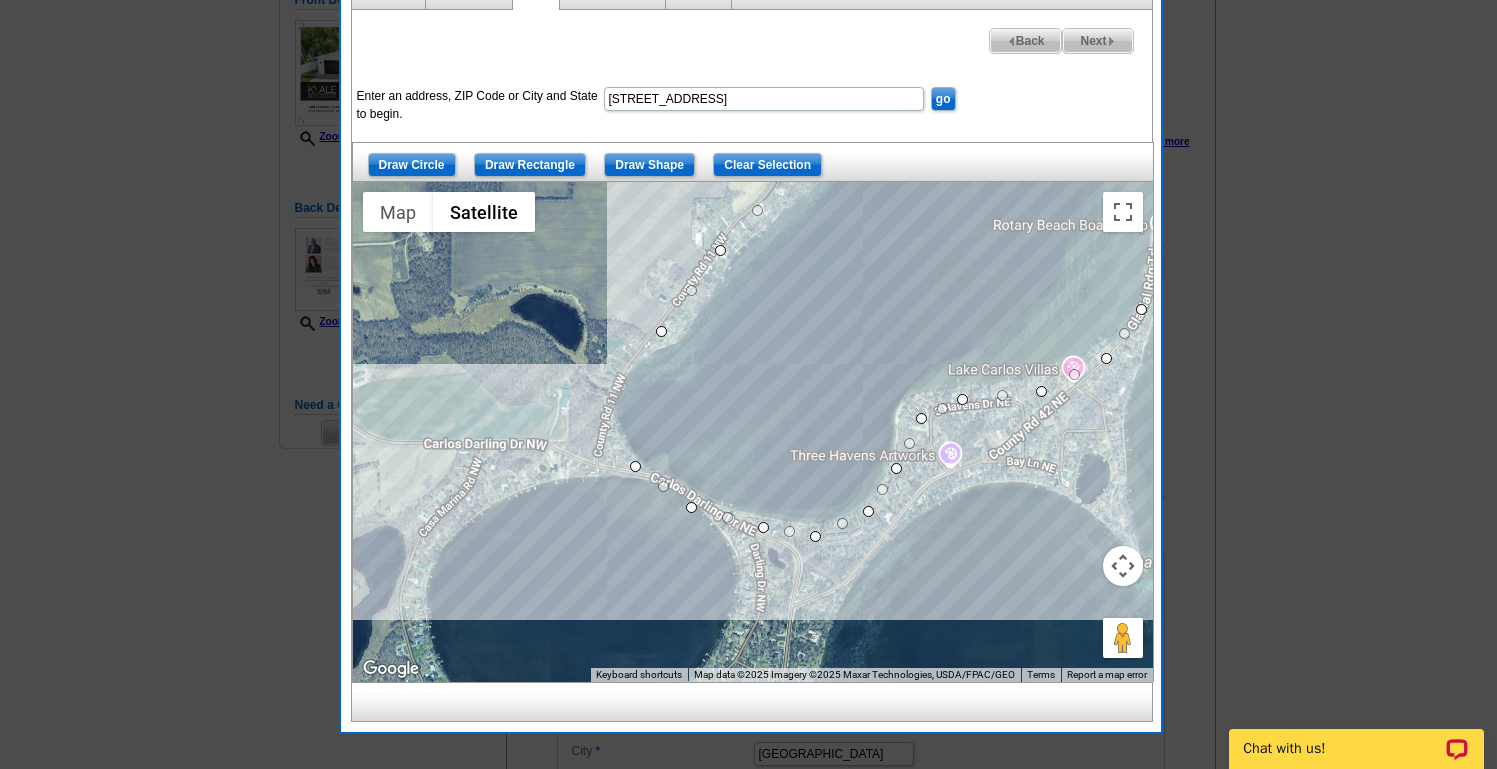 click at bounding box center [753, 432] 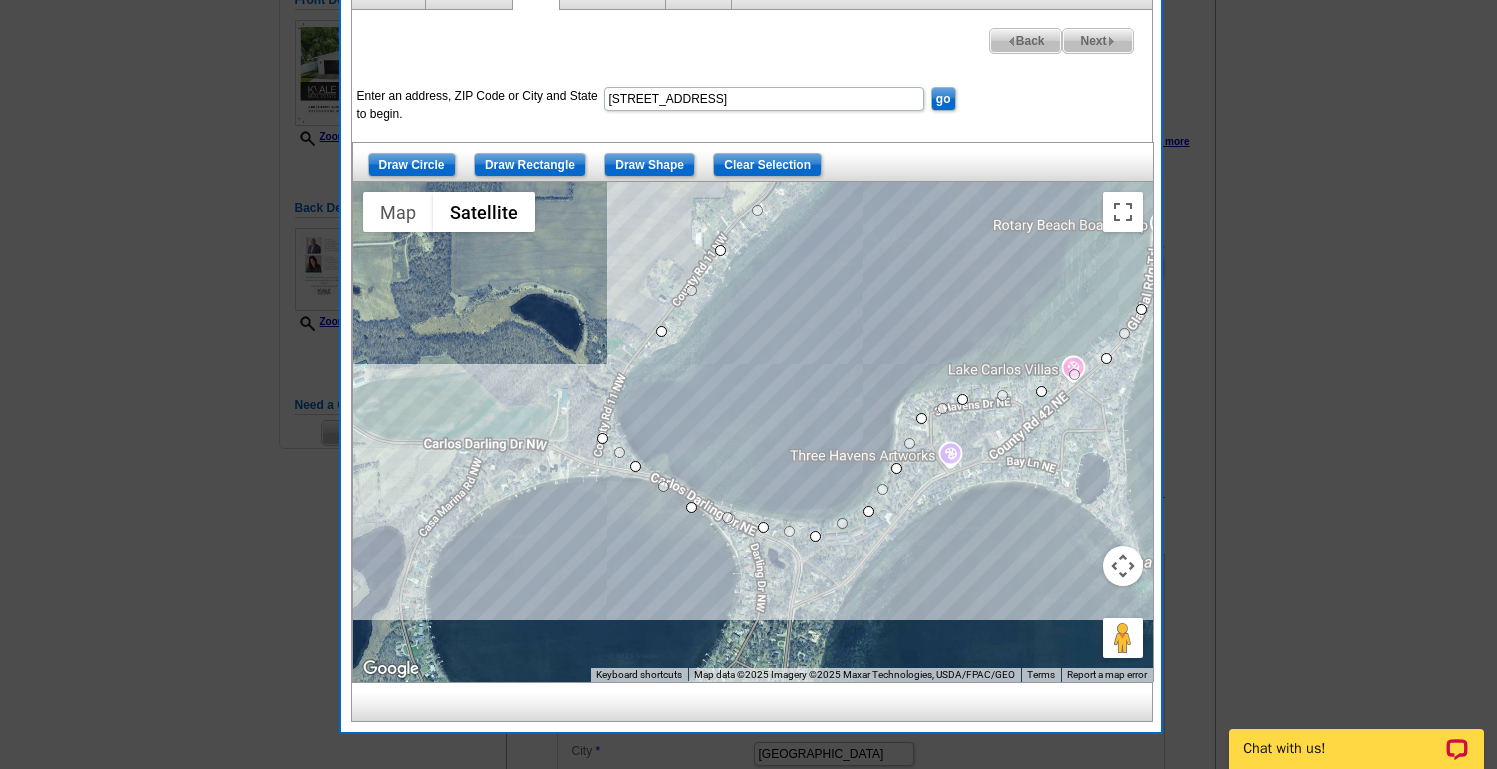 click at bounding box center [753, 432] 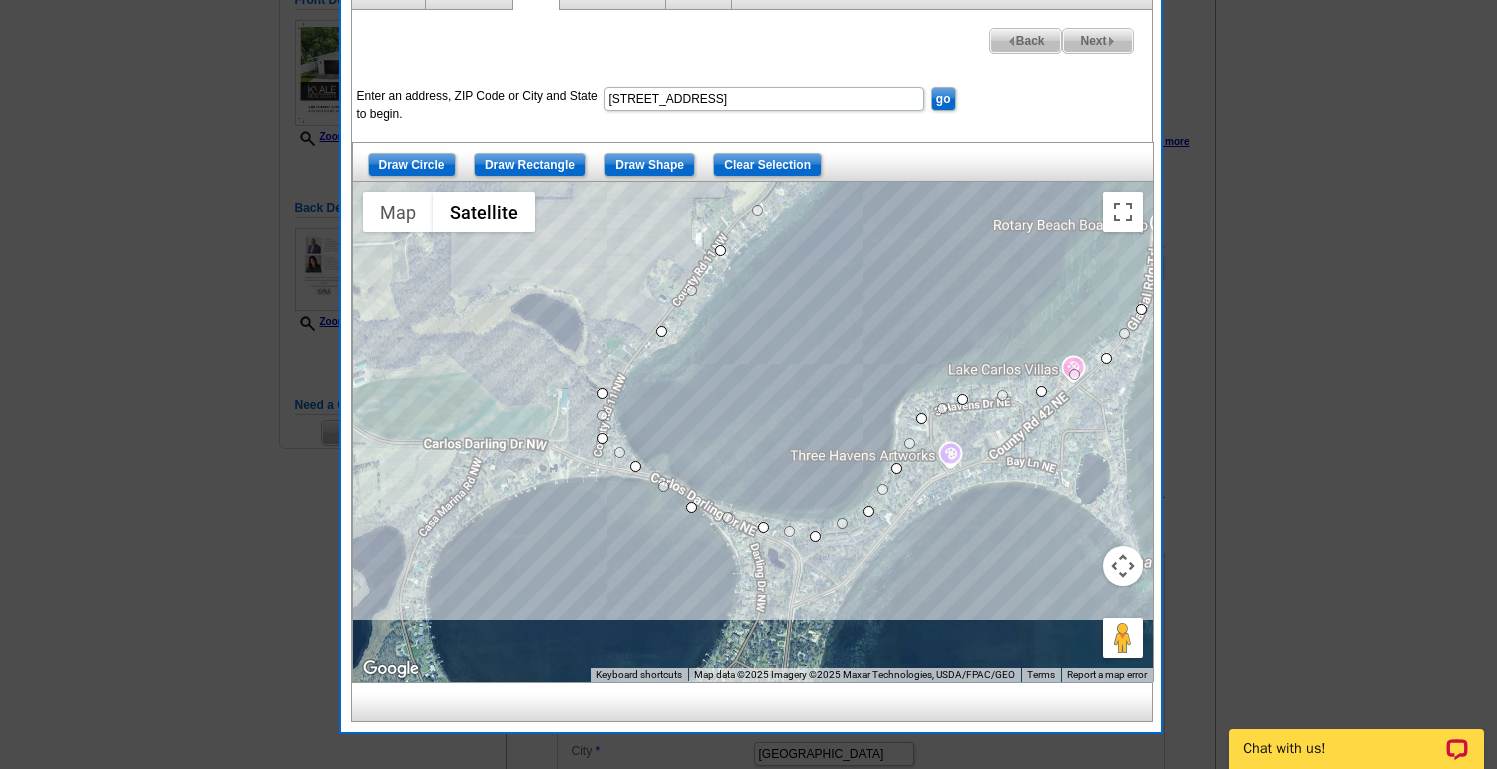click at bounding box center (753, 432) 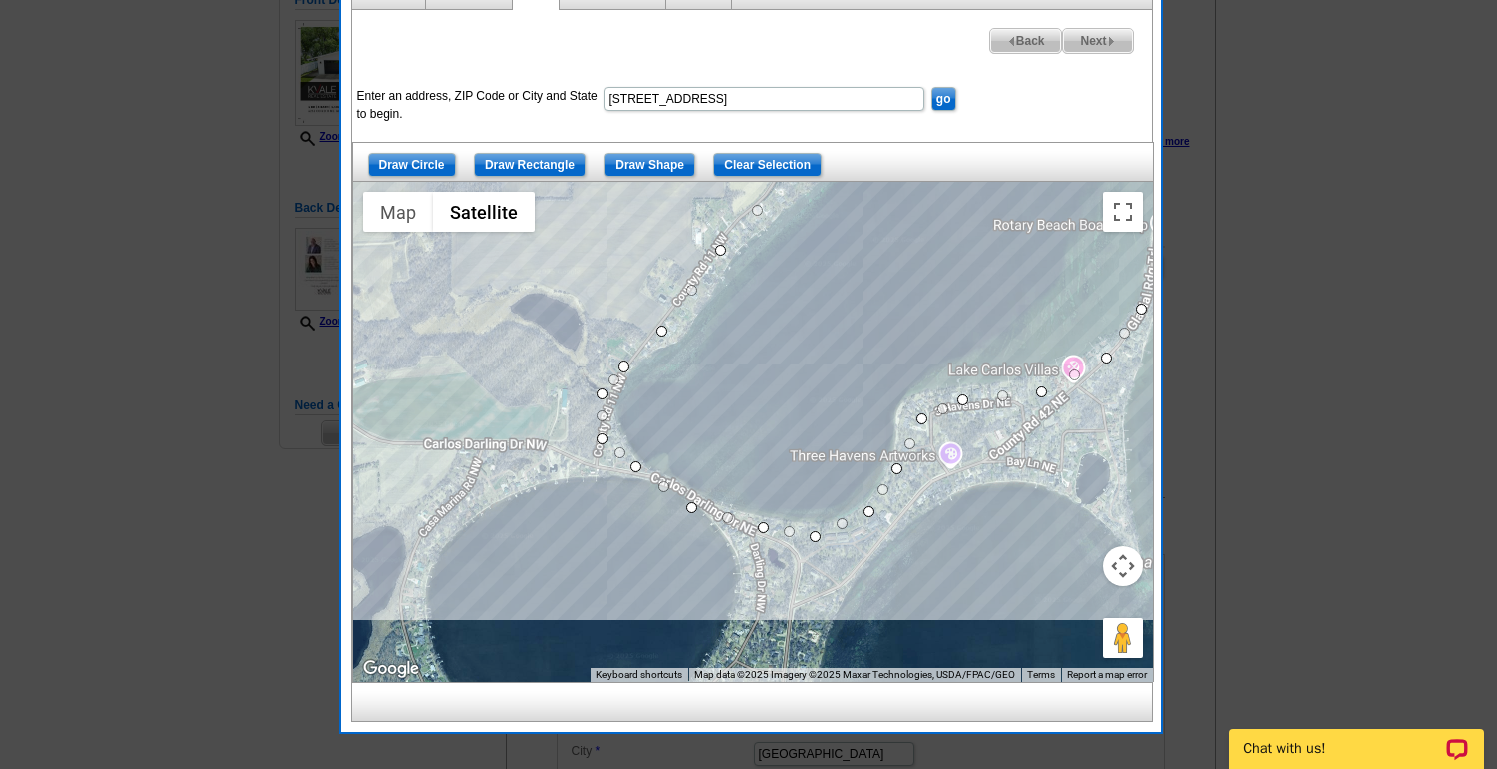 click at bounding box center (753, 432) 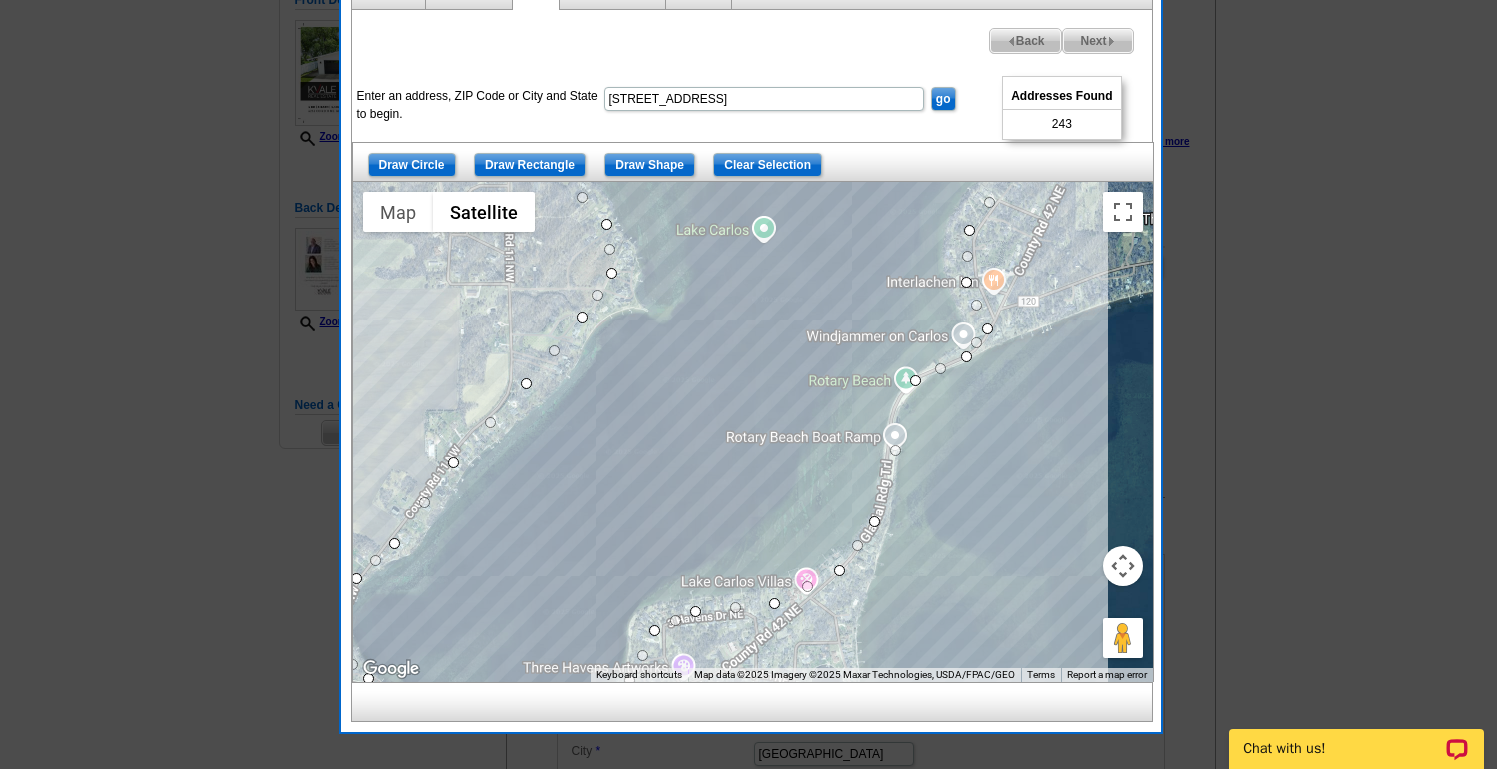 drag, startPoint x: 948, startPoint y: 342, endPoint x: 671, endPoint y: 563, distance: 354.35858 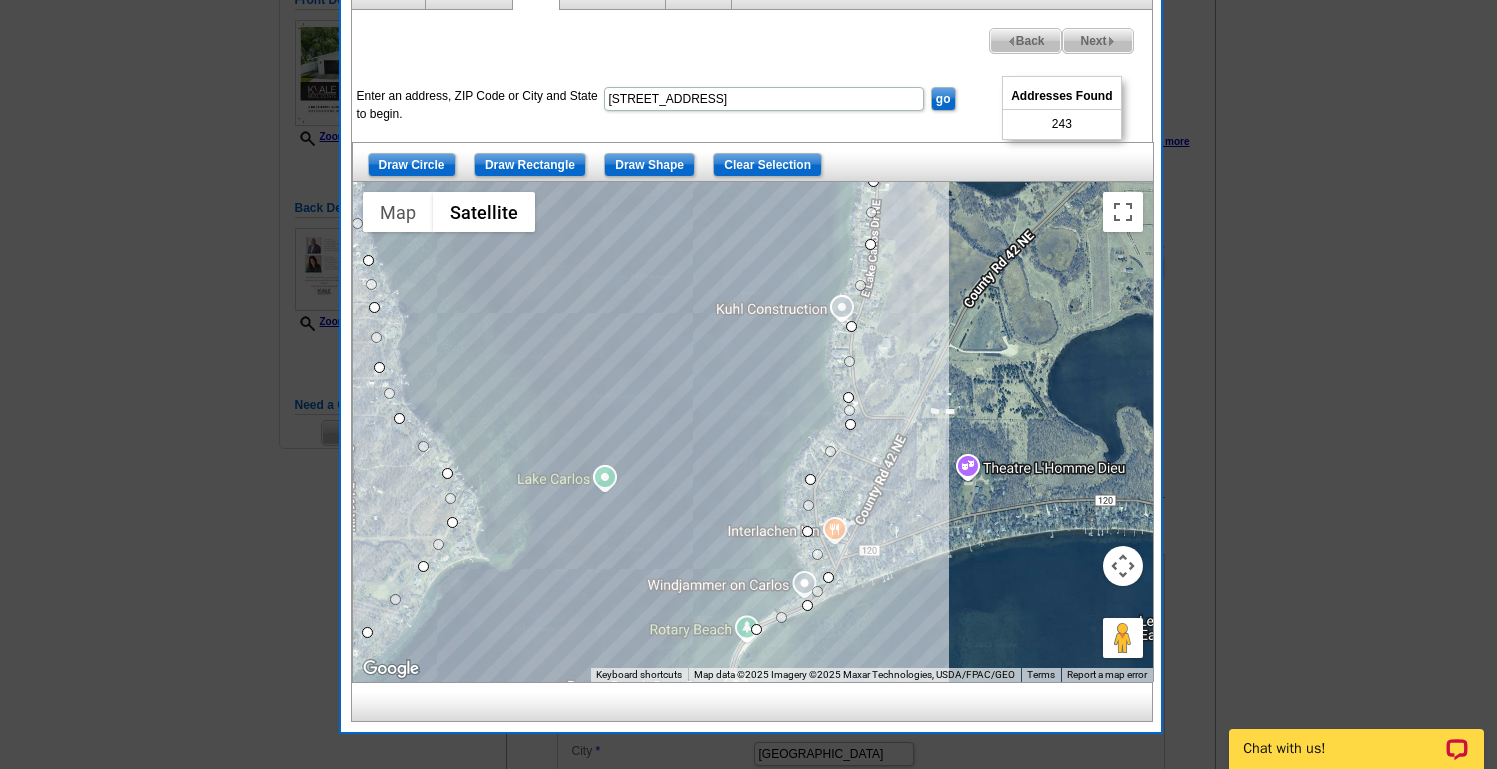drag, startPoint x: 947, startPoint y: 370, endPoint x: 851, endPoint y: 555, distance: 208.42505 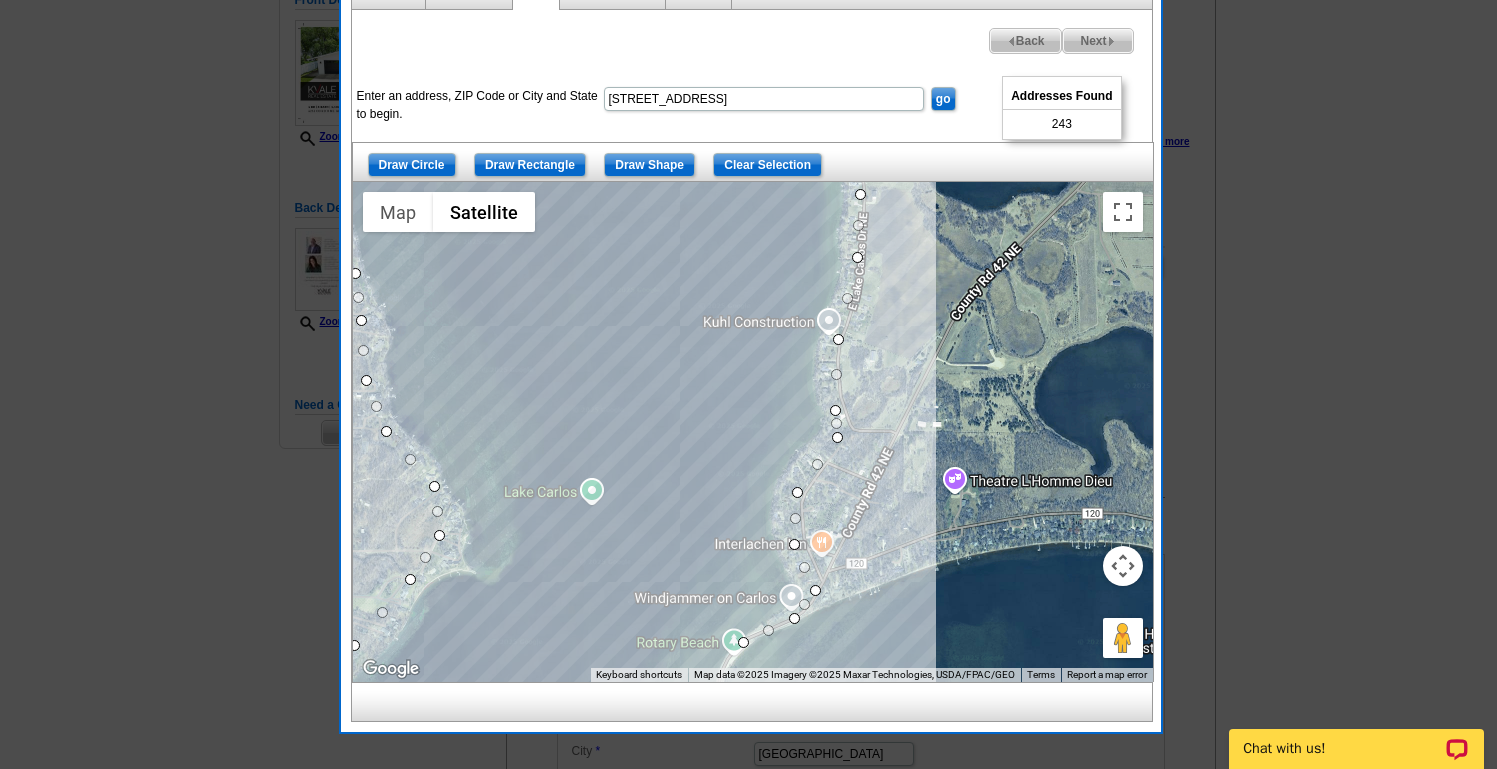 click at bounding box center [1123, 566] 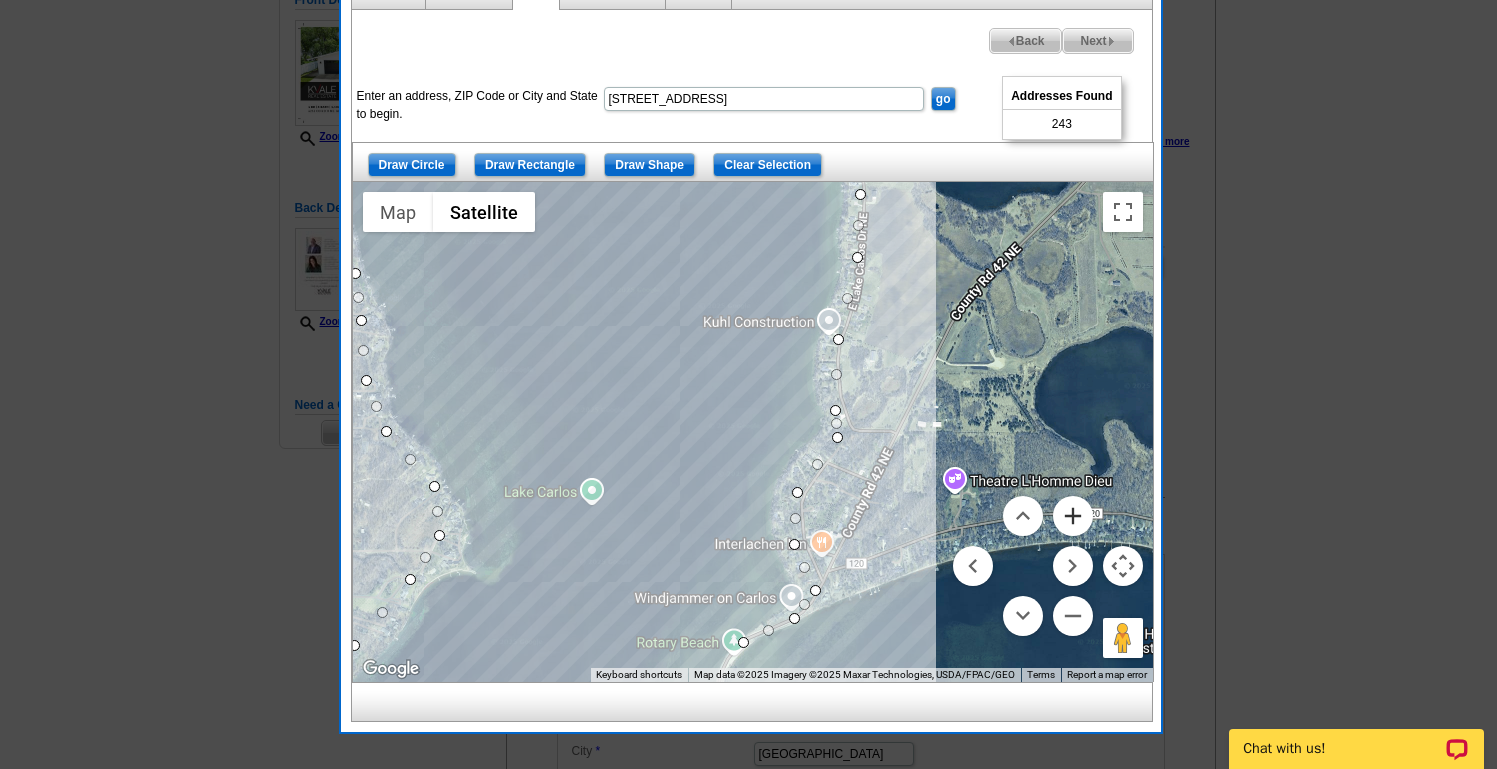 click at bounding box center (1073, 516) 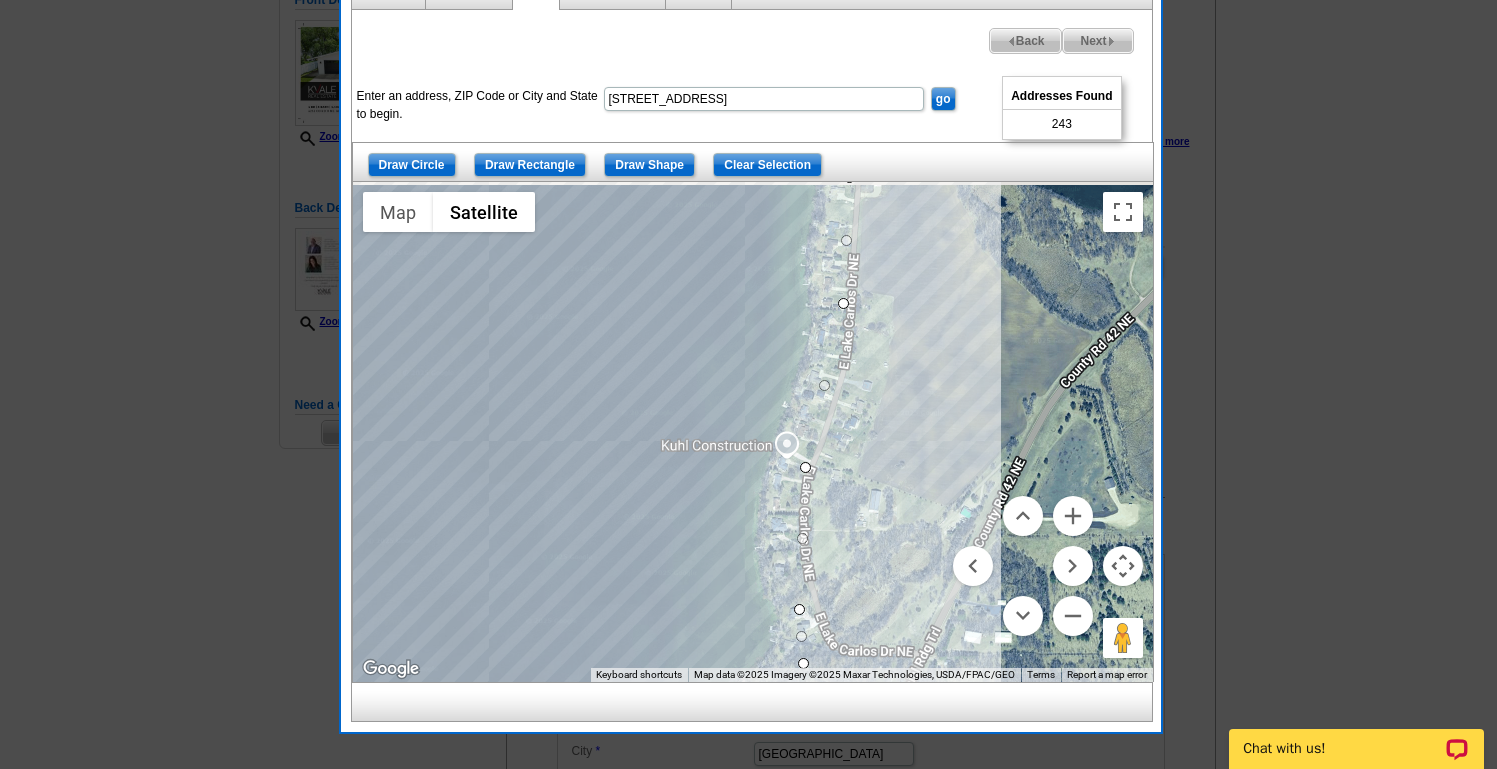drag, startPoint x: 993, startPoint y: 432, endPoint x: 873, endPoint y: 658, distance: 255.88278 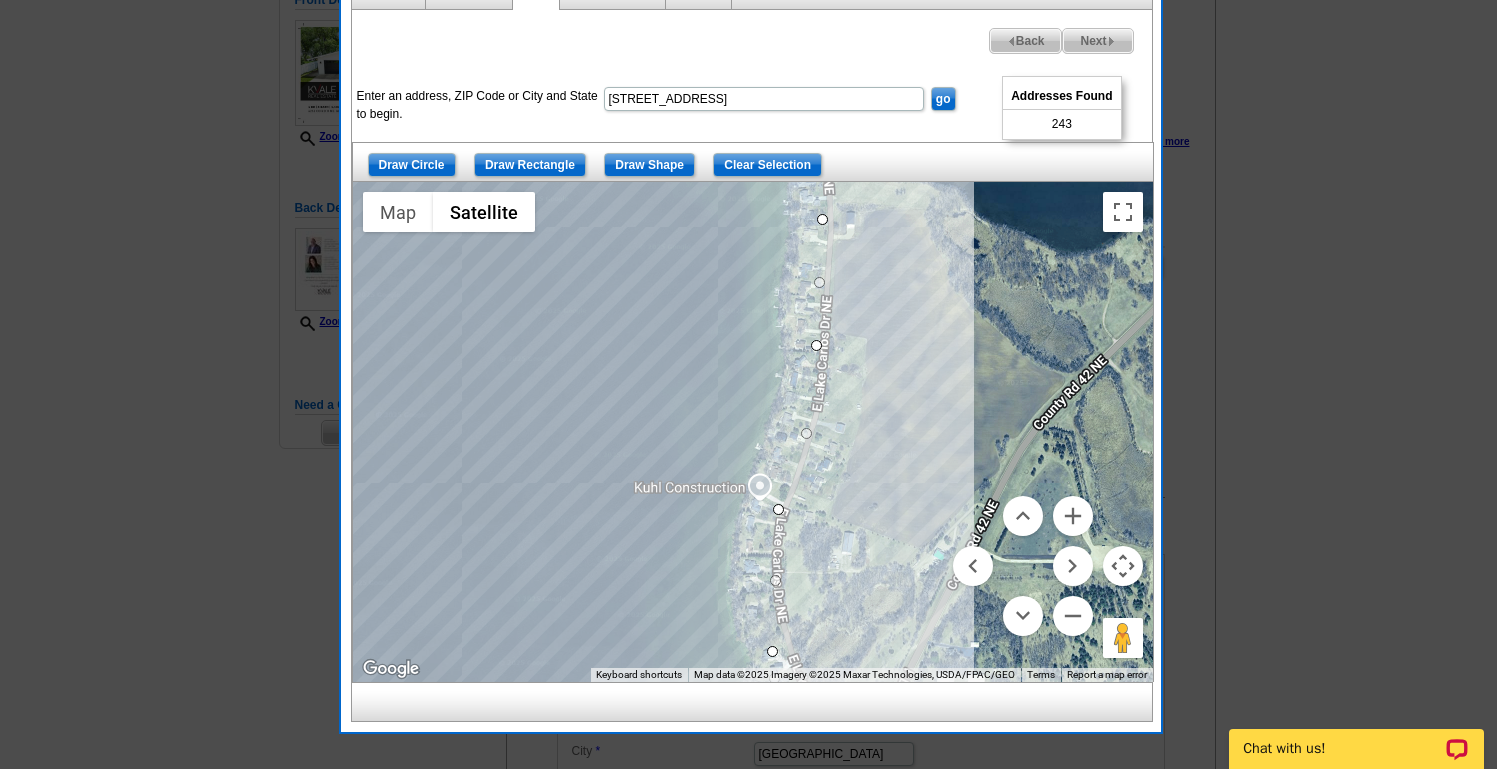drag, startPoint x: 798, startPoint y: 425, endPoint x: 809, endPoint y: 431, distance: 12.529964 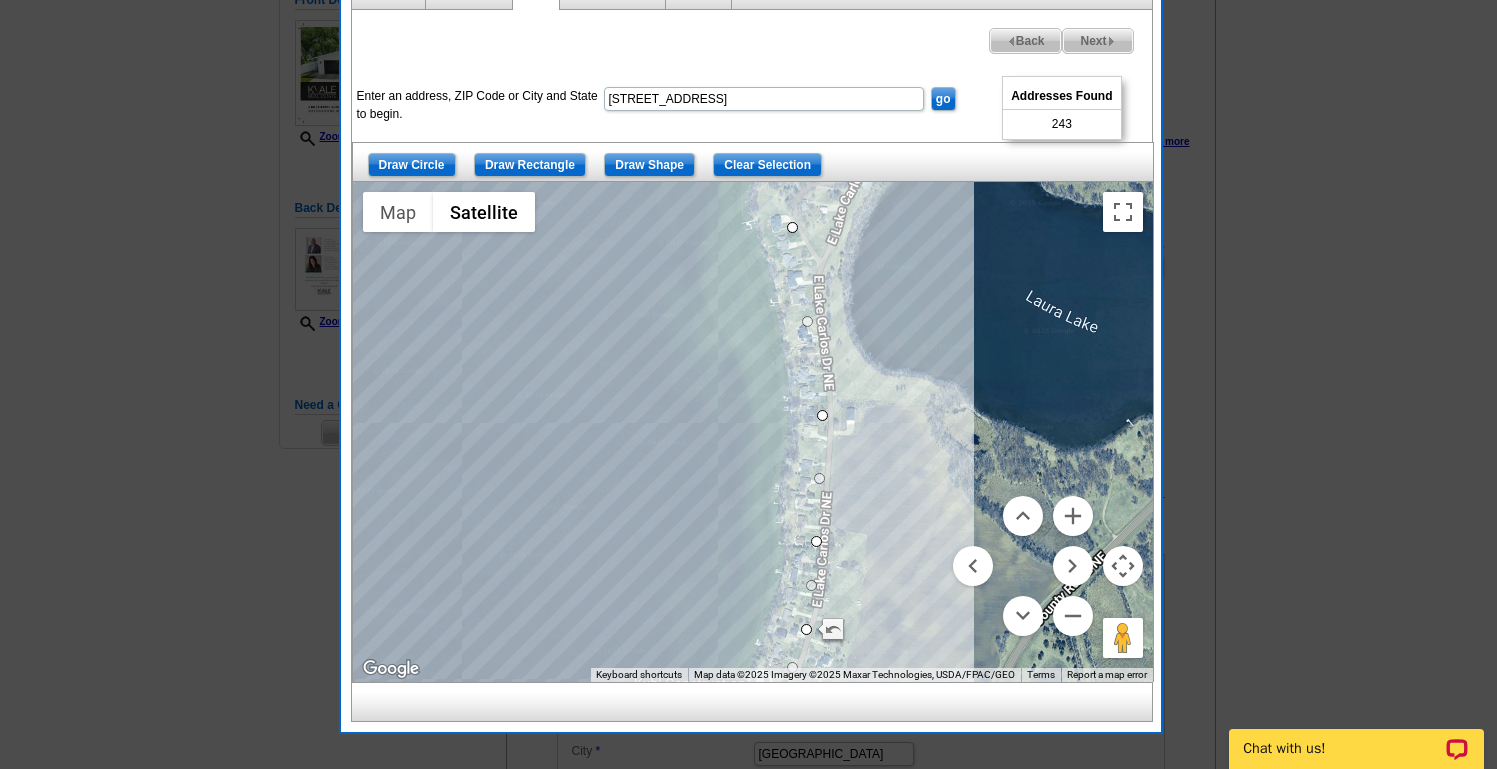 drag, startPoint x: 849, startPoint y: 254, endPoint x: 850, endPoint y: 544, distance: 290.0017 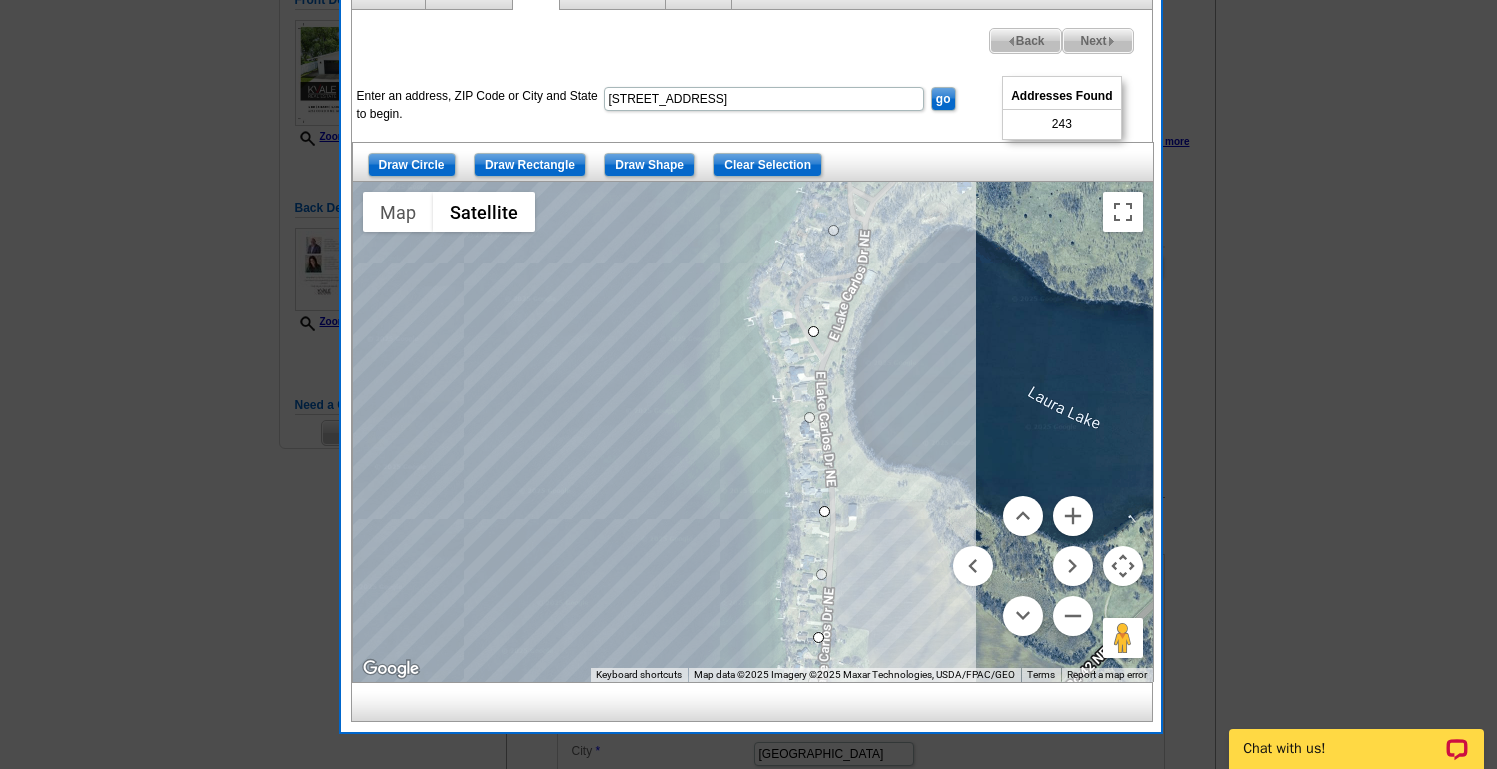 drag, startPoint x: 794, startPoint y: 318, endPoint x: 815, endPoint y: 326, distance: 22.472204 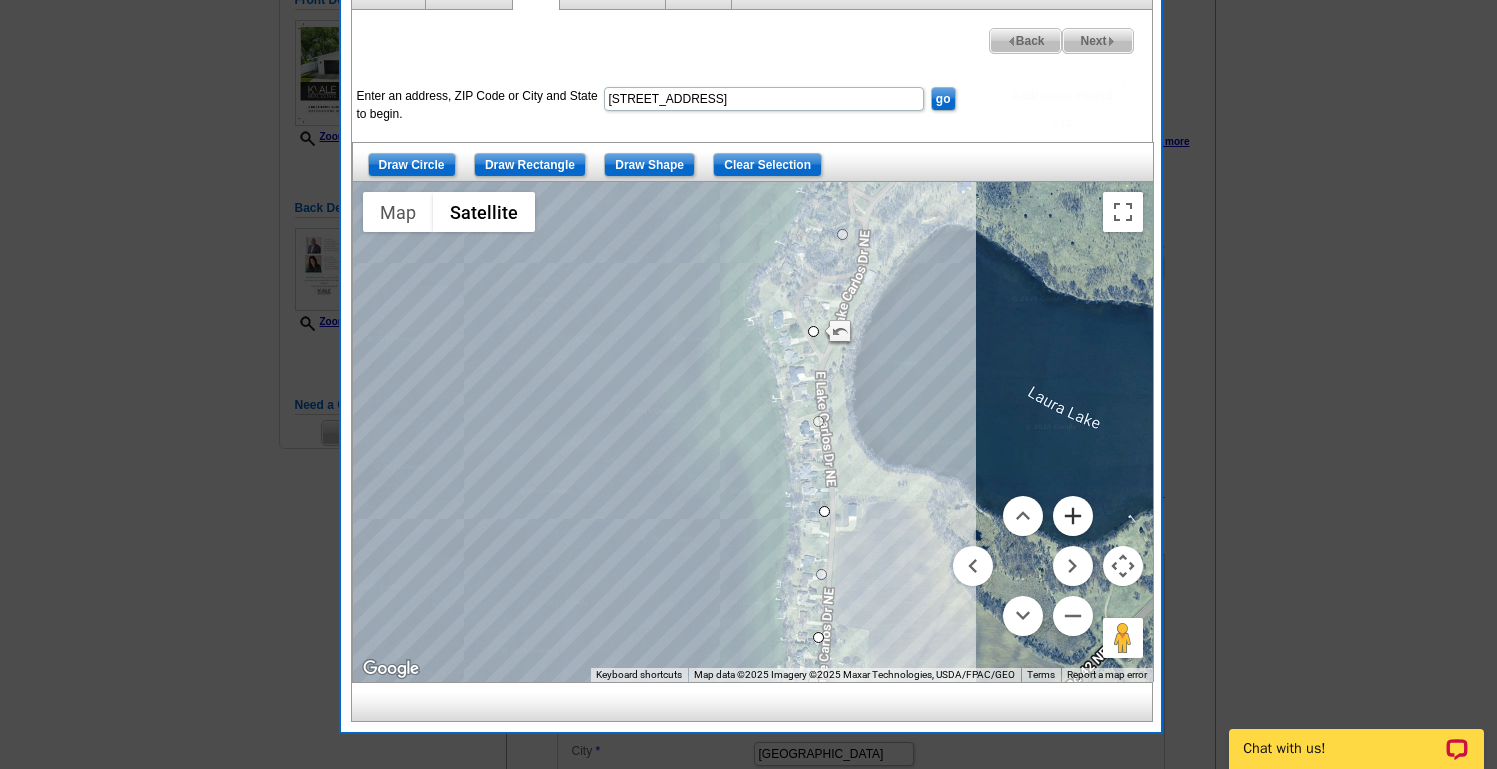 click at bounding box center (1073, 516) 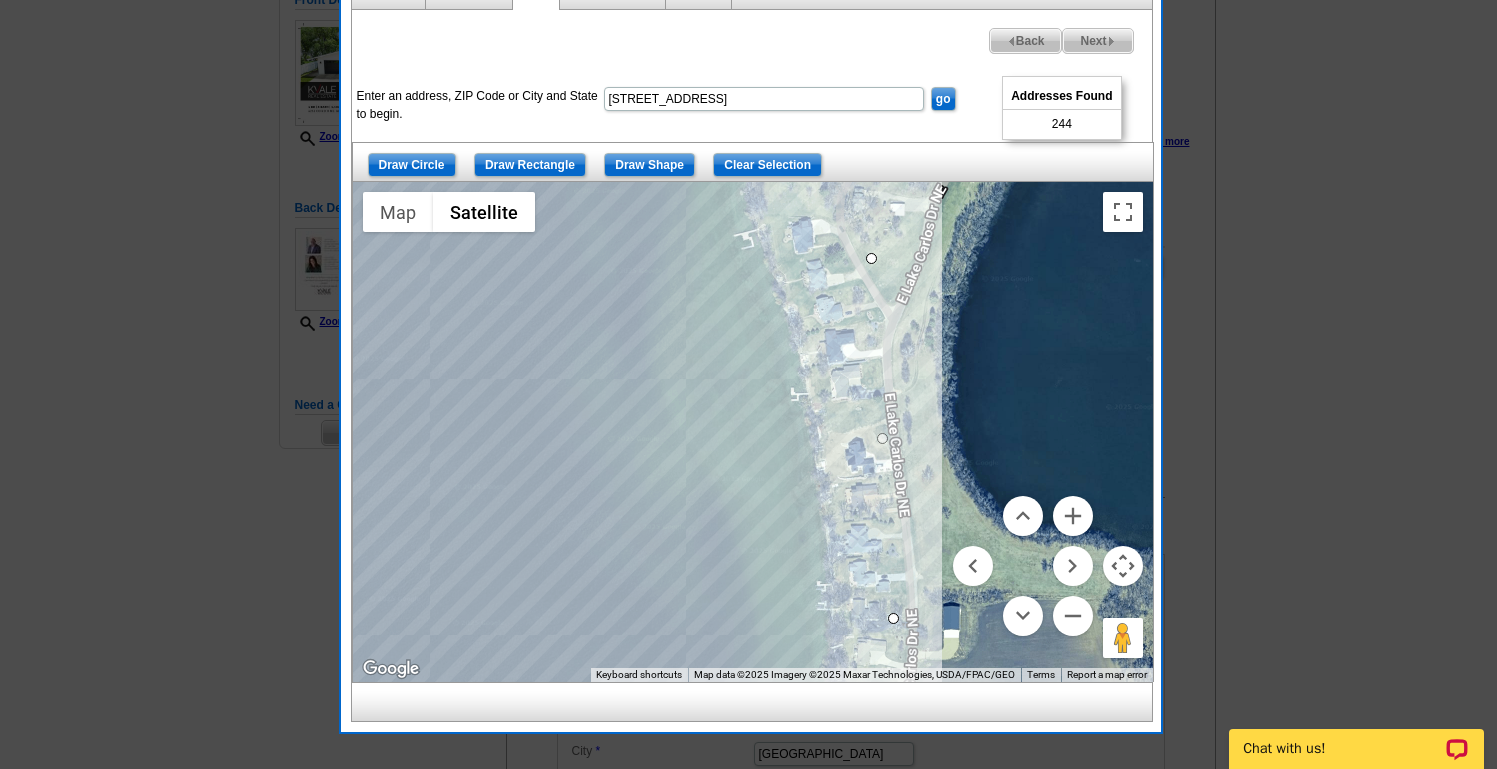 drag, startPoint x: 934, startPoint y: 280, endPoint x: 887, endPoint y: 612, distance: 335.3103 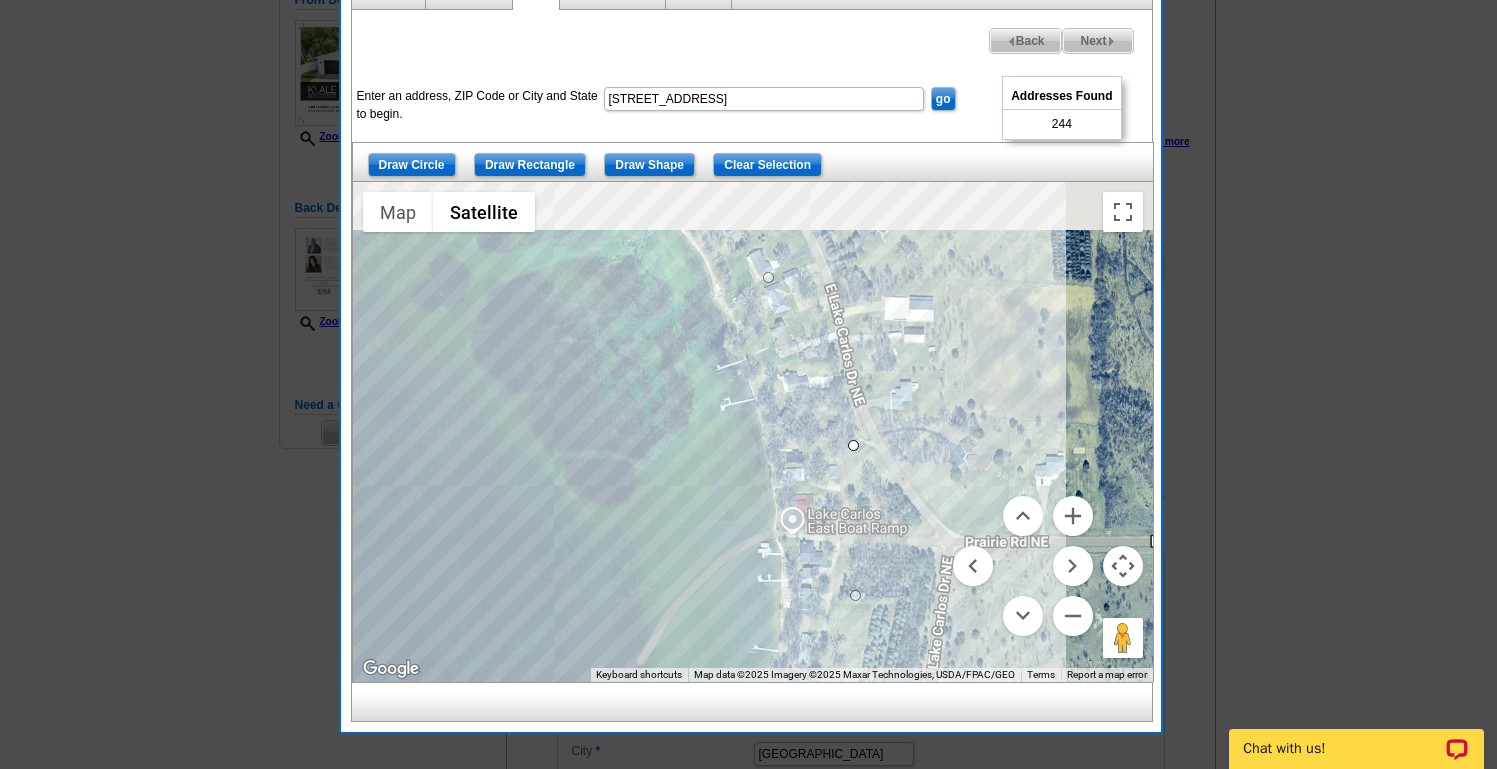 drag, startPoint x: 871, startPoint y: 297, endPoint x: 876, endPoint y: 537, distance: 240.05208 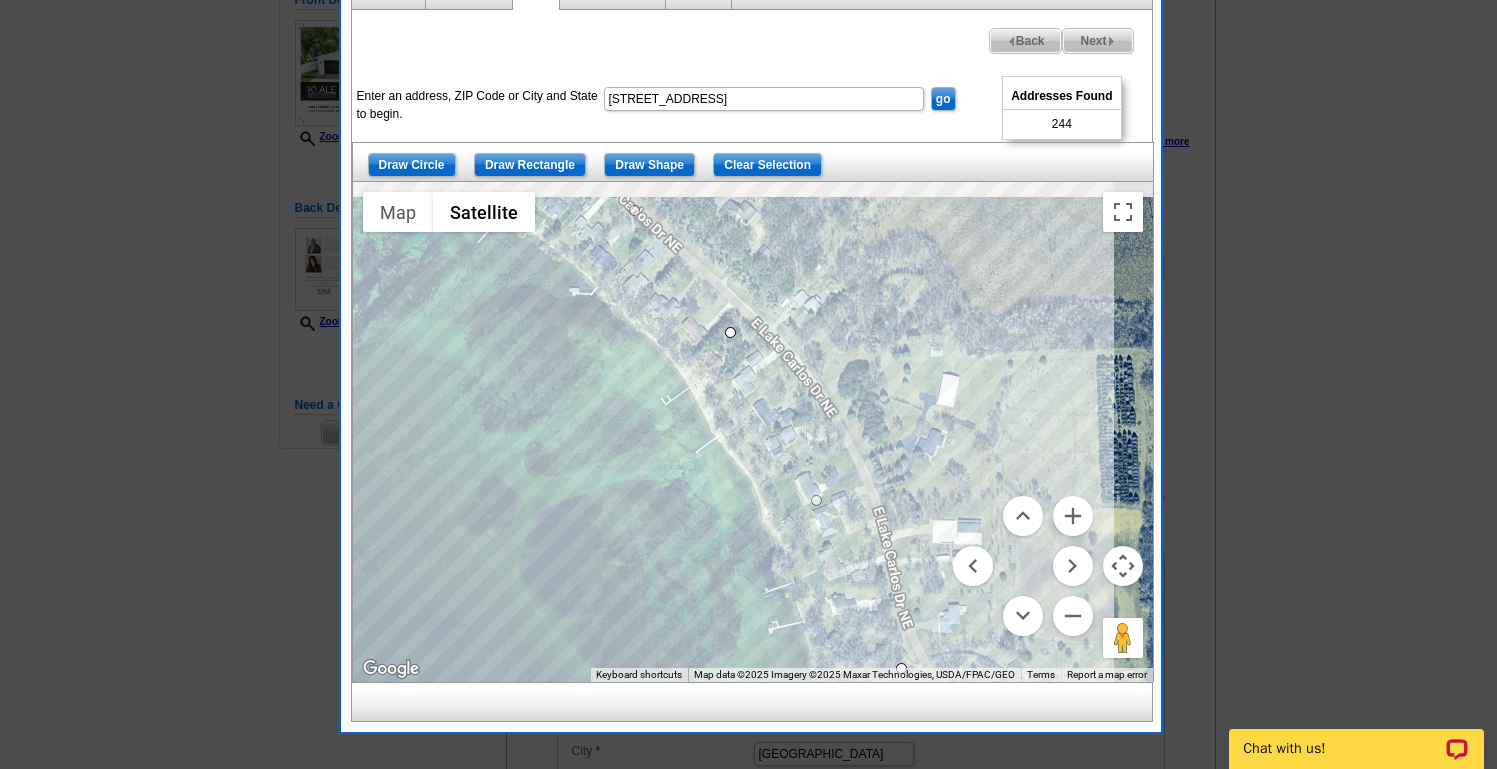 drag, startPoint x: 819, startPoint y: 309, endPoint x: 860, endPoint y: 516, distance: 211.02133 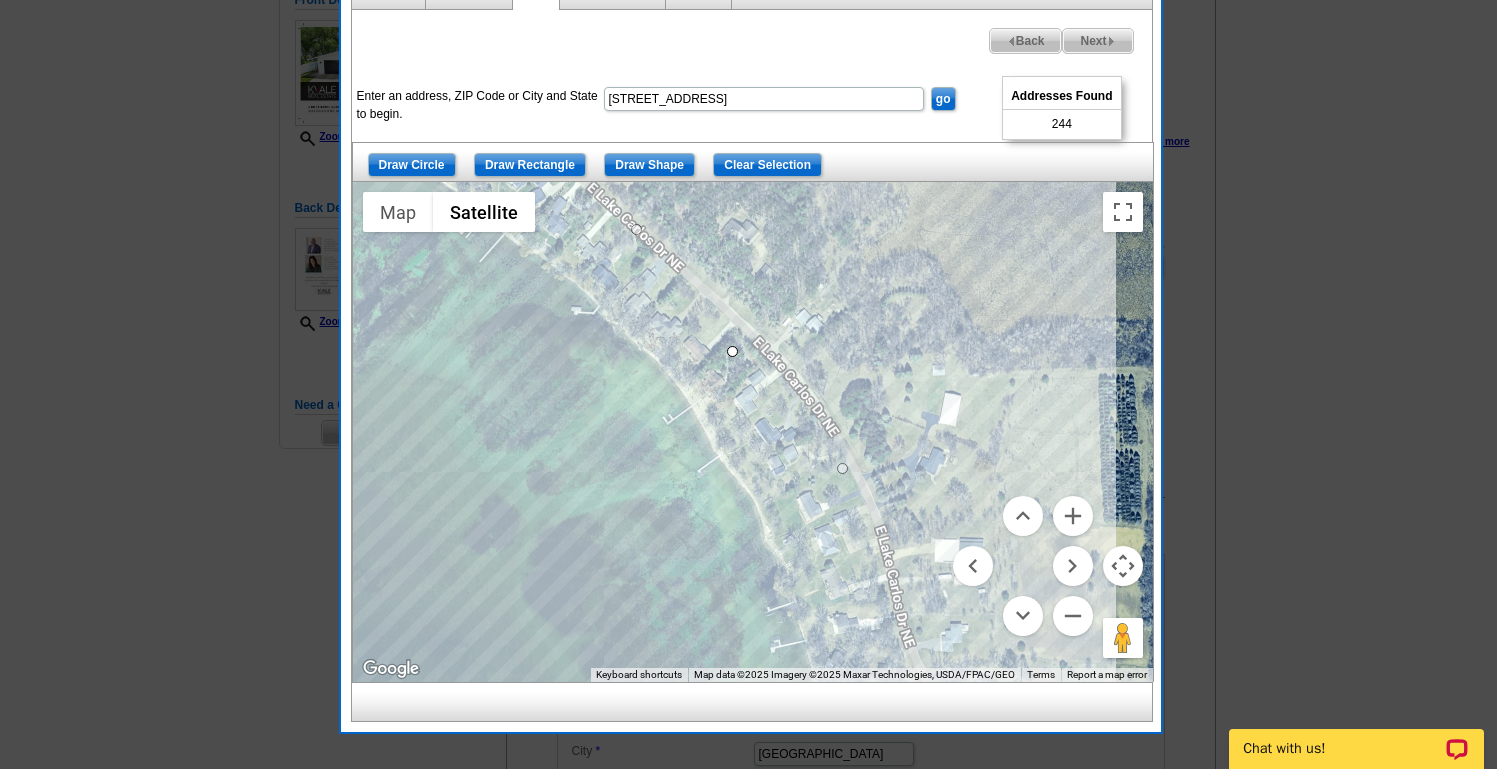 drag, startPoint x: 820, startPoint y: 515, endPoint x: 844, endPoint y: 458, distance: 61.846584 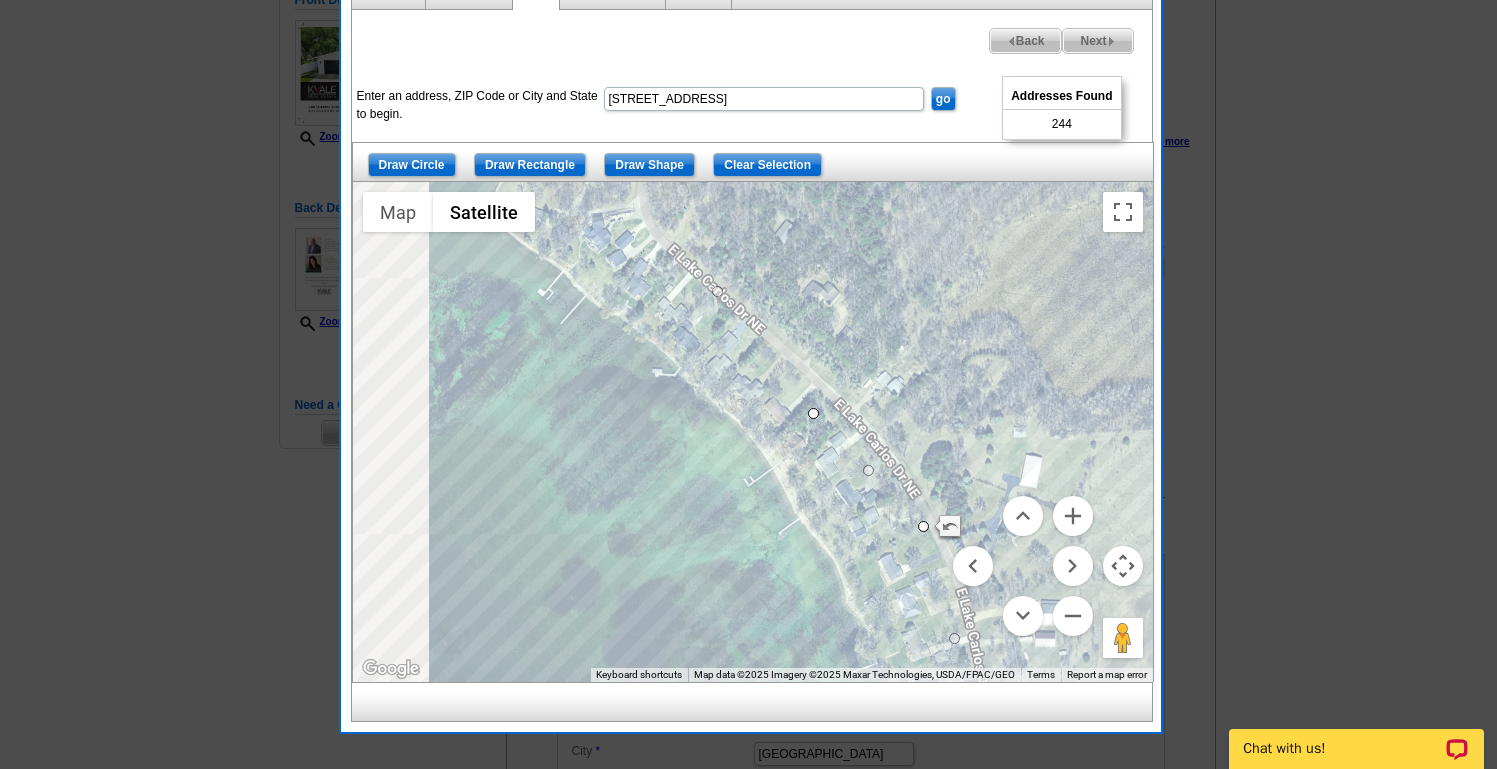drag, startPoint x: 760, startPoint y: 270, endPoint x: 875, endPoint y: 369, distance: 151.74321 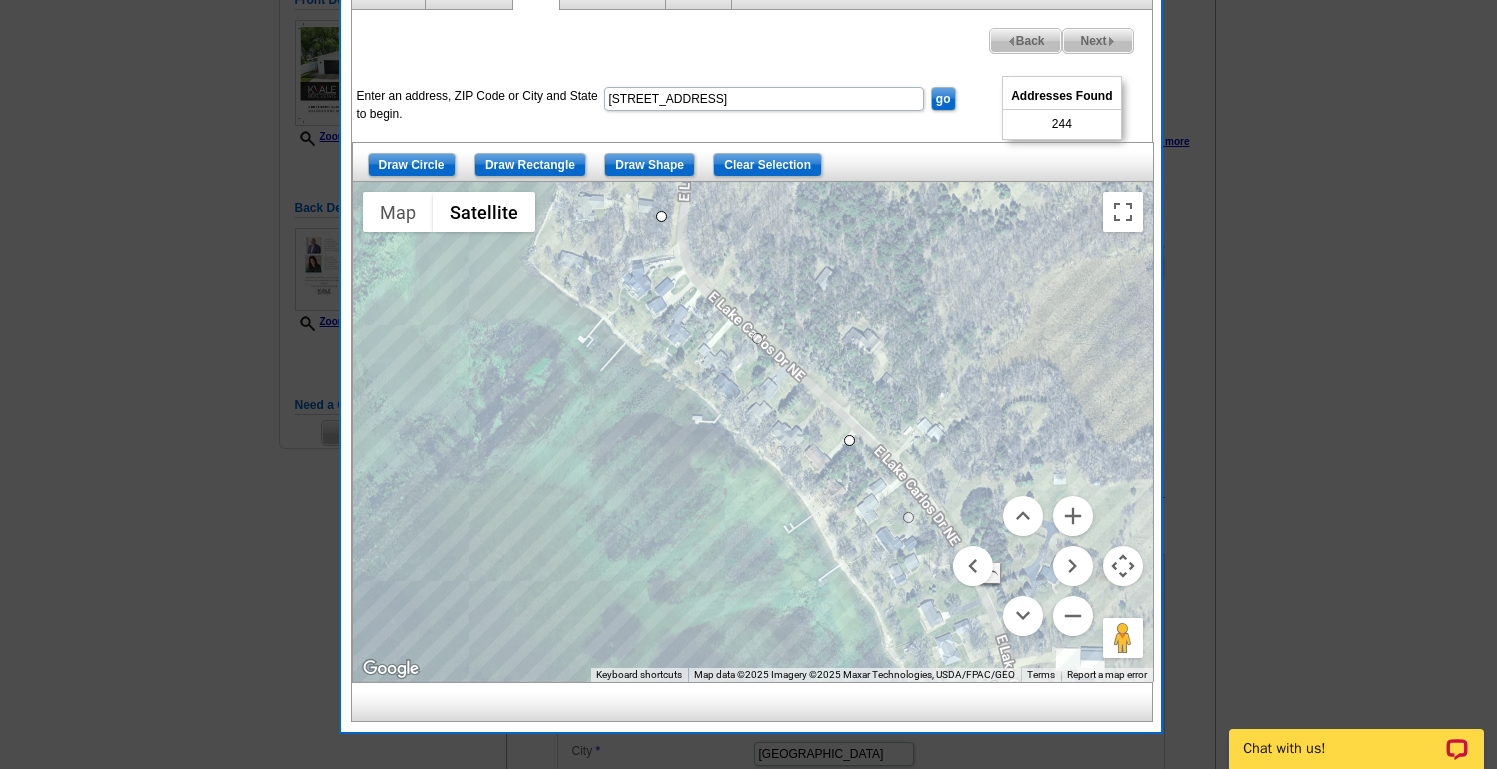 drag, startPoint x: 851, startPoint y: 456, endPoint x: 847, endPoint y: 434, distance: 22.36068 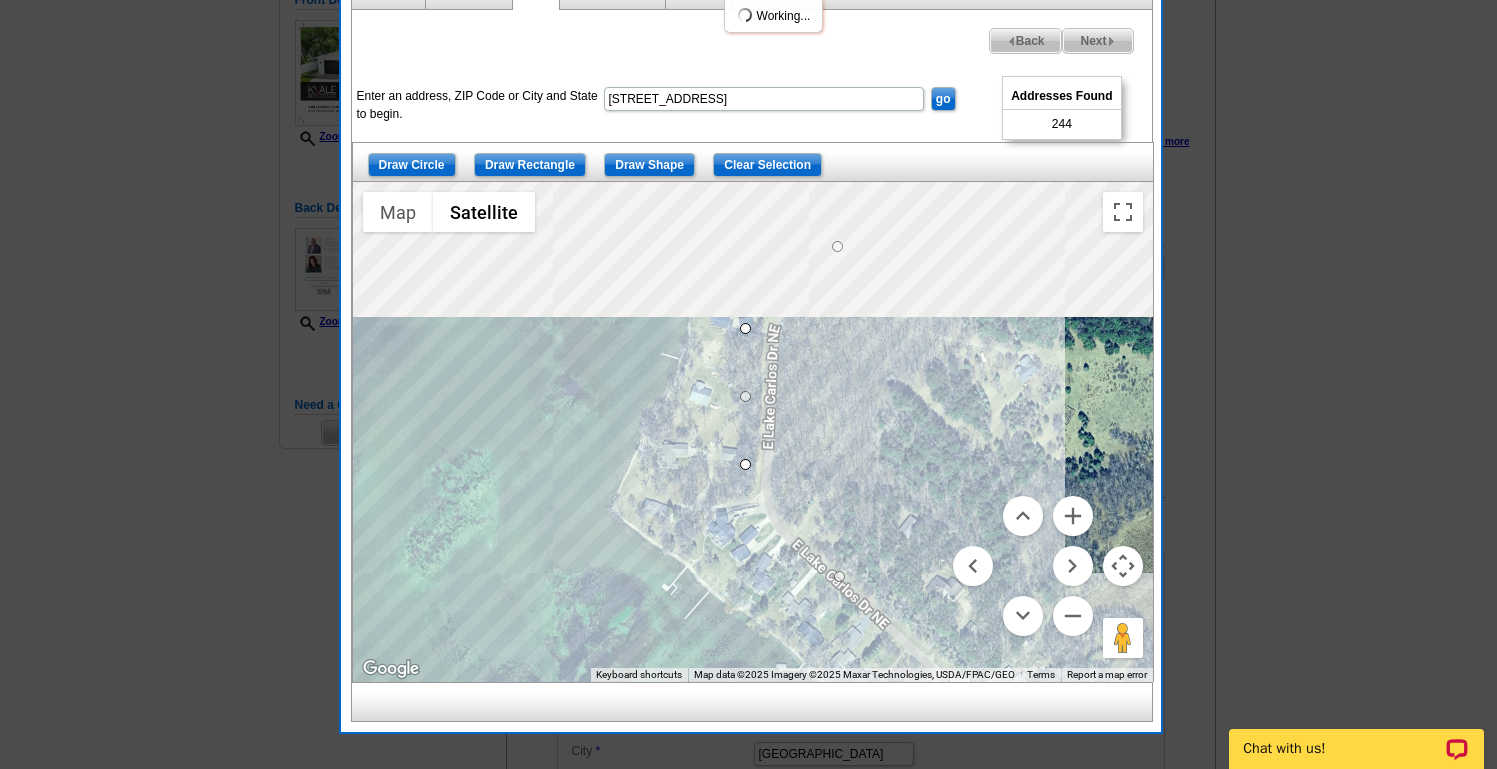drag, startPoint x: 738, startPoint y: 236, endPoint x: 825, endPoint y: 514, distance: 291.29538 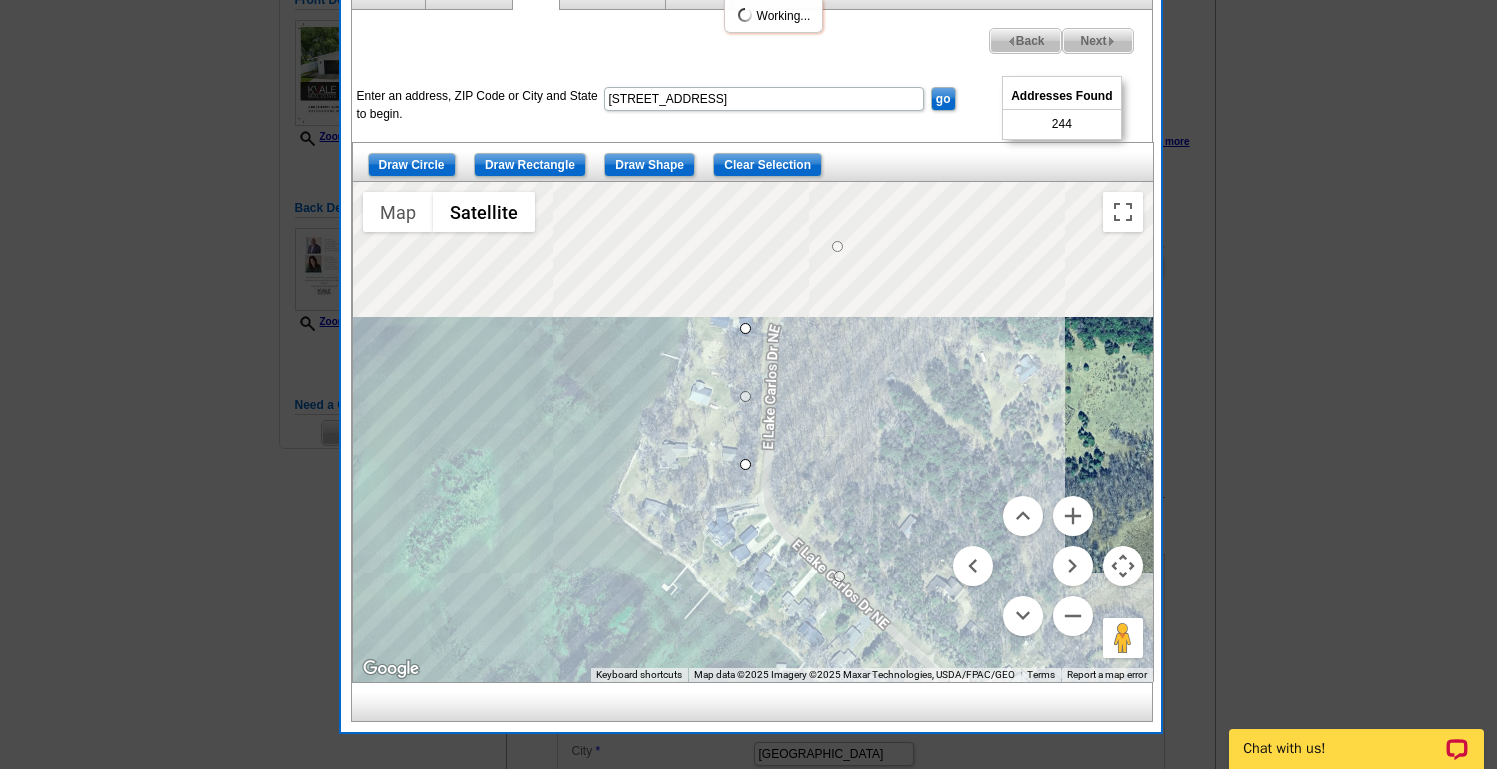 click on "To navigate, press the arrow keys." at bounding box center [753, 432] 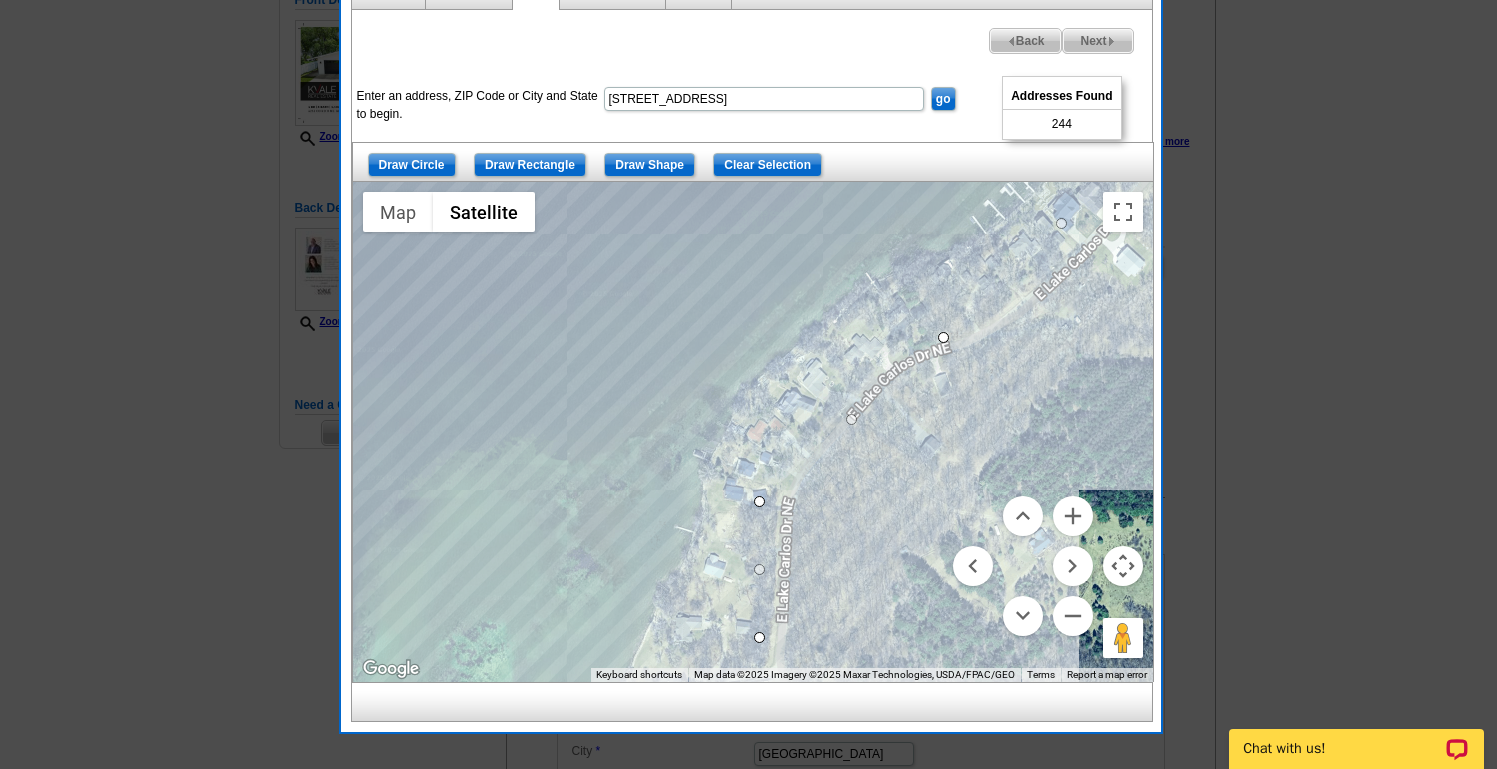 drag, startPoint x: 943, startPoint y: 362, endPoint x: 722, endPoint y: 559, distance: 296.05743 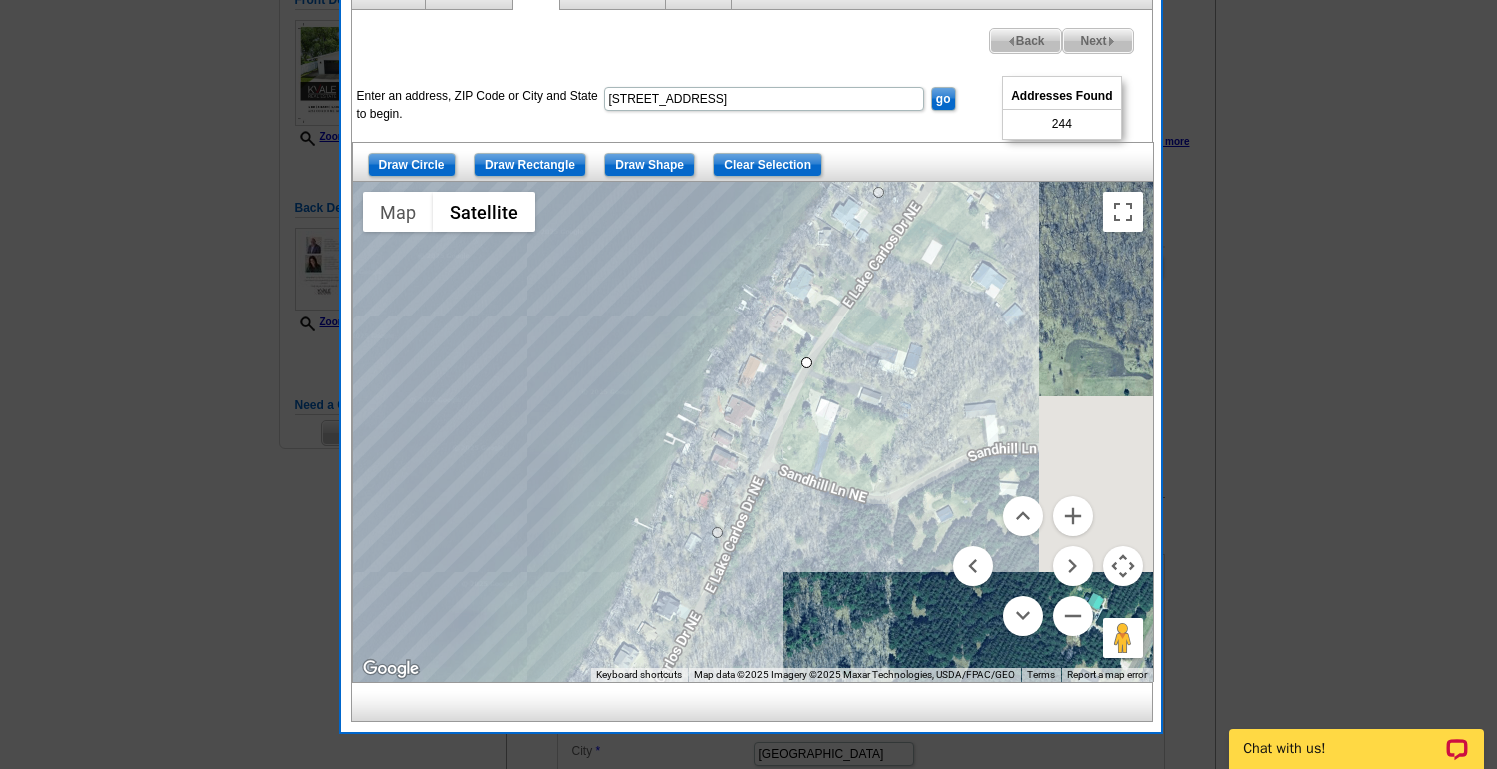 drag, startPoint x: 936, startPoint y: 275, endPoint x: 764, endPoint y: 586, distance: 355.39413 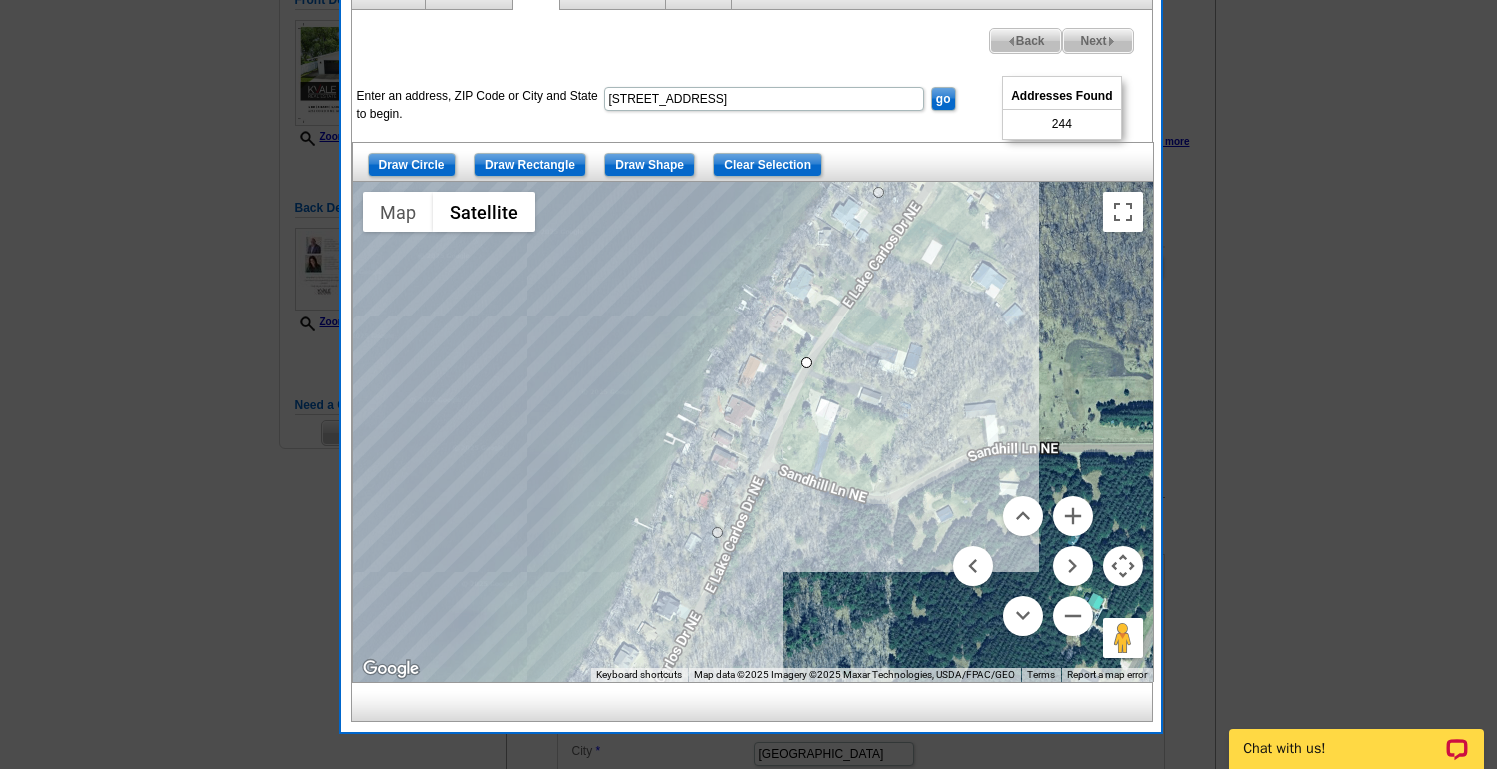 click on "To navigate, press the arrow keys." at bounding box center [753, 432] 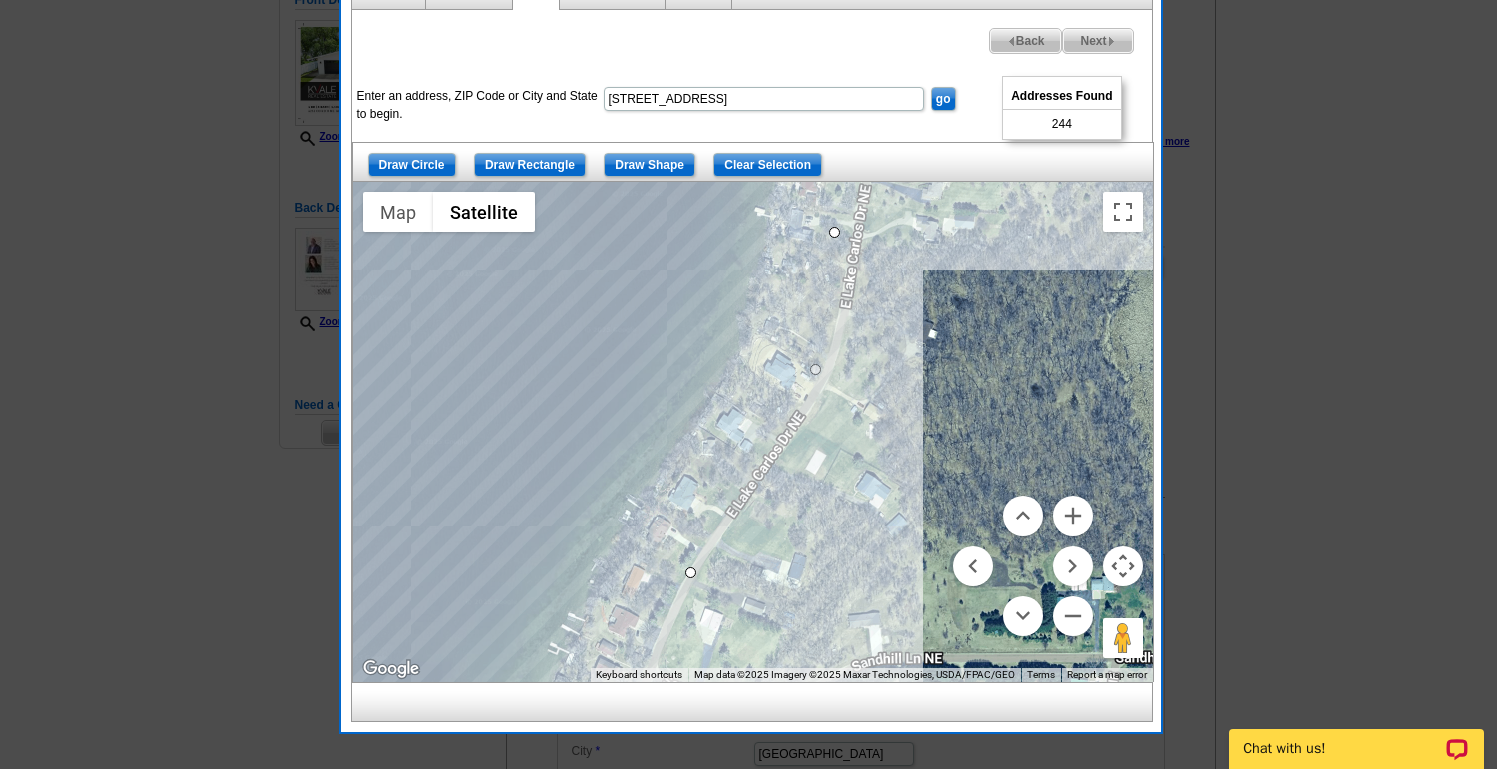 drag, startPoint x: 763, startPoint y: 398, endPoint x: 820, endPoint y: 364, distance: 66.37017 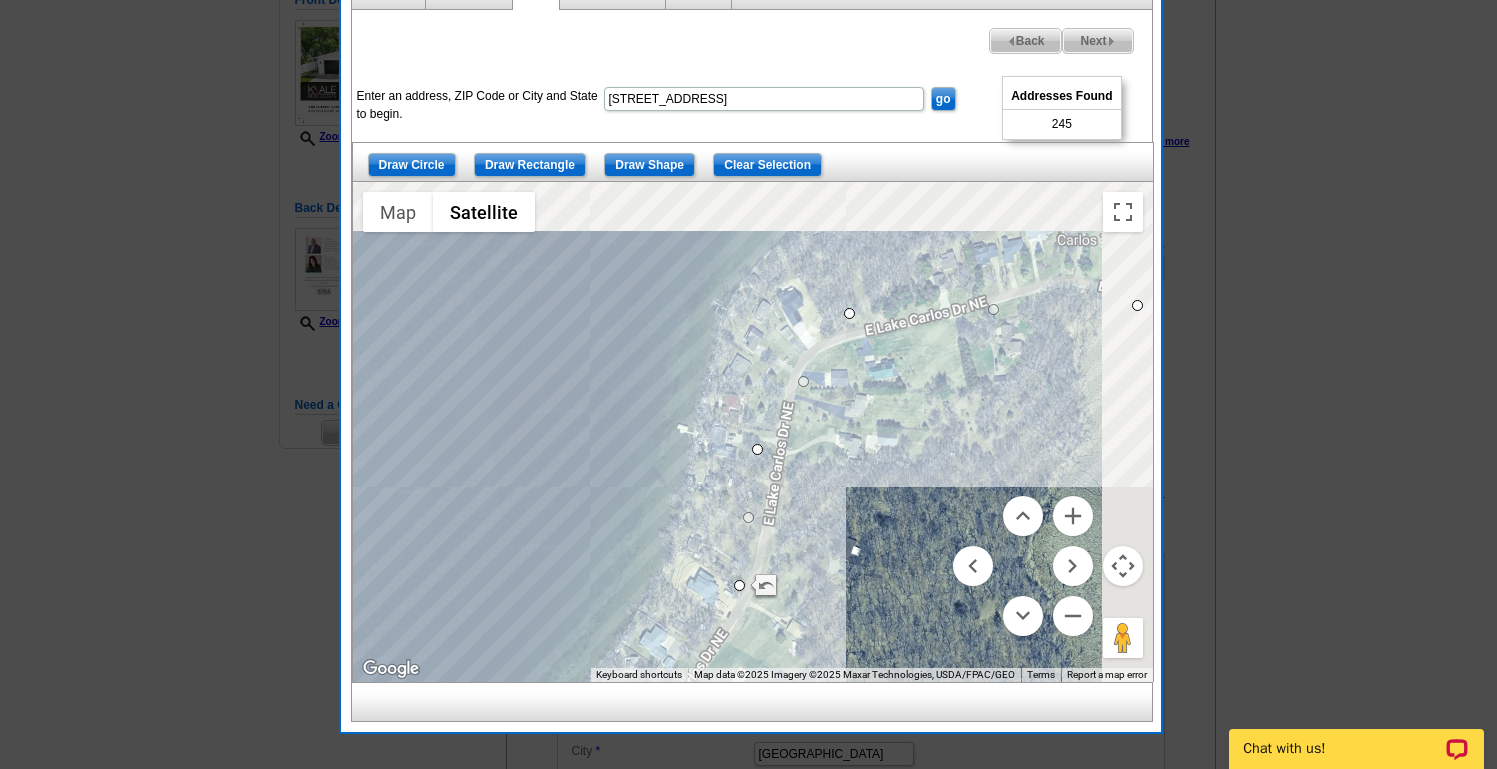 drag, startPoint x: 908, startPoint y: 271, endPoint x: 791, endPoint y: 517, distance: 272.40594 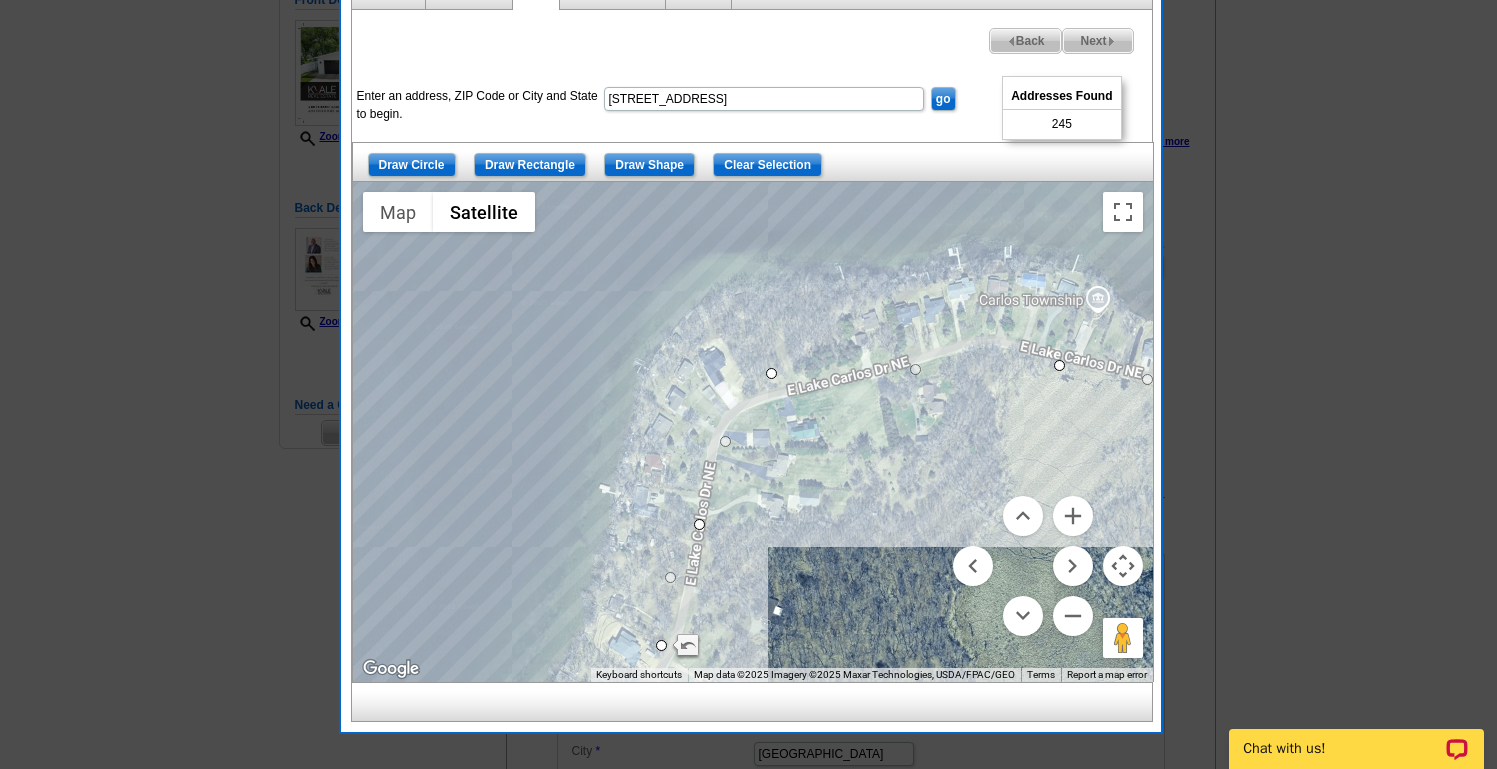 drag, startPoint x: 678, startPoint y: 510, endPoint x: 700, endPoint y: 525, distance: 26.627054 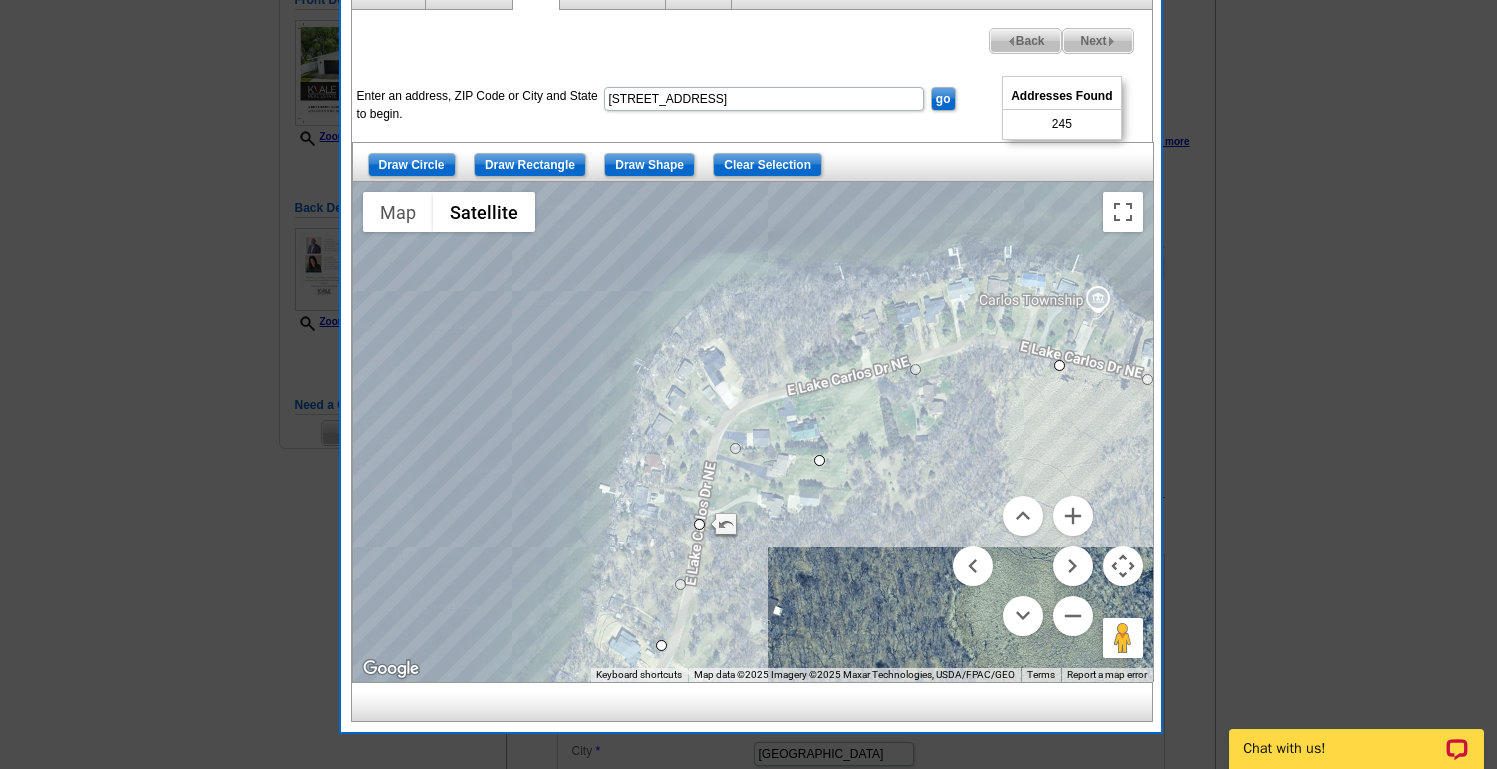 drag, startPoint x: 769, startPoint y: 369, endPoint x: 819, endPoint y: 456, distance: 100.344406 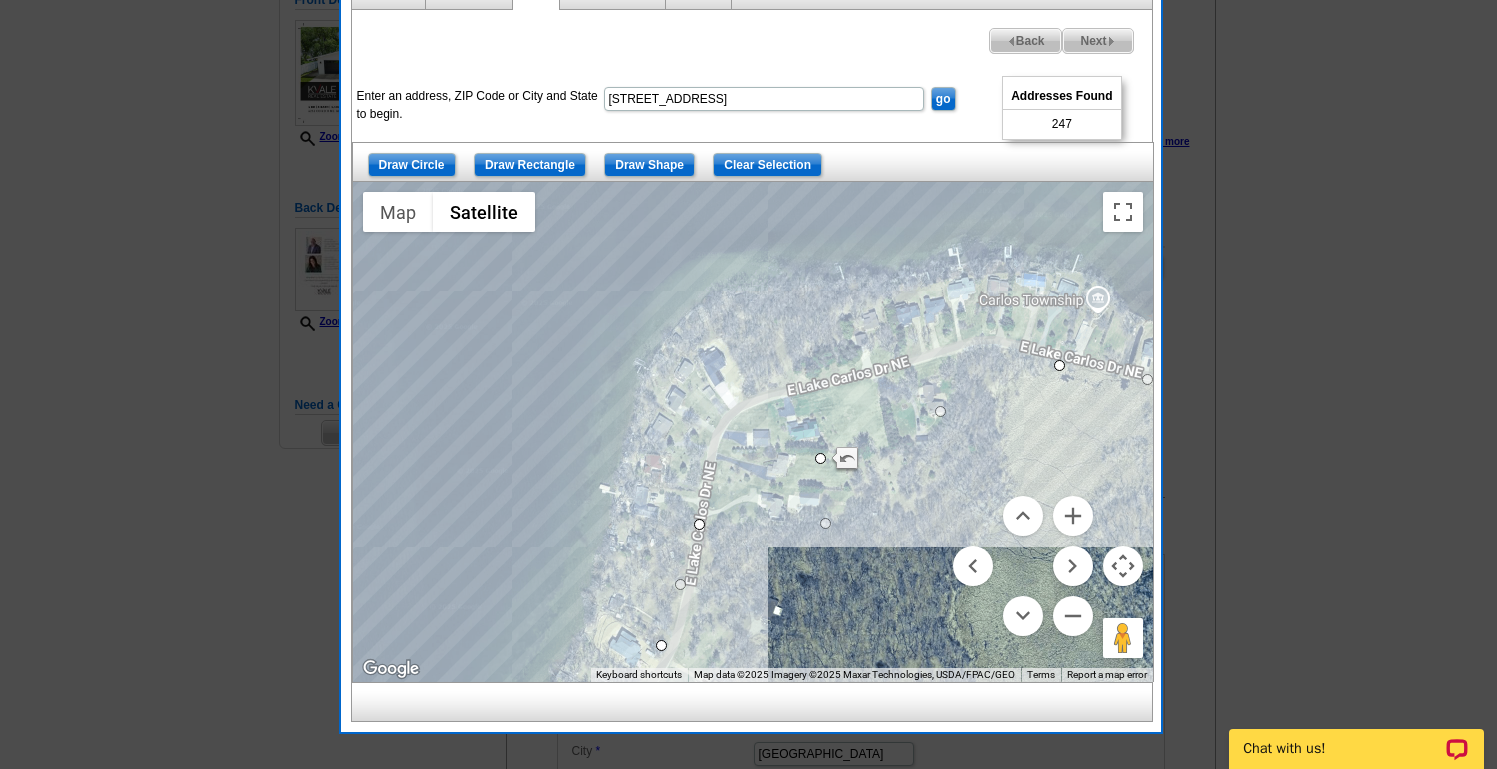 drag, startPoint x: 760, startPoint y: 494, endPoint x: 827, endPoint y: 535, distance: 78.54935 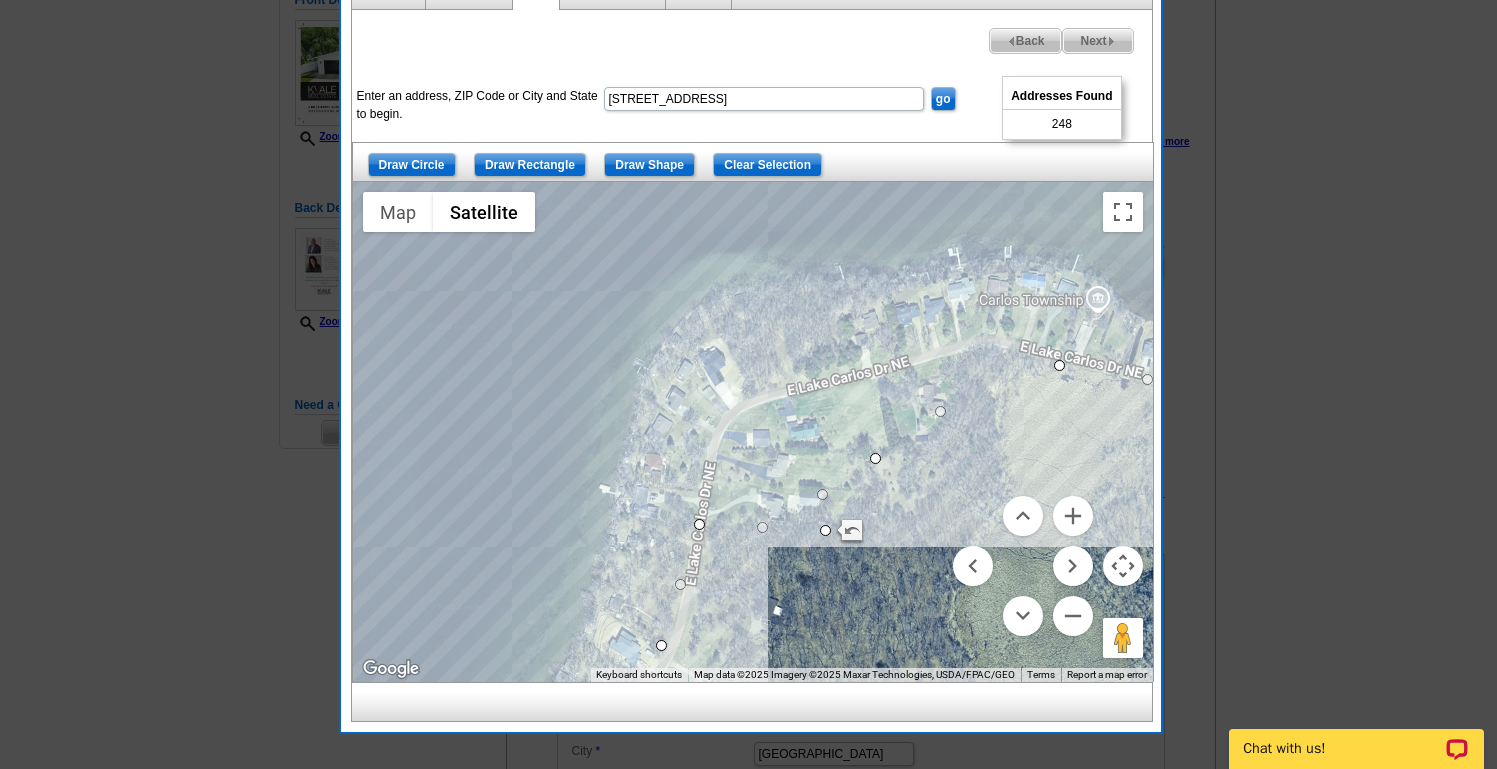 drag, startPoint x: 822, startPoint y: 454, endPoint x: 885, endPoint y: 453, distance: 63.007935 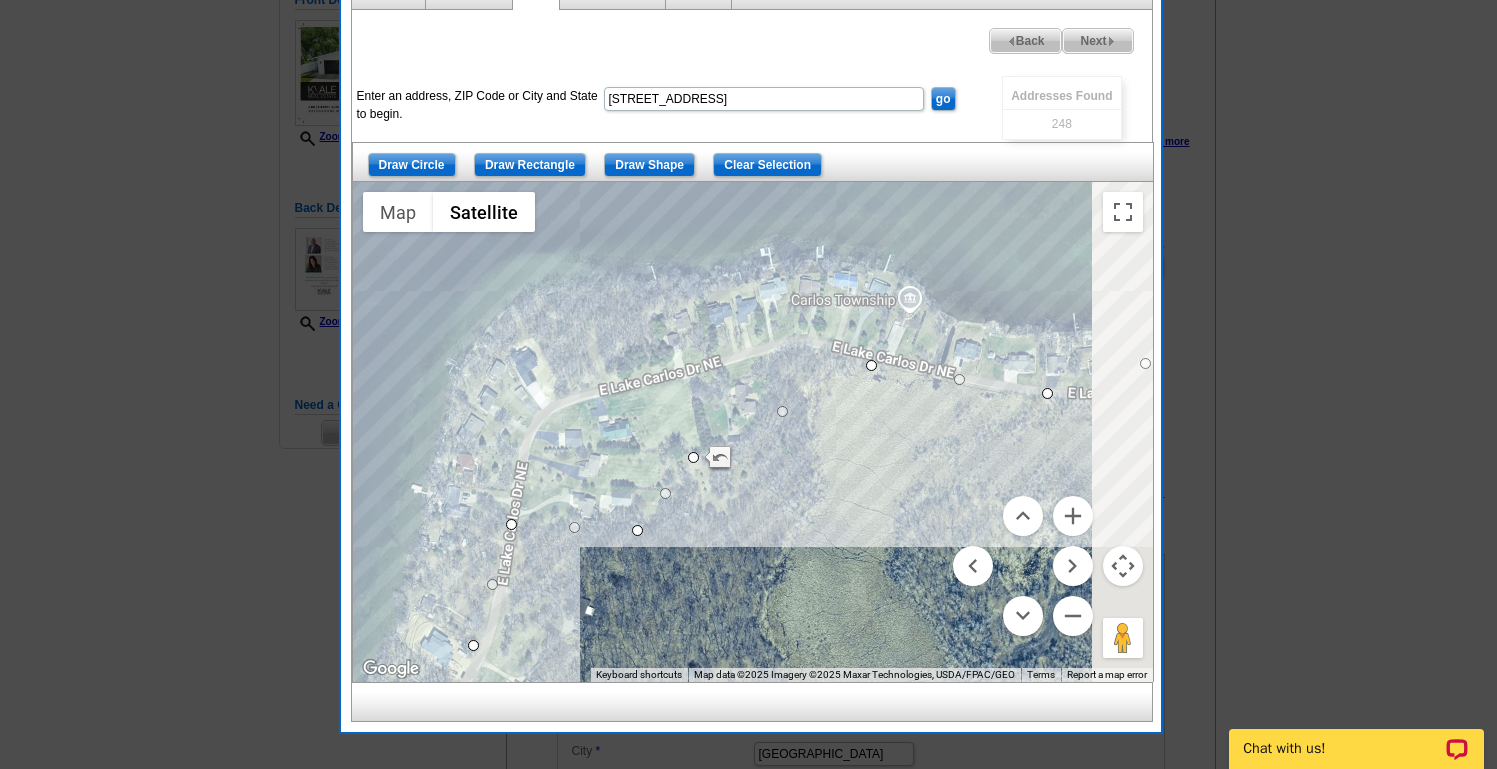 drag, startPoint x: 930, startPoint y: 403, endPoint x: 732, endPoint y: 404, distance: 198.00252 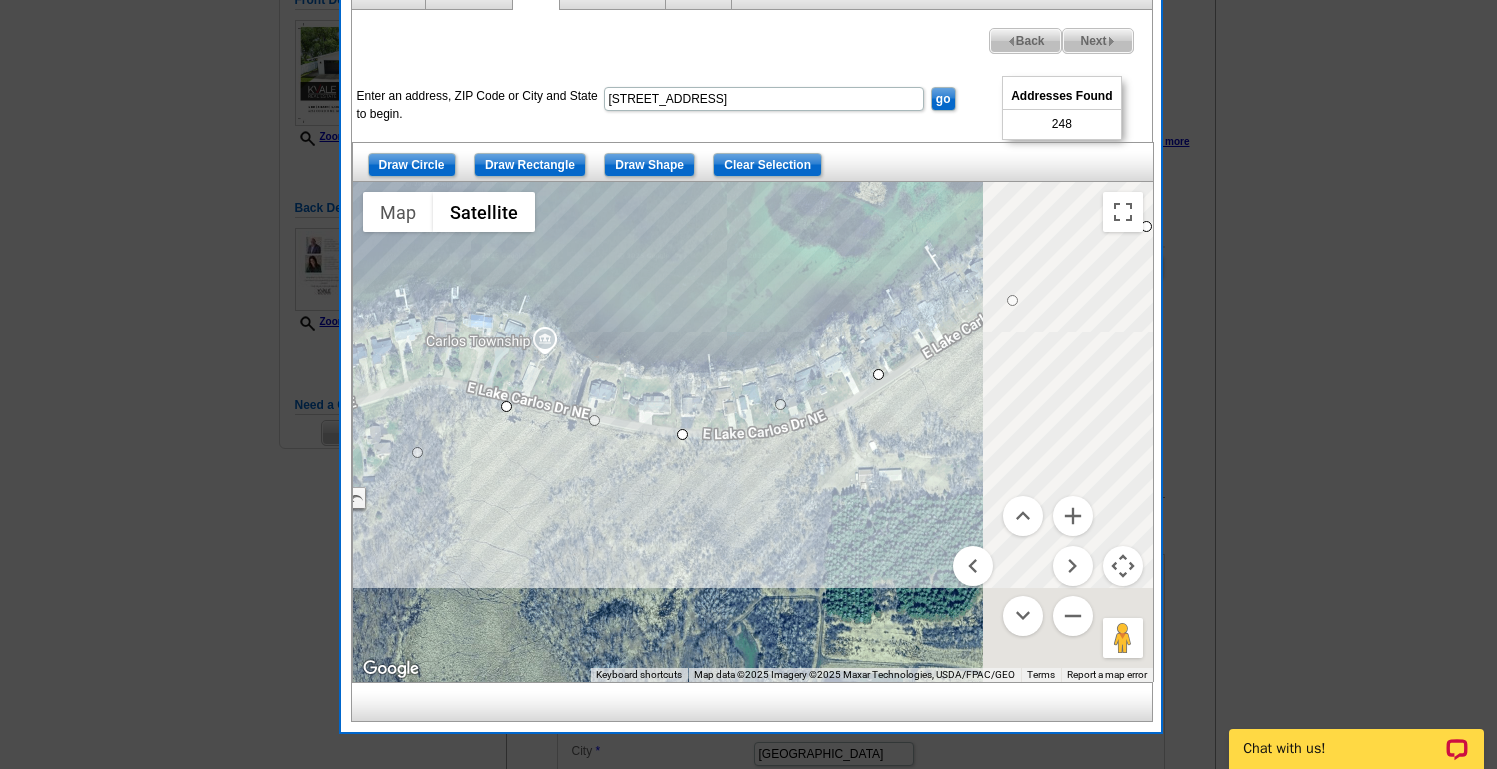 drag, startPoint x: 987, startPoint y: 405, endPoint x: 770, endPoint y: 454, distance: 222.46349 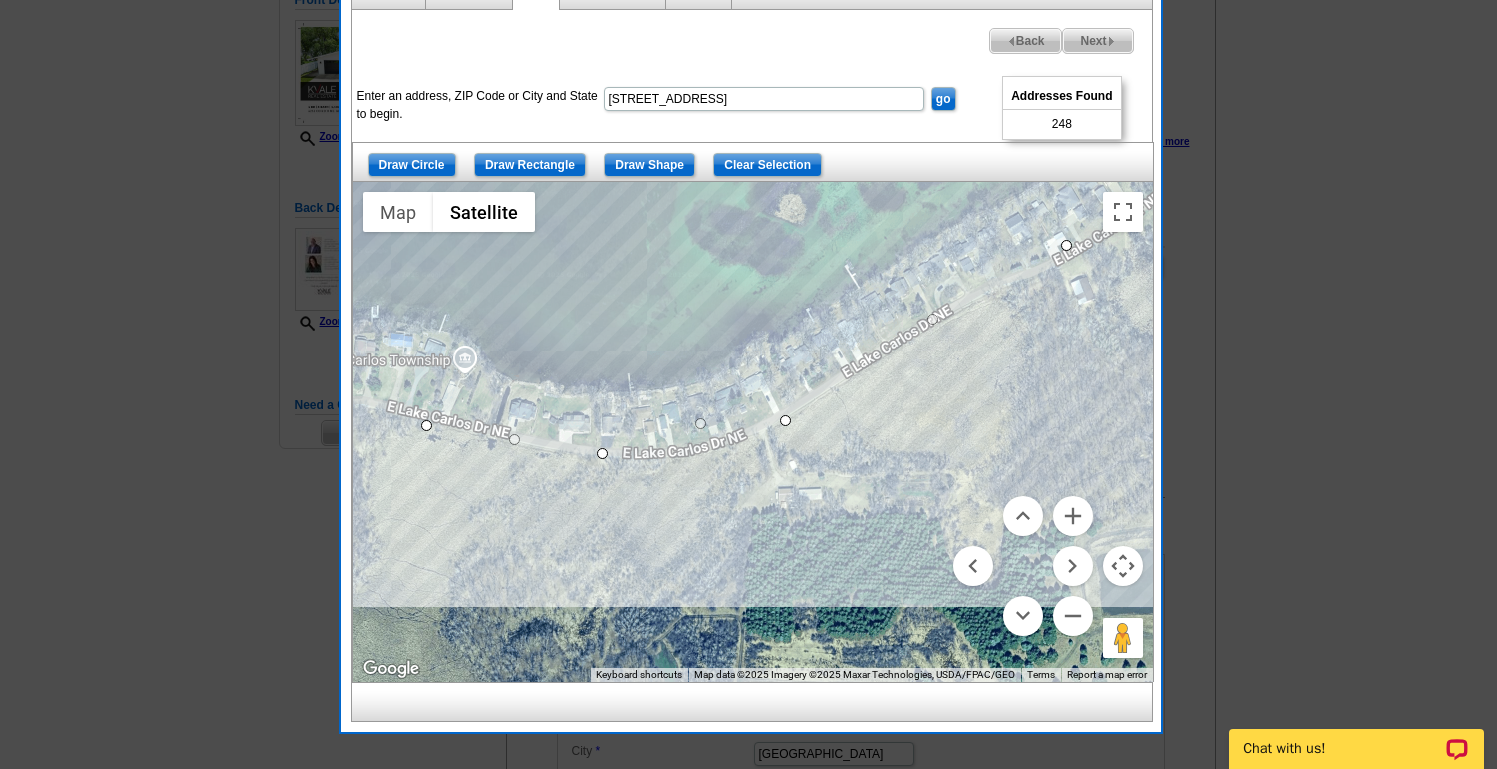 drag, startPoint x: 795, startPoint y: 392, endPoint x: 781, endPoint y: 421, distance: 32.202484 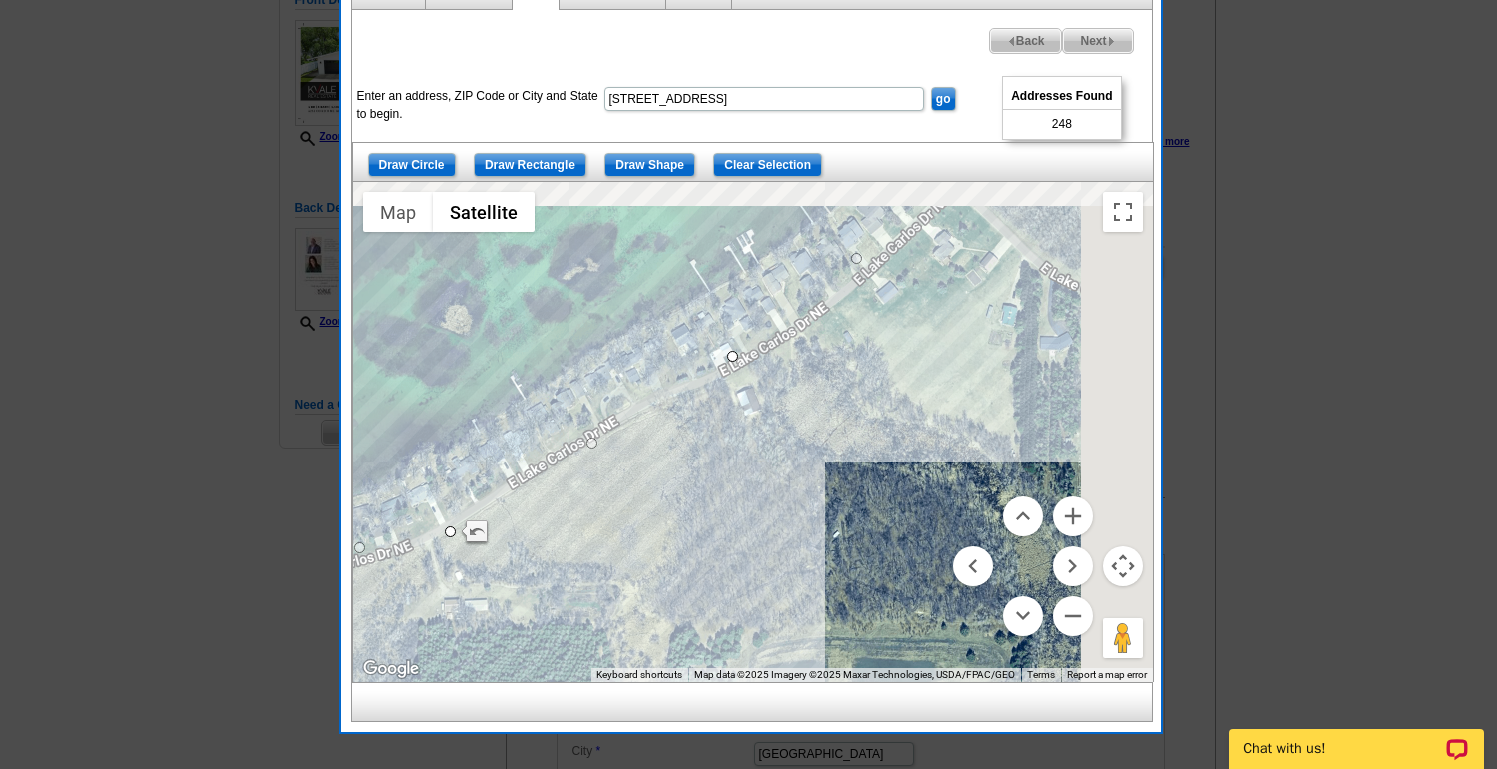 drag, startPoint x: 942, startPoint y: 355, endPoint x: 606, endPoint y: 466, distance: 353.86014 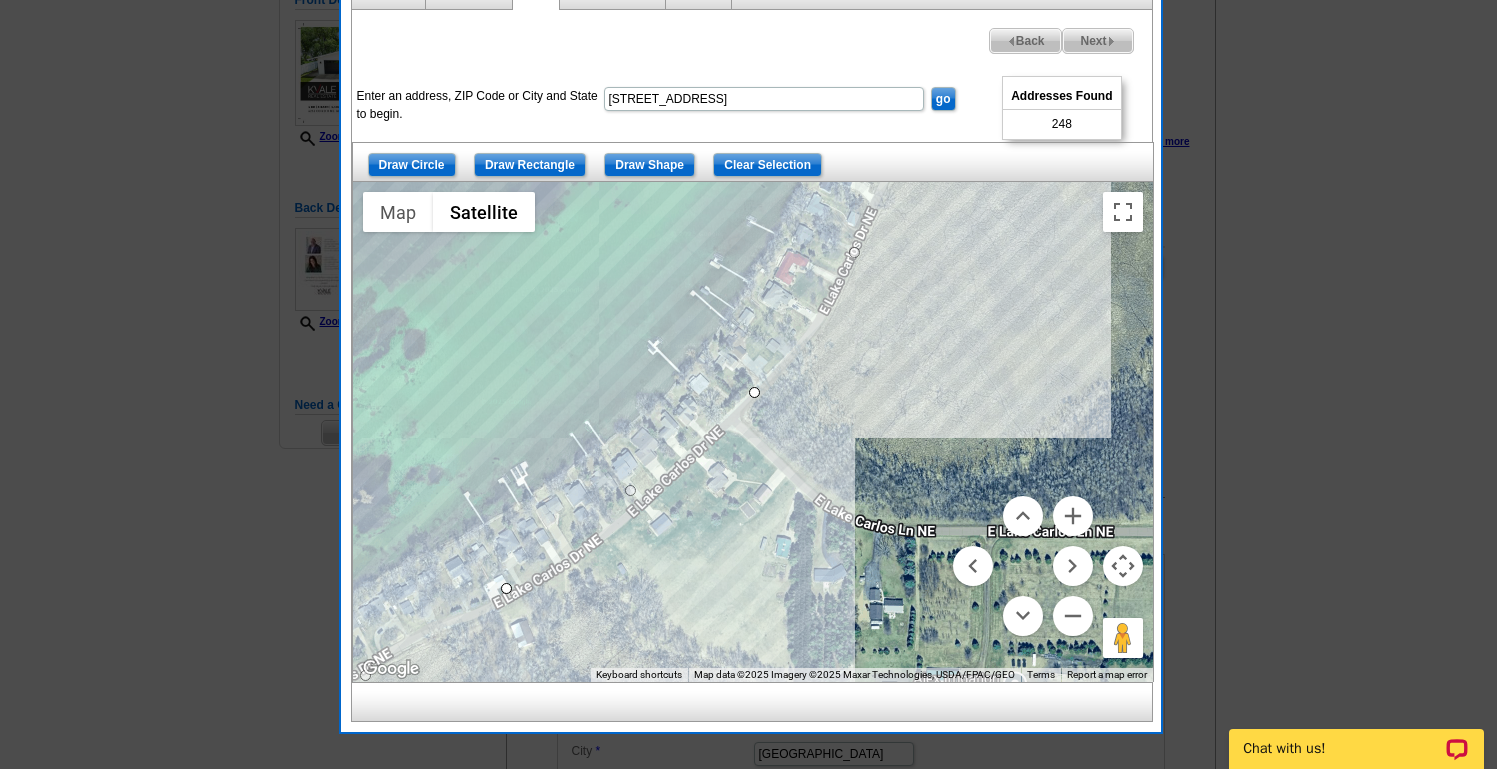 drag, startPoint x: 752, startPoint y: 313, endPoint x: 749, endPoint y: 493, distance: 180.025 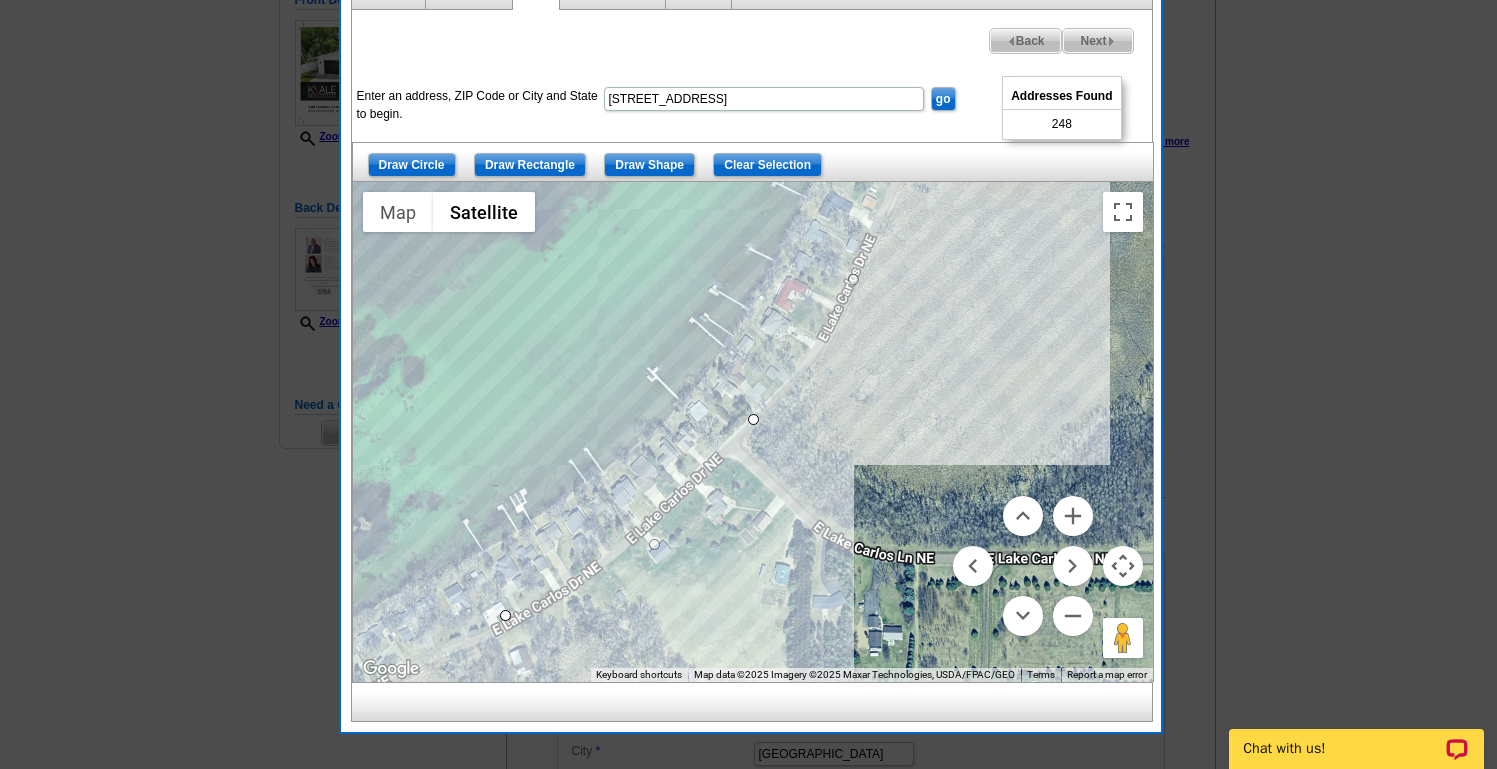 drag, startPoint x: 631, startPoint y: 519, endPoint x: 658, endPoint y: 547, distance: 38.8973 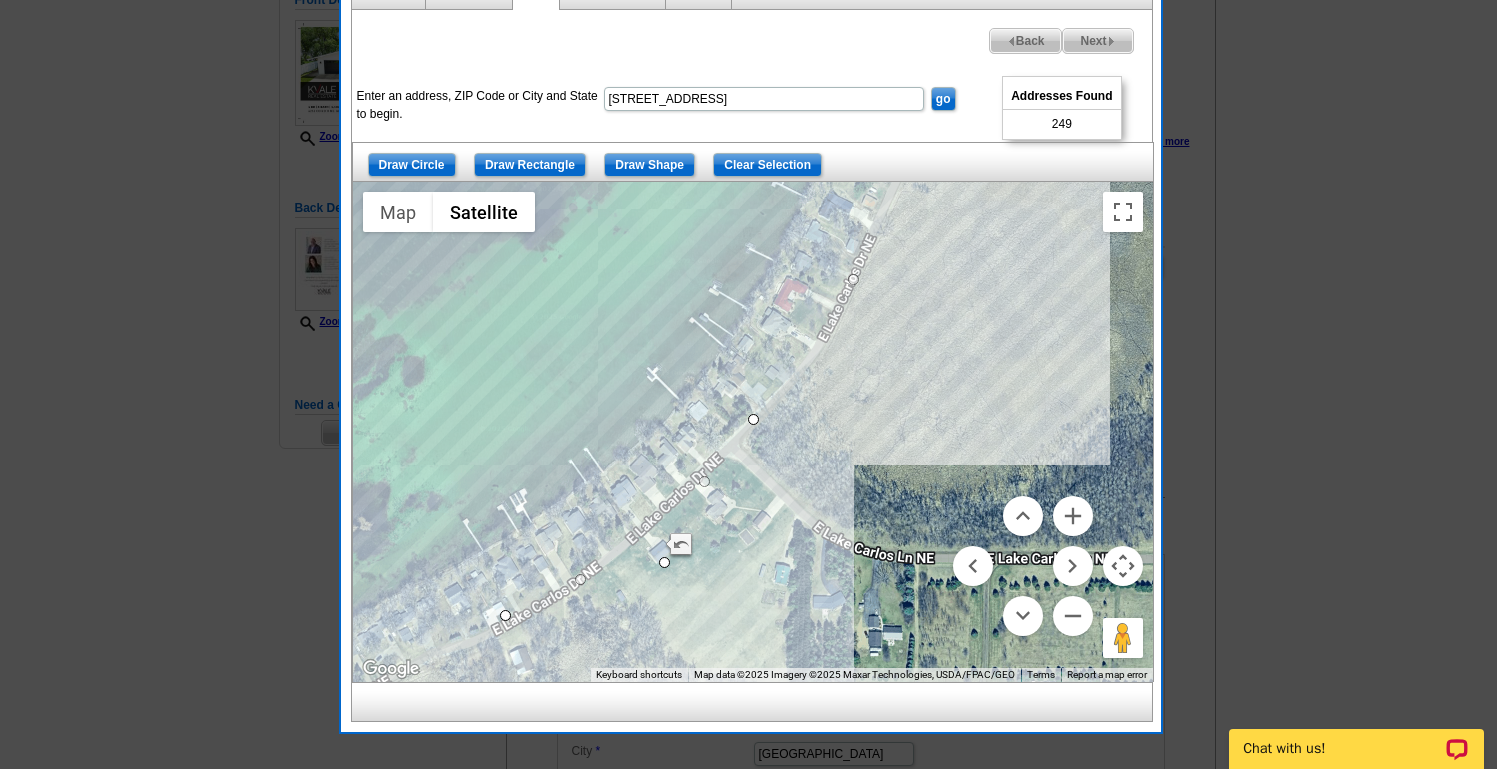 drag, startPoint x: 655, startPoint y: 547, endPoint x: 671, endPoint y: 573, distance: 30.528675 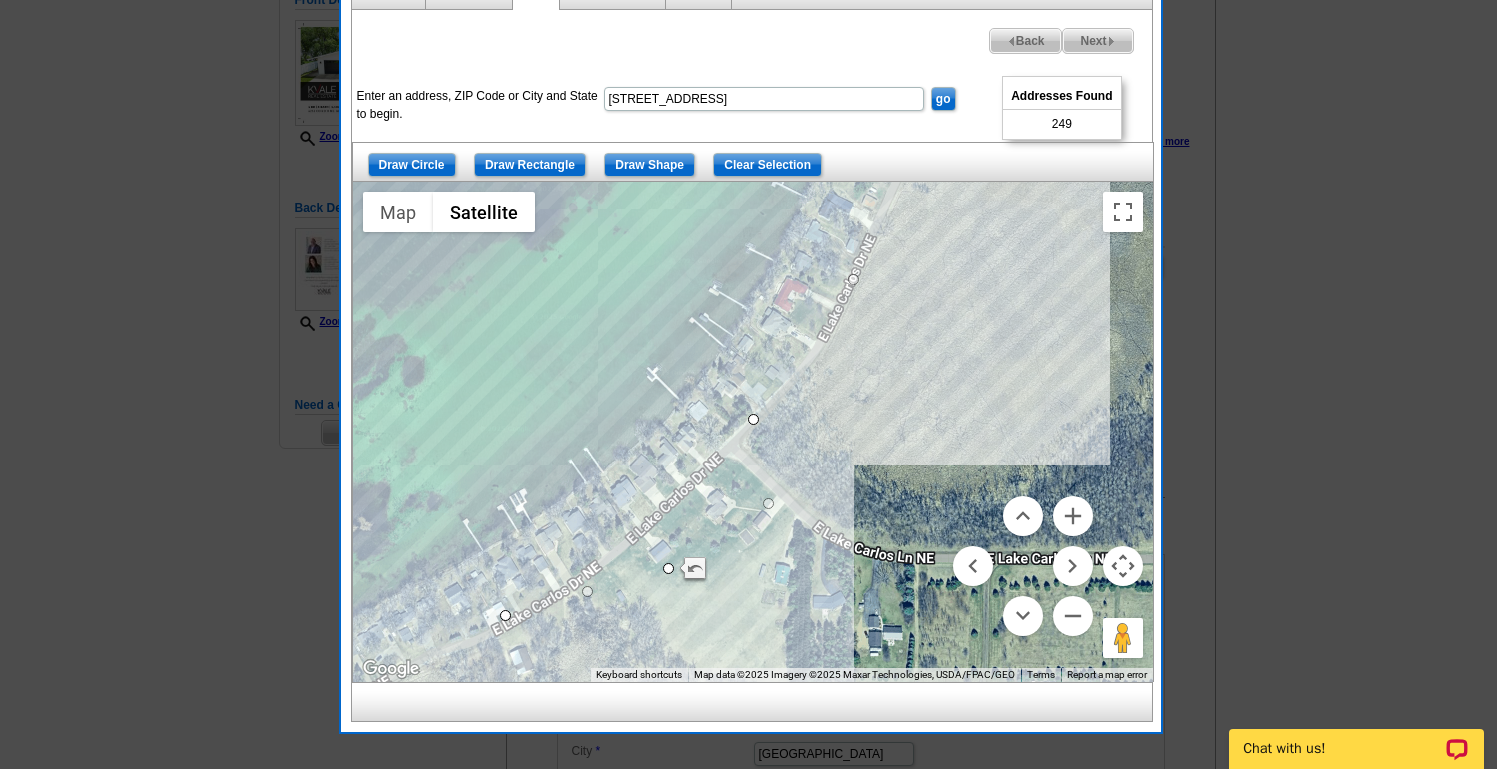 drag, startPoint x: 713, startPoint y: 496, endPoint x: 772, endPoint y: 503, distance: 59.413803 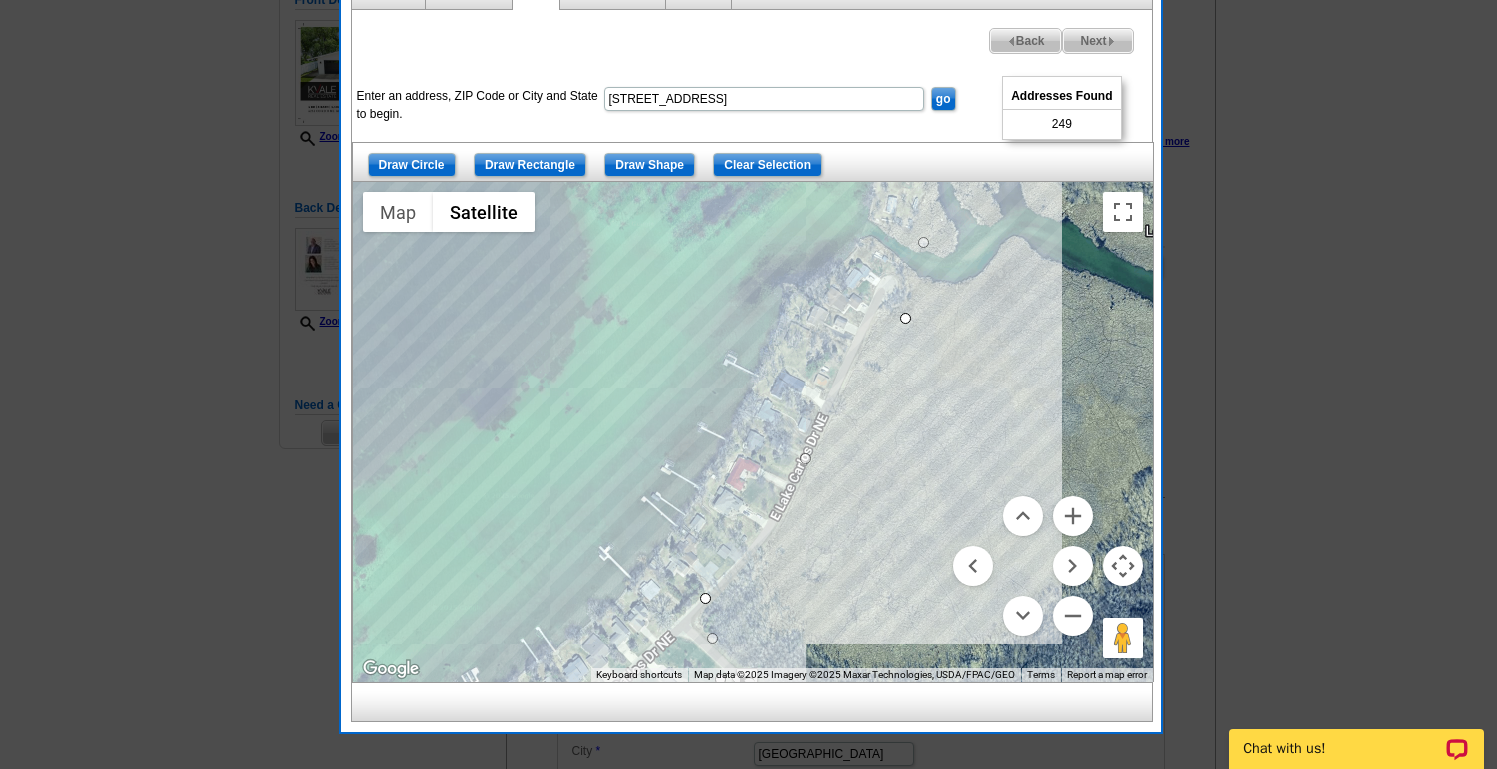 drag, startPoint x: 832, startPoint y: 367, endPoint x: 780, endPoint y: 558, distance: 197.95201 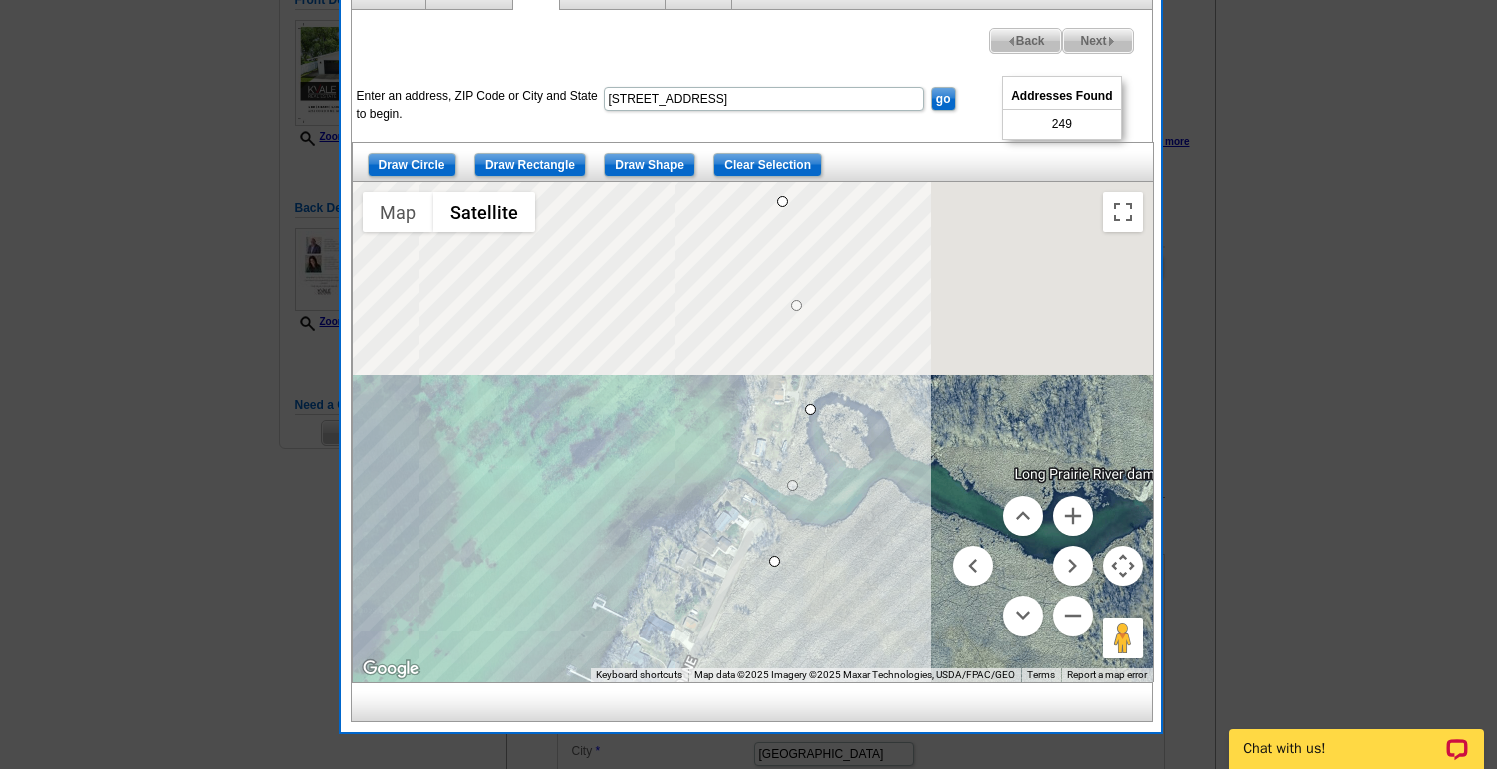 drag, startPoint x: 933, startPoint y: 337, endPoint x: 800, endPoint y: 564, distance: 263.09314 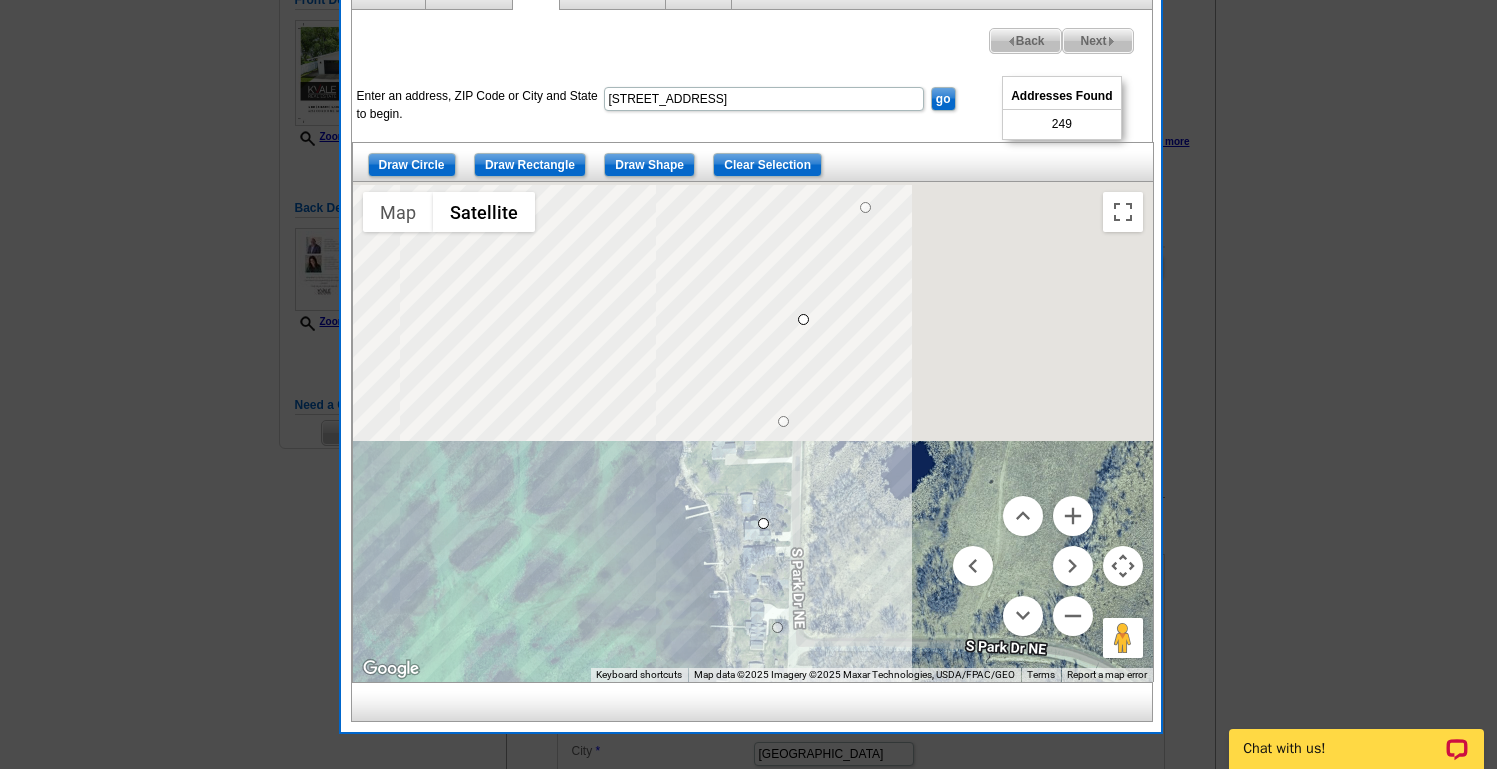 drag, startPoint x: 827, startPoint y: 243, endPoint x: 828, endPoint y: 562, distance: 319.00156 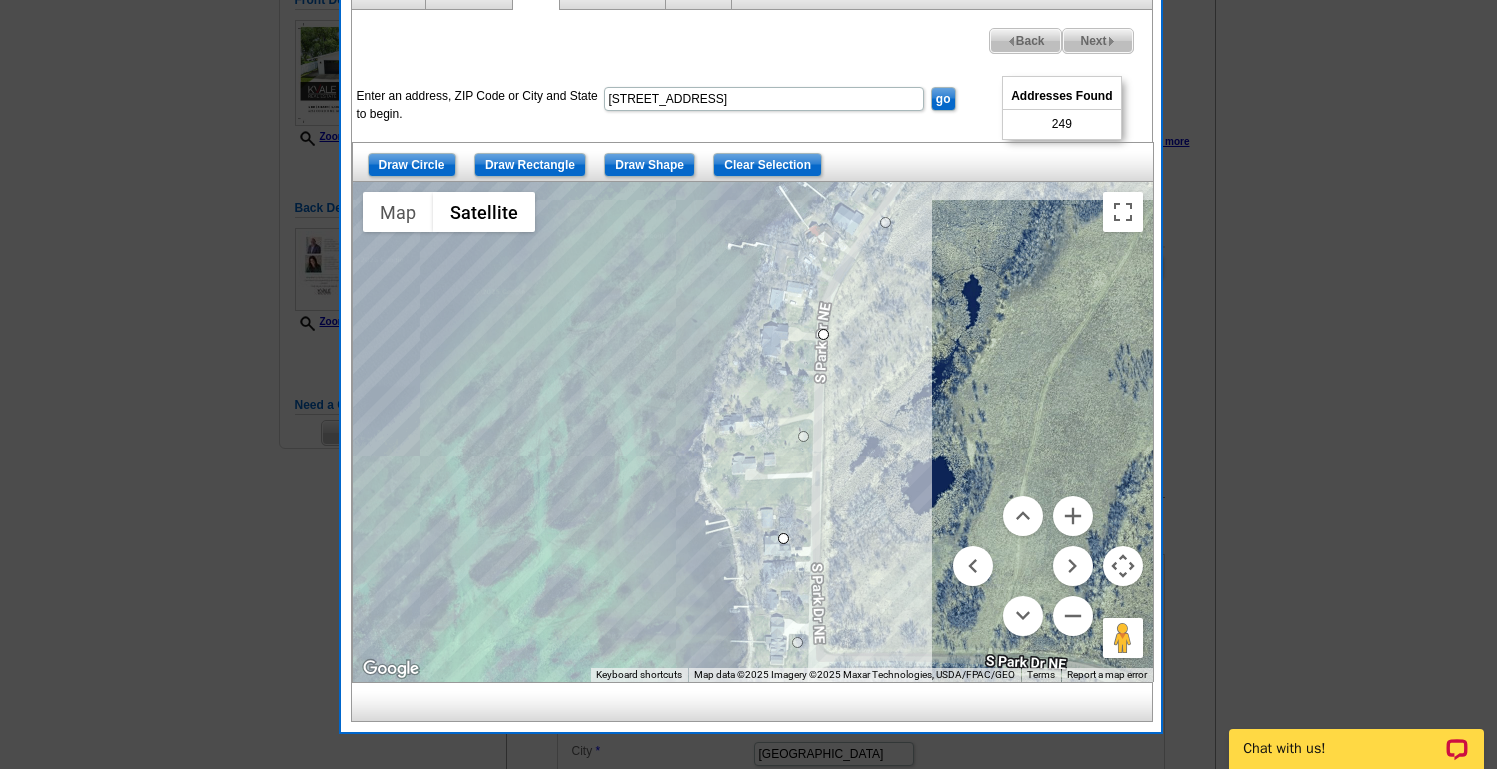 drag, startPoint x: 763, startPoint y: 532, endPoint x: 783, endPoint y: 531, distance: 20.024984 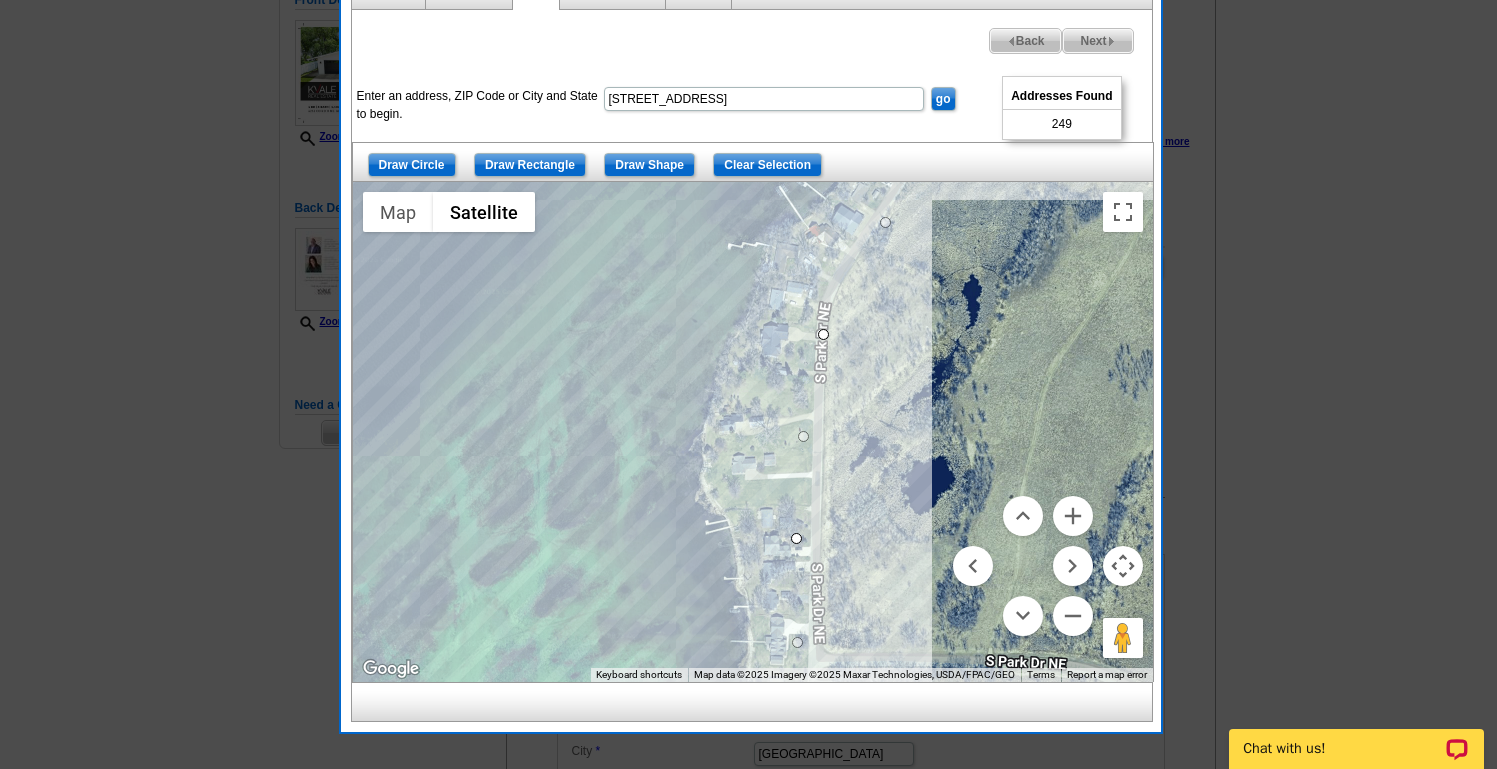 drag, startPoint x: 784, startPoint y: 538, endPoint x: 801, endPoint y: 537, distance: 17.029387 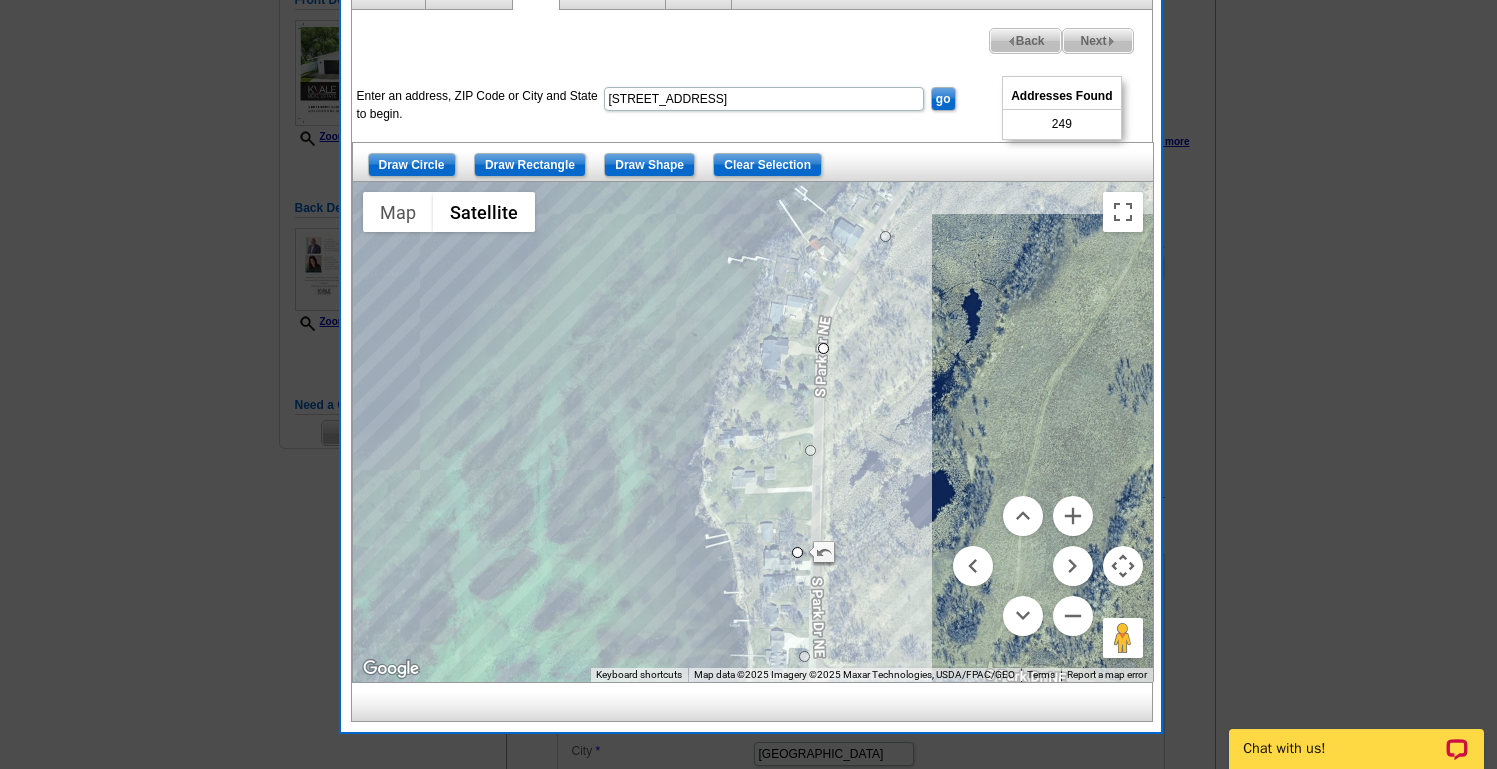 drag, startPoint x: 882, startPoint y: 318, endPoint x: 820, endPoint y: 543, distance: 233.38594 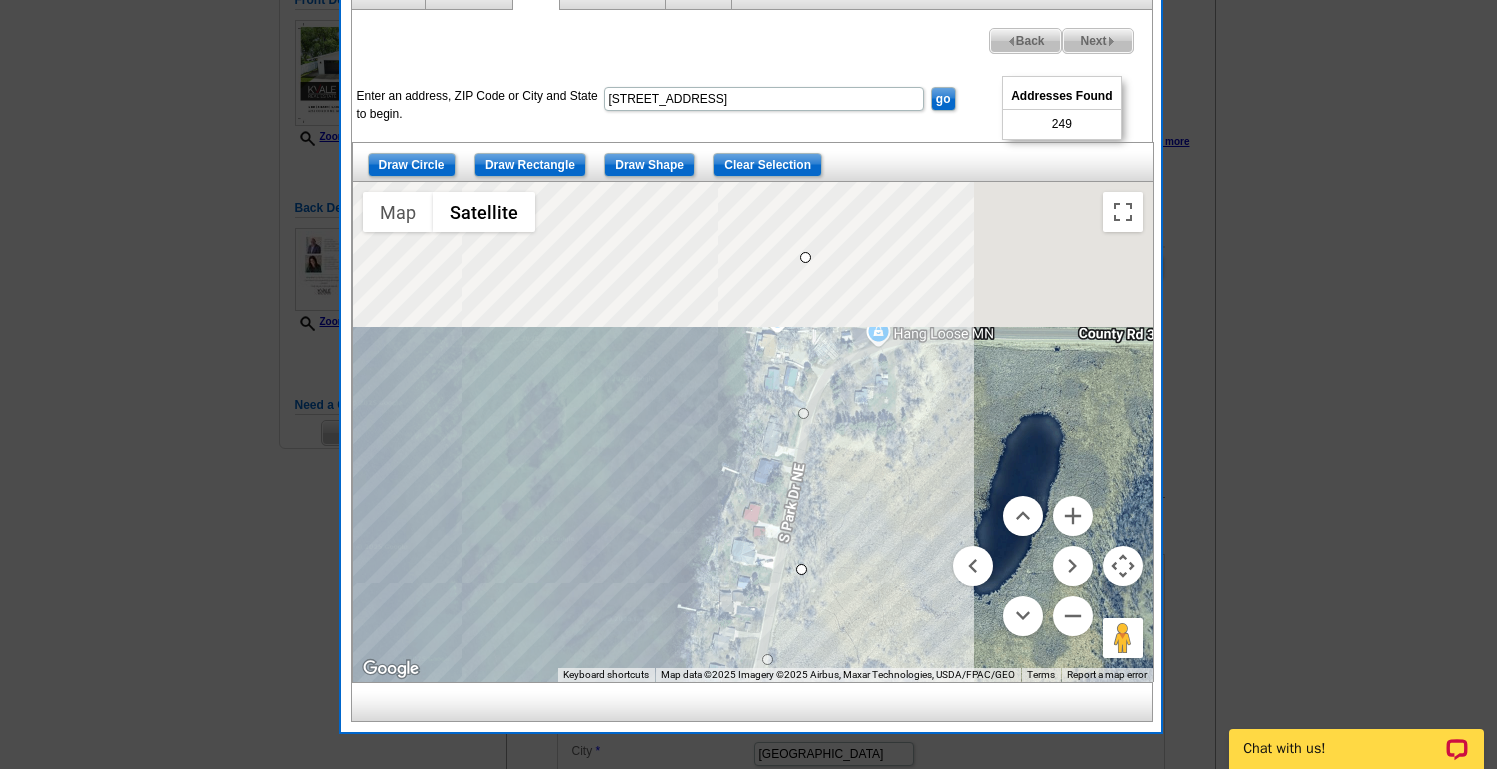 drag, startPoint x: 902, startPoint y: 377, endPoint x: 814, endPoint y: 620, distance: 258.44342 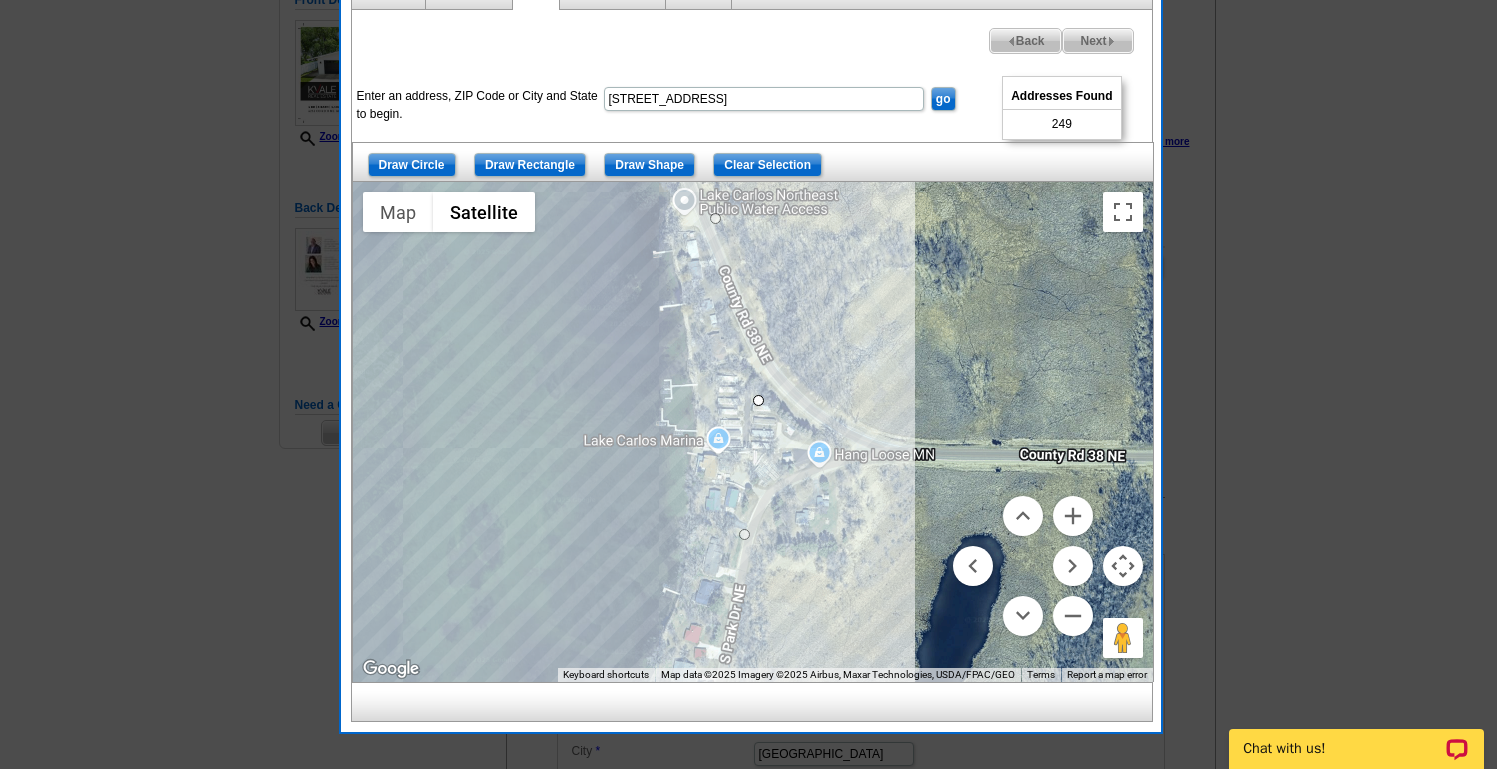 drag, startPoint x: 747, startPoint y: 372, endPoint x: 760, endPoint y: 399, distance: 29.966648 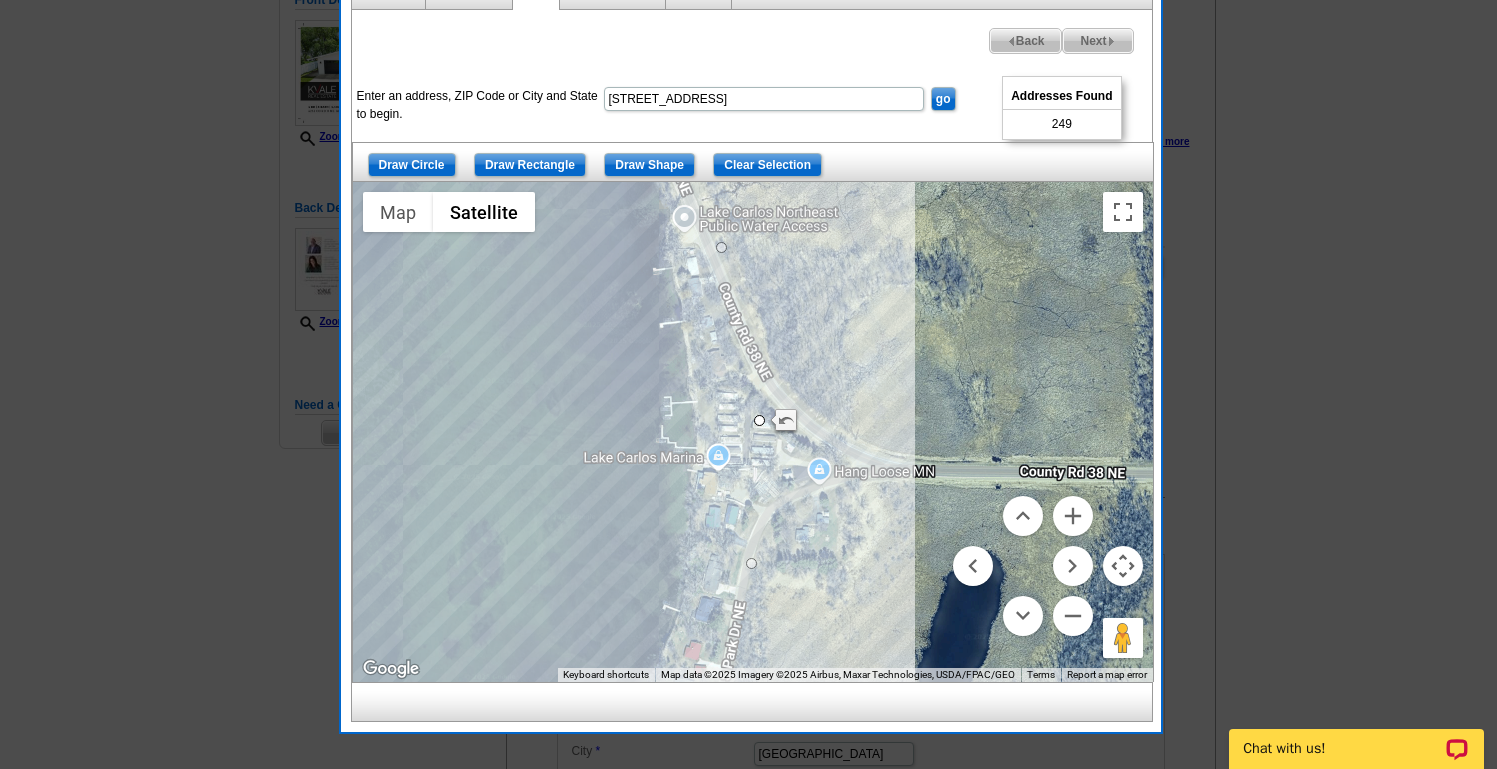drag, startPoint x: 783, startPoint y: 301, endPoint x: 802, endPoint y: 559, distance: 258.69867 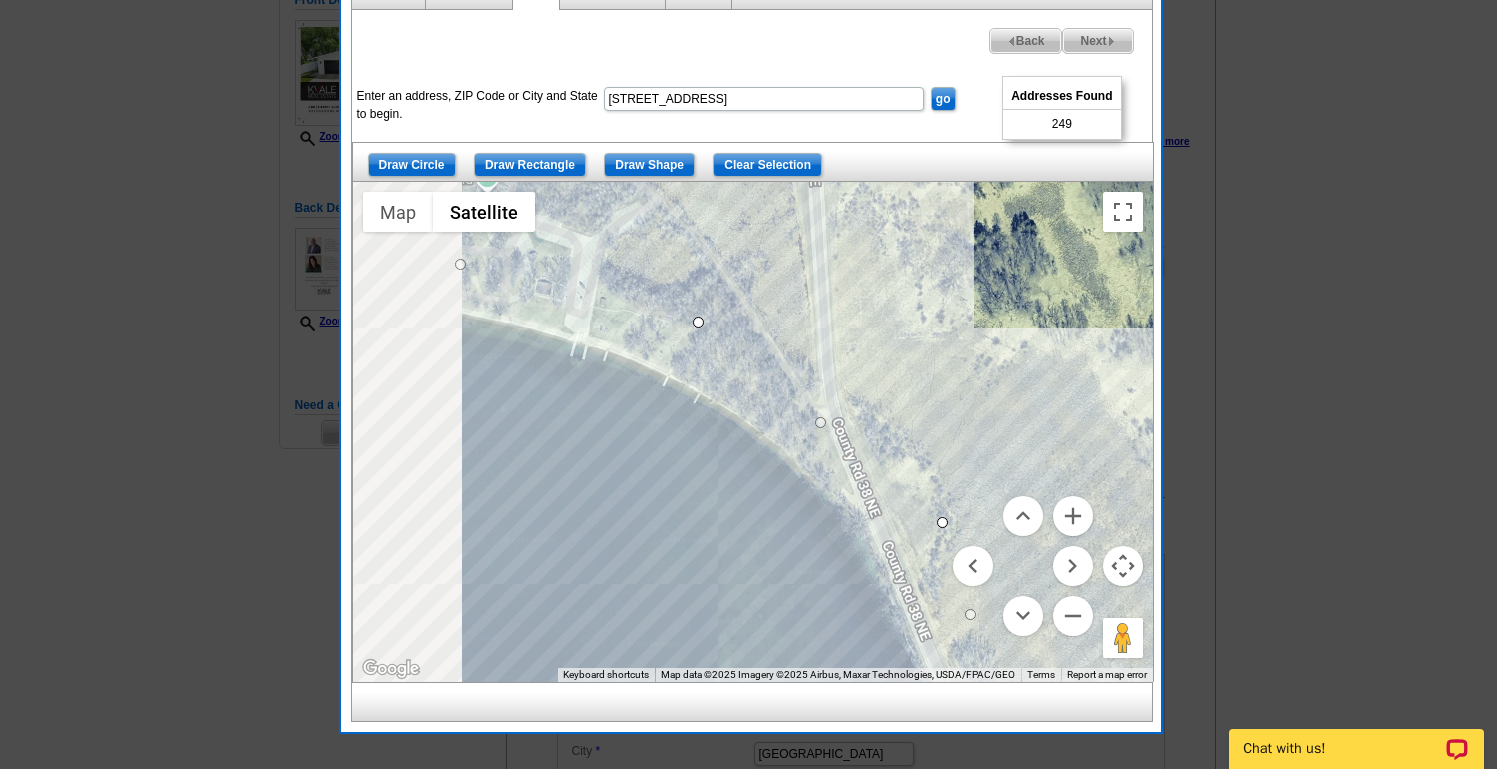 drag, startPoint x: 600, startPoint y: 352, endPoint x: 860, endPoint y: 358, distance: 260.0692 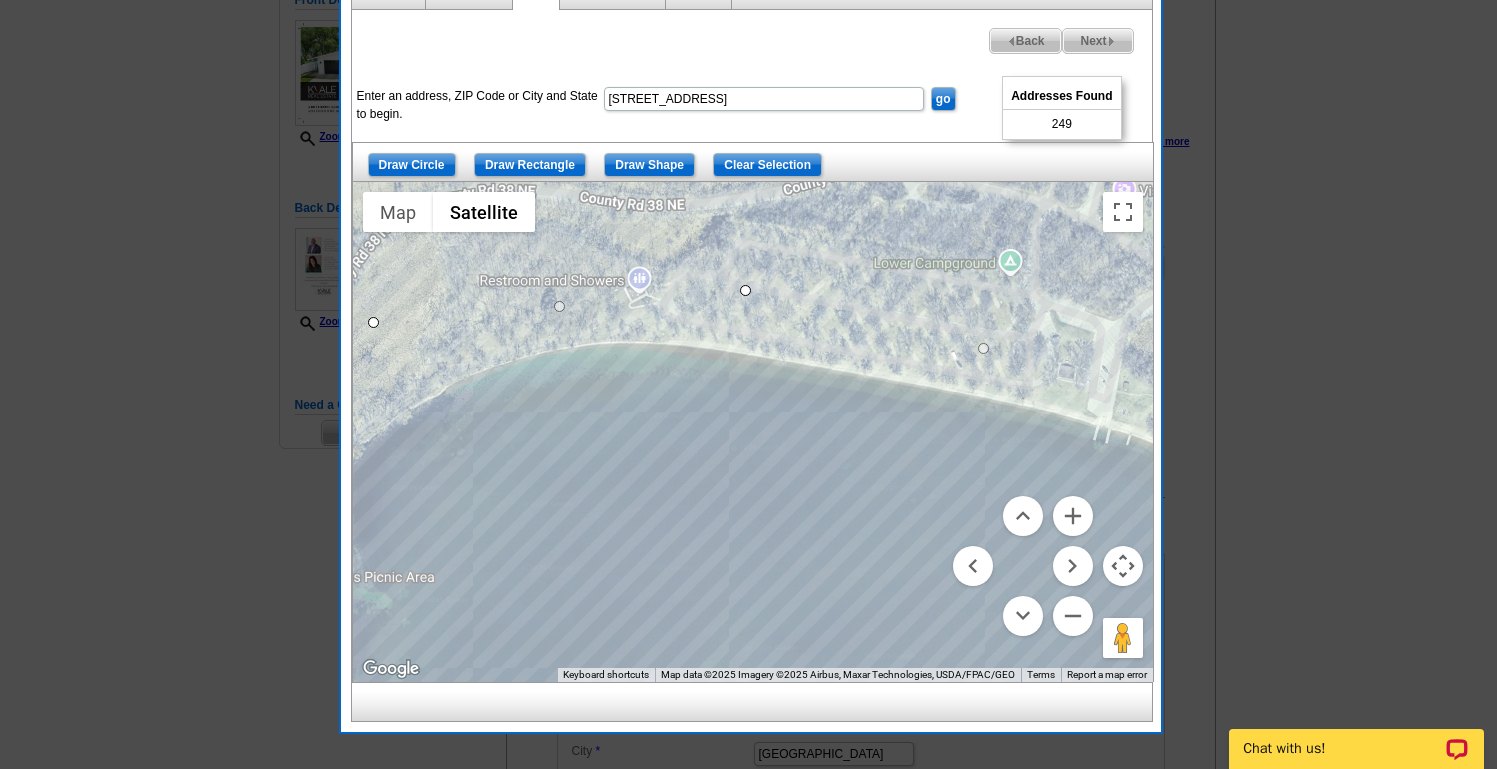drag, startPoint x: 715, startPoint y: 279, endPoint x: 883, endPoint y: 448, distance: 238.29604 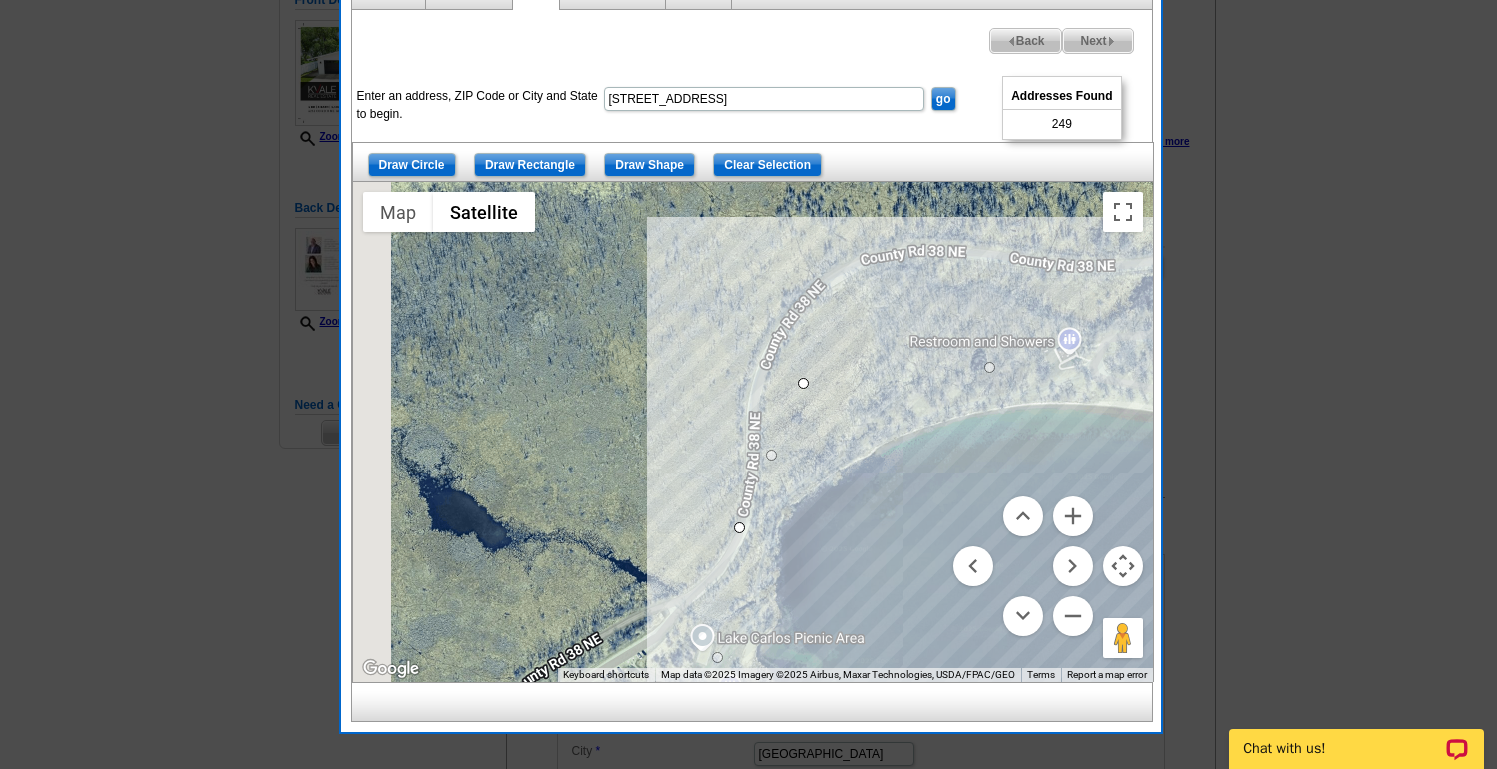 drag, startPoint x: 735, startPoint y: 523, endPoint x: 869, endPoint y: 283, distance: 274.8745 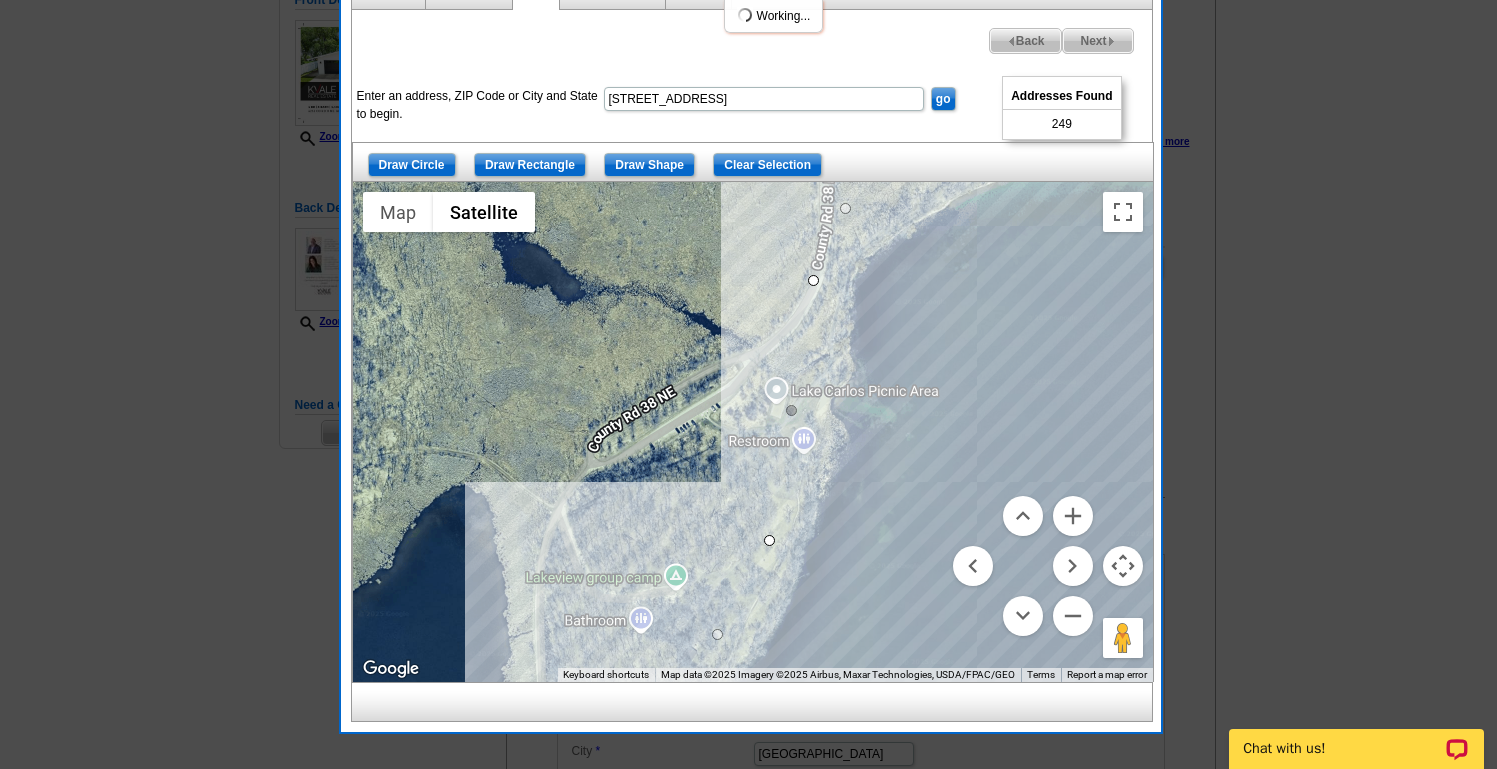drag, startPoint x: 785, startPoint y: 509, endPoint x: 785, endPoint y: 208, distance: 301 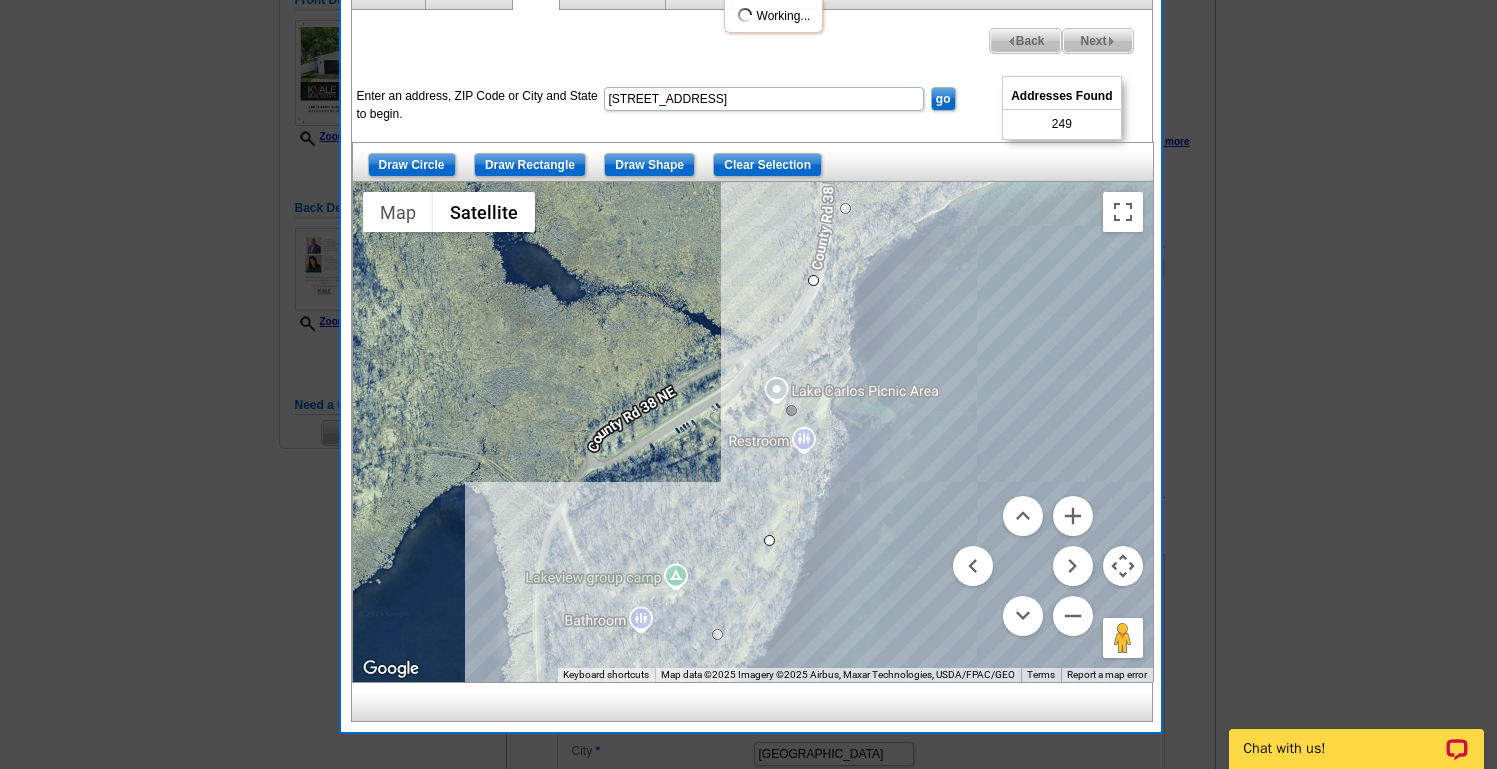 click on "To navigate, press the arrow keys." at bounding box center [753, 432] 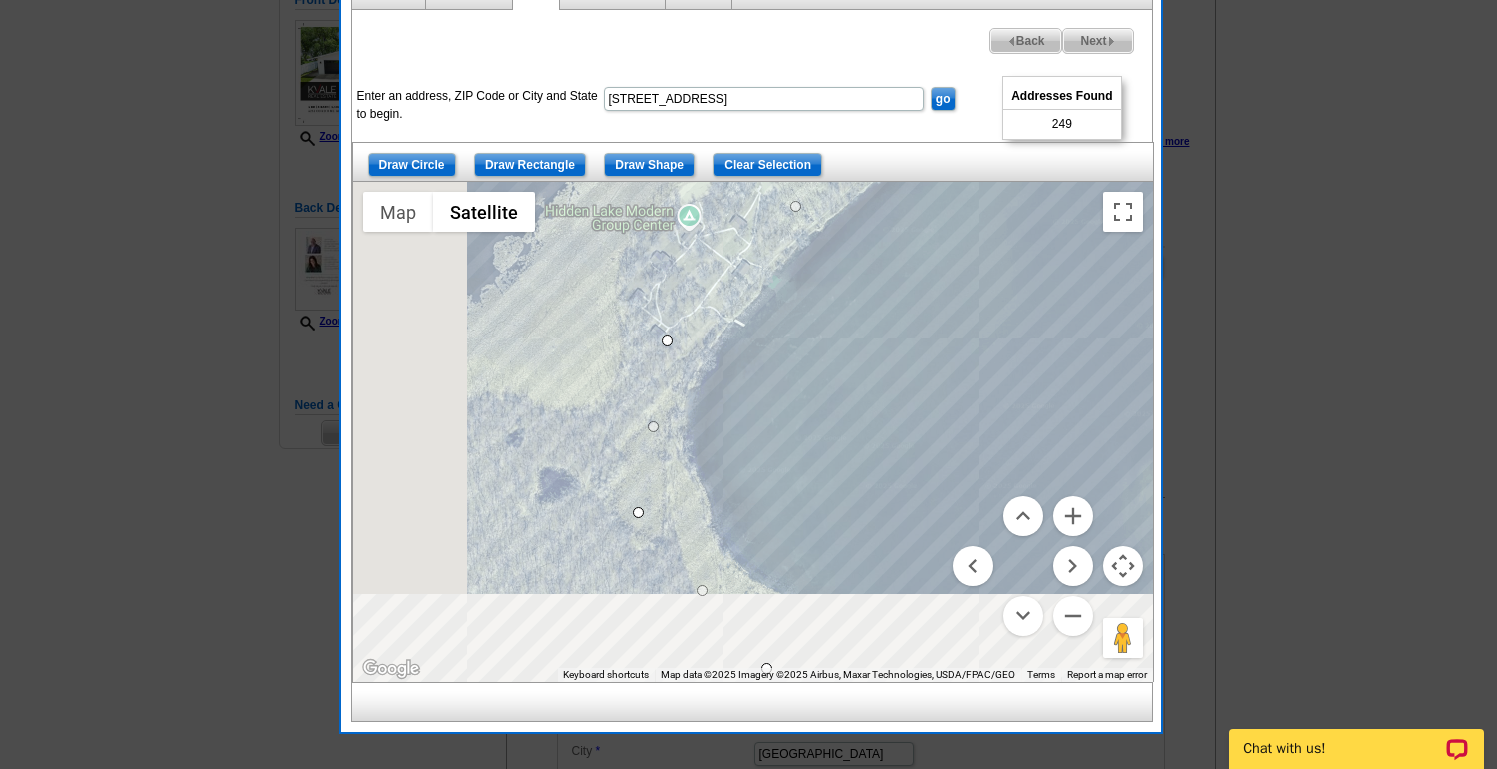 drag, startPoint x: 561, startPoint y: 464, endPoint x: 837, endPoint y: 188, distance: 390.32294 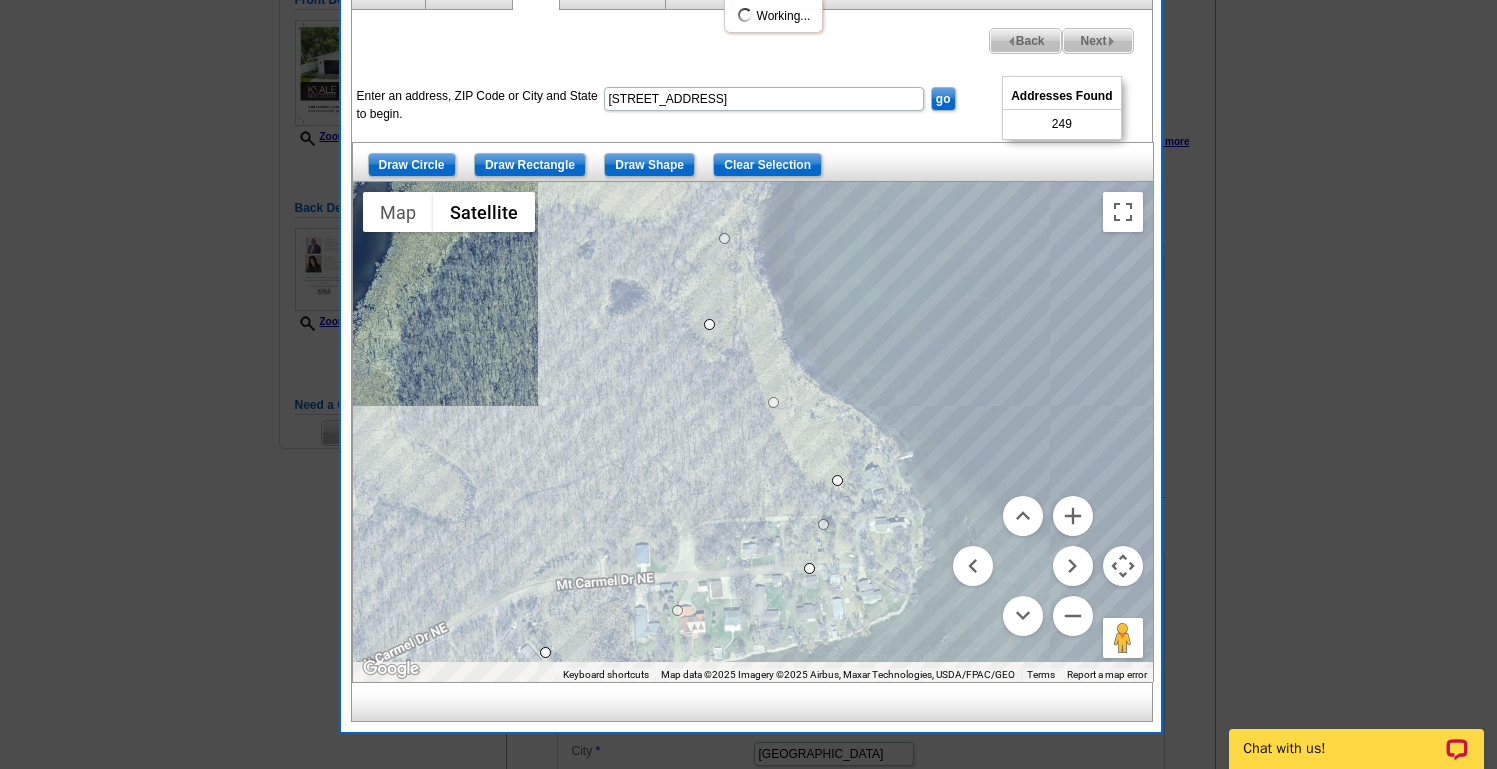 drag, startPoint x: 747, startPoint y: 495, endPoint x: 649, endPoint y: 271, distance: 244.49948 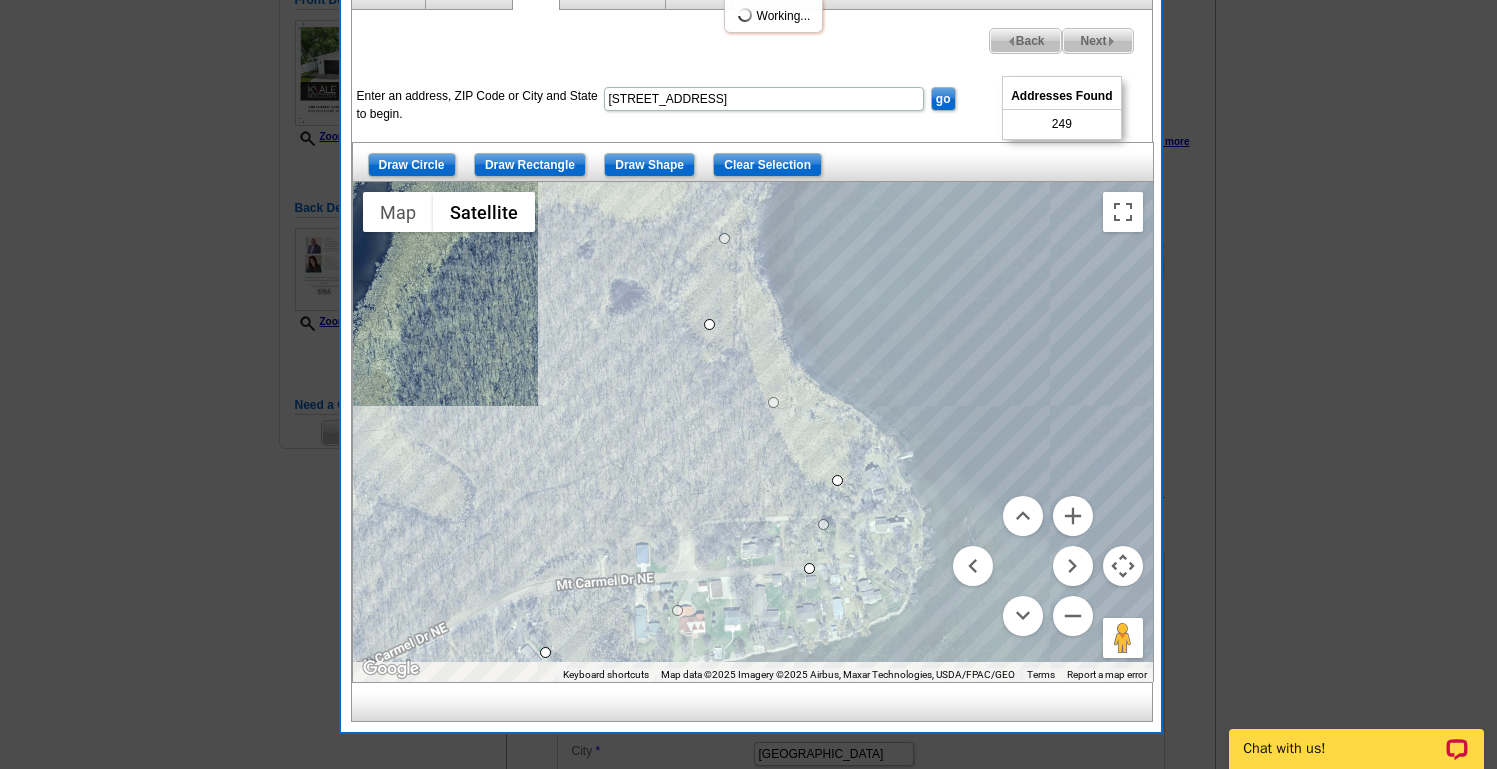 click on "To navigate, press the arrow keys." at bounding box center [753, 432] 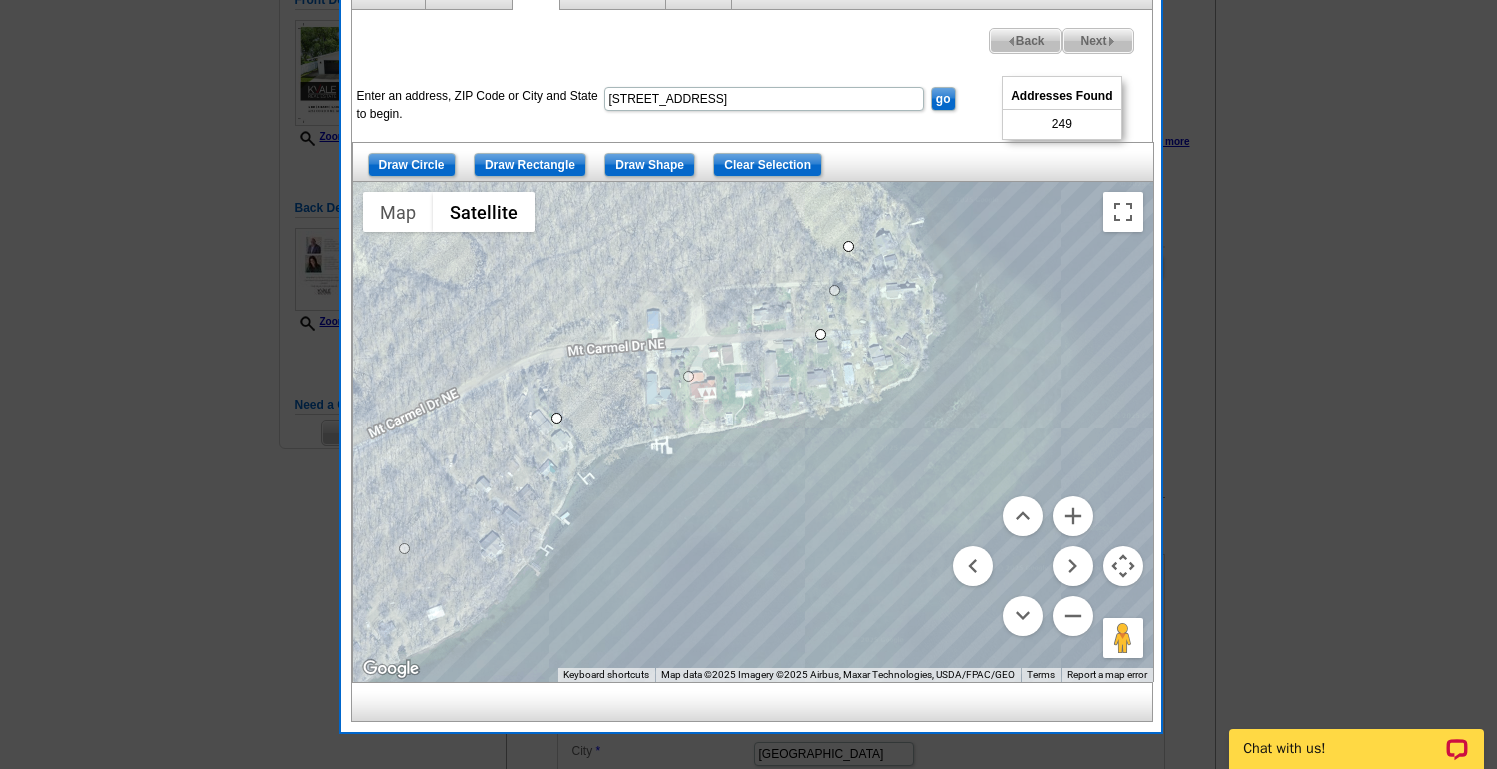 drag, startPoint x: 531, startPoint y: 454, endPoint x: 675, endPoint y: 441, distance: 144.58562 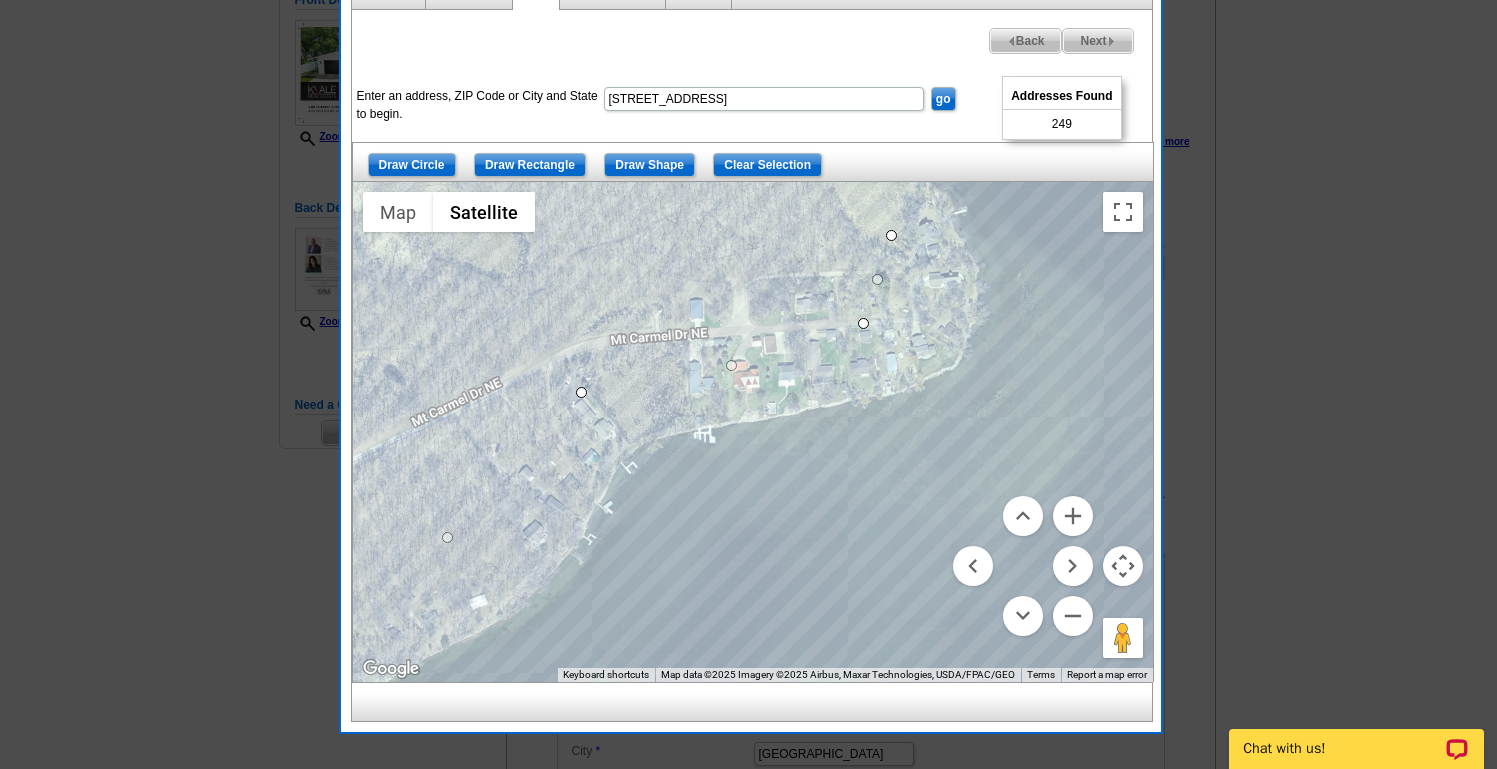drag, startPoint x: 597, startPoint y: 403, endPoint x: 577, endPoint y: 387, distance: 25.612497 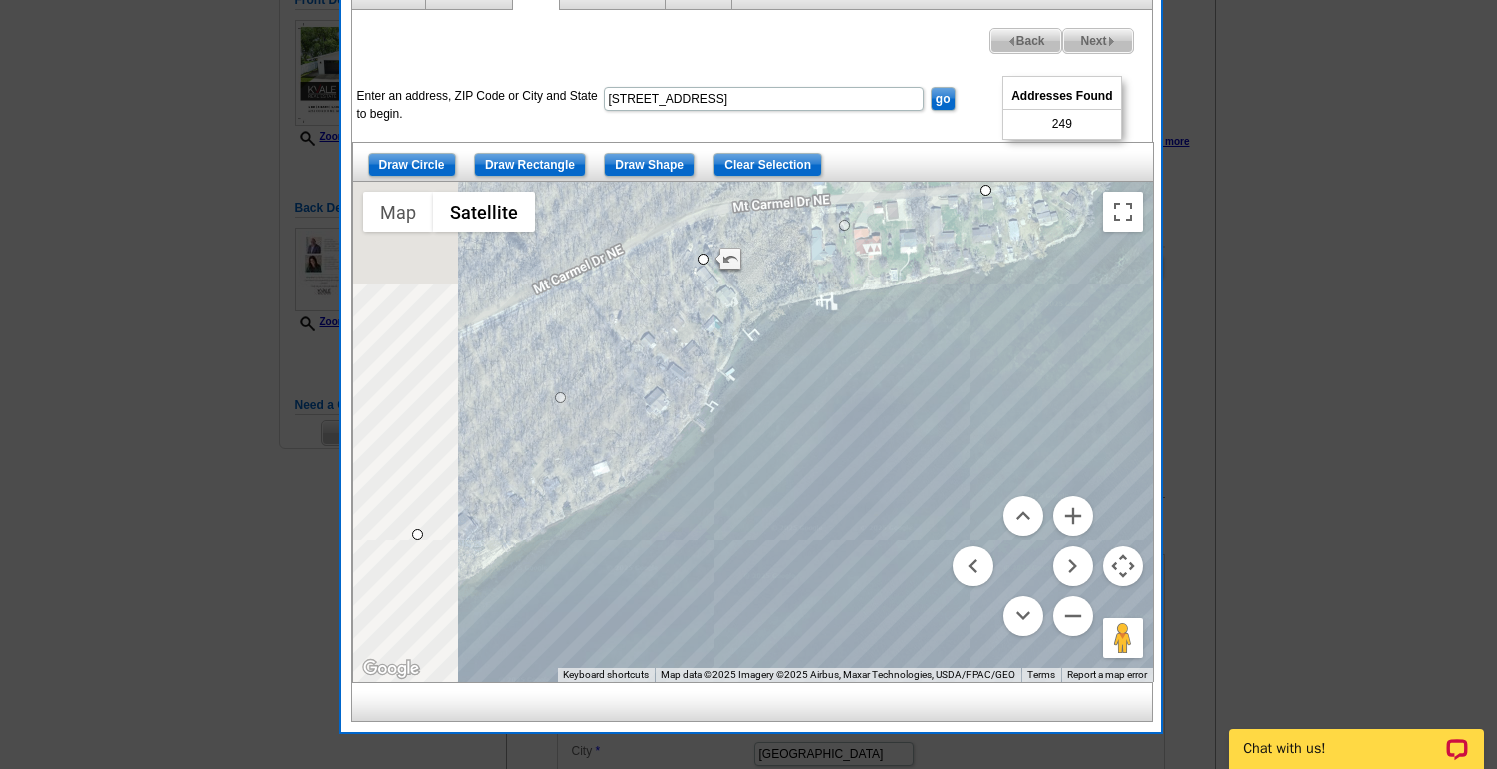 drag, startPoint x: 561, startPoint y: 523, endPoint x: 754, endPoint y: 331, distance: 272.23703 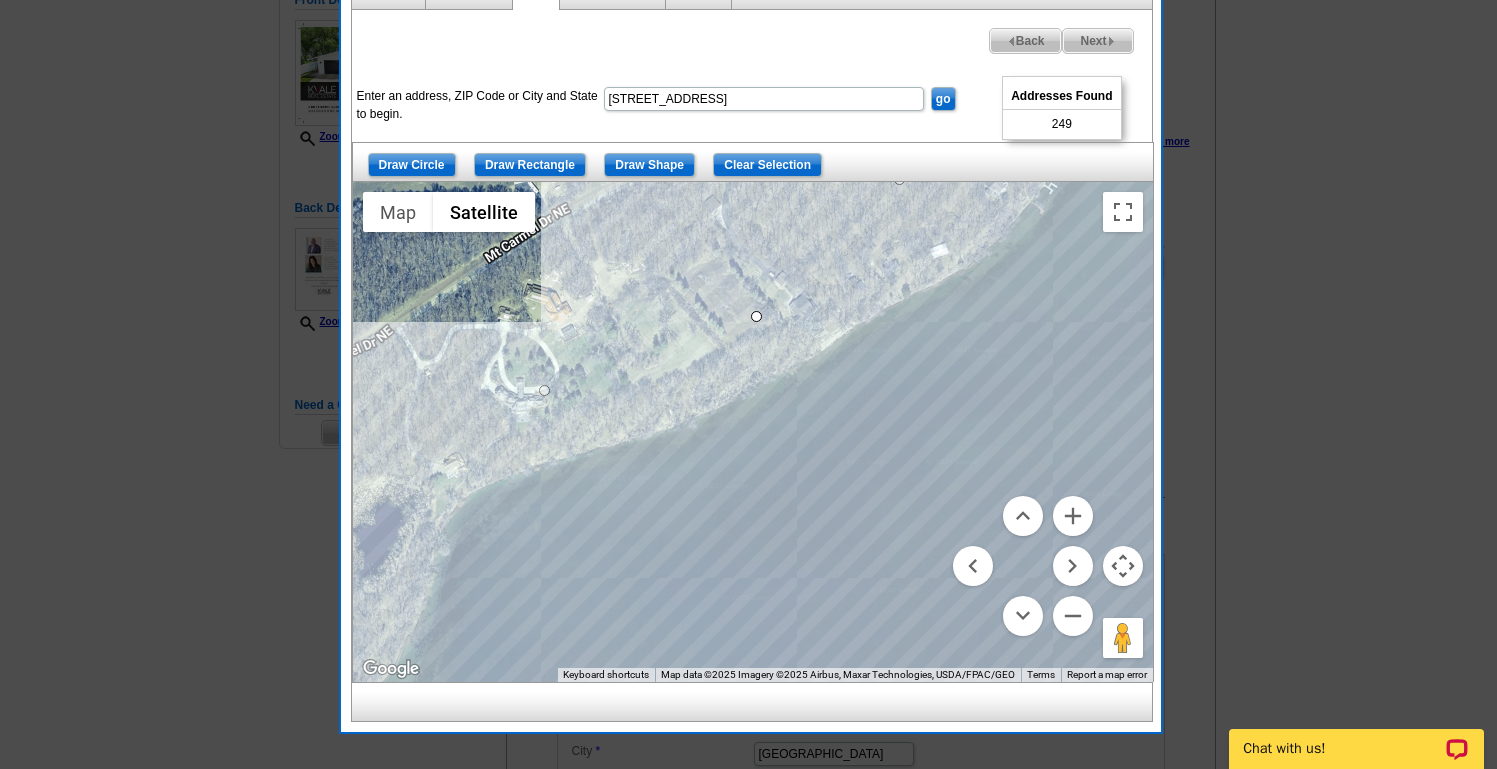 drag, startPoint x: 561, startPoint y: 422, endPoint x: 753, endPoint y: 390, distance: 194.6484 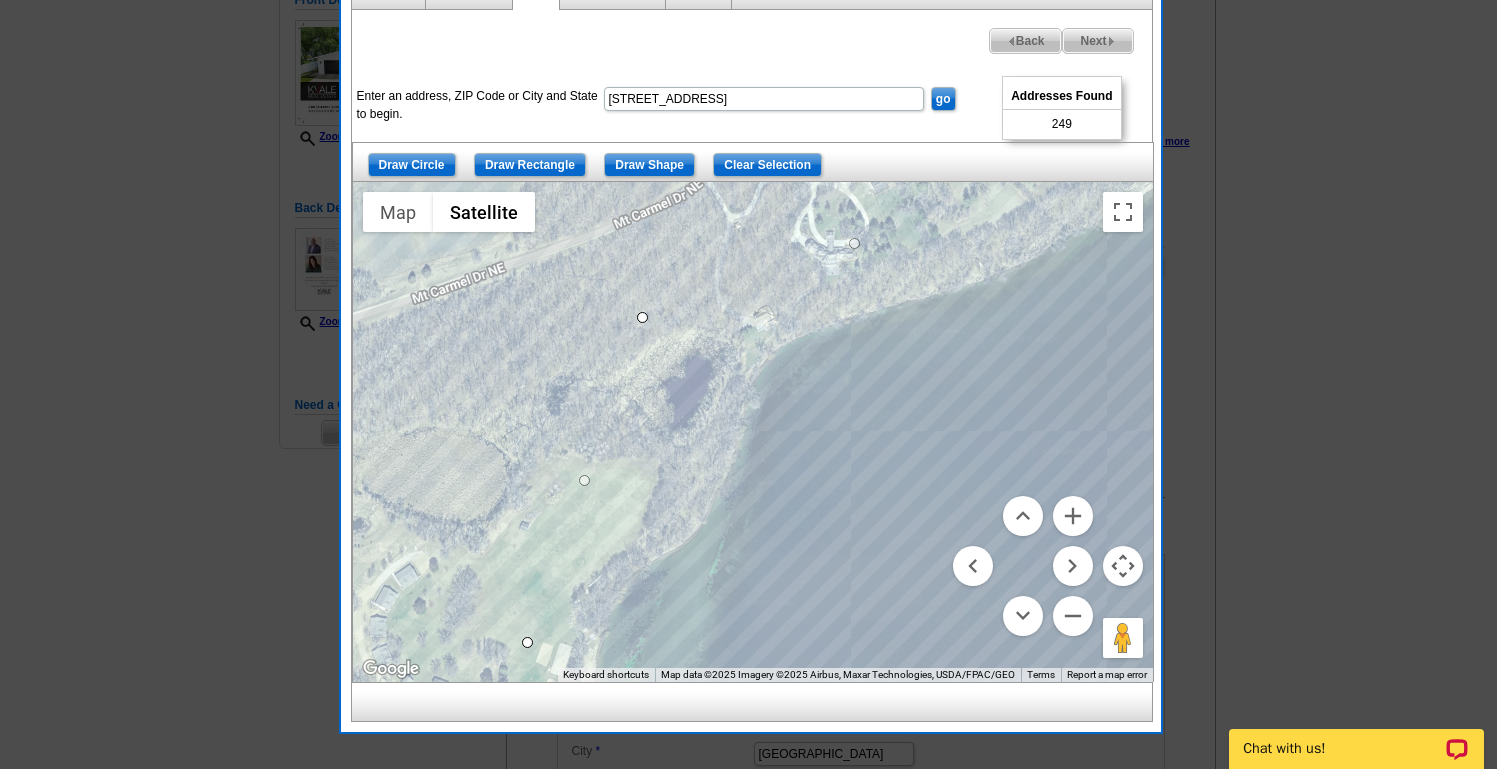 drag, startPoint x: 585, startPoint y: 504, endPoint x: 849, endPoint y: 226, distance: 383.3797 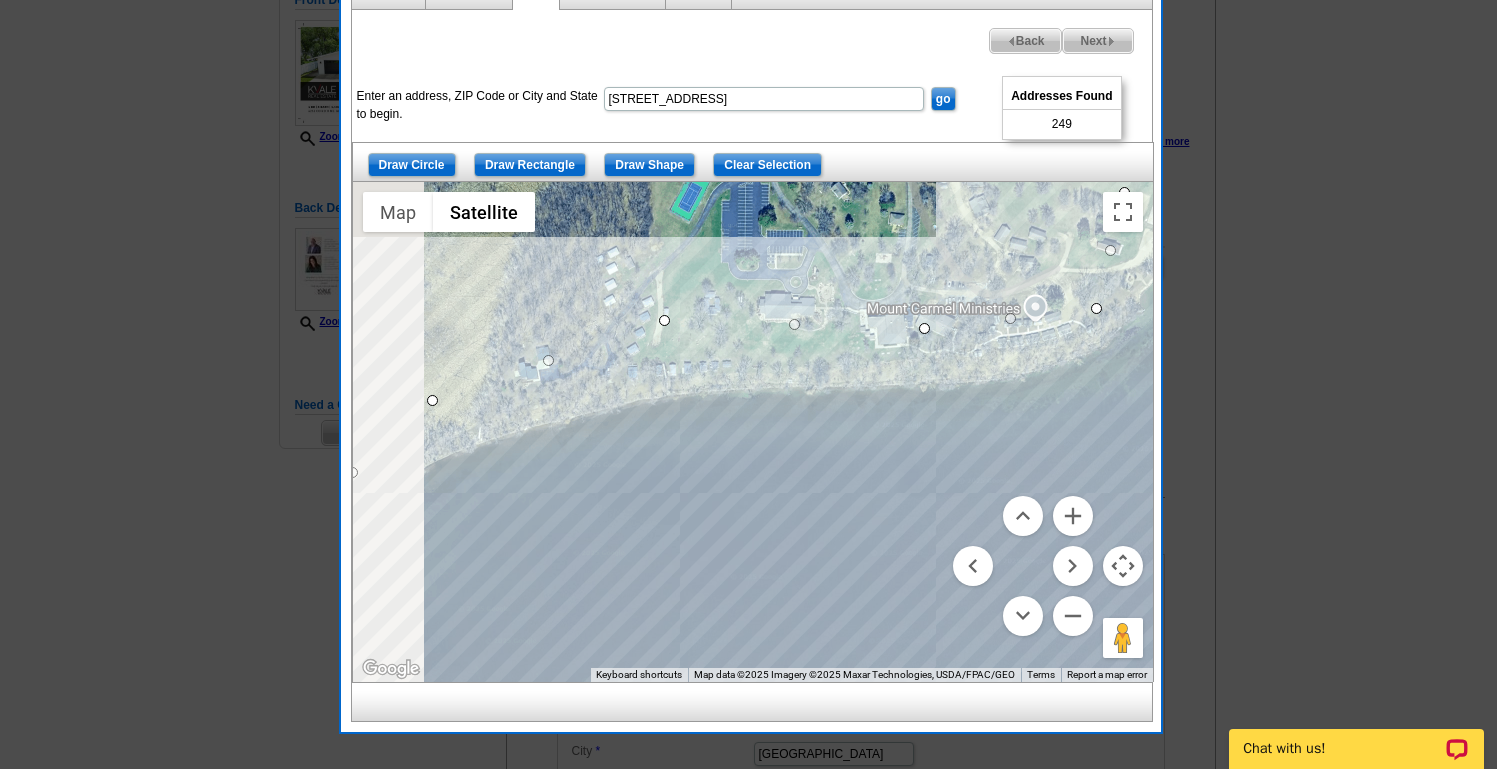 drag, startPoint x: 609, startPoint y: 352, endPoint x: 861, endPoint y: 352, distance: 252 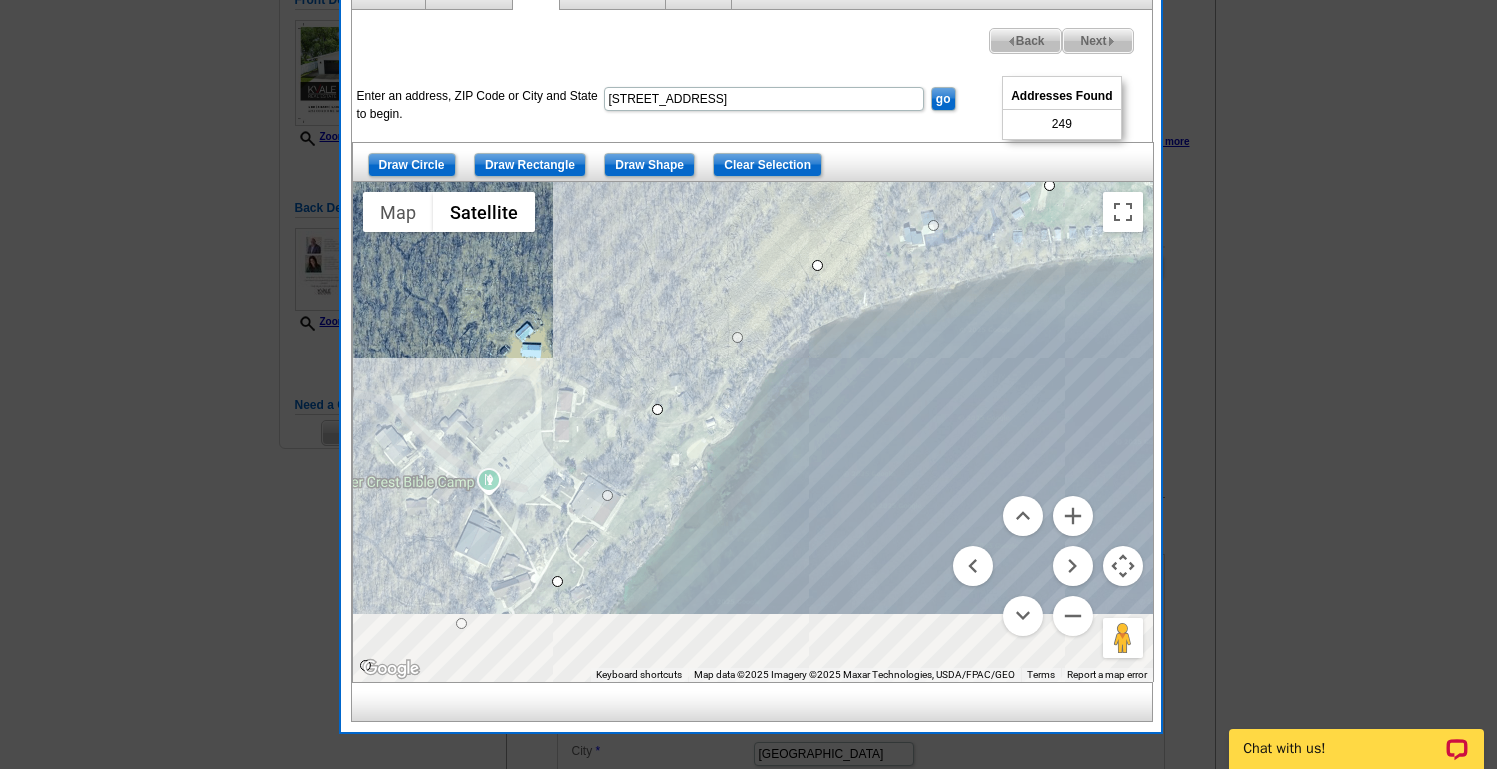 drag 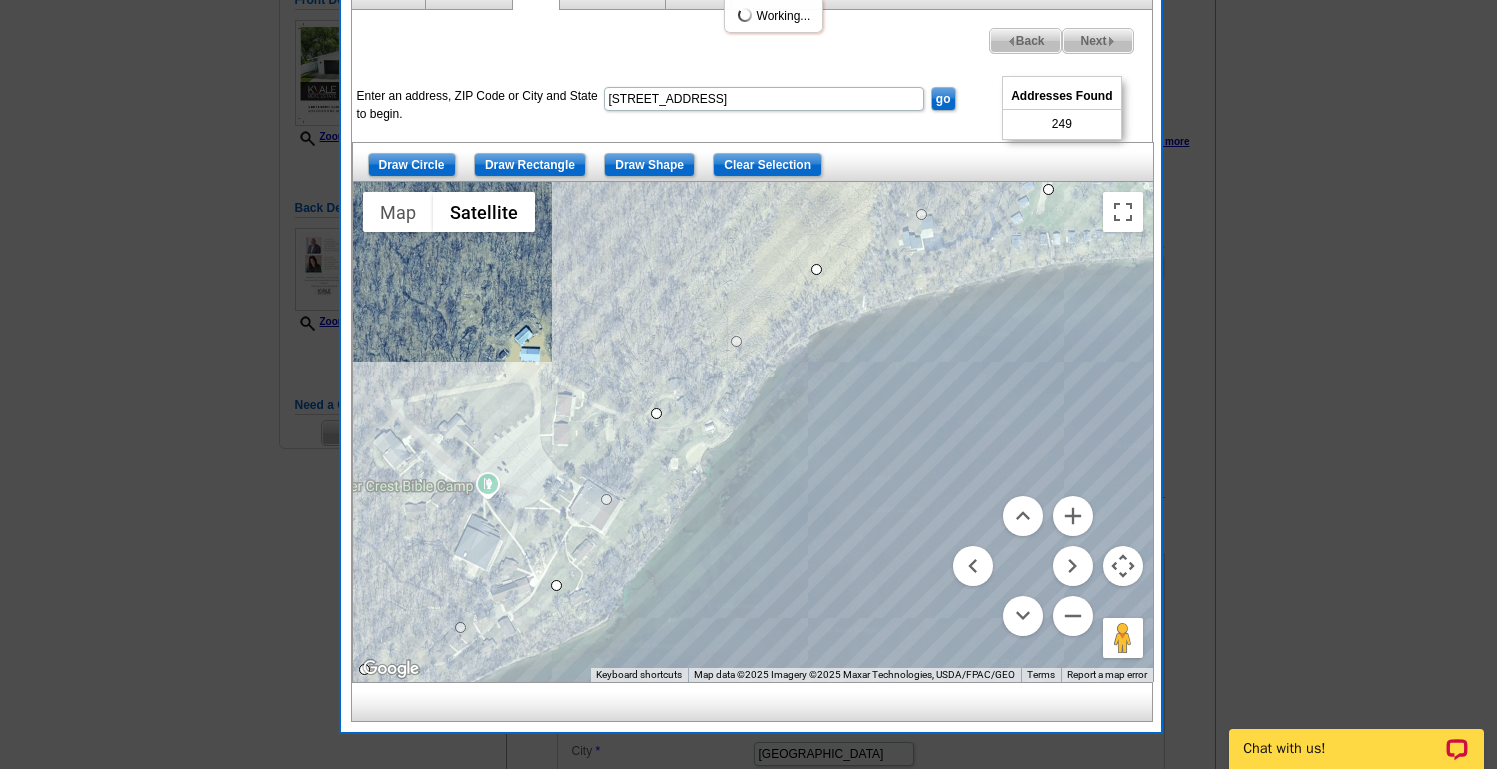 drag, startPoint x: 933, startPoint y: 221, endPoint x: 913, endPoint y: 206, distance: 25 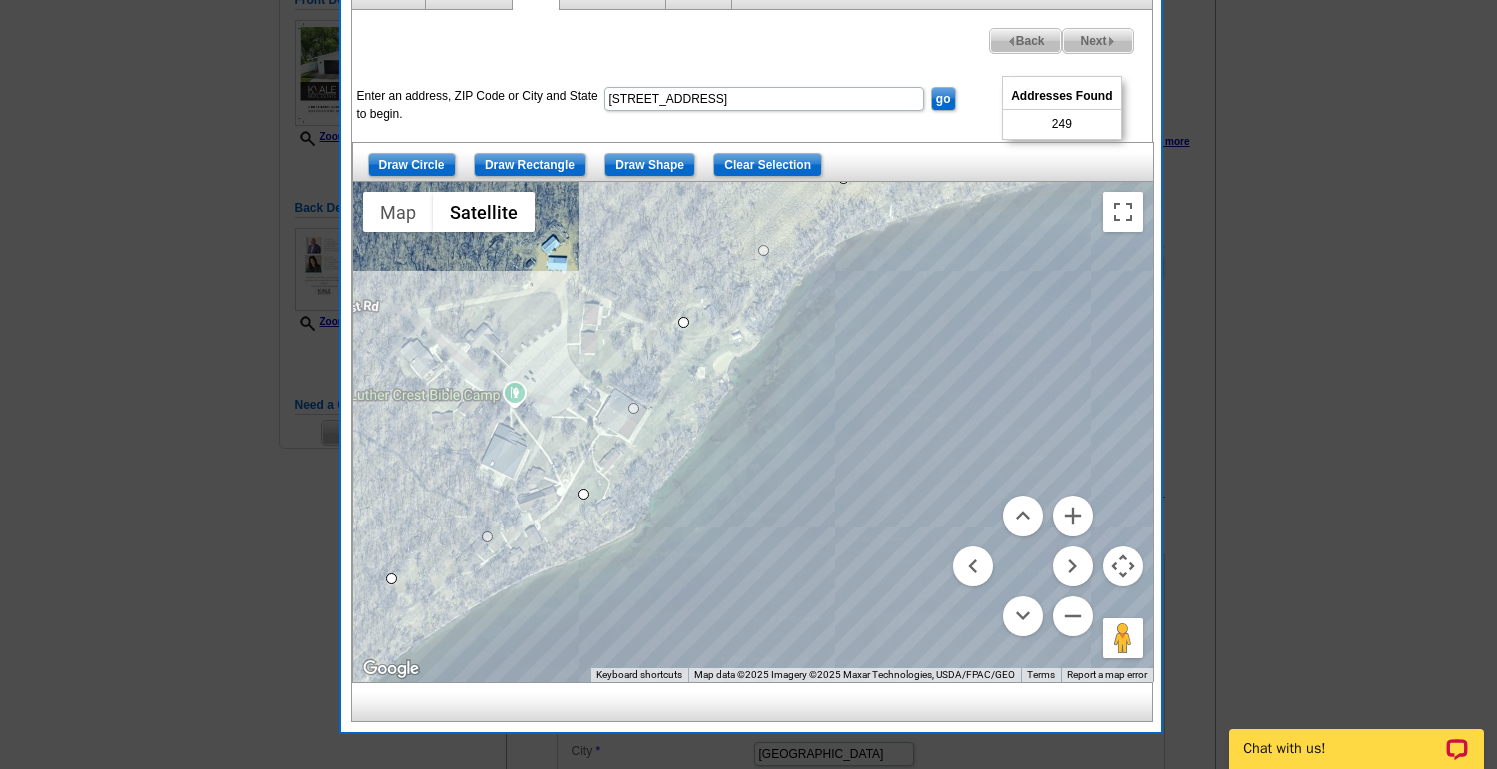 drag, startPoint x: 690, startPoint y: 462, endPoint x: 762, endPoint y: 267, distance: 207.86775 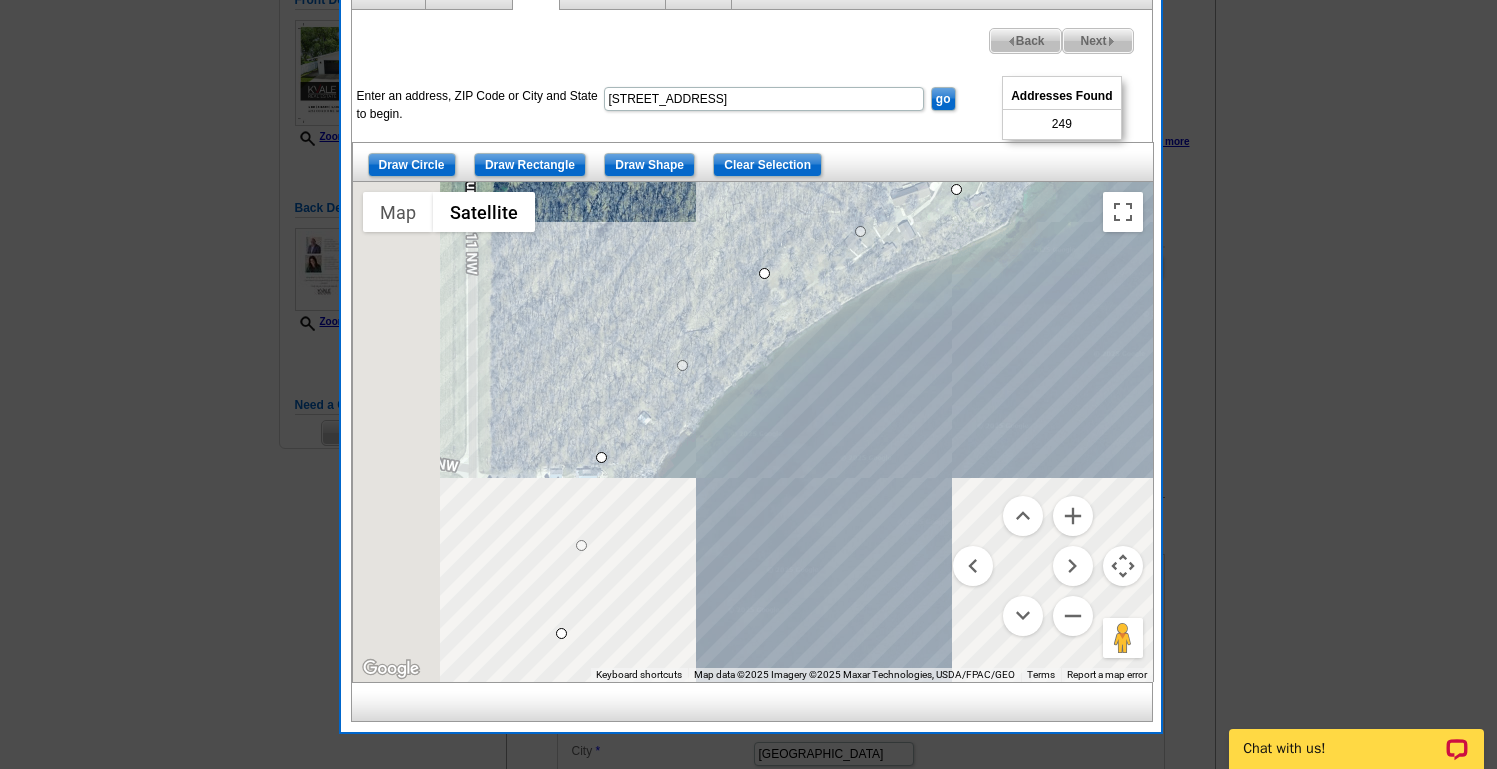 drag, startPoint x: 485, startPoint y: 506, endPoint x: 824, endPoint y: 256, distance: 421.2137 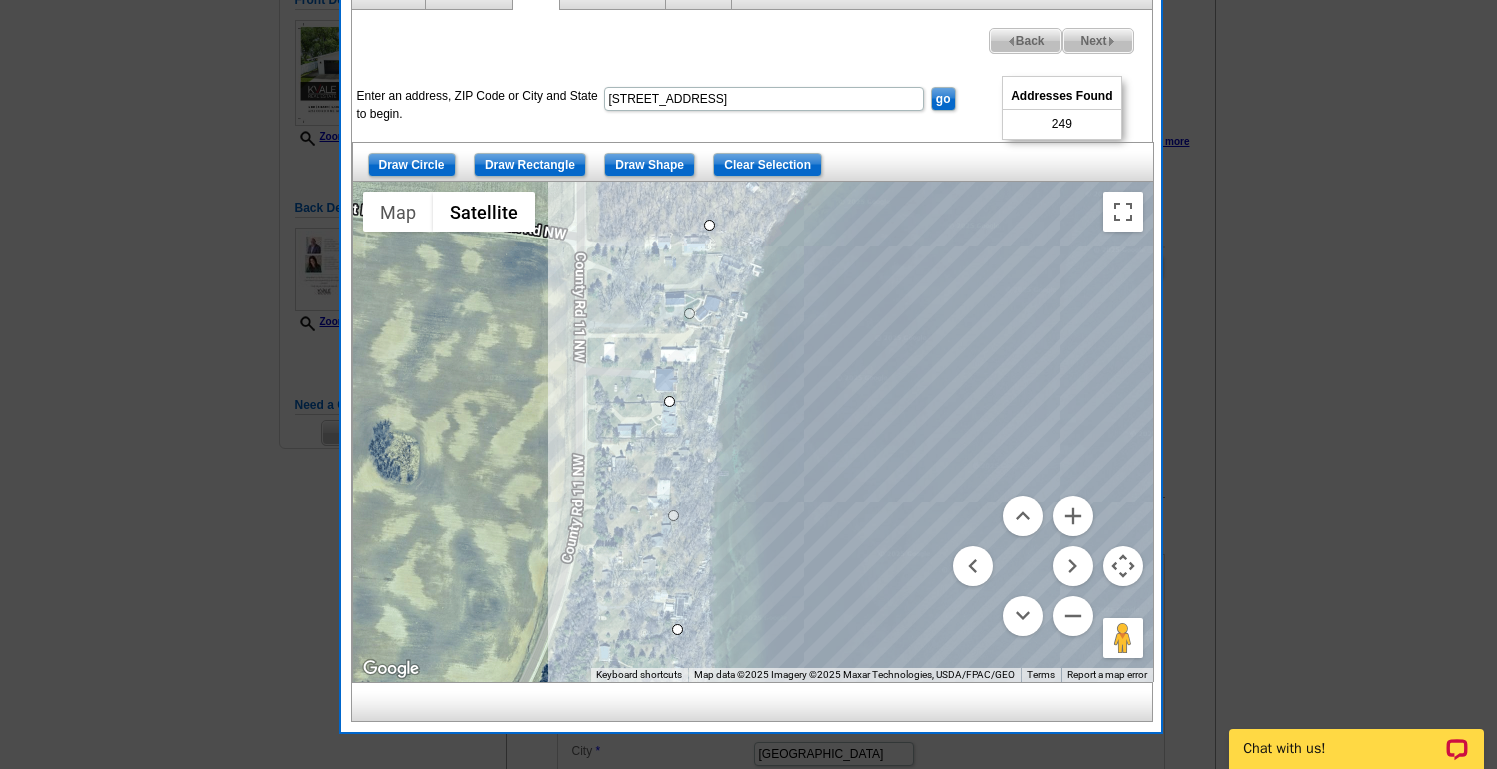 click on "To navigate, press the arrow keys." at bounding box center [753, 432] 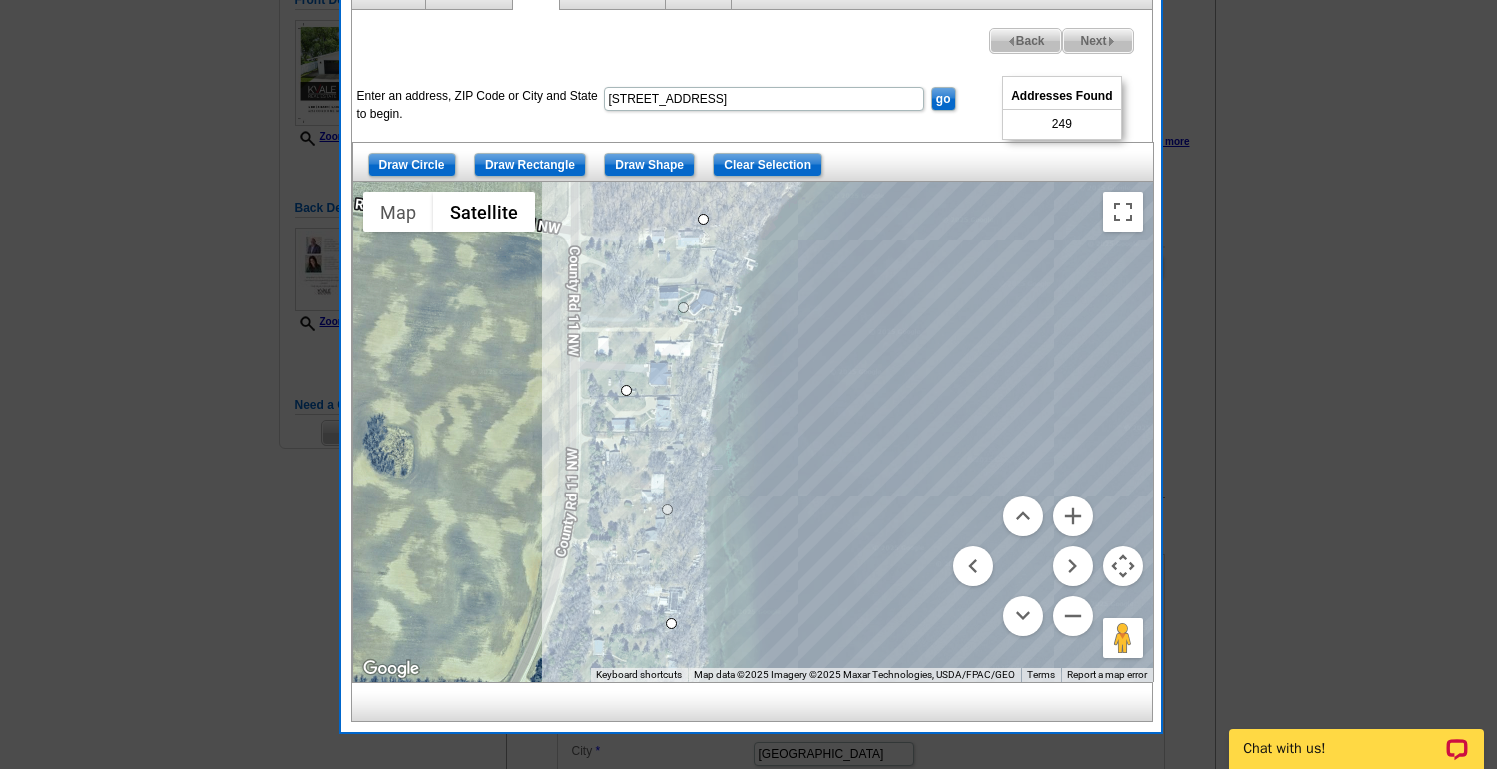 drag, startPoint x: 661, startPoint y: 390, endPoint x: 622, endPoint y: 385, distance: 39.319206 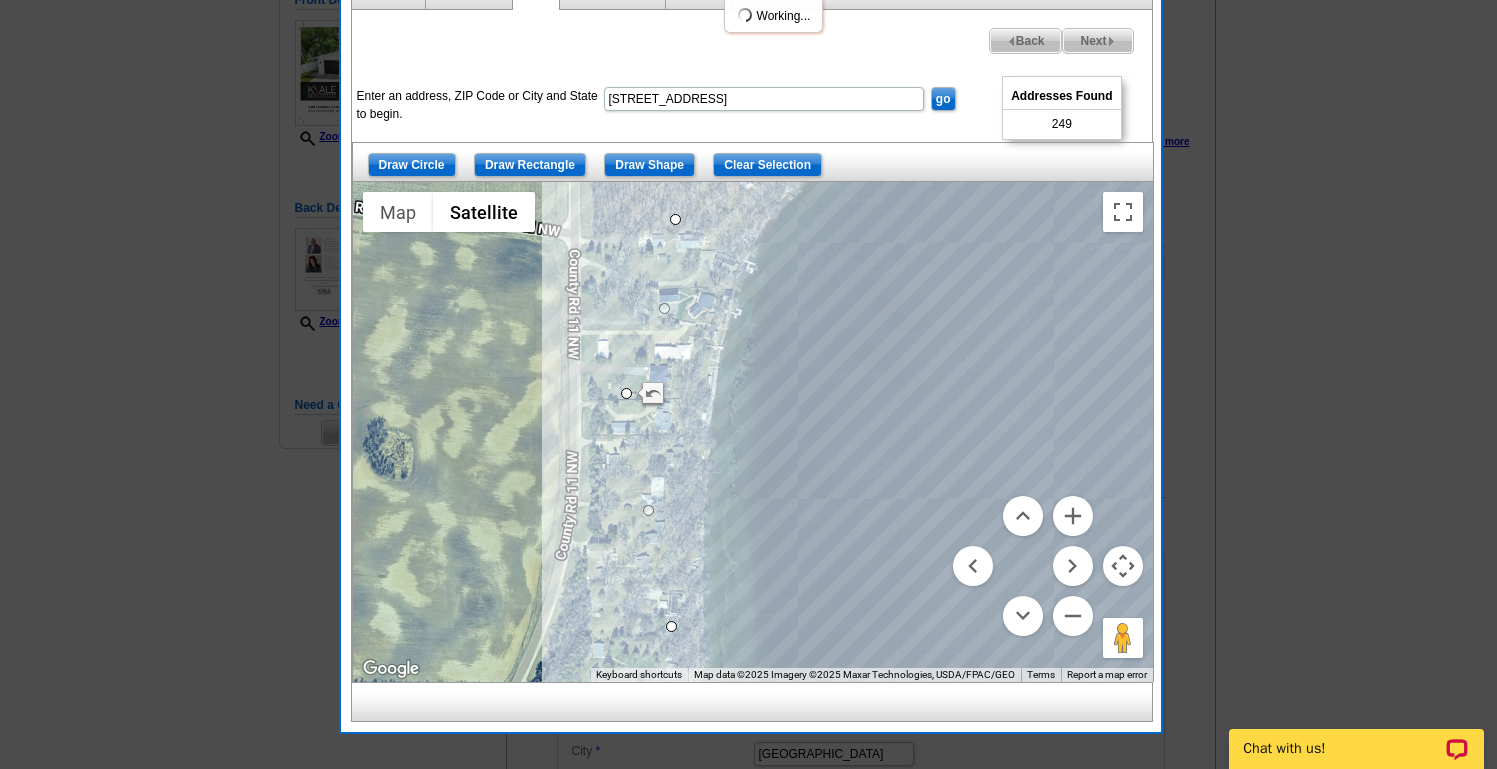 drag, startPoint x: 704, startPoint y: 216, endPoint x: 666, endPoint y: 218, distance: 38.052597 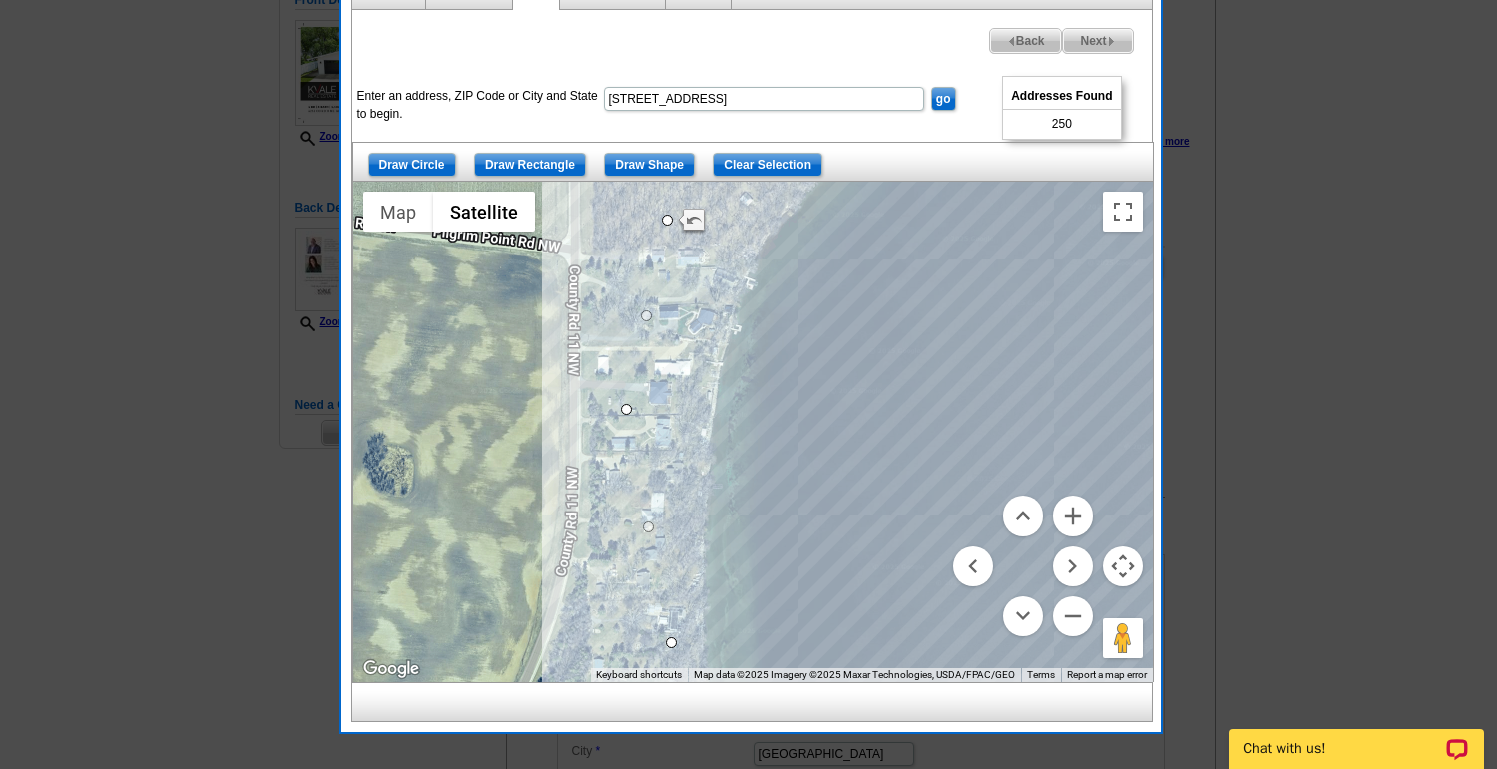 click on "Next" at bounding box center (1097, 41) 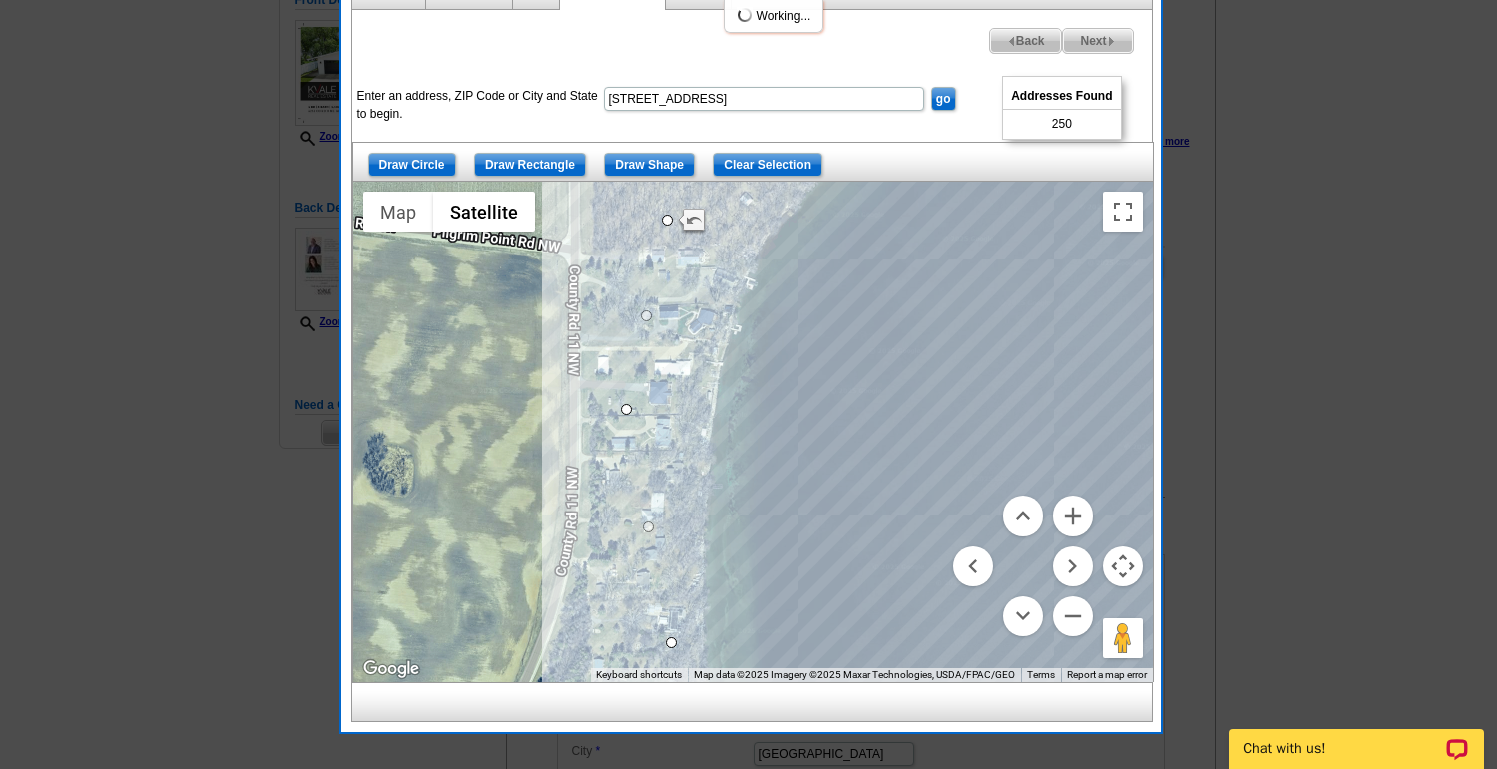 select 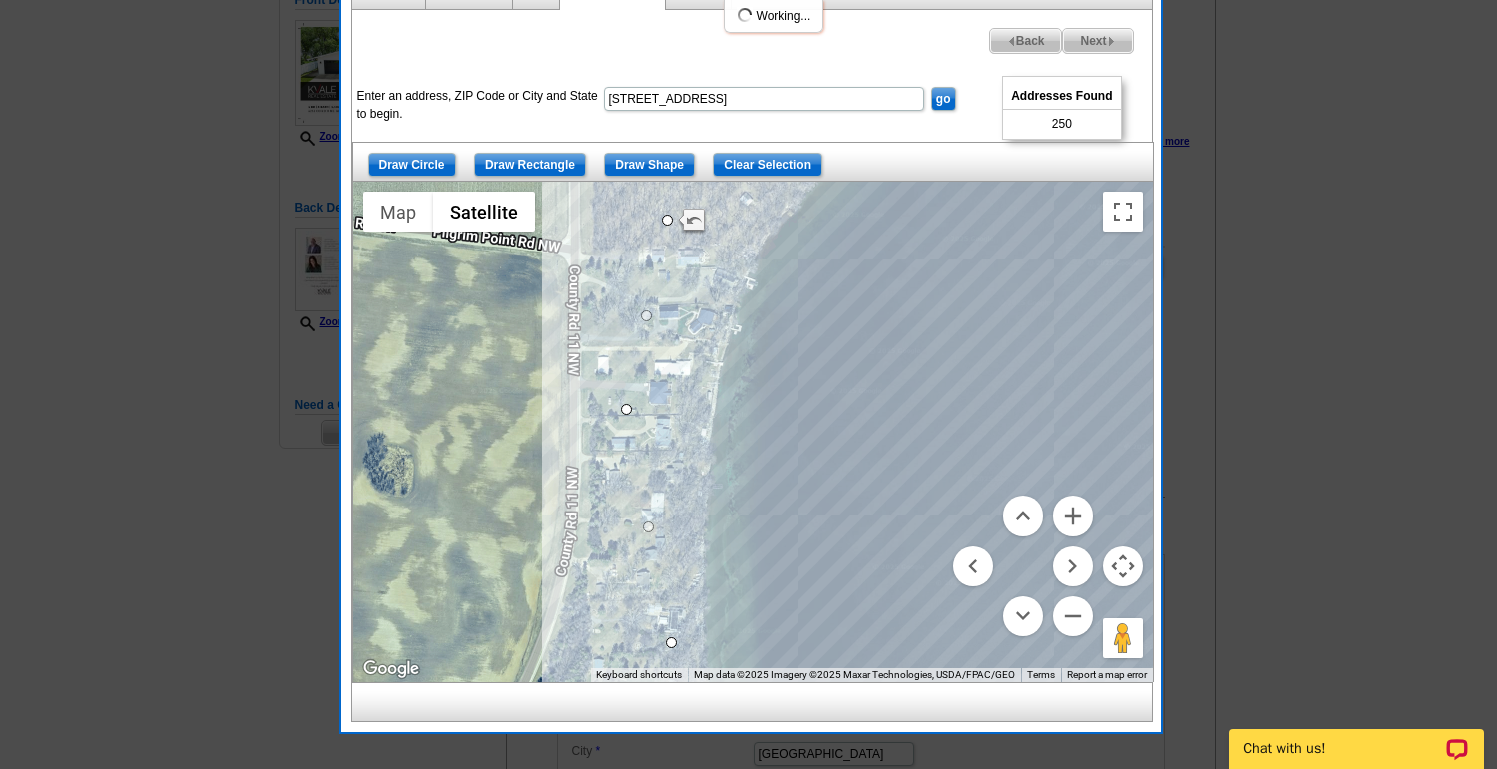 select 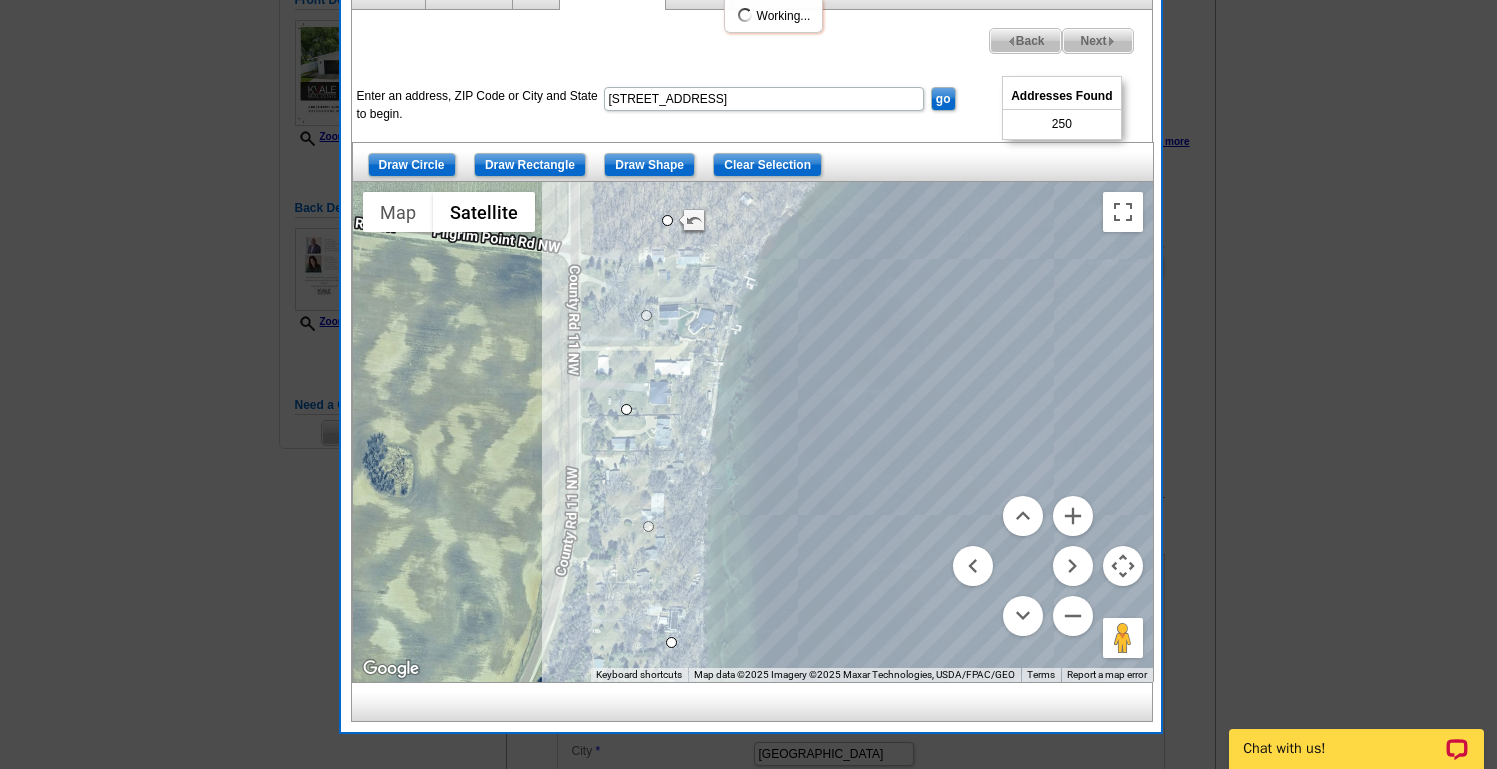 select 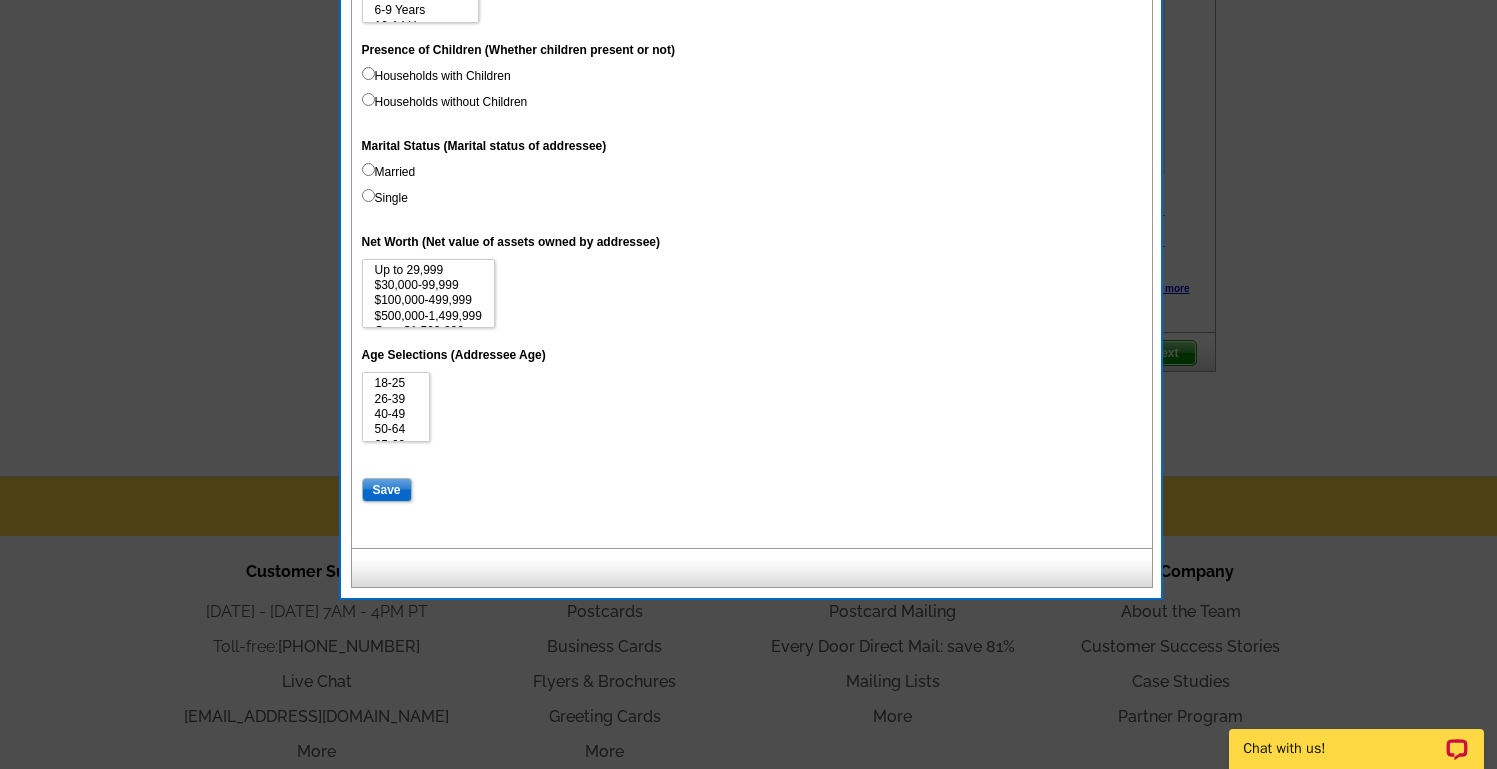 scroll, scrollTop: 1135, scrollLeft: 0, axis: vertical 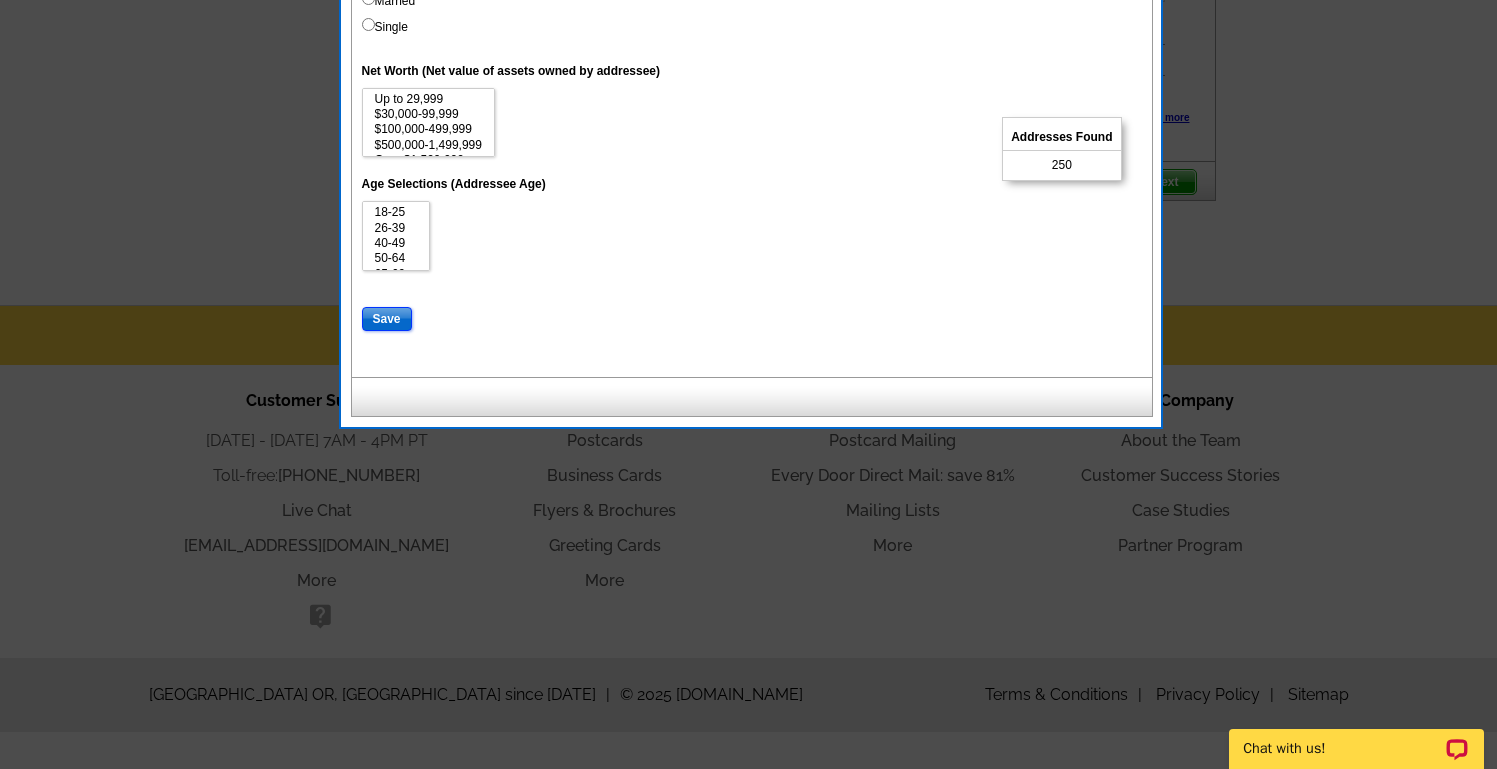 click on "Save" at bounding box center [387, 319] 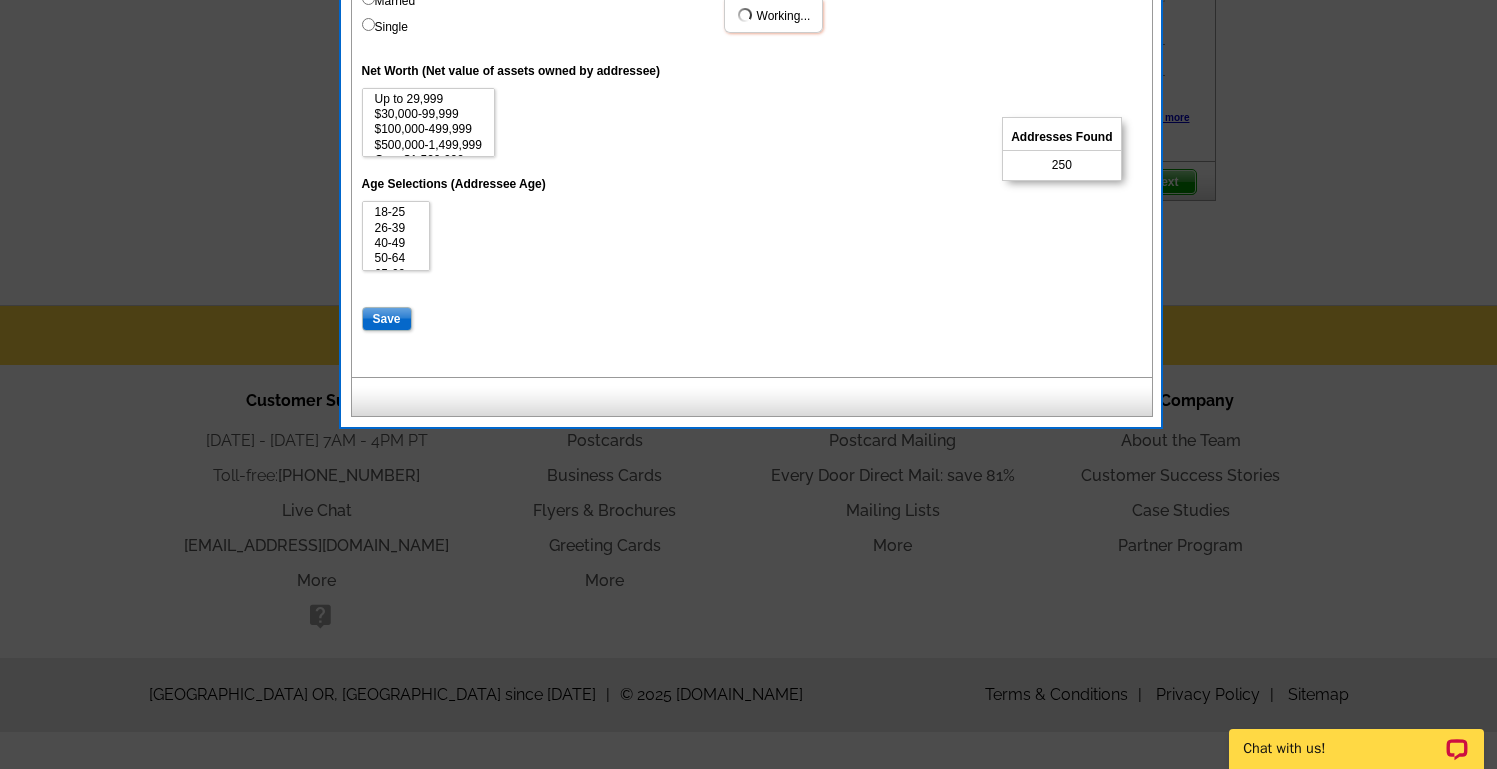 select 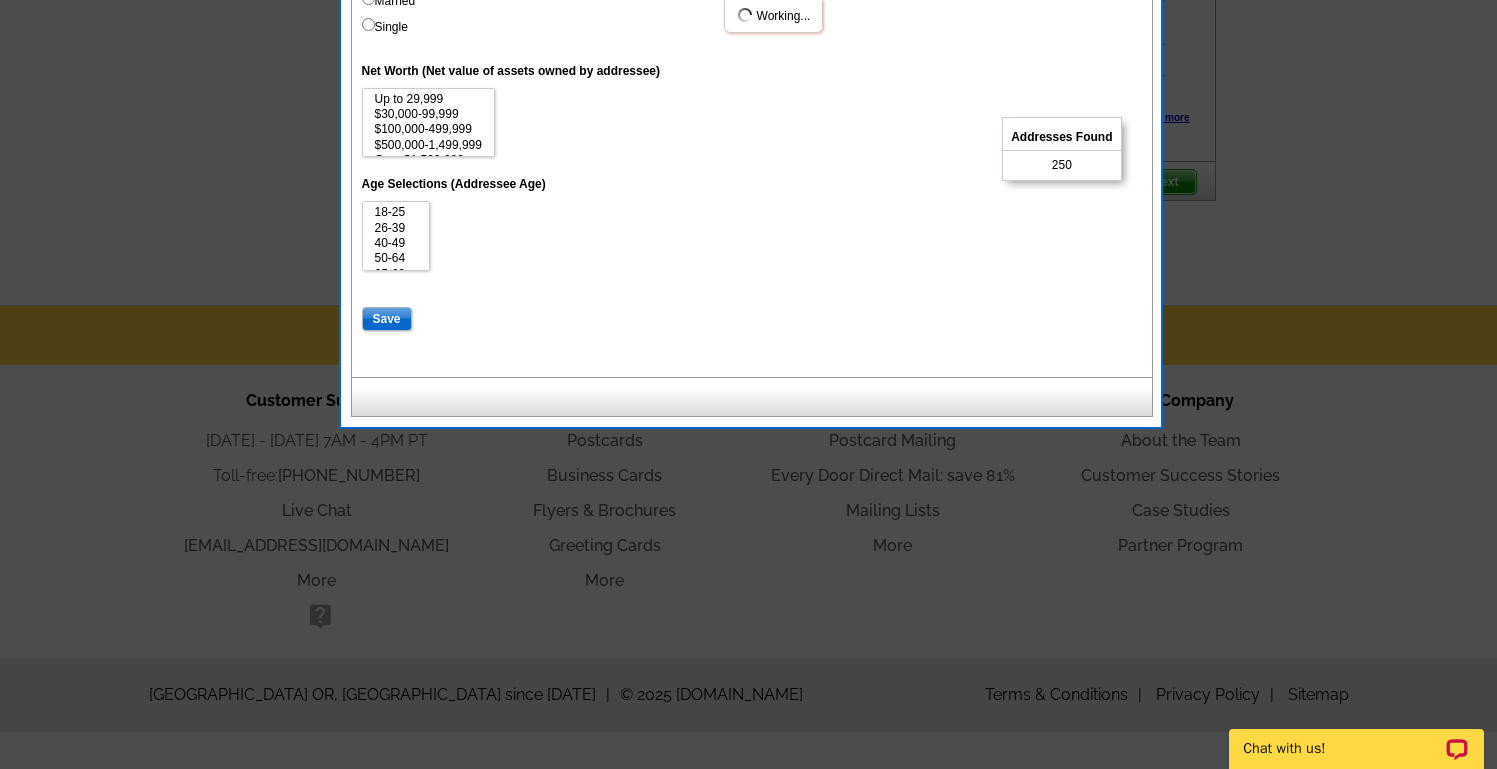 select 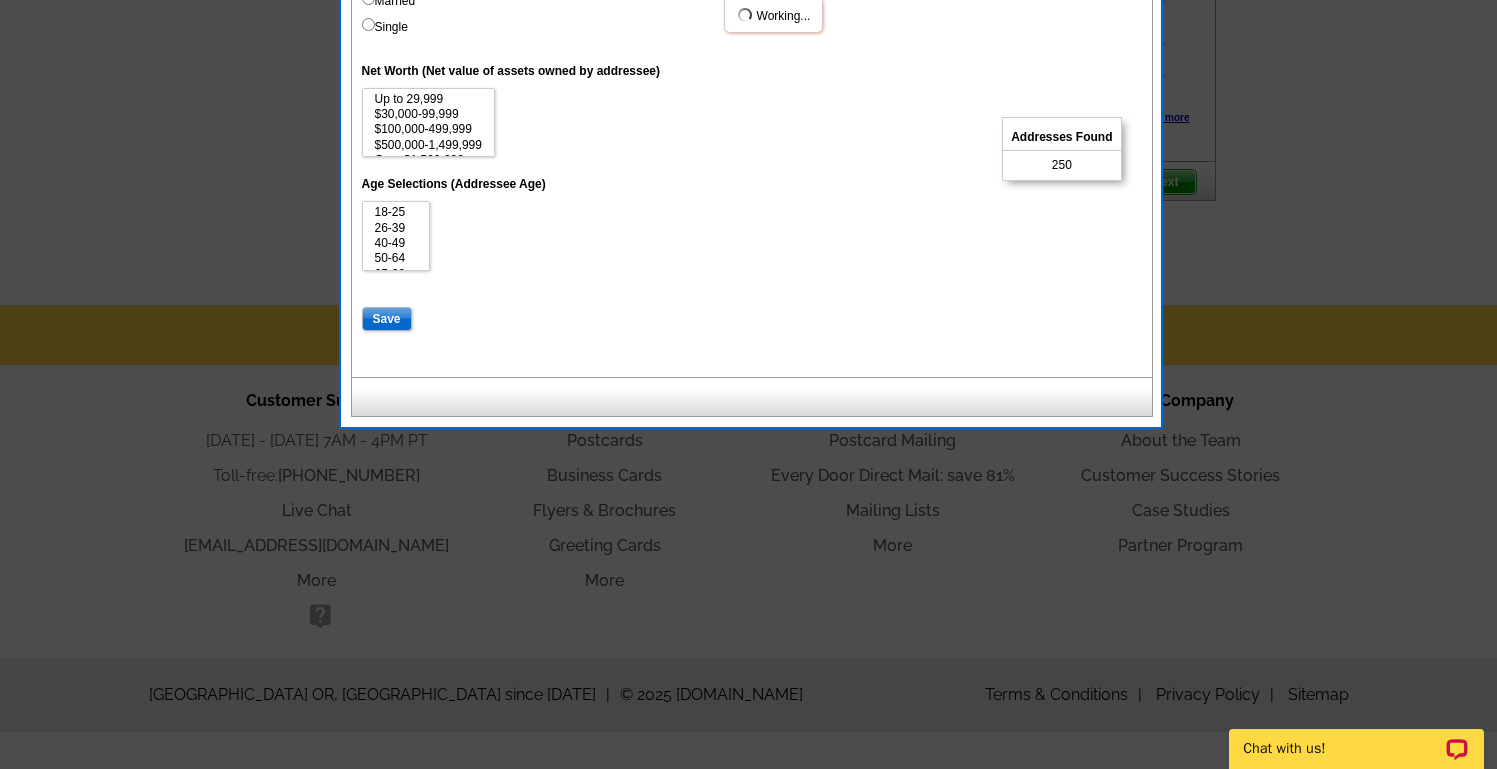 select 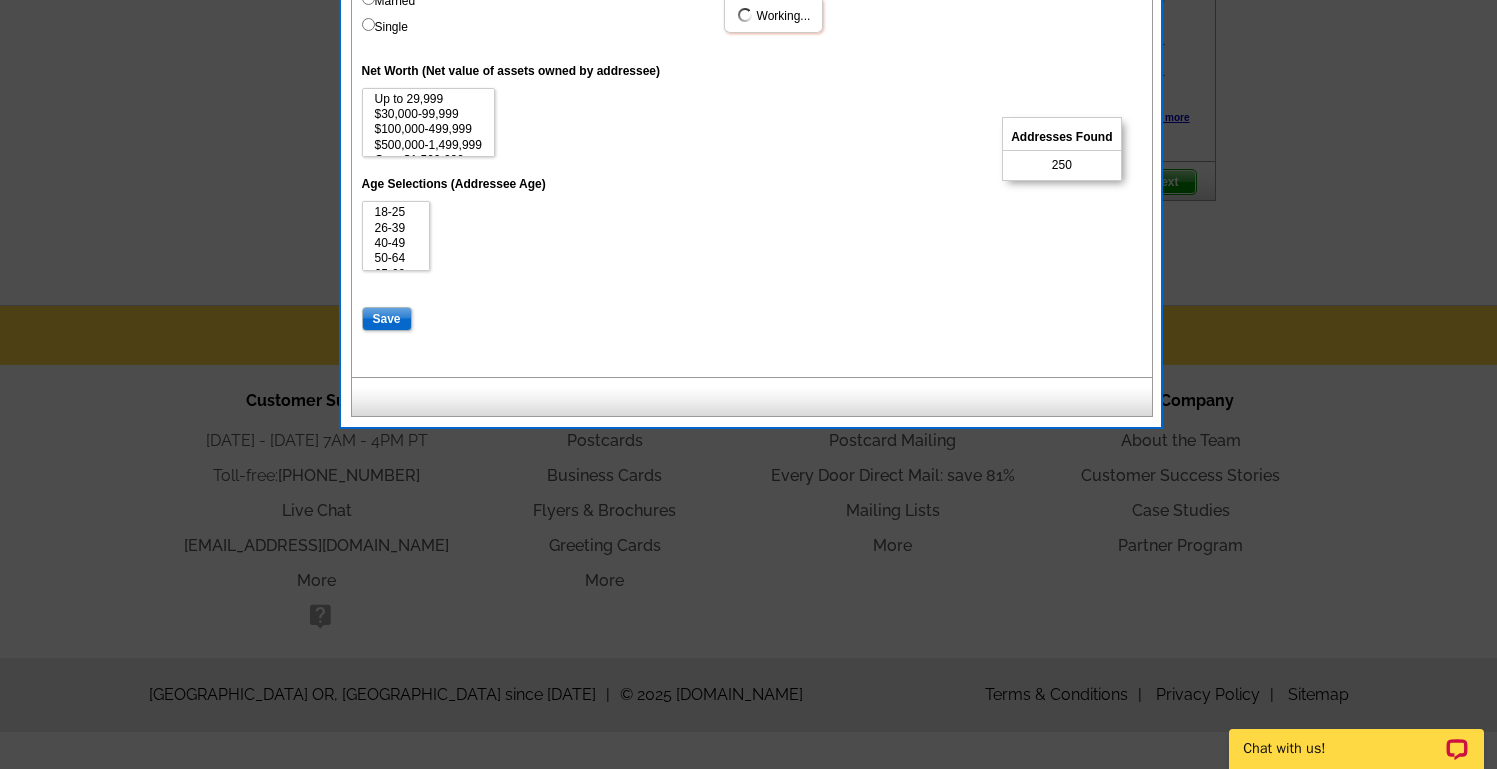 select 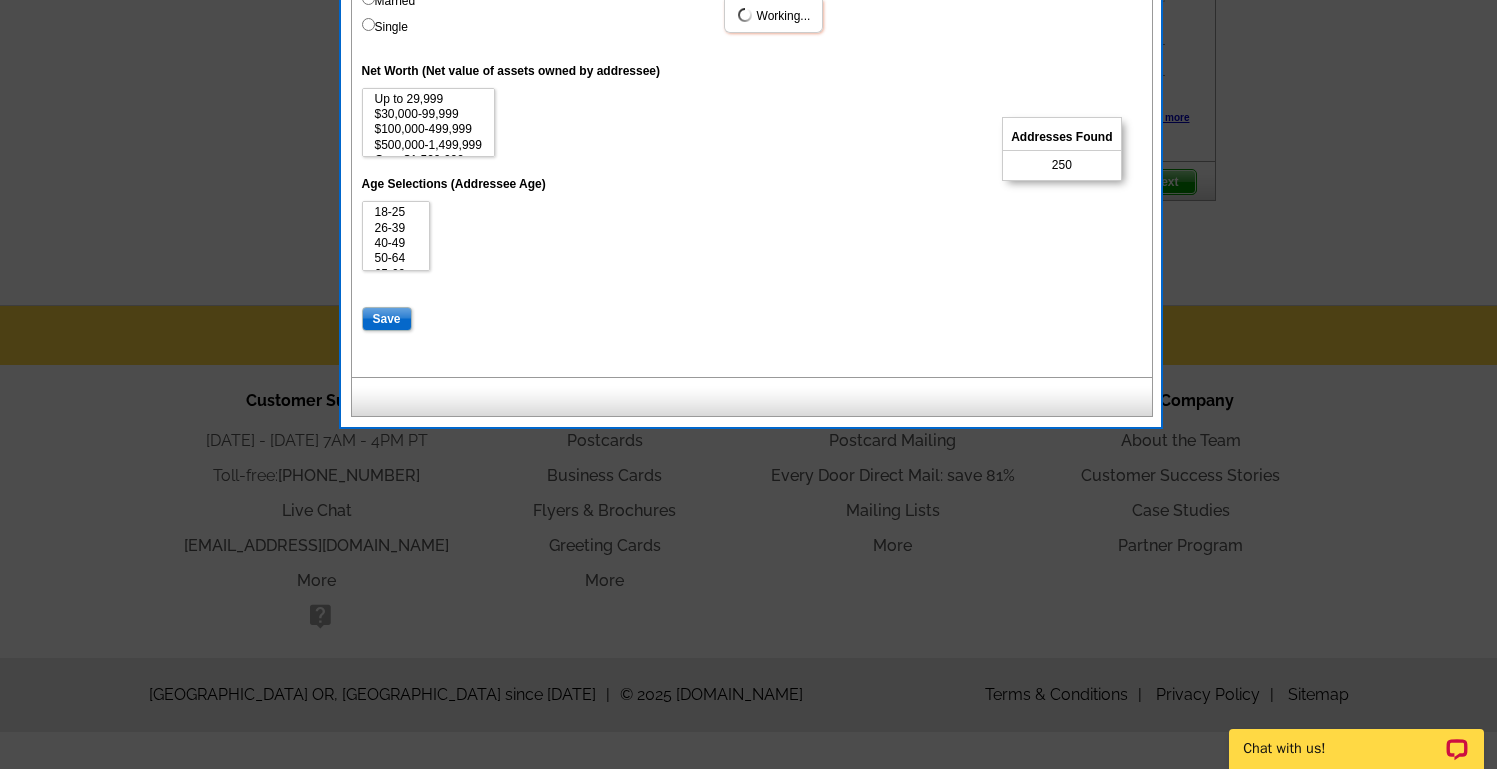 select 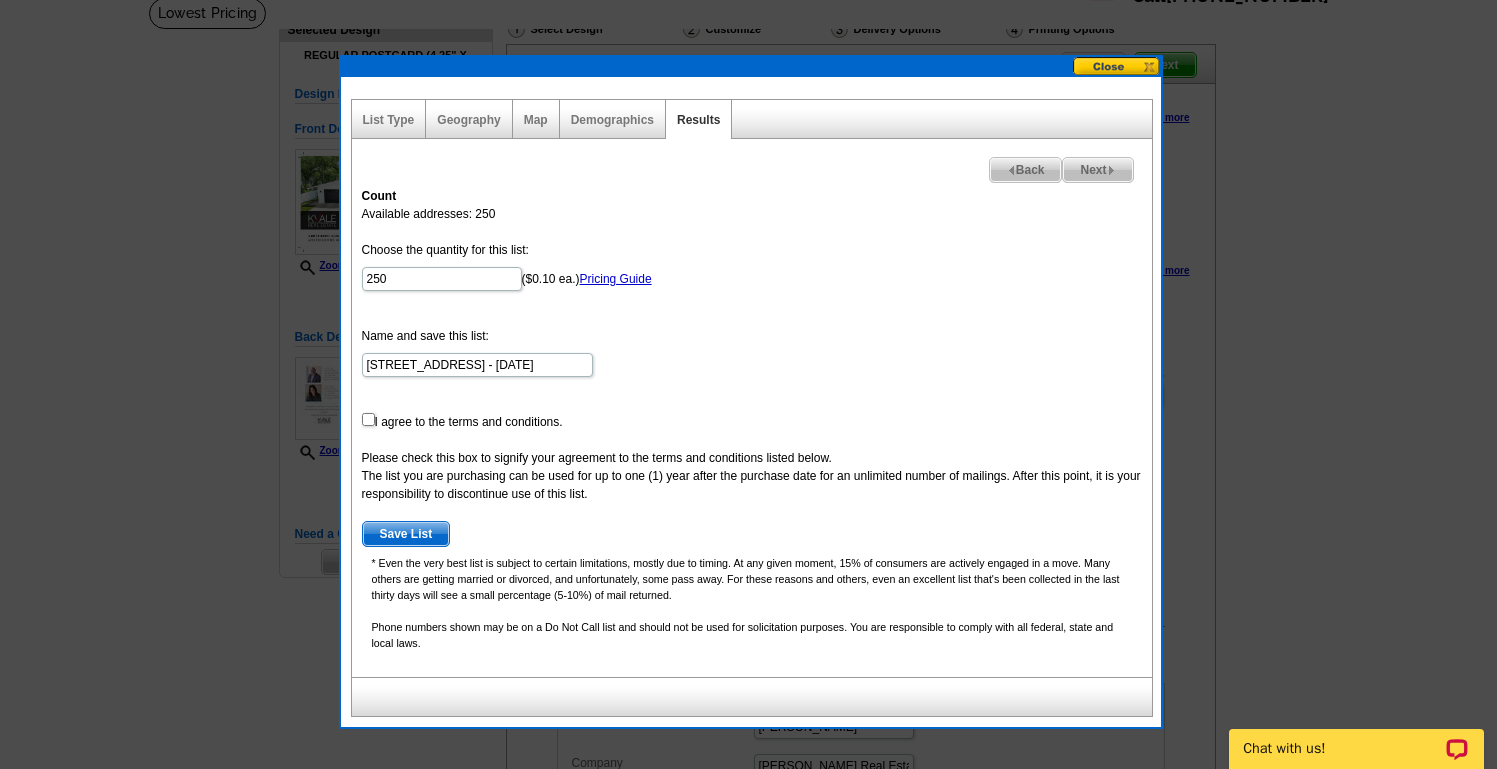 scroll, scrollTop: 0, scrollLeft: 0, axis: both 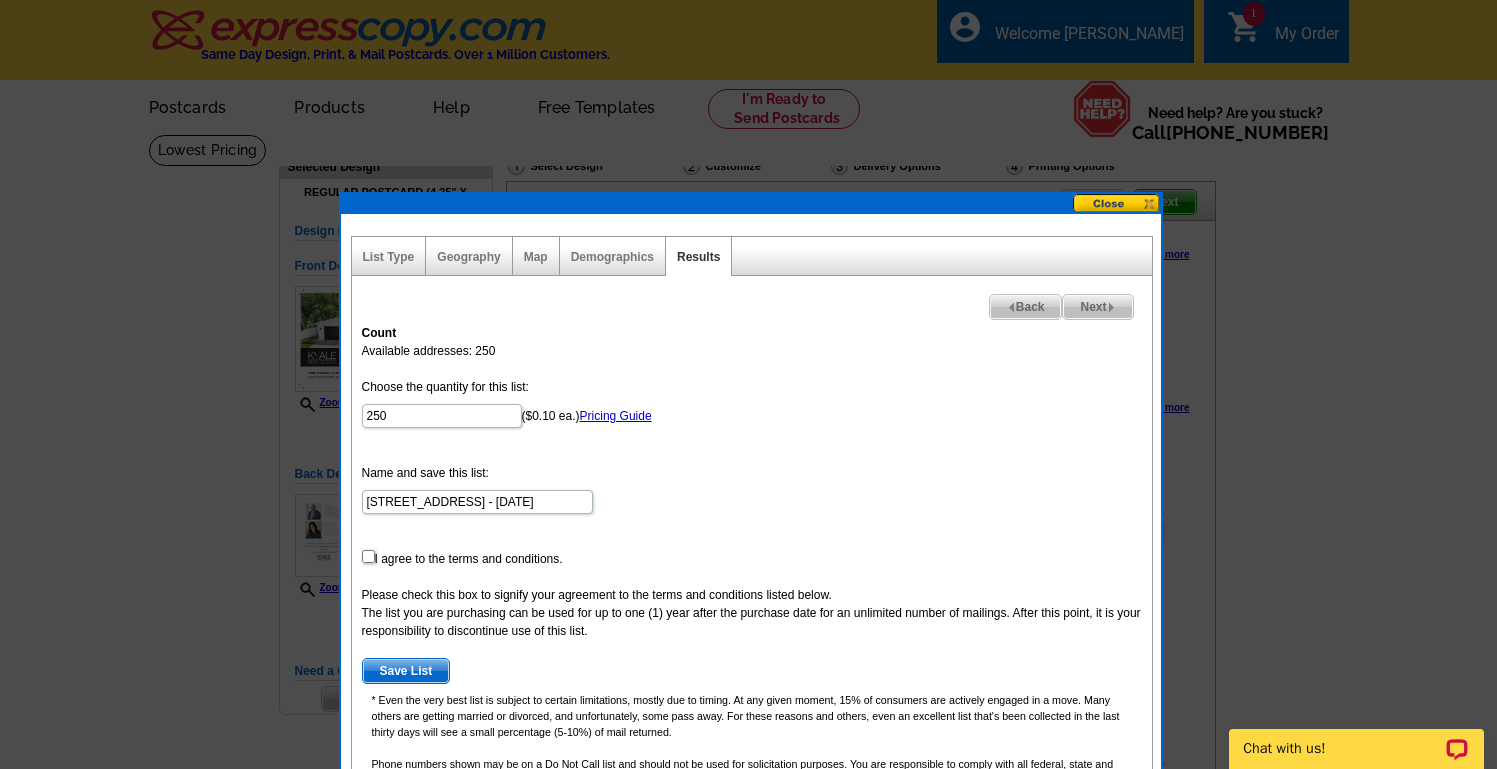 click at bounding box center [368, 556] 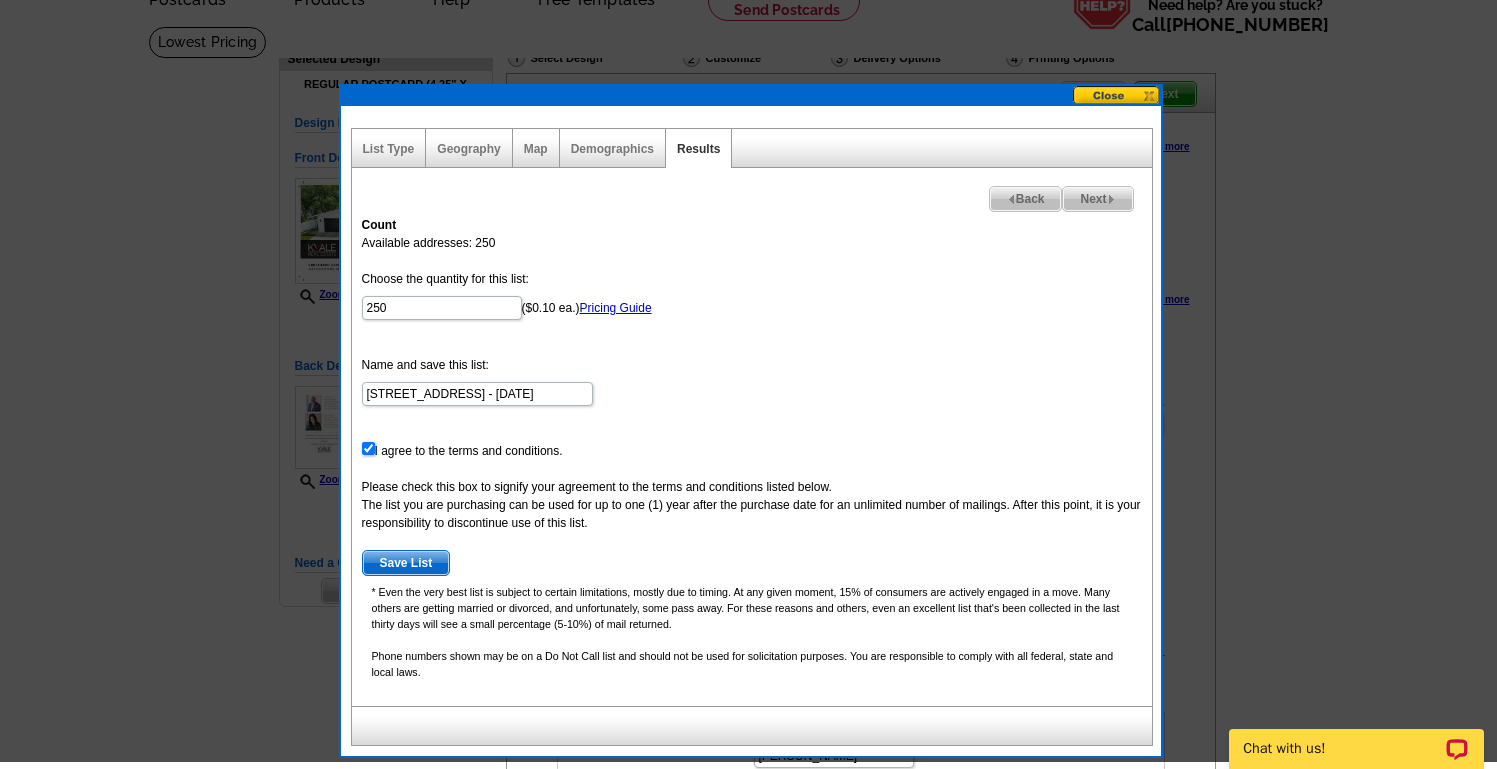 scroll, scrollTop: 101, scrollLeft: 0, axis: vertical 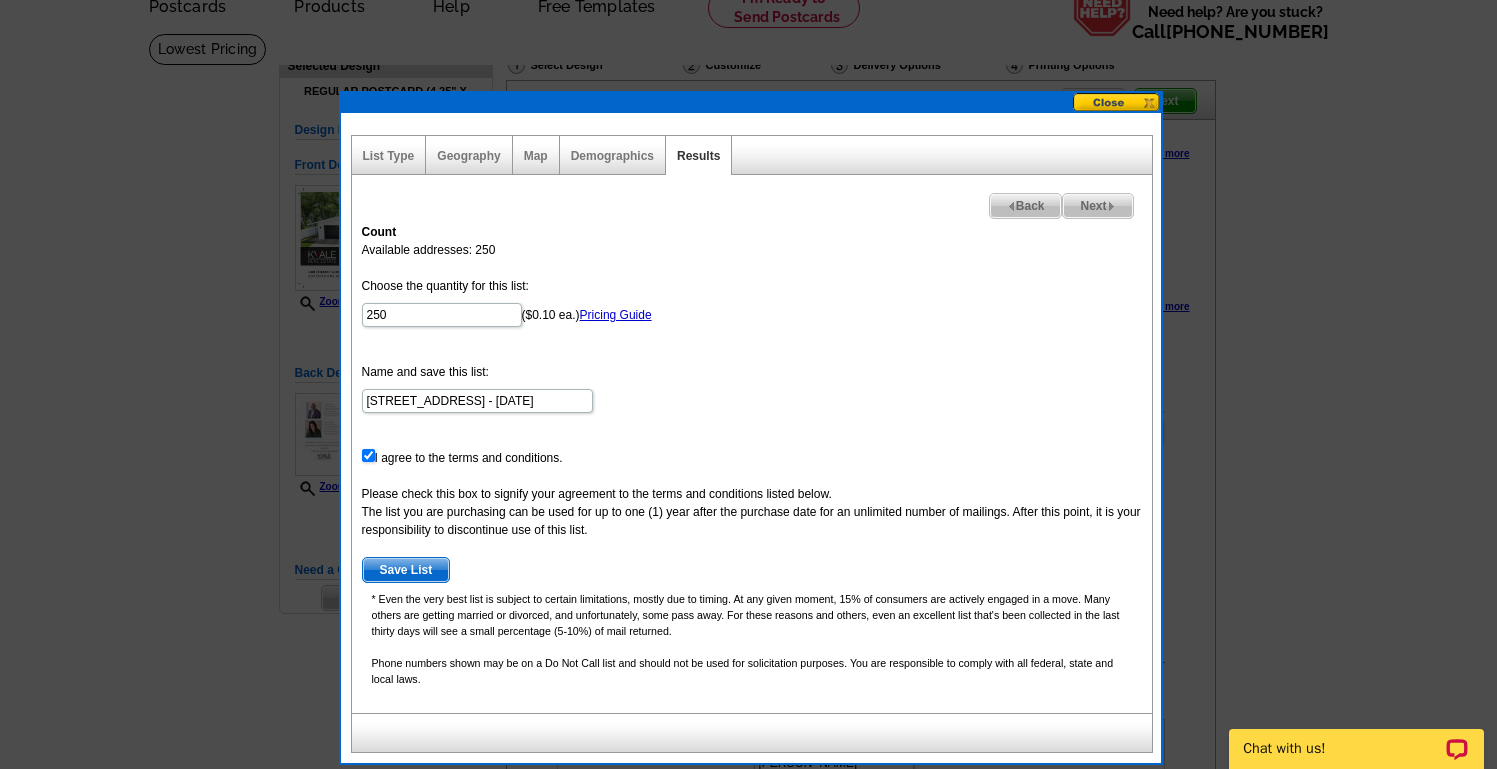 click on "Save List" at bounding box center (406, 570) 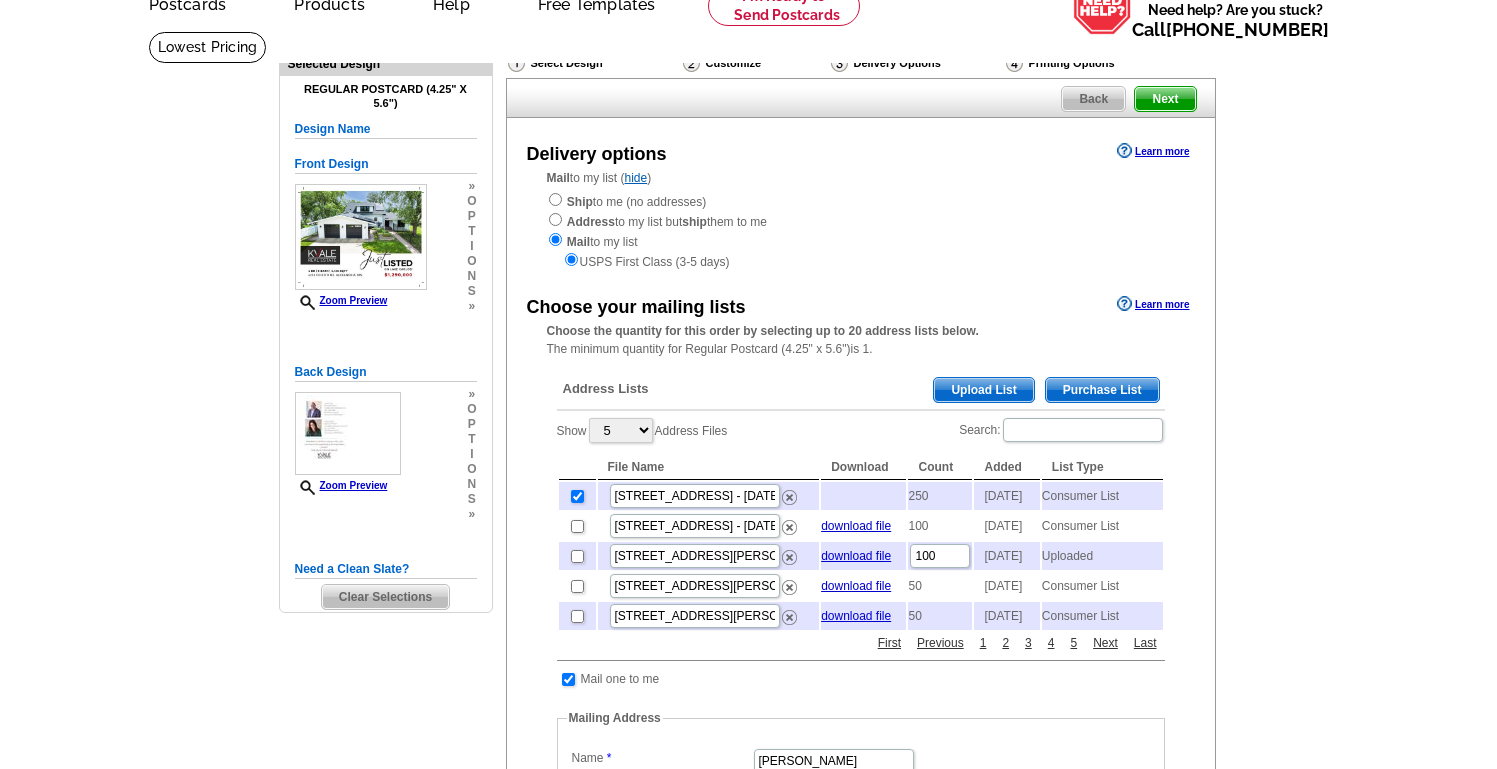 scroll, scrollTop: 101, scrollLeft: 0, axis: vertical 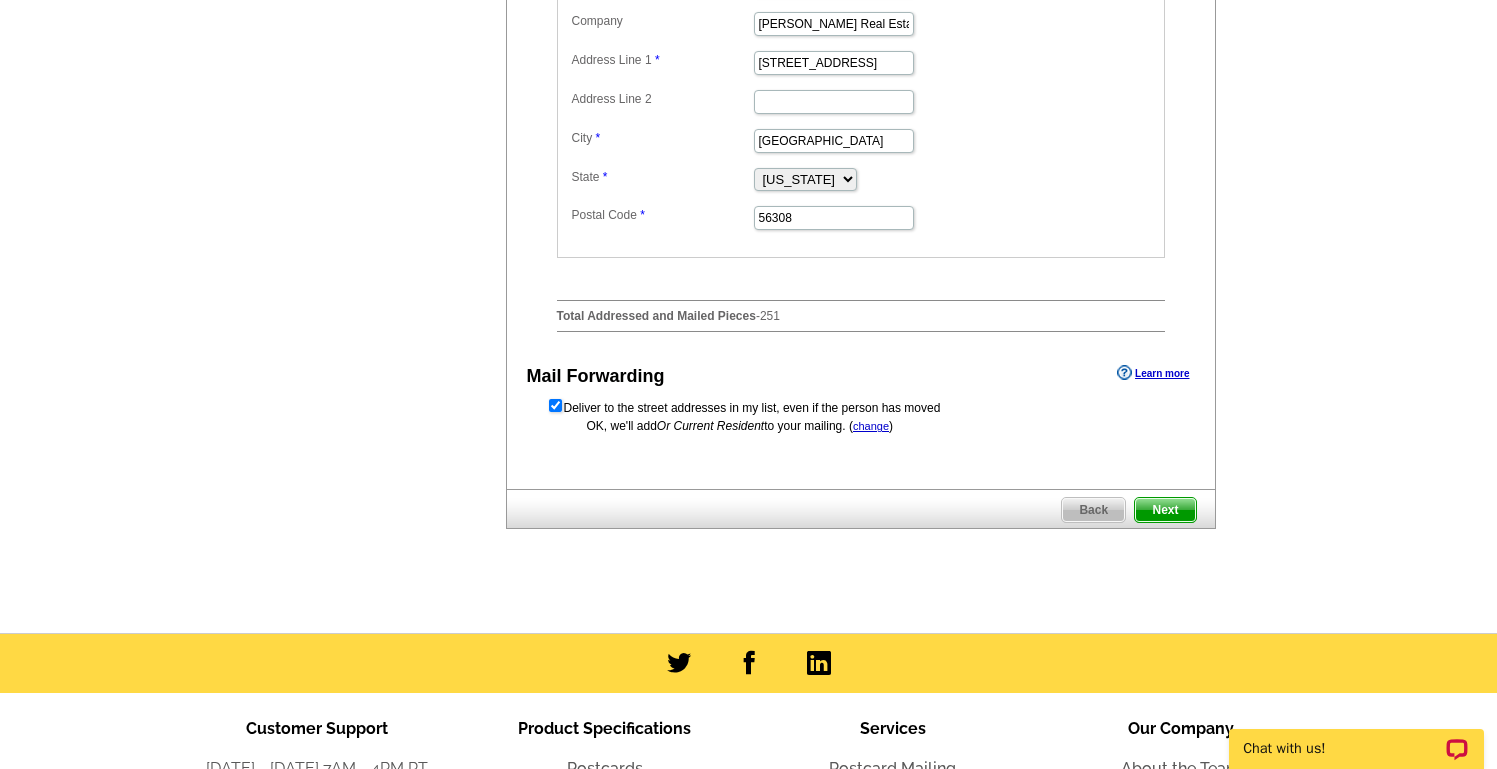 click on "Next" at bounding box center [1165, 510] 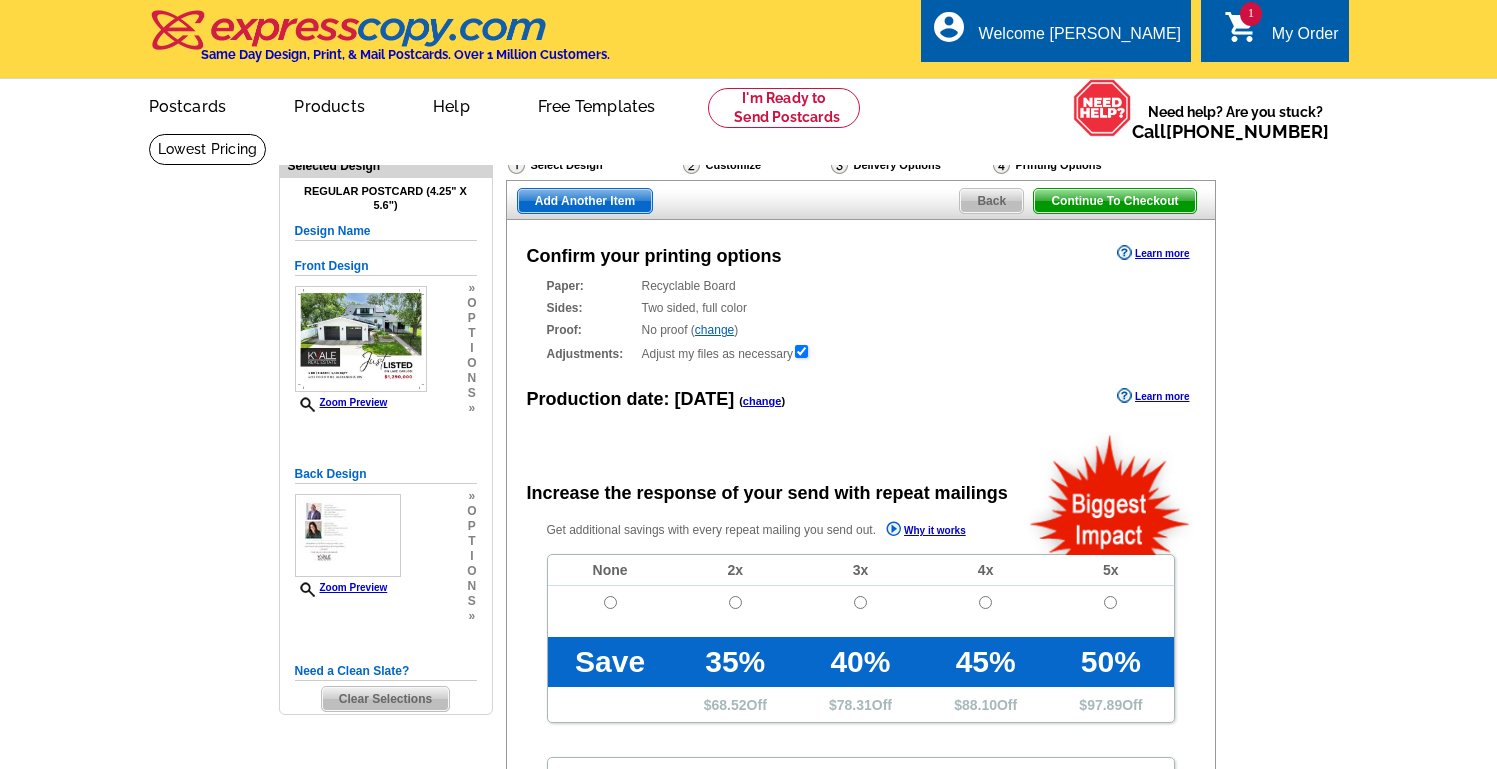 scroll, scrollTop: 0, scrollLeft: 0, axis: both 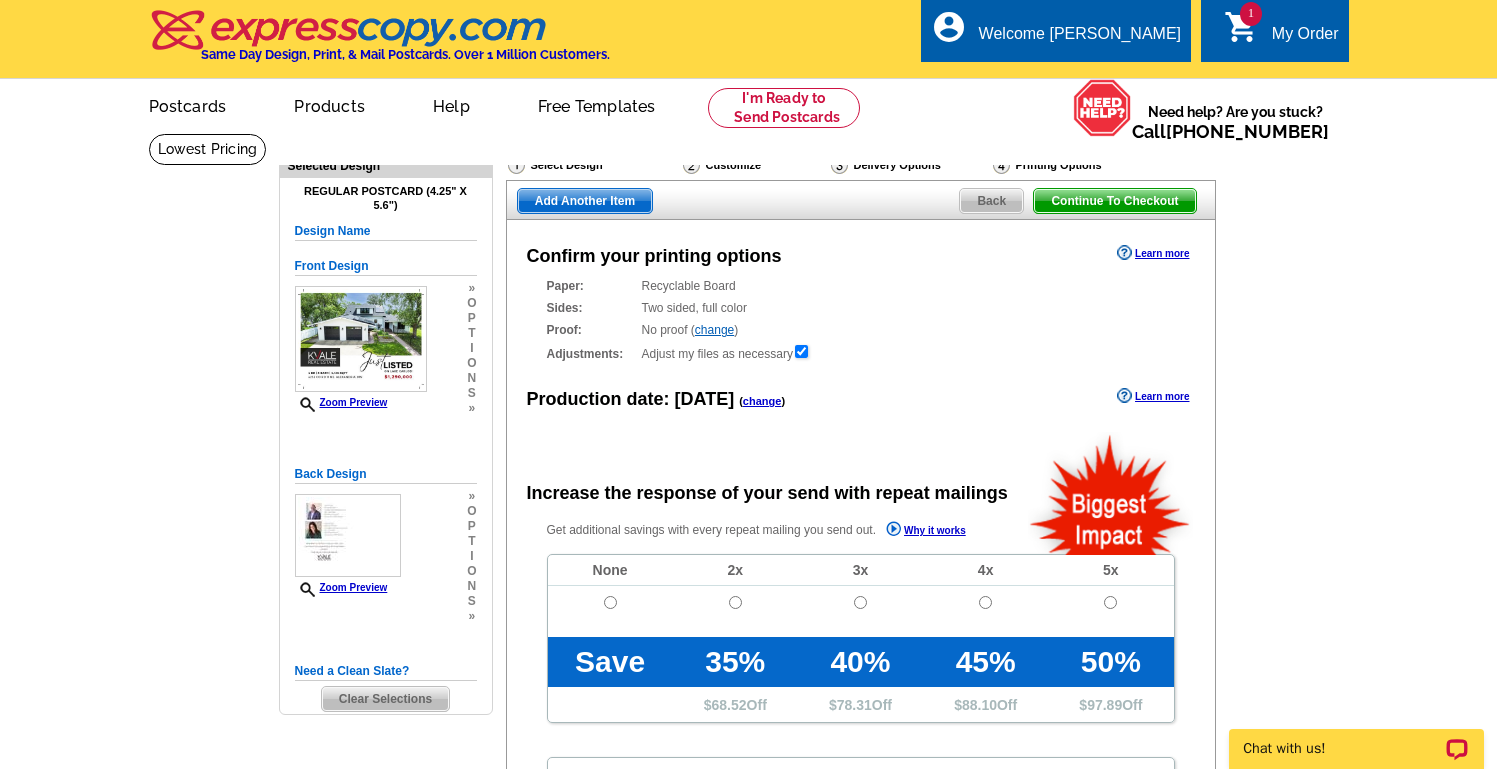 radio on "false" 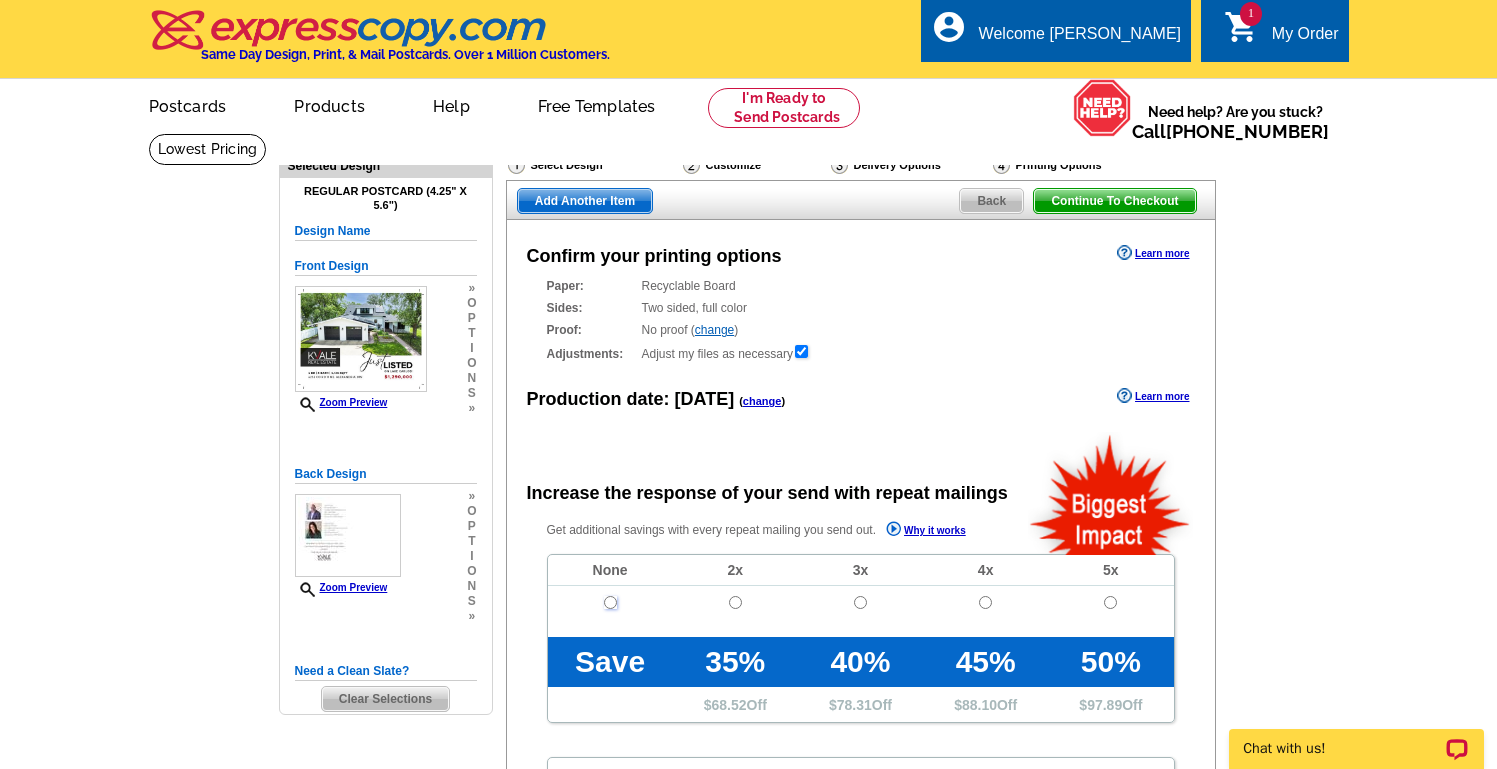 click at bounding box center (610, 602) 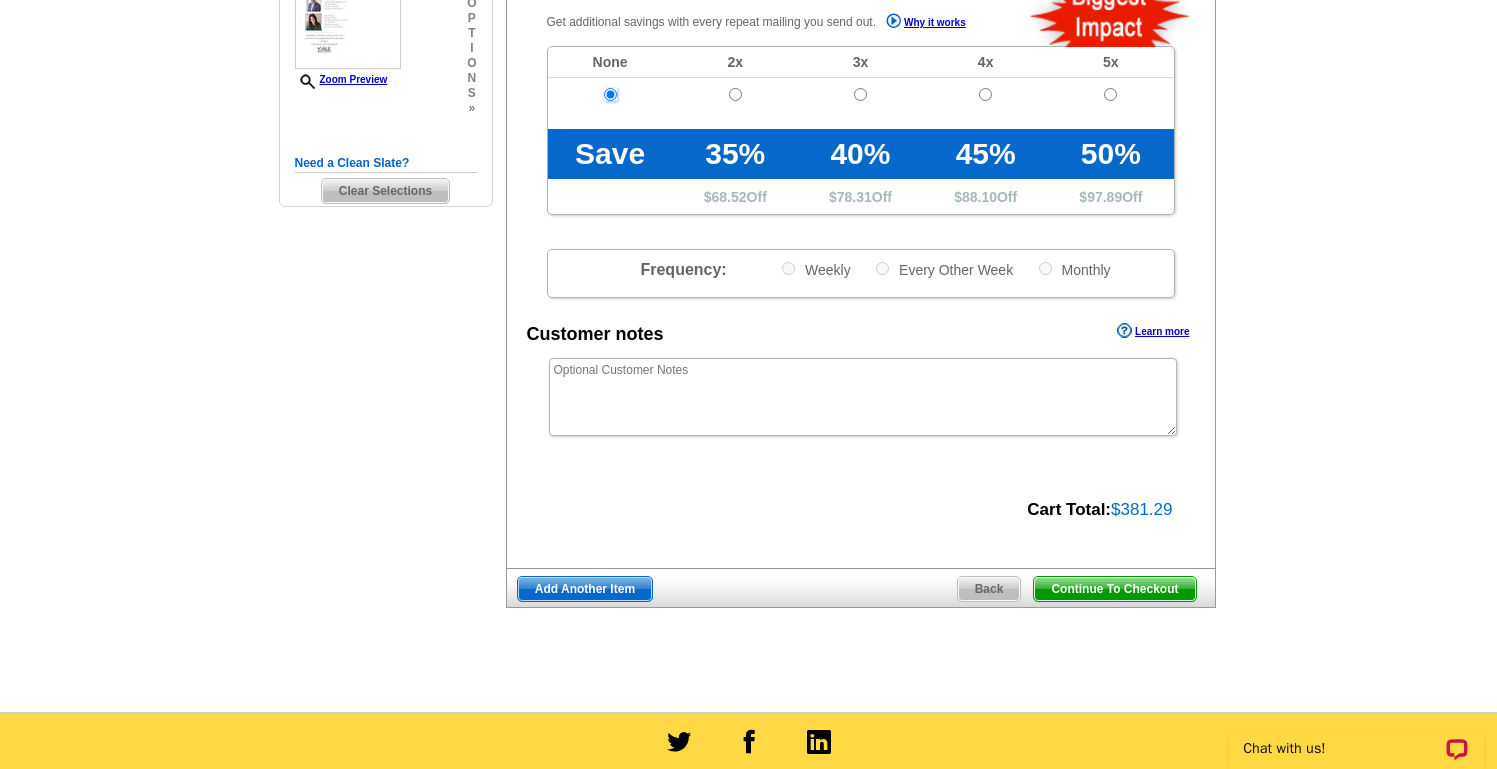 scroll, scrollTop: 876, scrollLeft: 0, axis: vertical 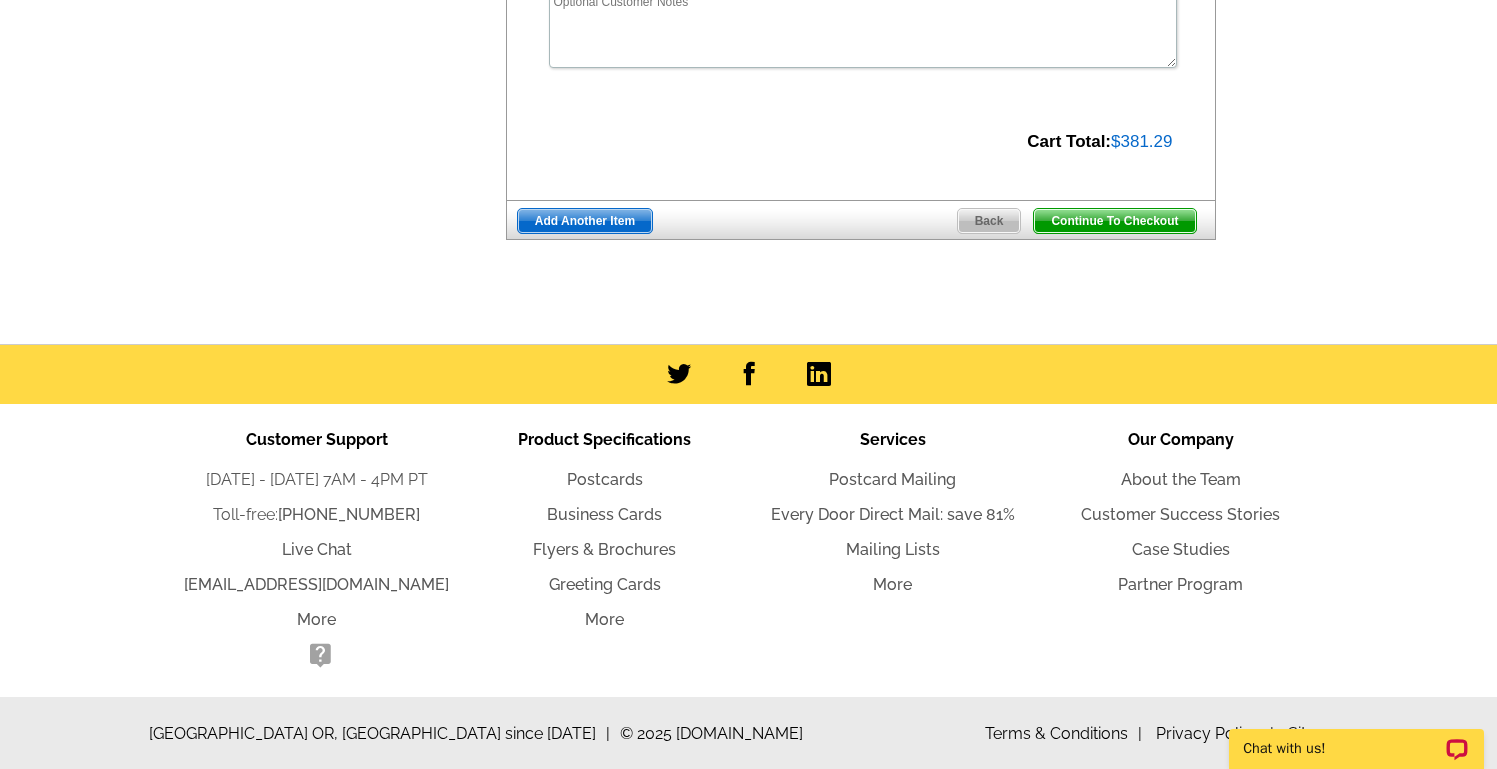 click on "Continue To Checkout" at bounding box center (1114, 221) 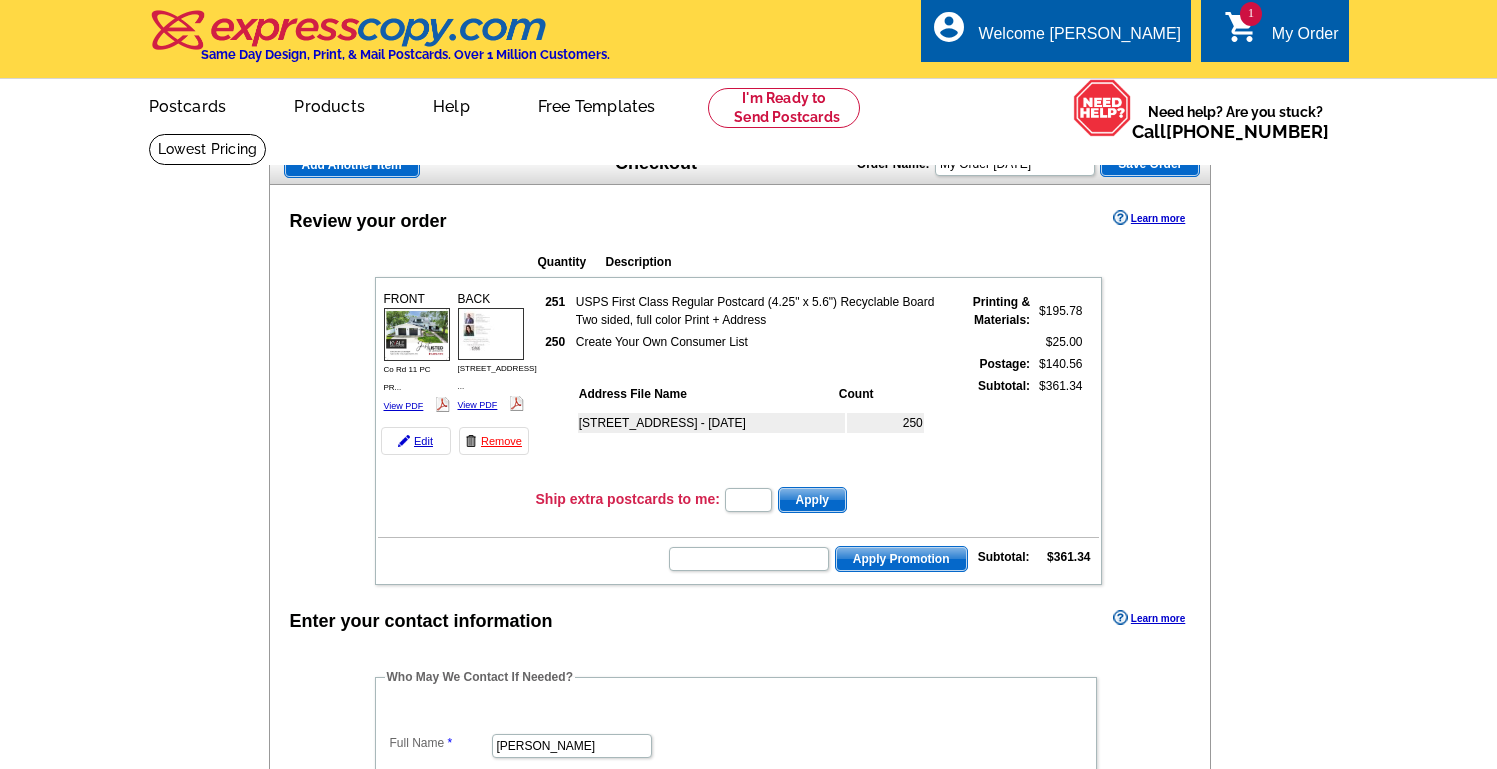 scroll, scrollTop: 0, scrollLeft: 0, axis: both 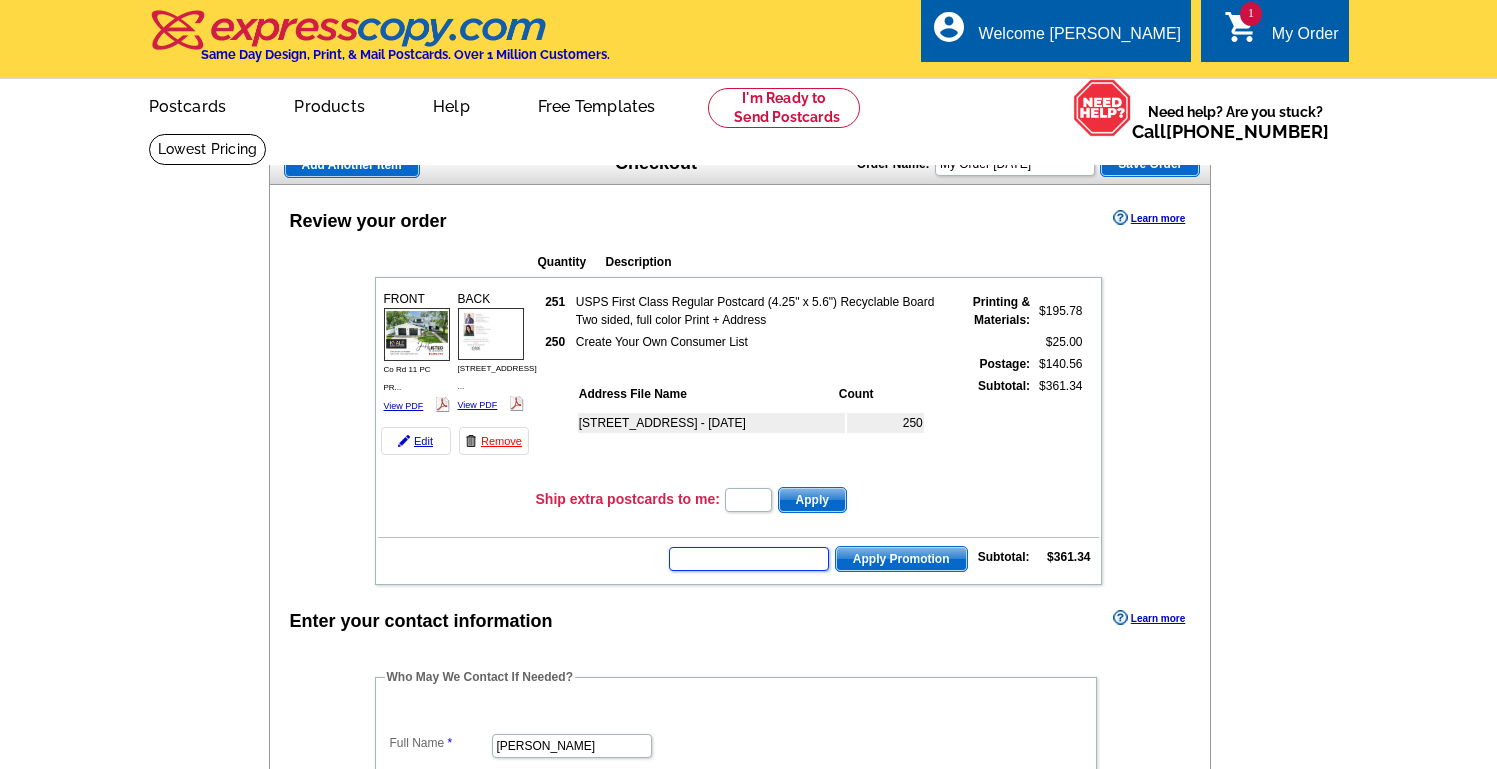 click at bounding box center (749, 559) 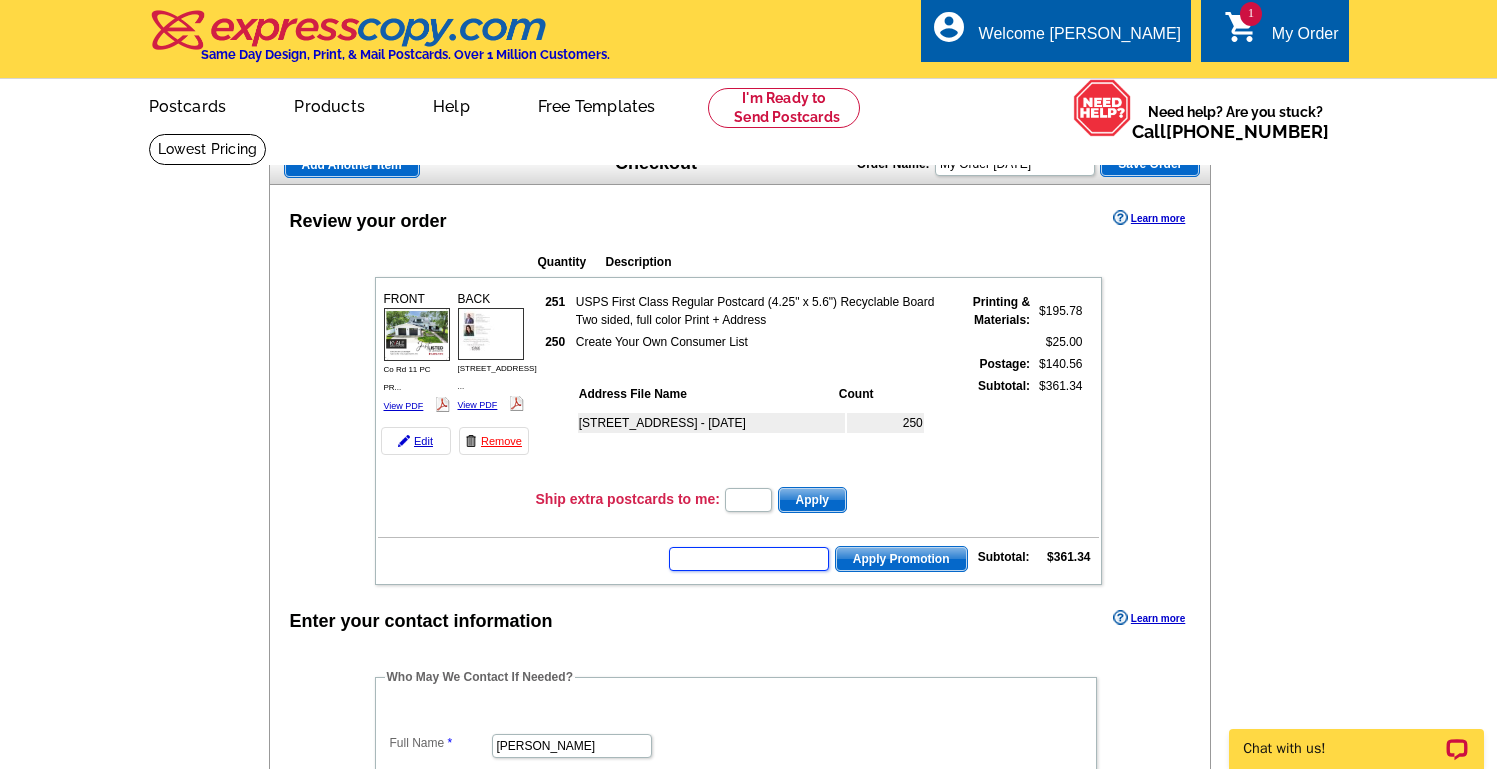 scroll, scrollTop: 0, scrollLeft: 0, axis: both 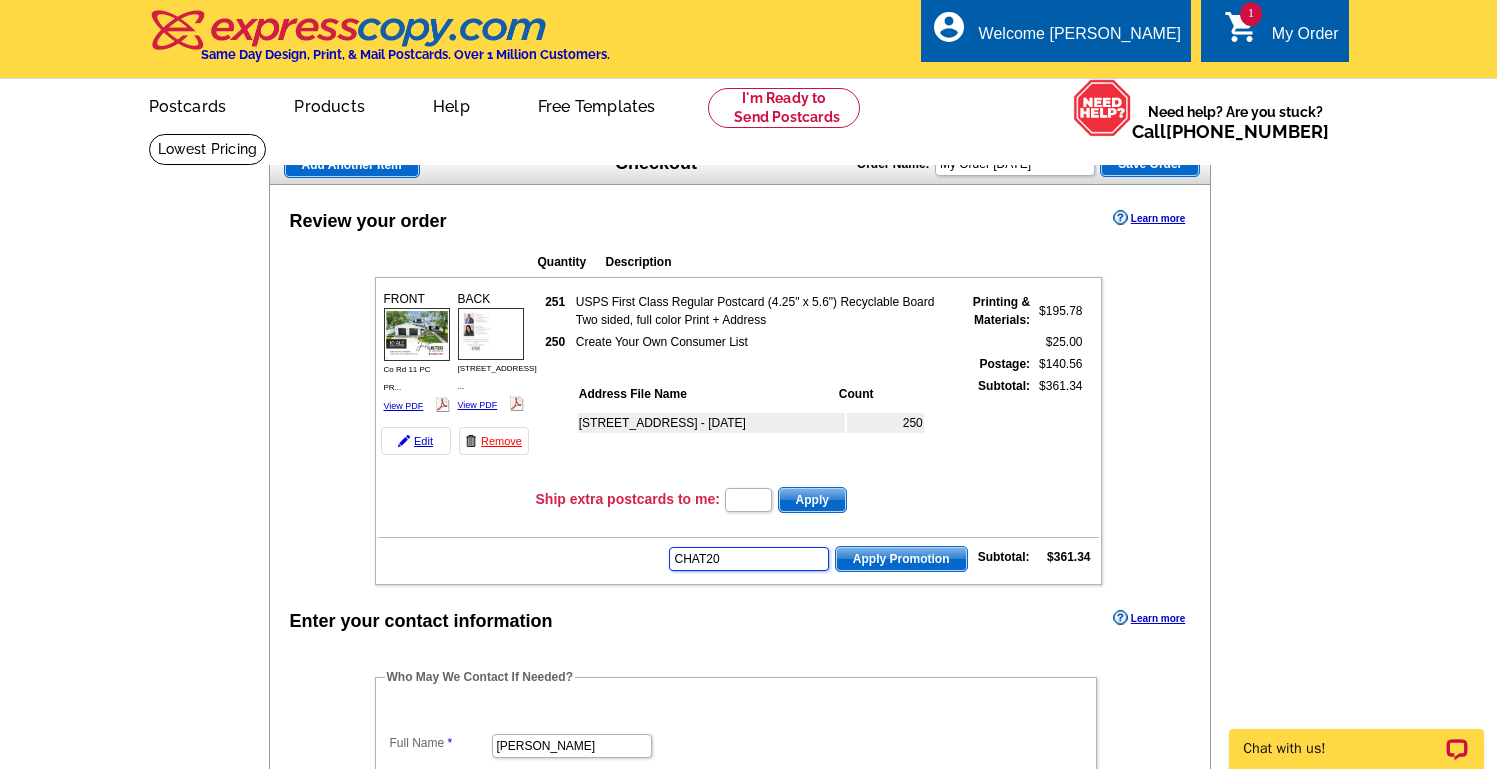 type on "CHAT20" 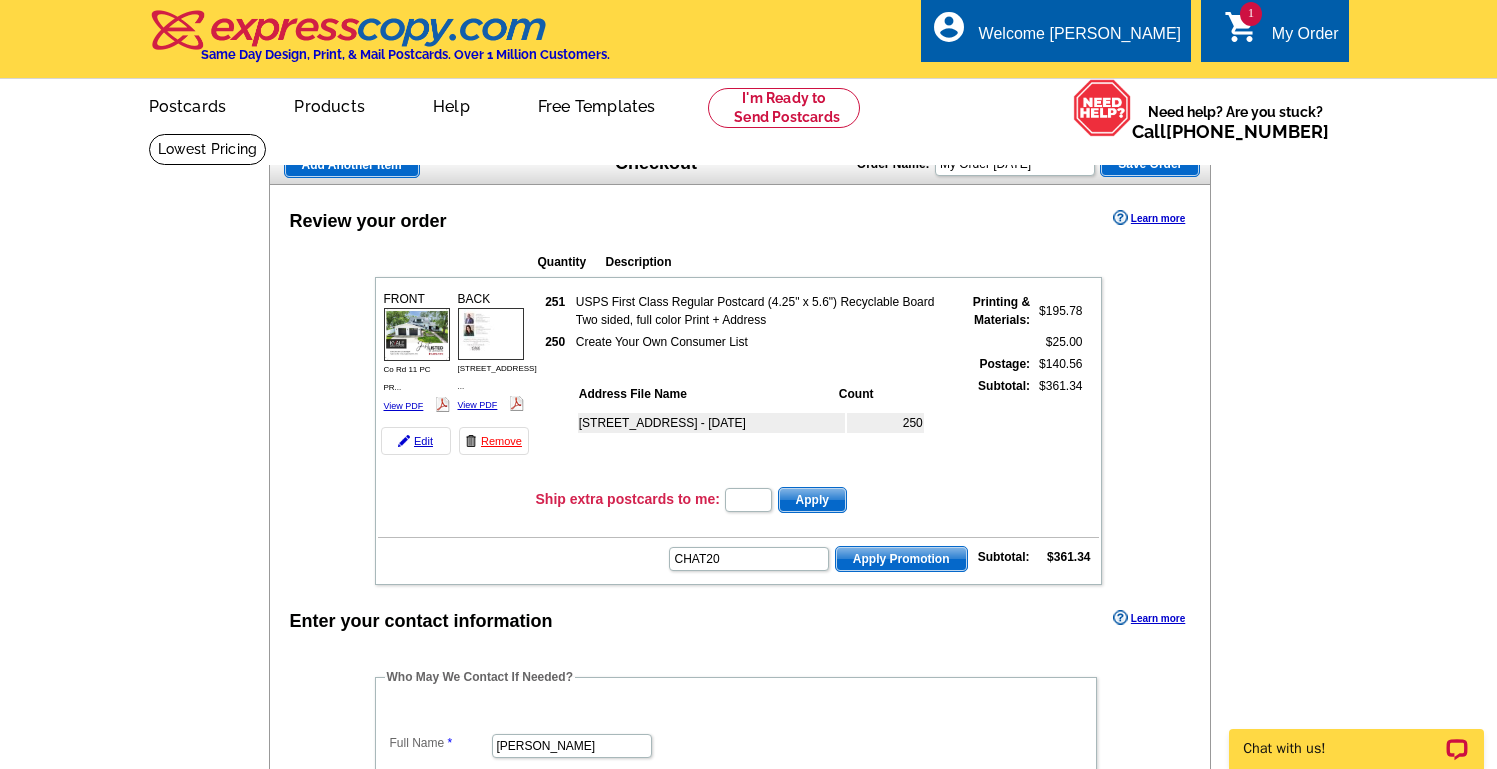 click on "Apply Promotion" at bounding box center [901, 559] 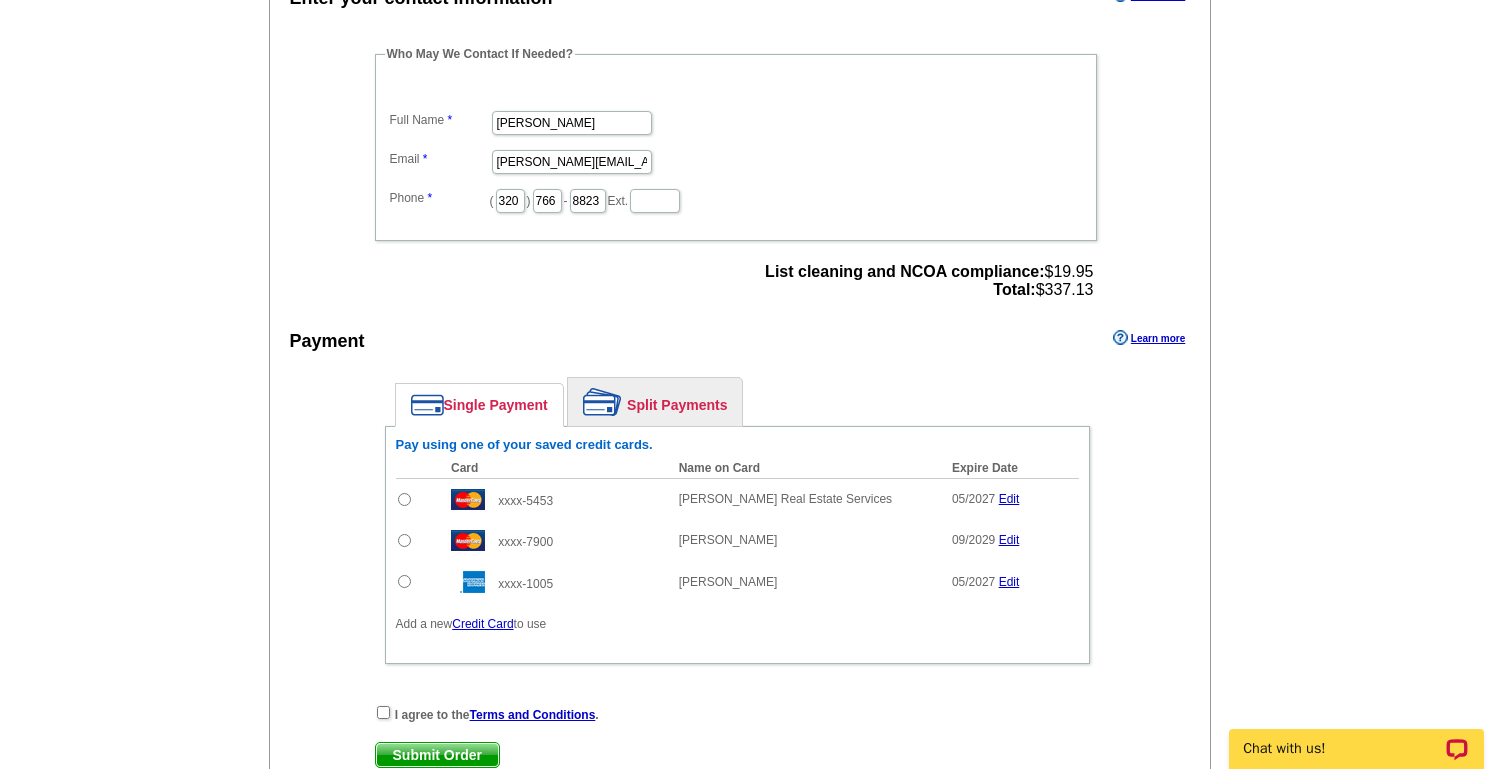 scroll, scrollTop: 721, scrollLeft: 0, axis: vertical 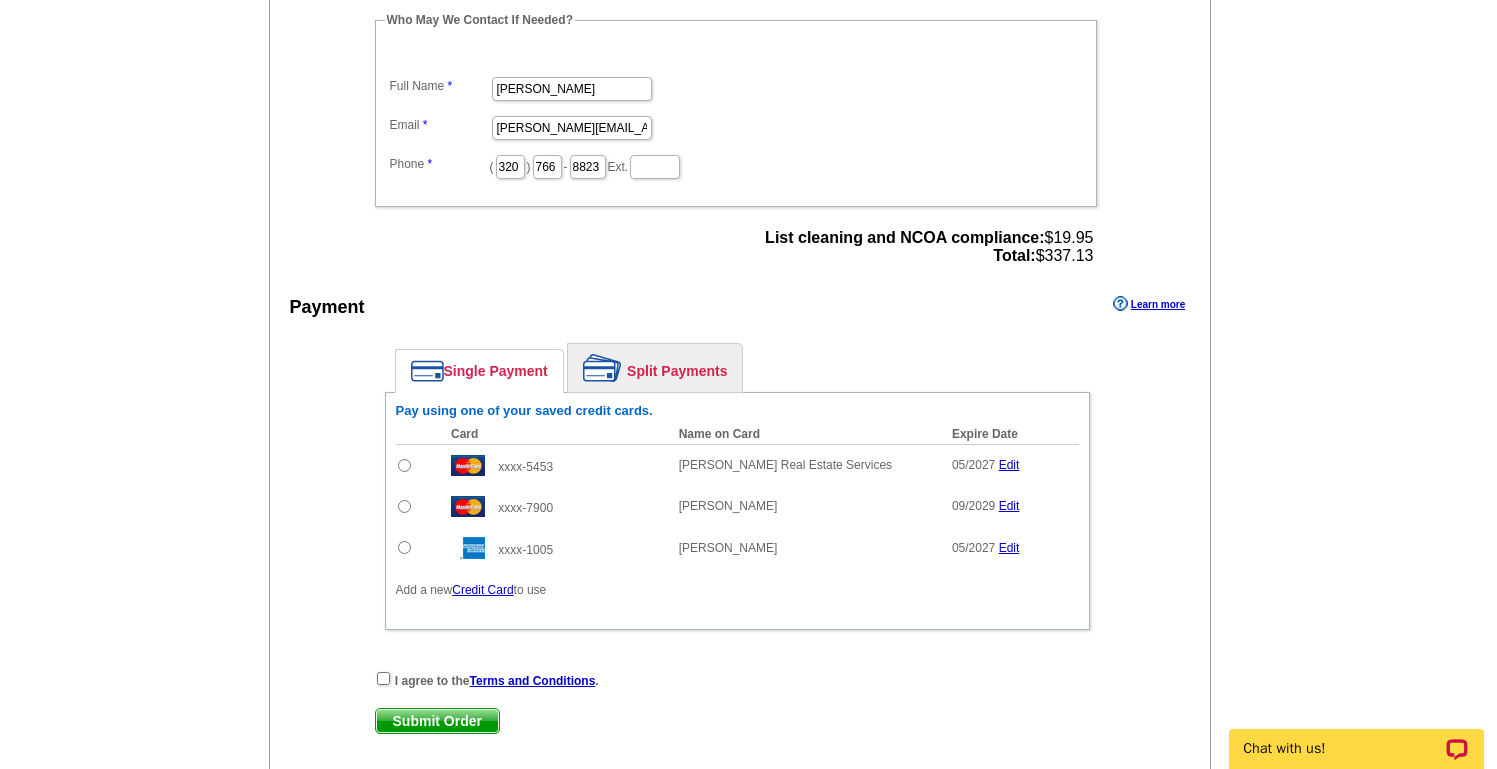 click at bounding box center (404, 465) 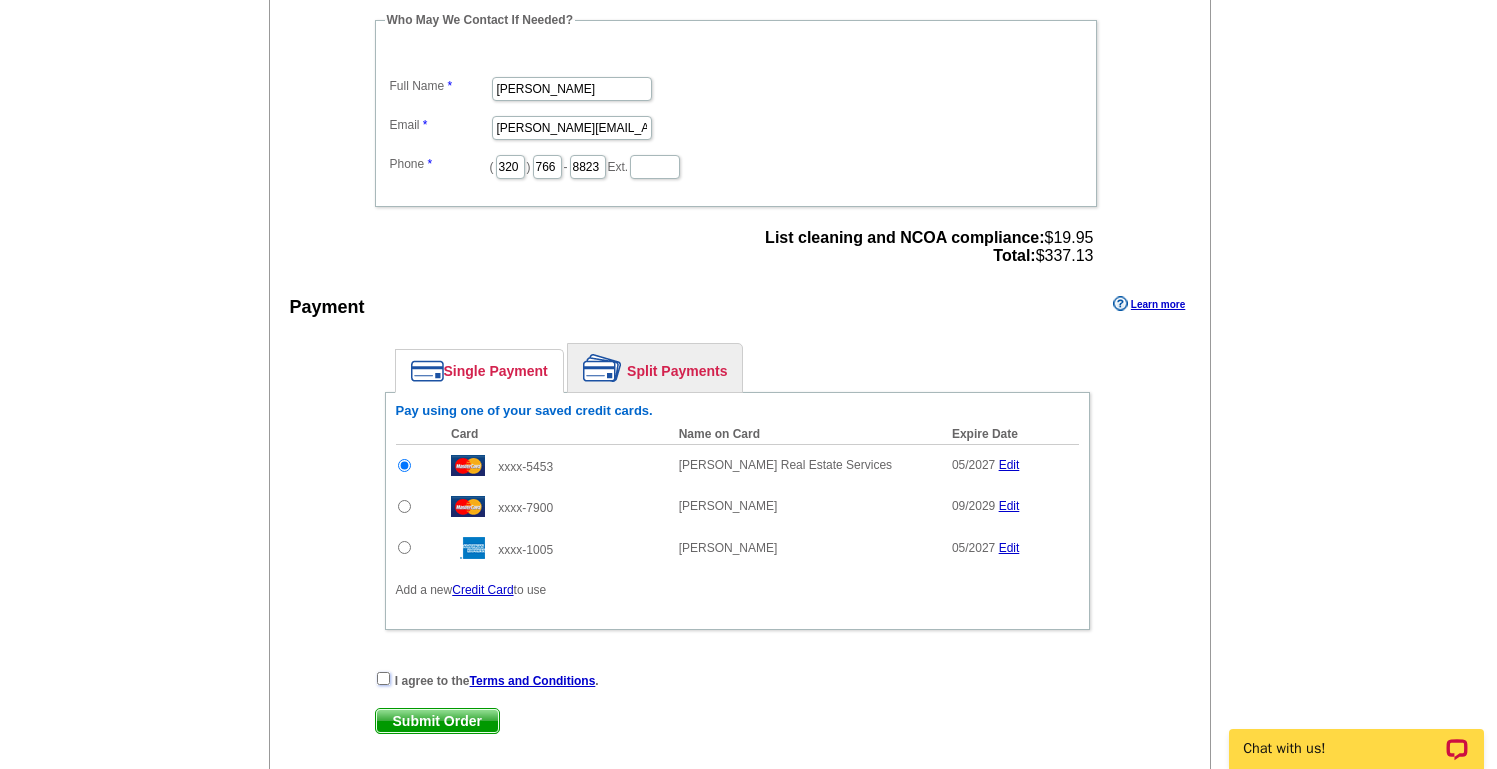 click at bounding box center [383, 678] 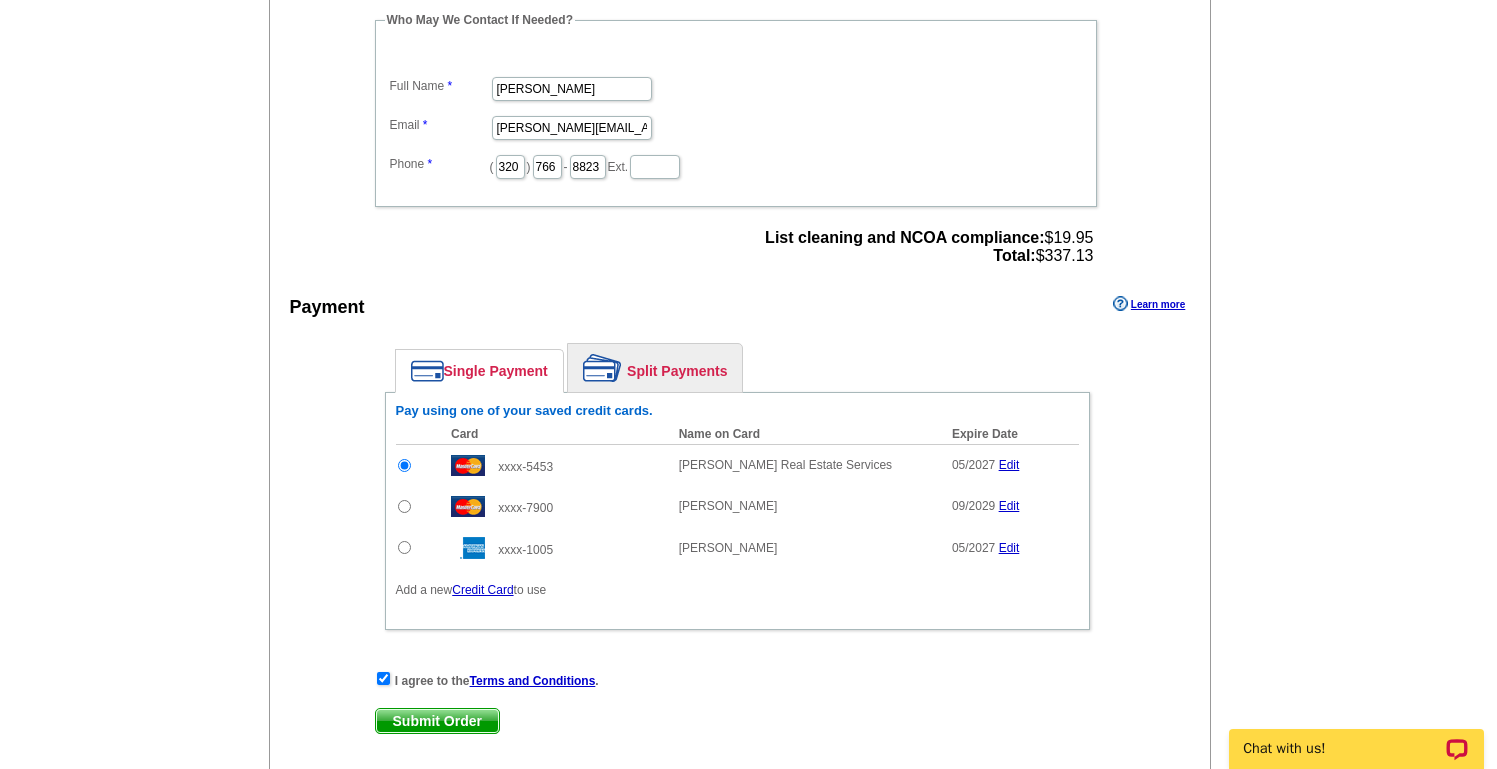 click on "Submit Order" at bounding box center (437, 721) 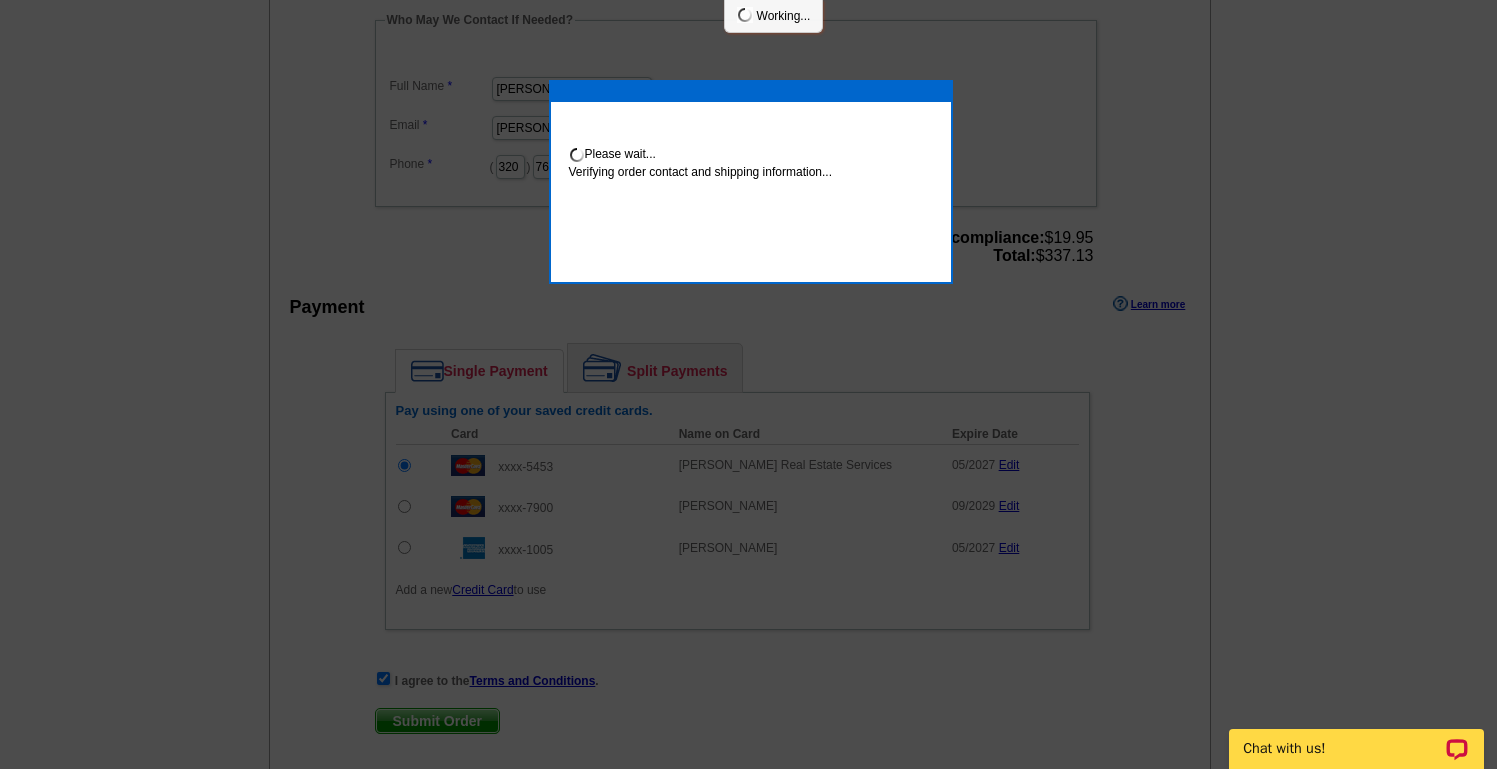 scroll, scrollTop: 713, scrollLeft: 0, axis: vertical 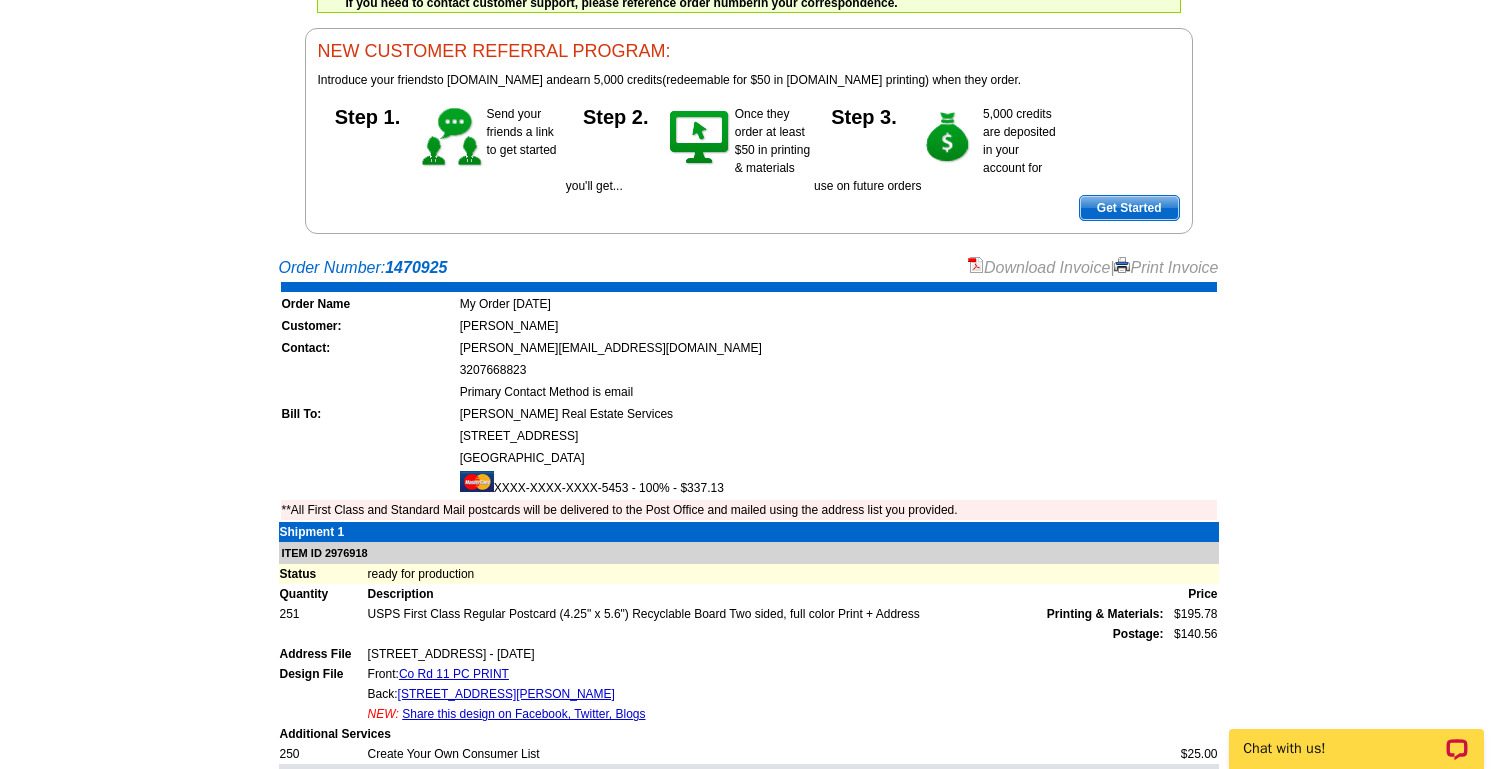 click on "Download Invoice" at bounding box center (1039, 267) 